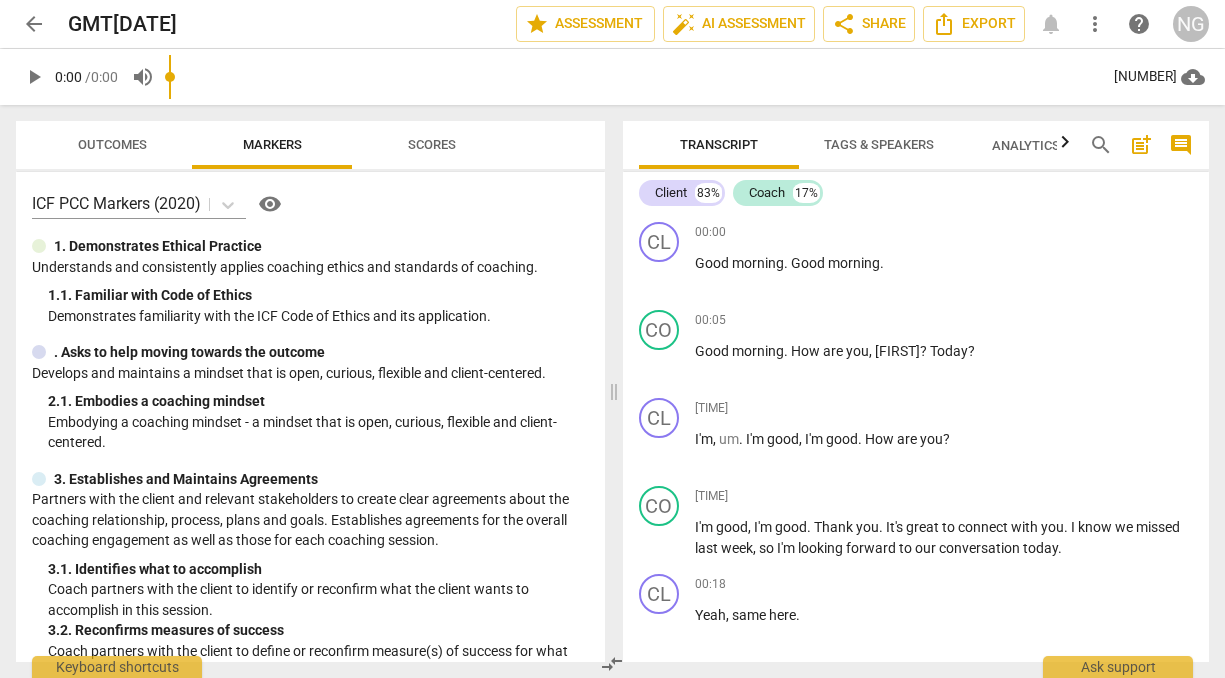 scroll, scrollTop: 0, scrollLeft: 0, axis: both 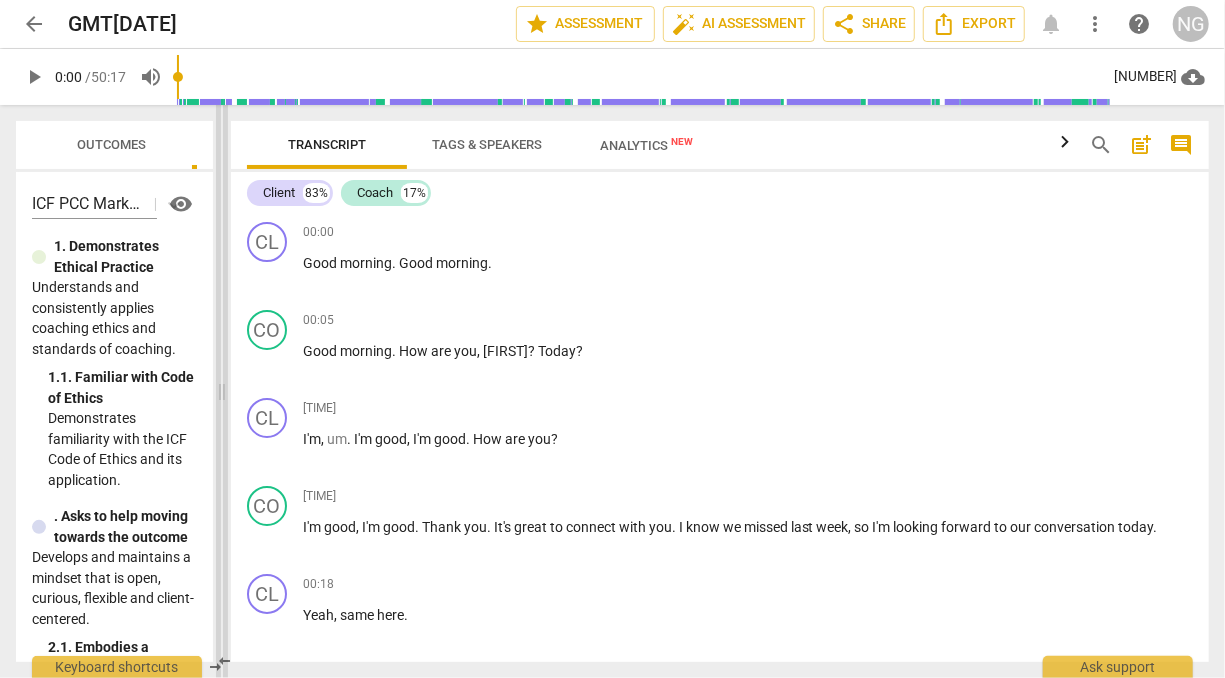 drag, startPoint x: 0, startPoint y: 0, endPoint x: 223, endPoint y: 350, distance: 415.00482 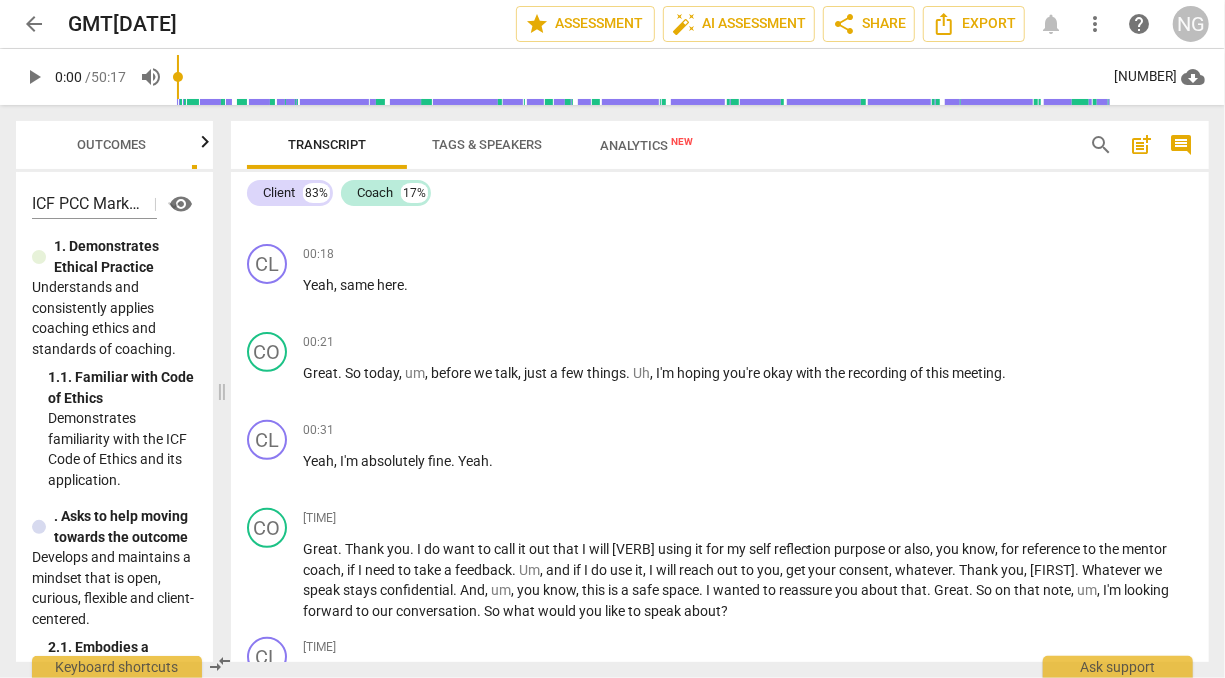 scroll, scrollTop: 331, scrollLeft: 0, axis: vertical 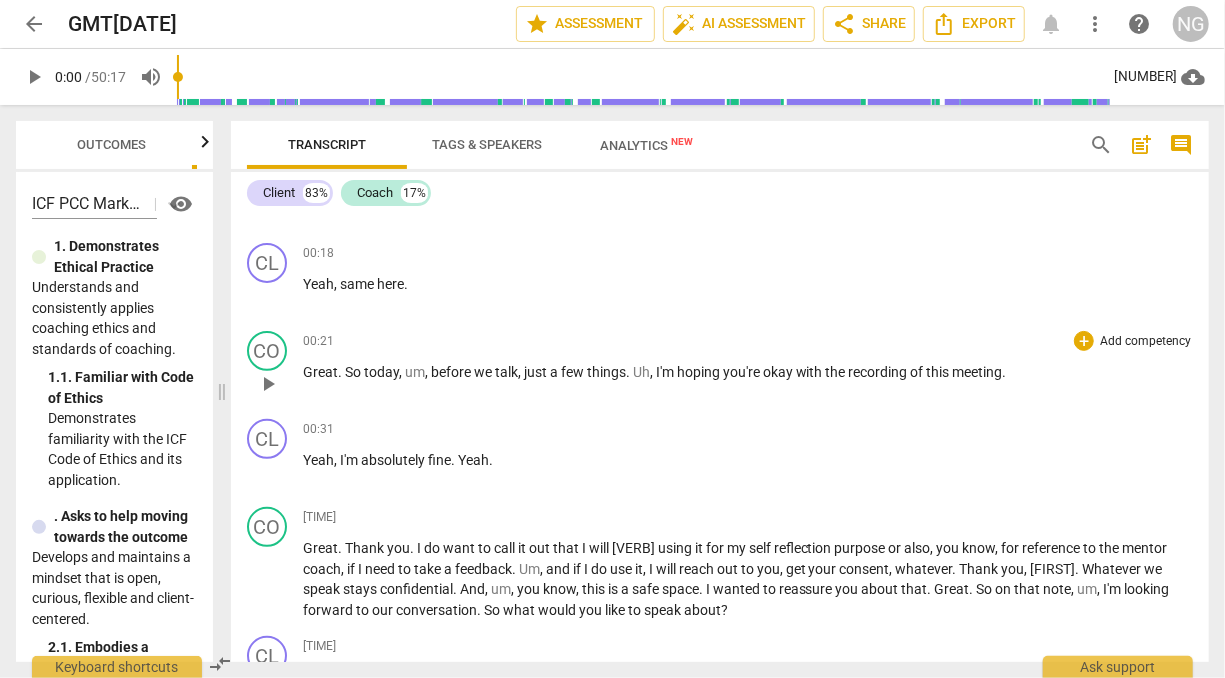 click on "Add competency" at bounding box center (1145, 342) 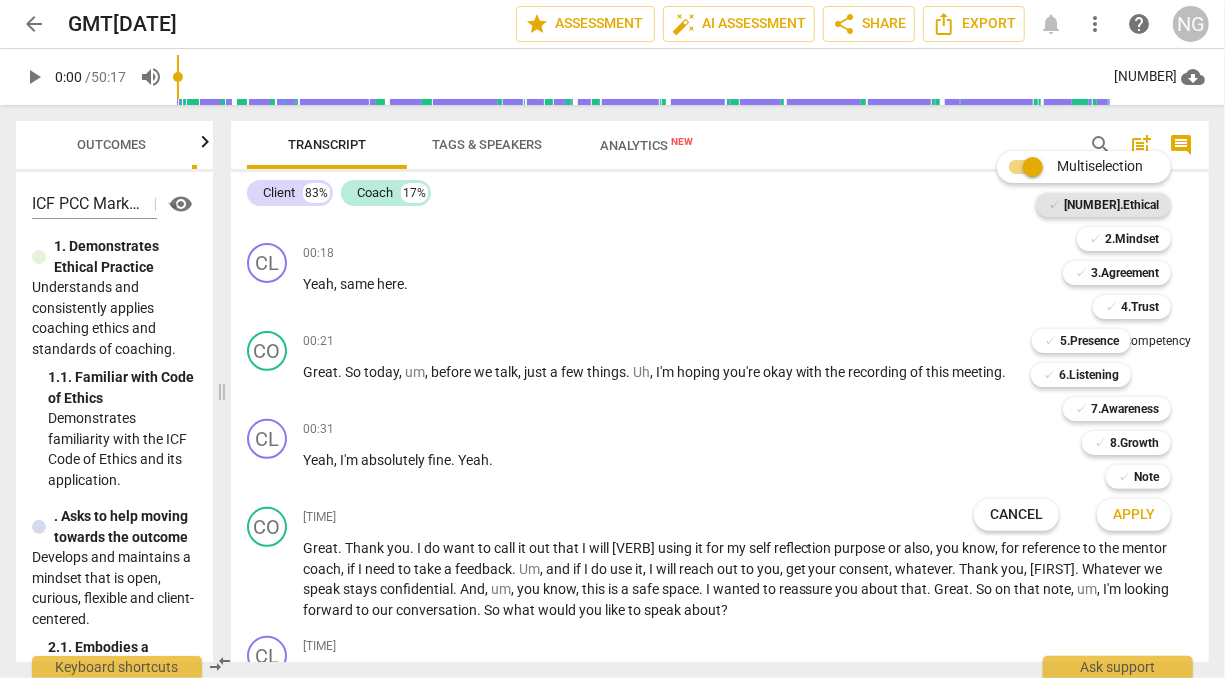 click on "[NUMBER].Ethical" at bounding box center (1111, 205) 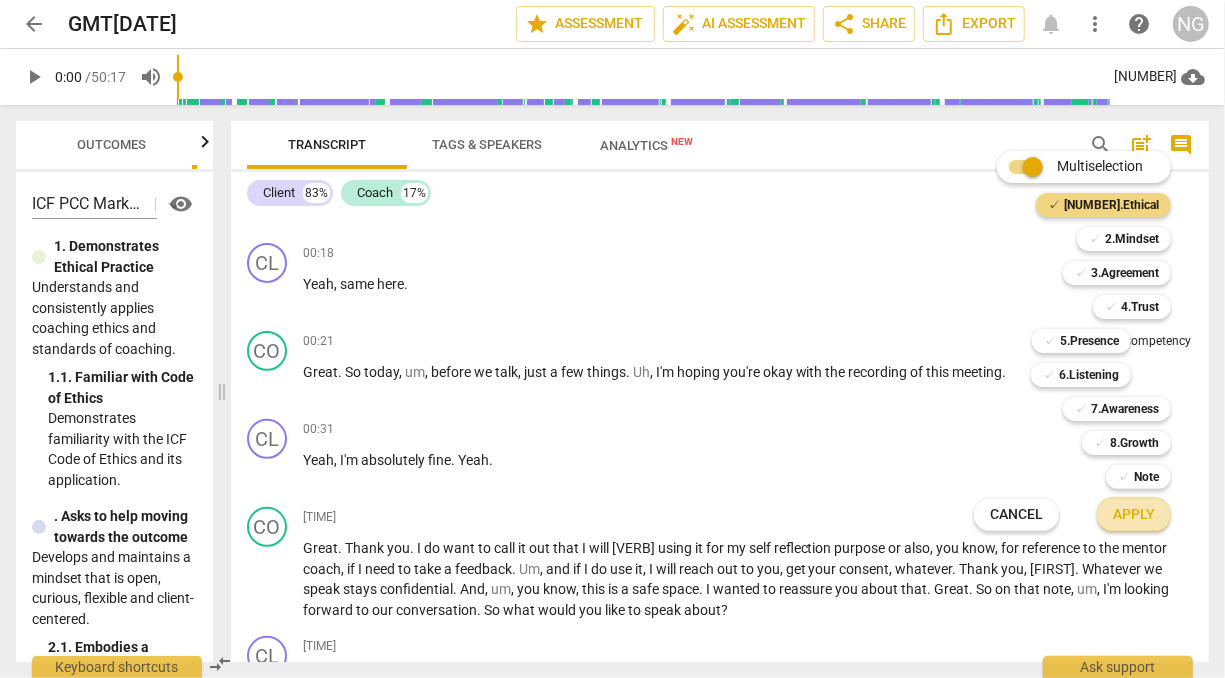 click on "Apply" at bounding box center (1134, 515) 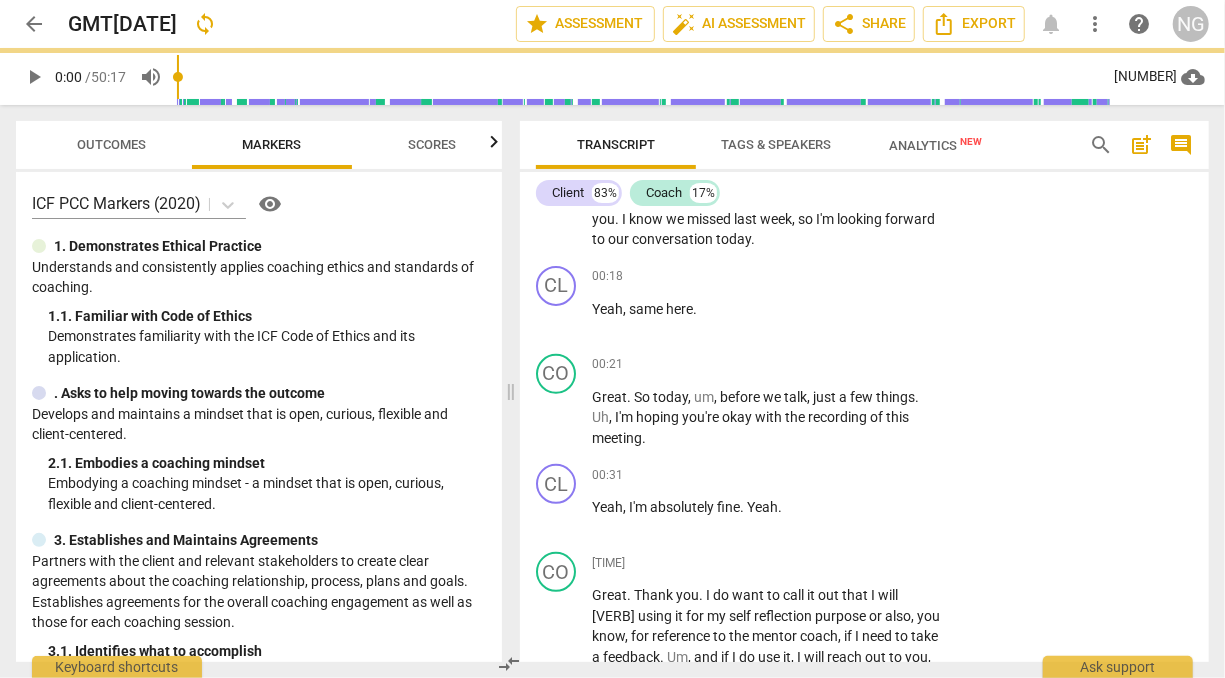 scroll, scrollTop: 342, scrollLeft: 0, axis: vertical 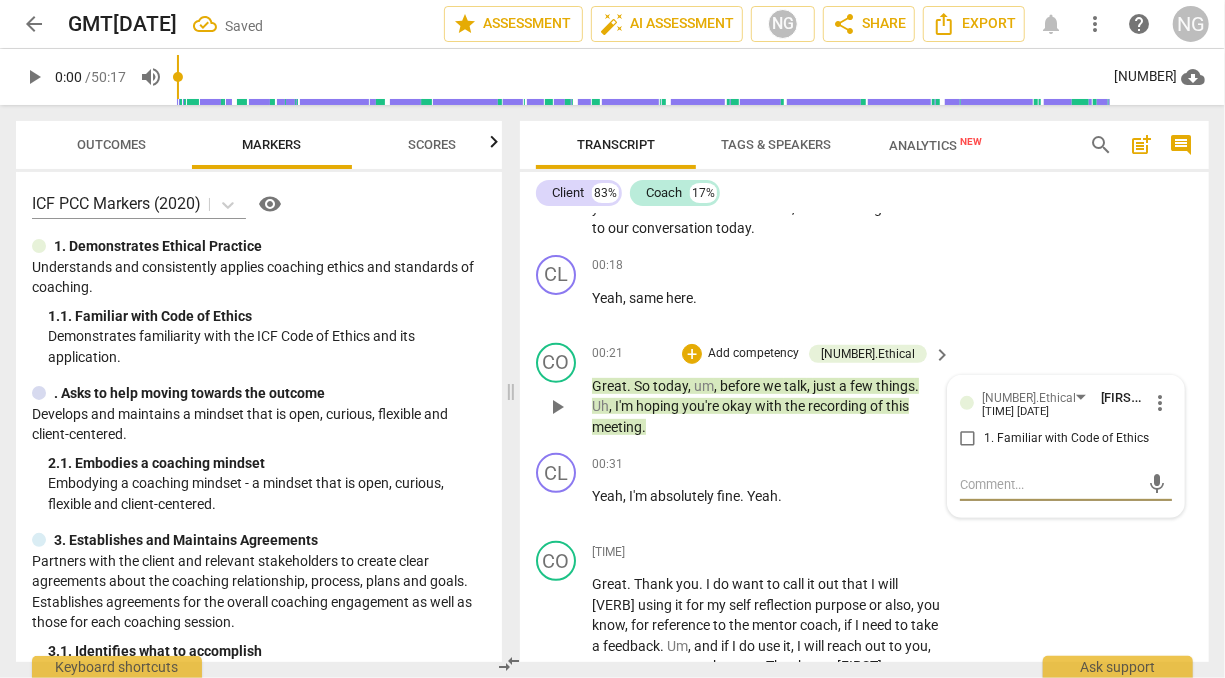 click on "1. Familiar with Code of Ethics" at bounding box center [968, 439] 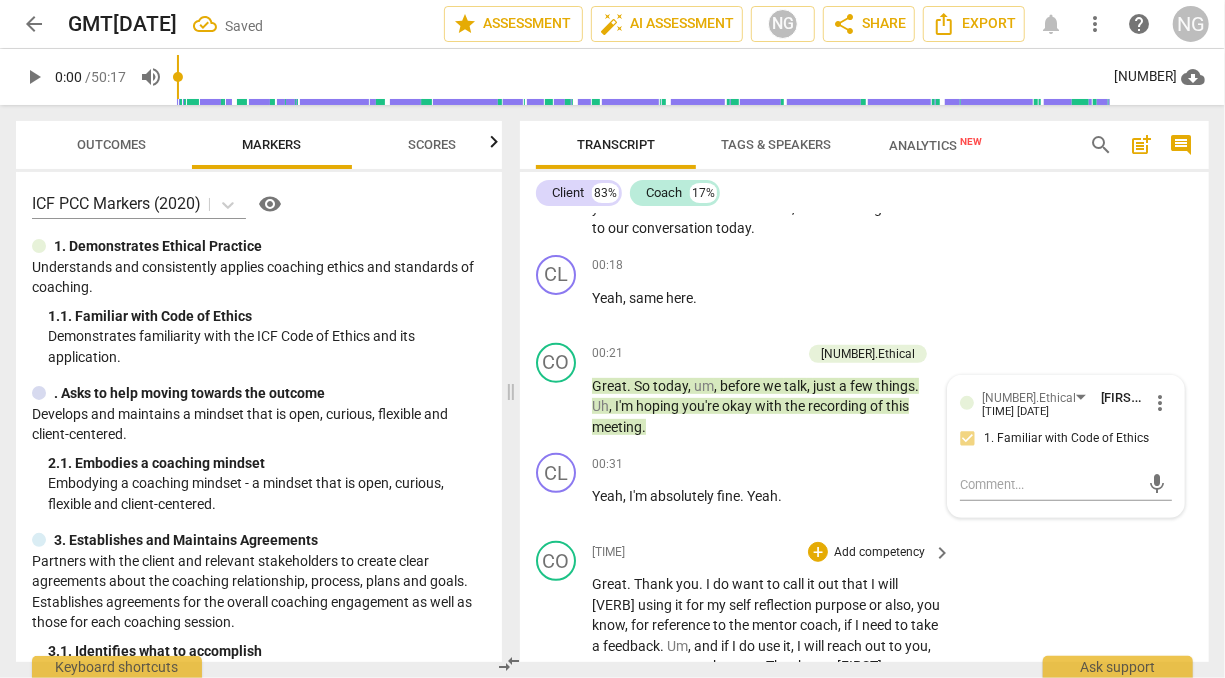 click on "CO play_arrow pause [TIME] + Add competency keyboard_arrow_right Great . Thank you . I do want to call it out that I will be using it for my self reflection purpose or also , you know , for reference to the mentor coach , if I need to take a feedback . Um , and if I do use it , I will reach out to you , get your consent , whatever . Thank you , [NAME] . Whatever we speak stays confidential . And , um , you know , this is a safe space . I wanted to reassure you about that . Great . So on that note , um , I'm looking forward to our conversation . So what would you like to speak about ?" at bounding box center (864, 660) 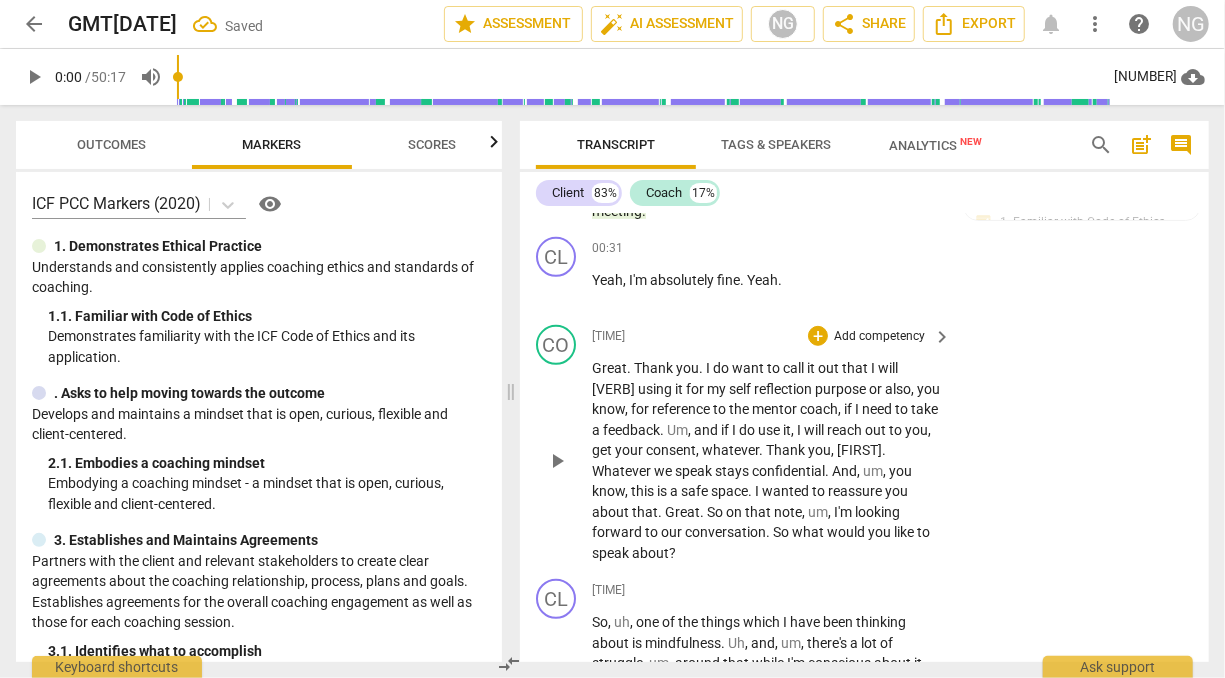 scroll, scrollTop: 560, scrollLeft: 0, axis: vertical 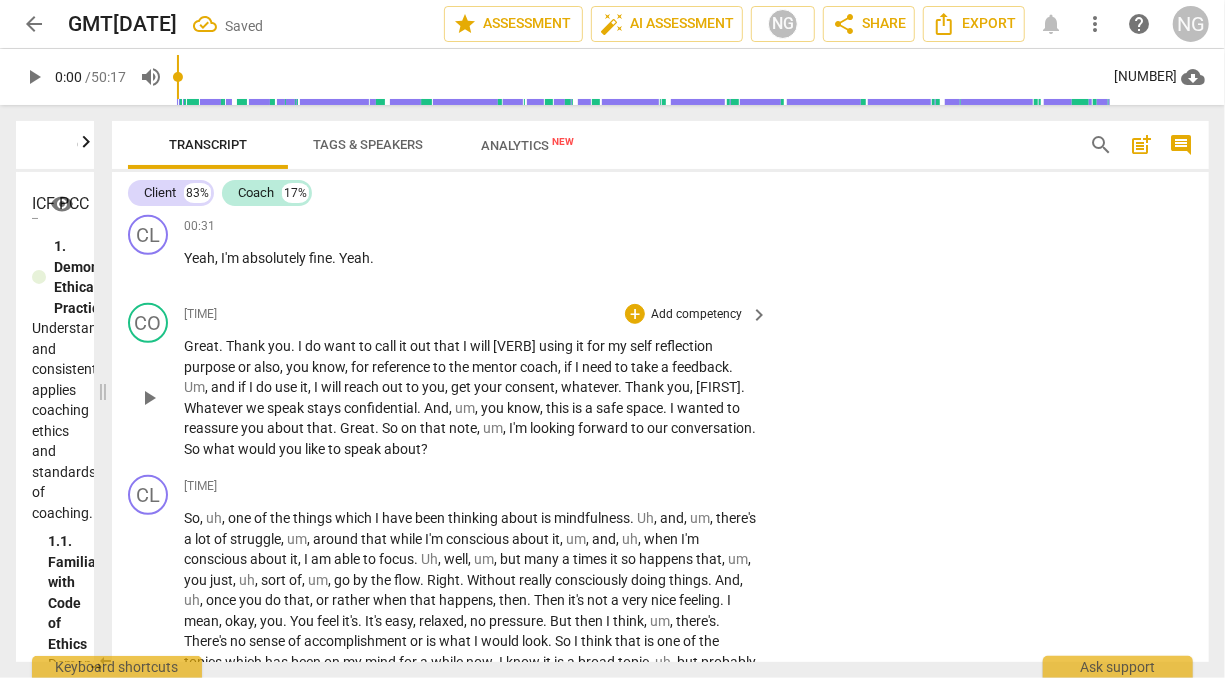 drag, startPoint x: 514, startPoint y: 389, endPoint x: 497, endPoint y: 398, distance: 19.235384 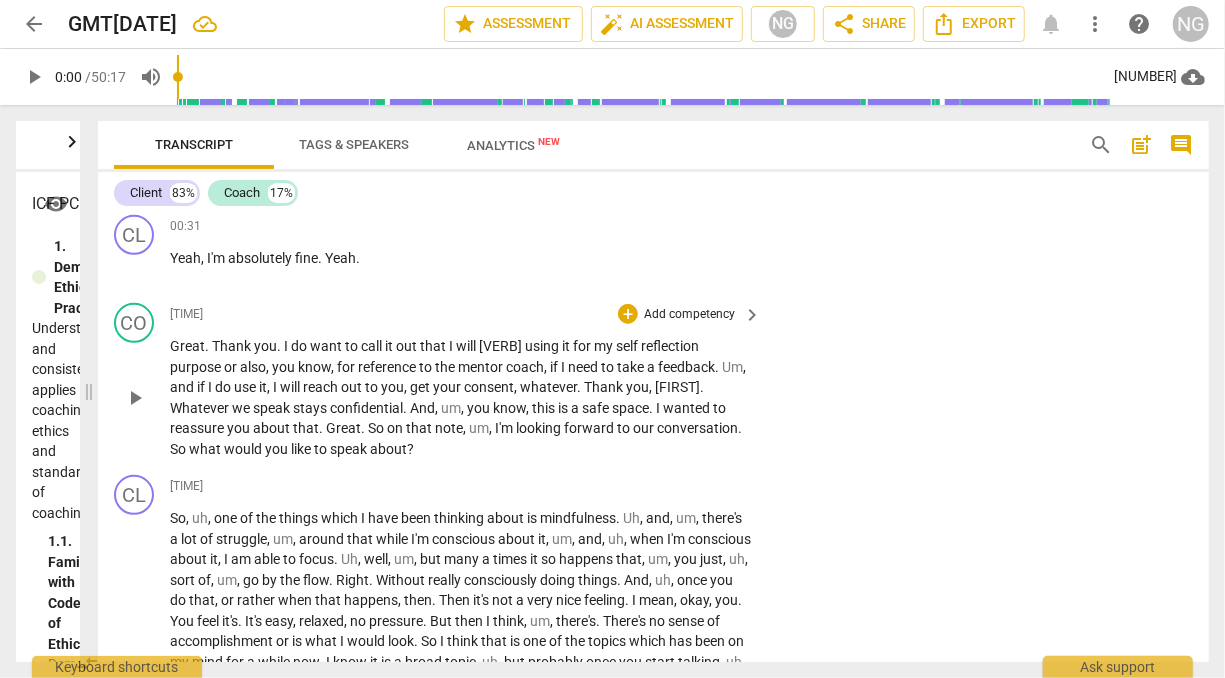 click on "Add competency" at bounding box center [689, 315] 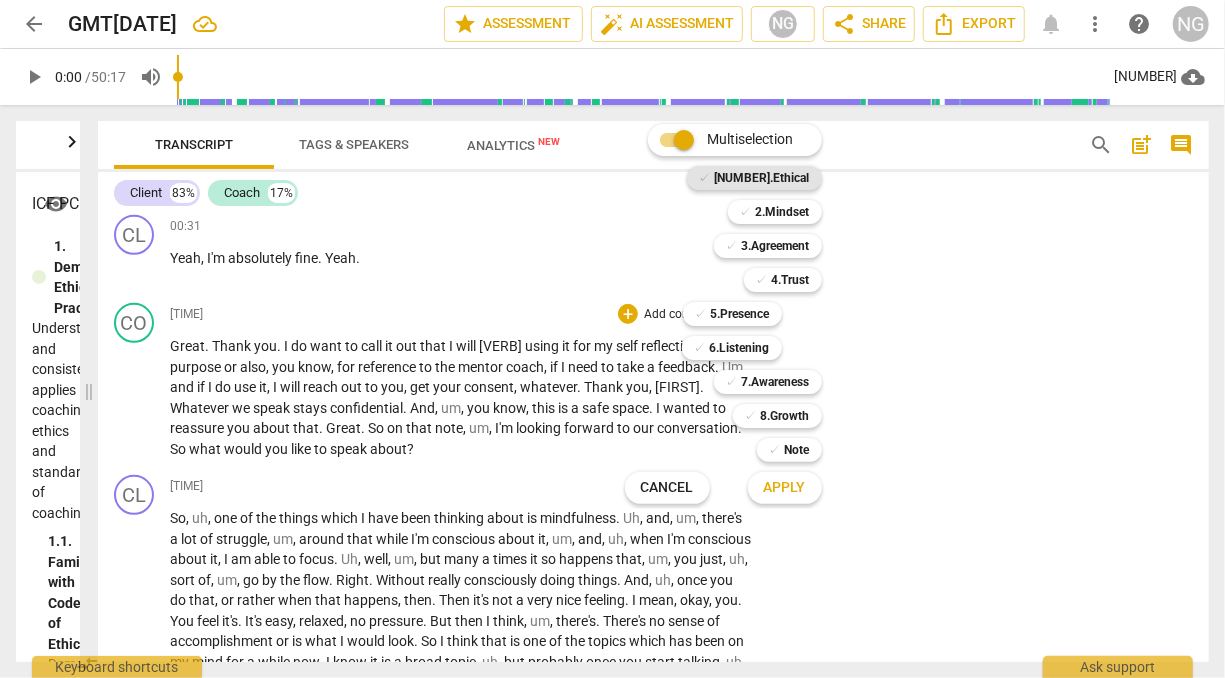 click on "[NUMBER].Ethical" at bounding box center (762, 178) 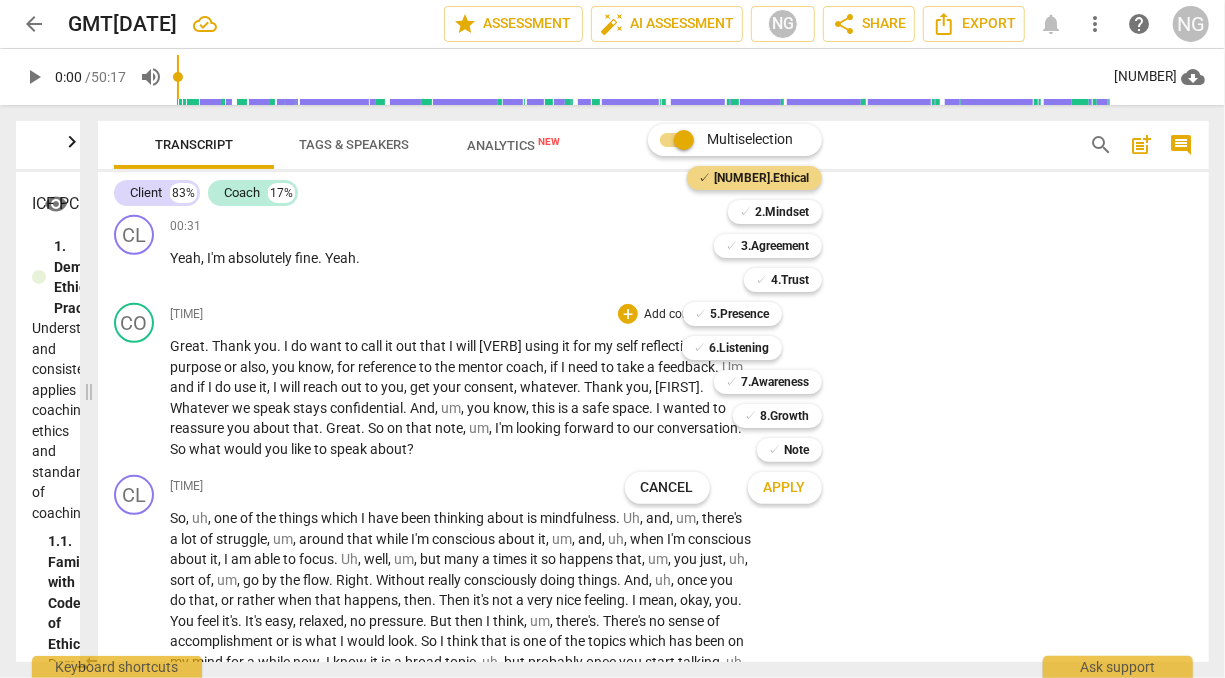 click on "Apply" at bounding box center (785, 488) 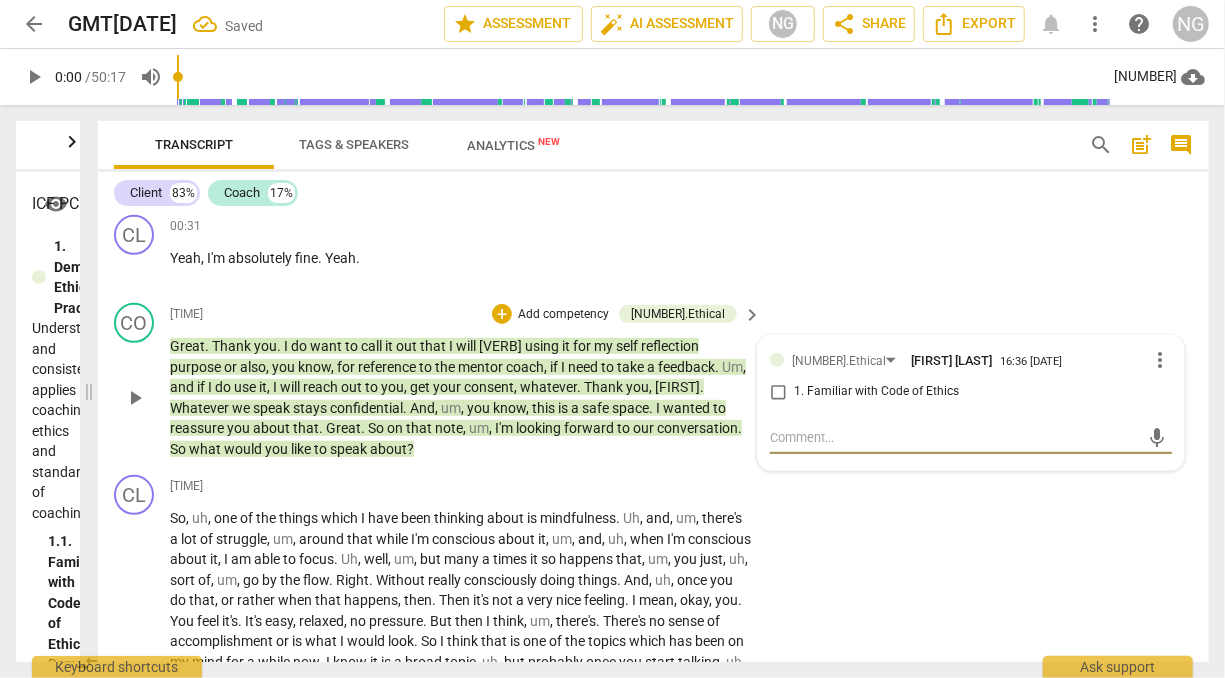 click on "1. Familiar with Code of Ethics" at bounding box center (778, 392) 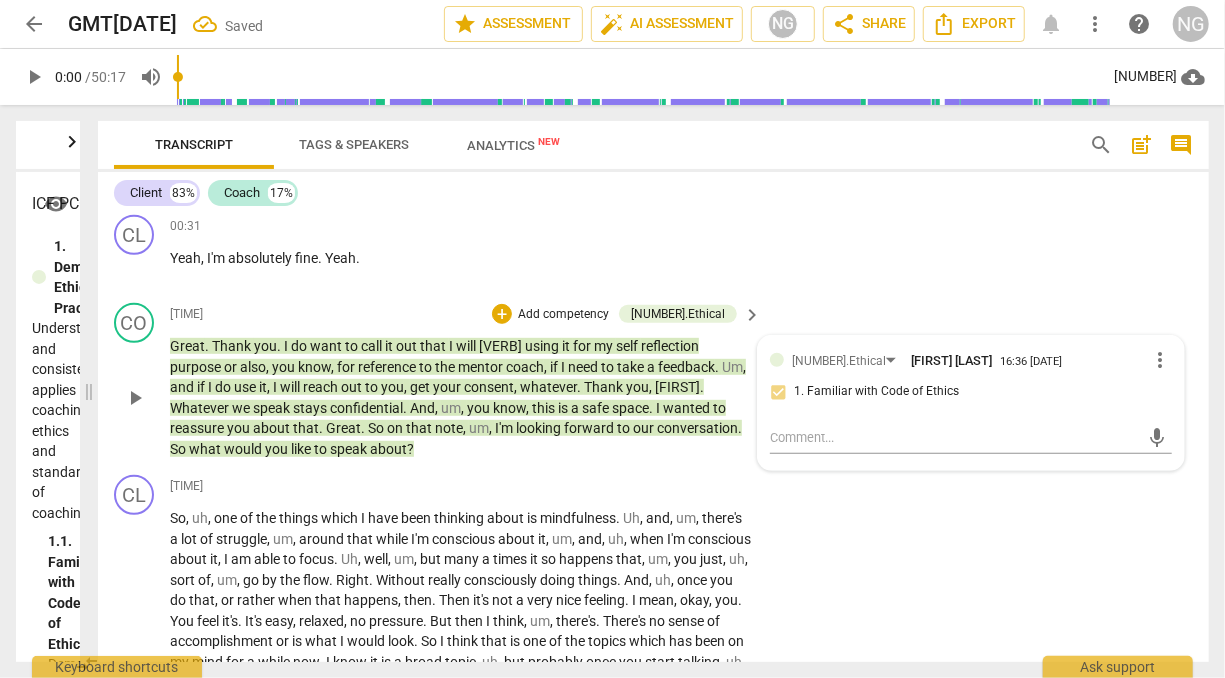 click on "CO play_arrow pause 00:33 + Add competency 1.Ethical keyboard_arrow_right Great . Thank you . I do want to call it out that I will be using it for my self reflection purpose or also , you know , for reference to the mentor coach , if I need to take a feedback . Um , and if I do use it , I will reach out to you , get your consent , whatever . Thank you , [NAME] . Whatever we speak stays confidential . And , um , you know , this is a safe space . I wanted to reassure you about that . Great . So on that note , um , I'm looking forward to our conversation . So what would you like to speak about ? 1.Ethical Nitin Goyal 16:36 08-07-2025 more_vert 1. Familiar with Code of Ethics mic" at bounding box center [653, 381] 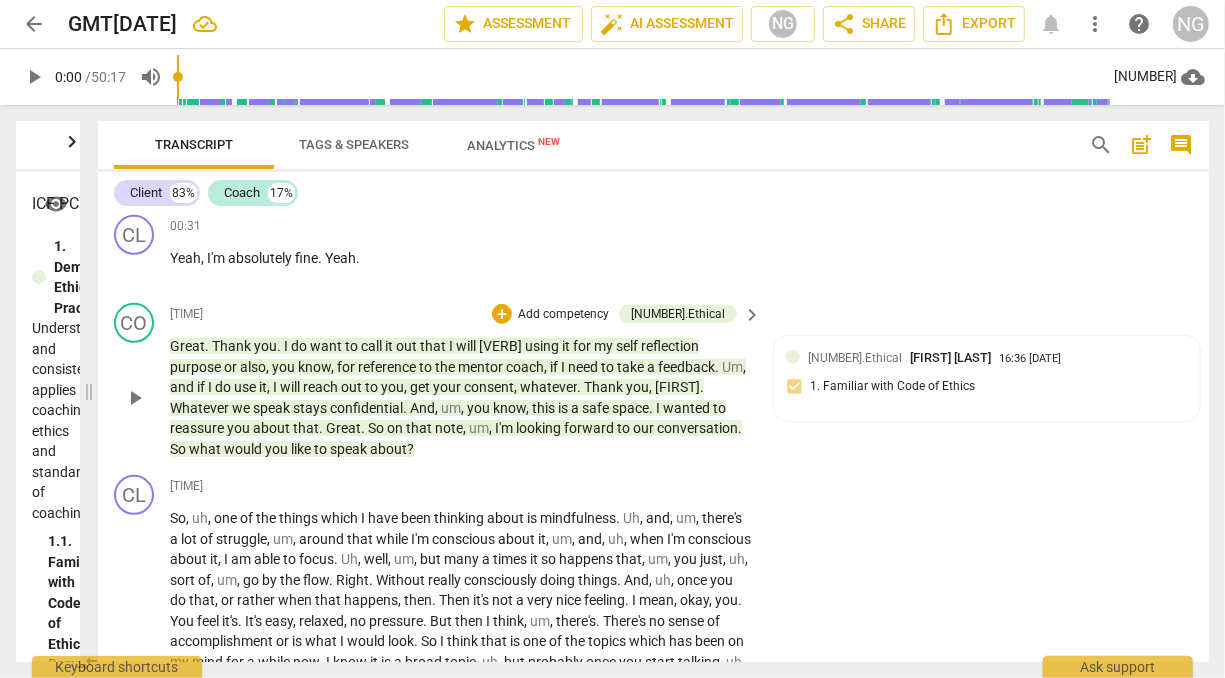 click on "Add competency" at bounding box center [563, 315] 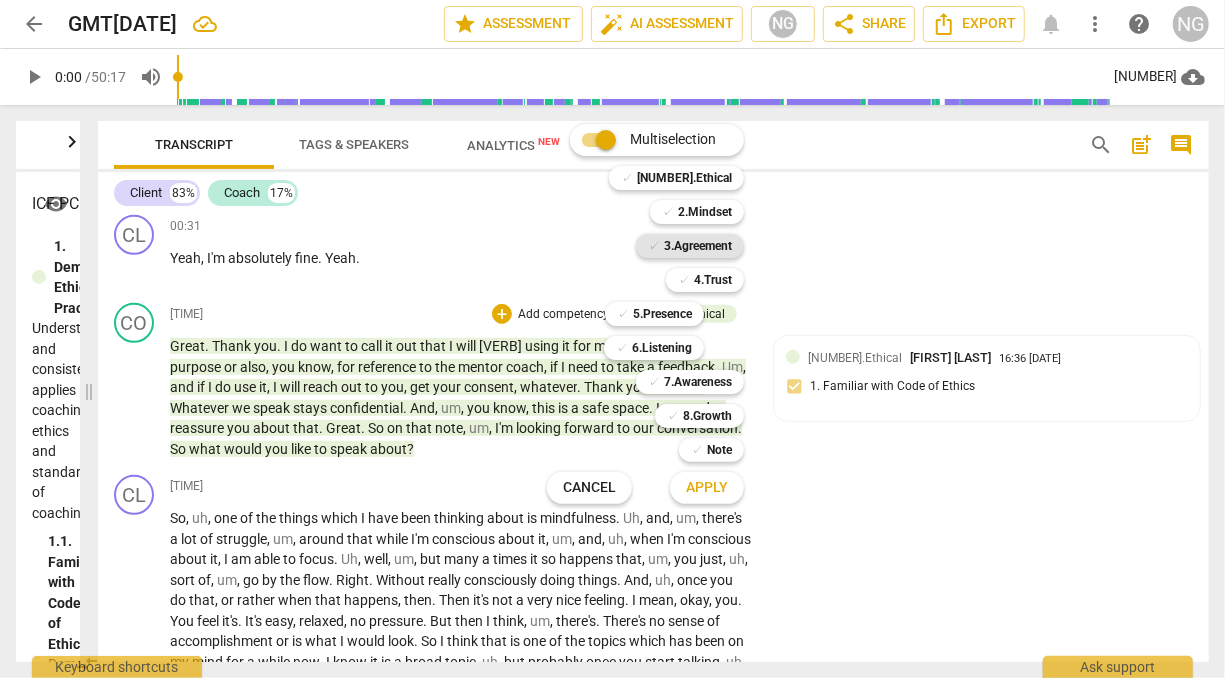 click on "3.Agreement" at bounding box center [698, 246] 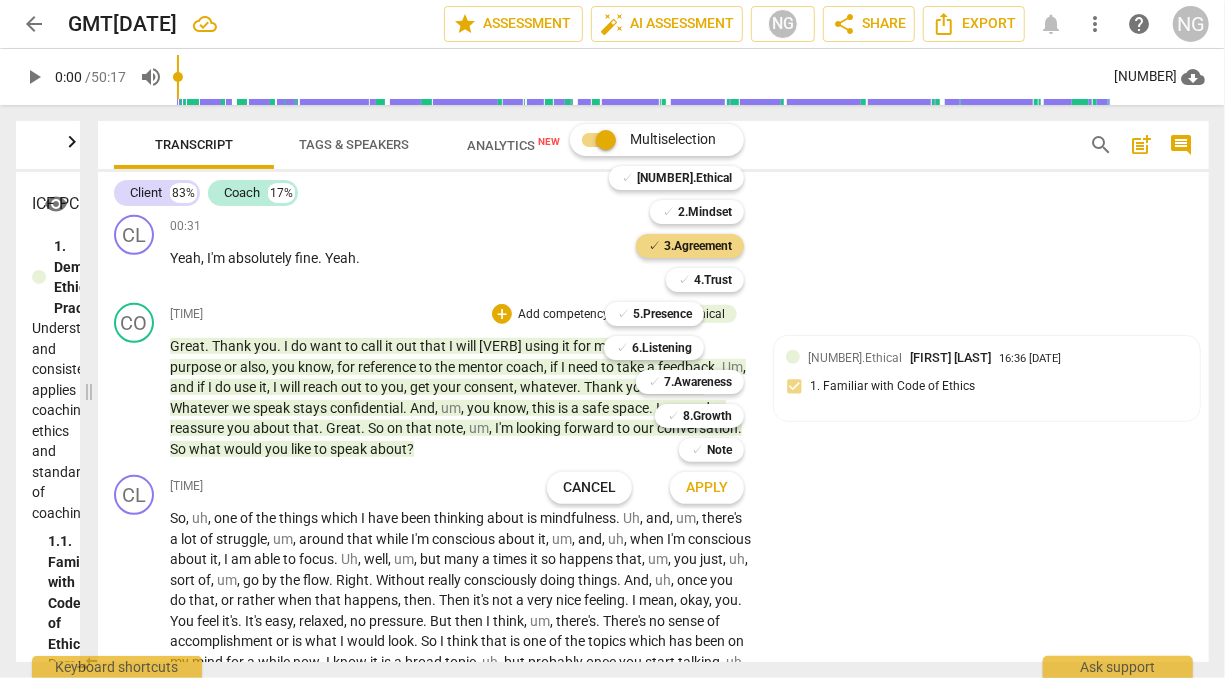 click on "Apply" at bounding box center [707, 488] 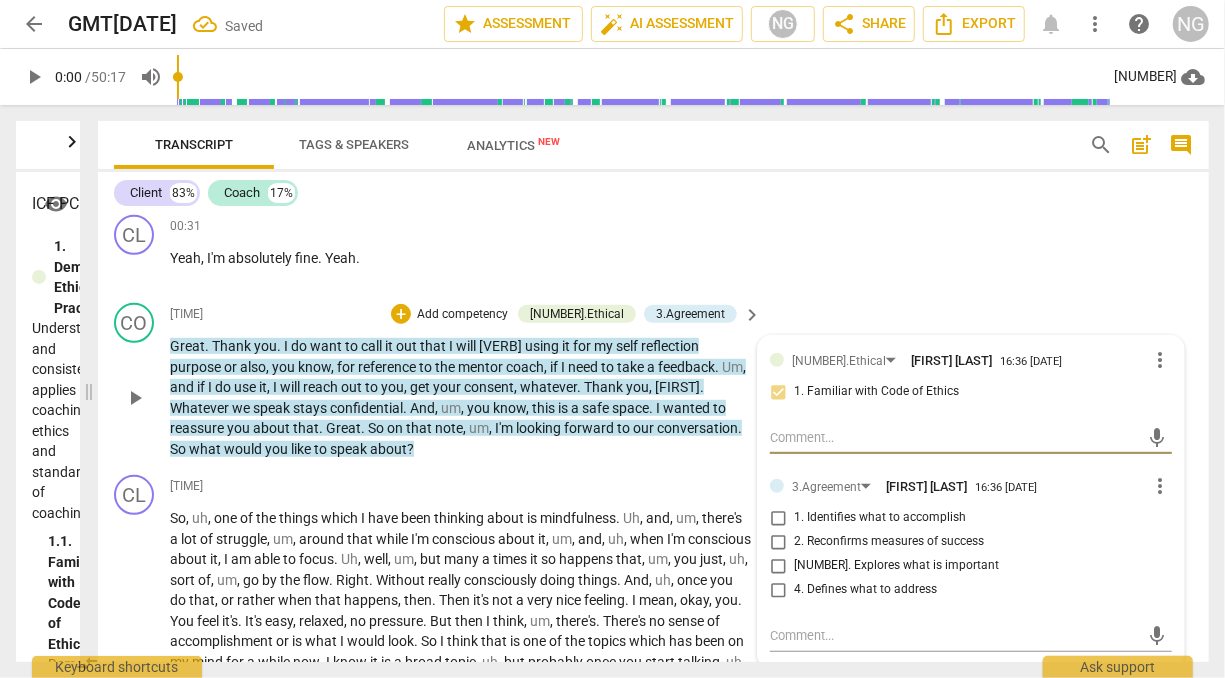 click on "1. Identifies what to accomplish" at bounding box center [778, 518] 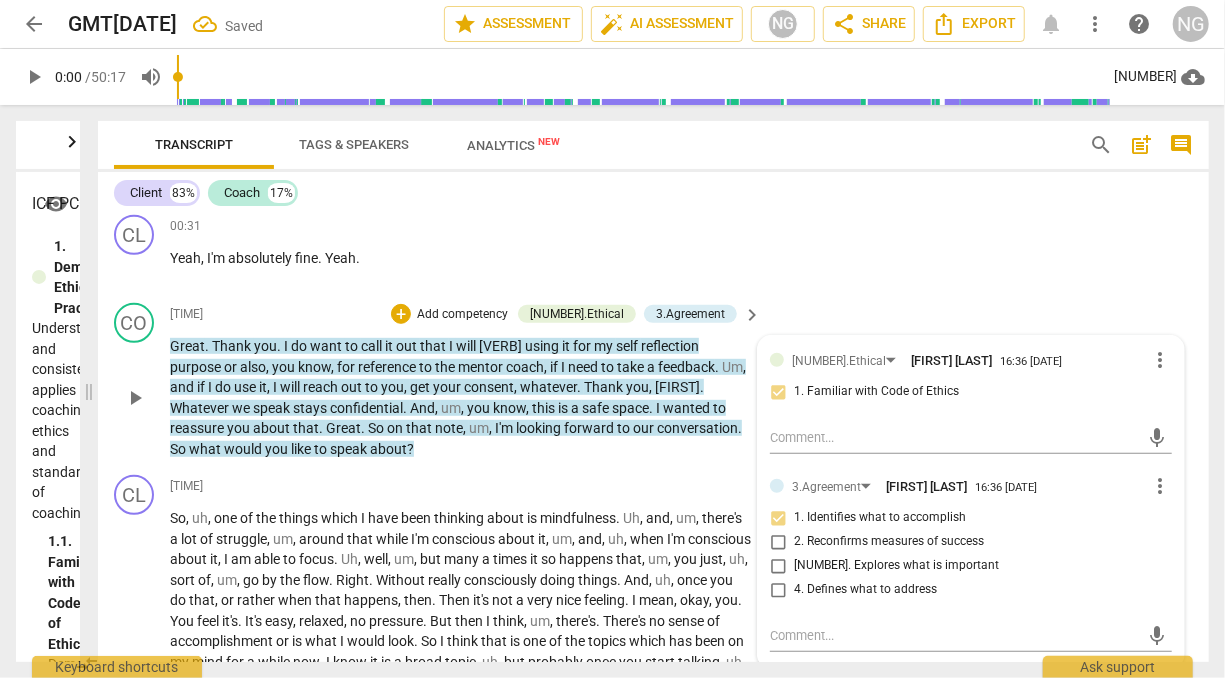 click on "Great . Thank you . I do want to call it out that I will be using it for my self reflection purpose or also , you know , for reference to the mentor coach , if I need to take a feedback . Um , and if I do use it , I will reach out to you , get your consent , whatever . Thank you , [NAME] . Whatever we speak stays confidential . And , um , you know , this is a safe space . I wanted to reassure you about that . Great . So on that note , um , I'm looking forward to our conversation . So what would you like to speak about ?" at bounding box center (460, 397) 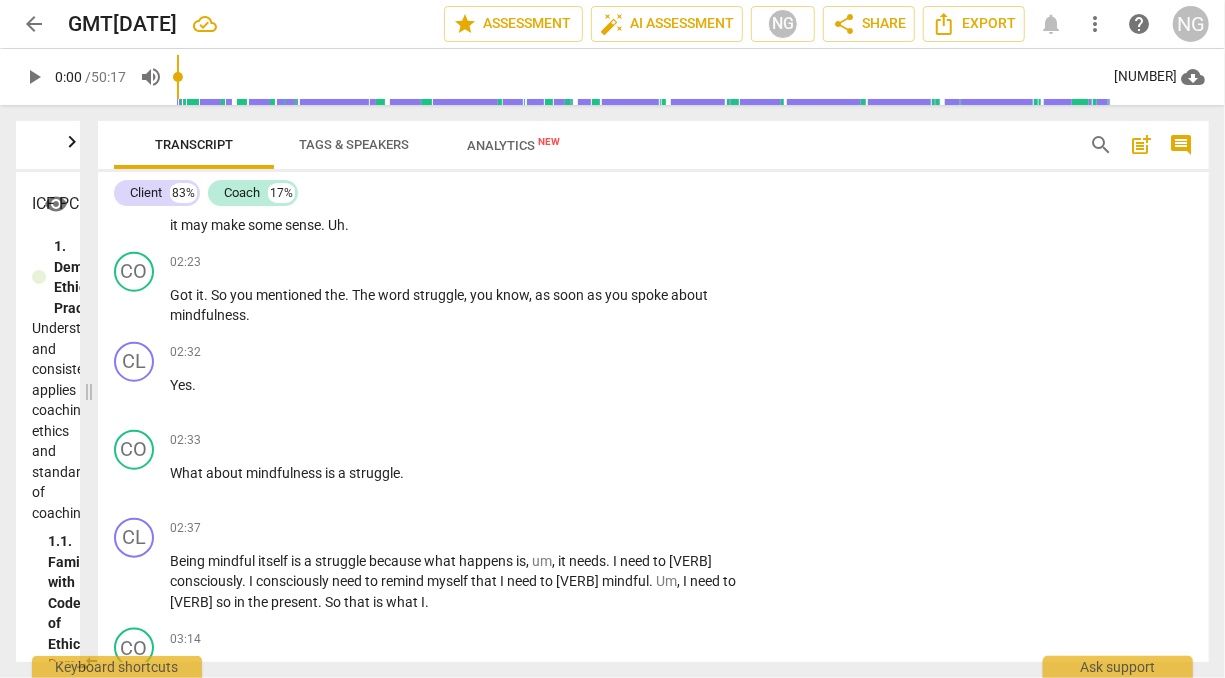 scroll, scrollTop: 1000, scrollLeft: 0, axis: vertical 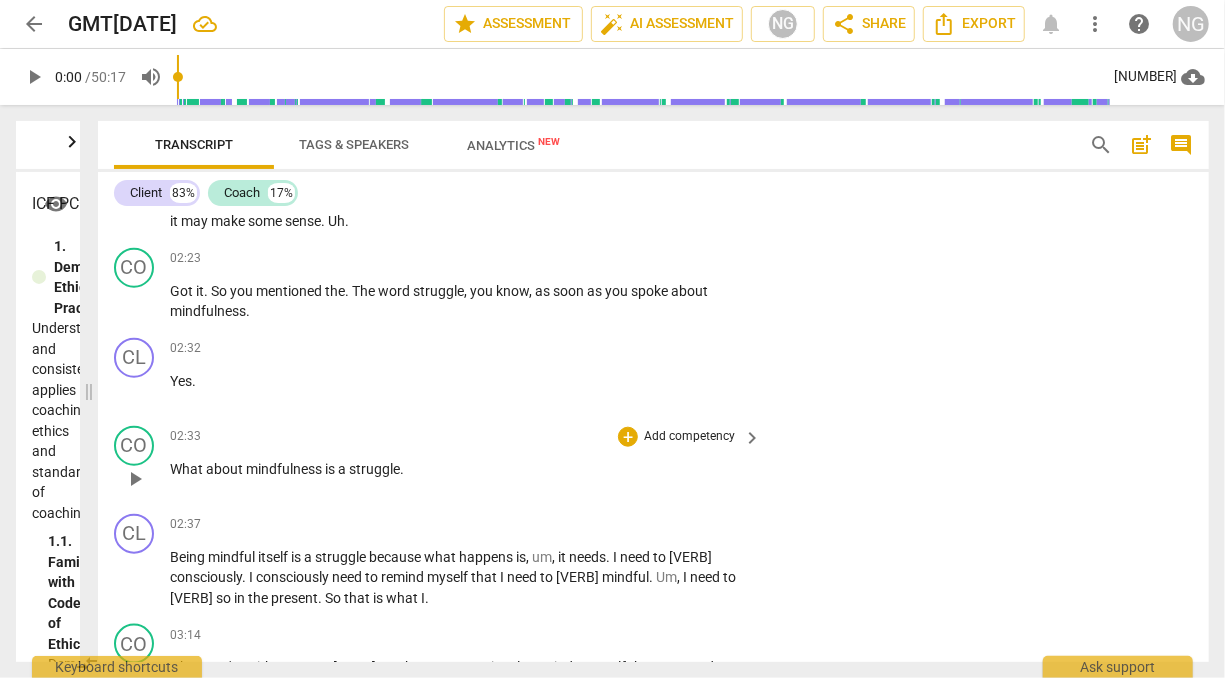 click on "Add competency" at bounding box center (689, 437) 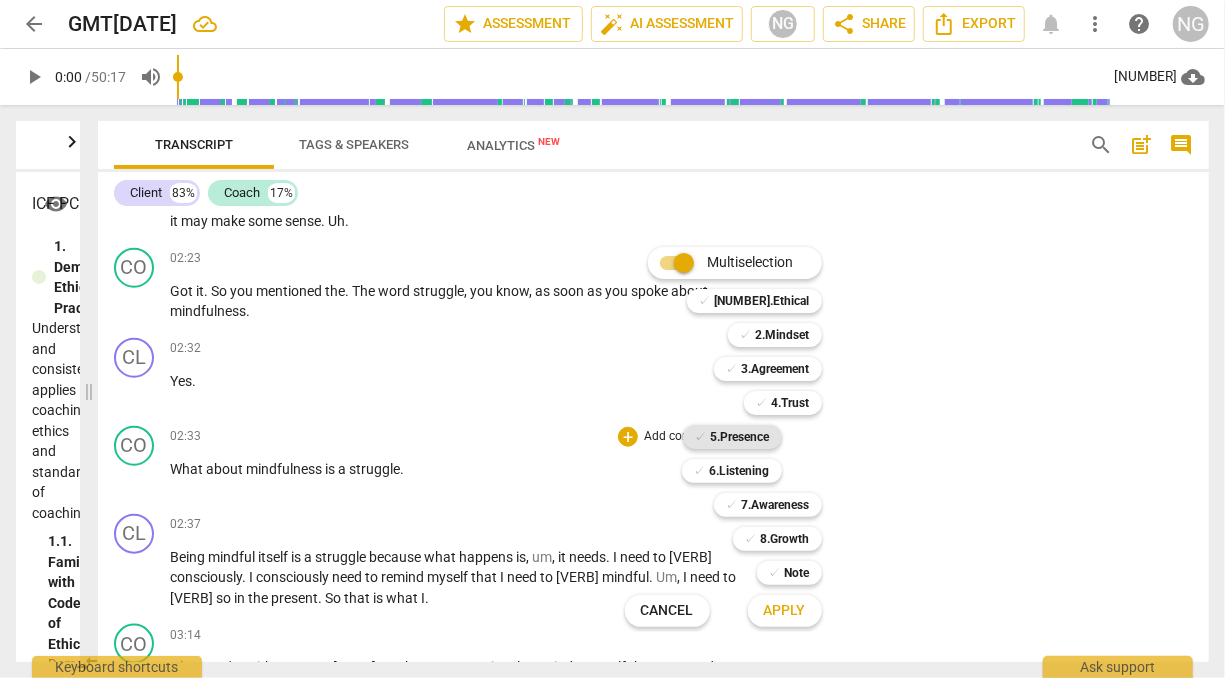 click on "5.Presence" at bounding box center (740, 437) 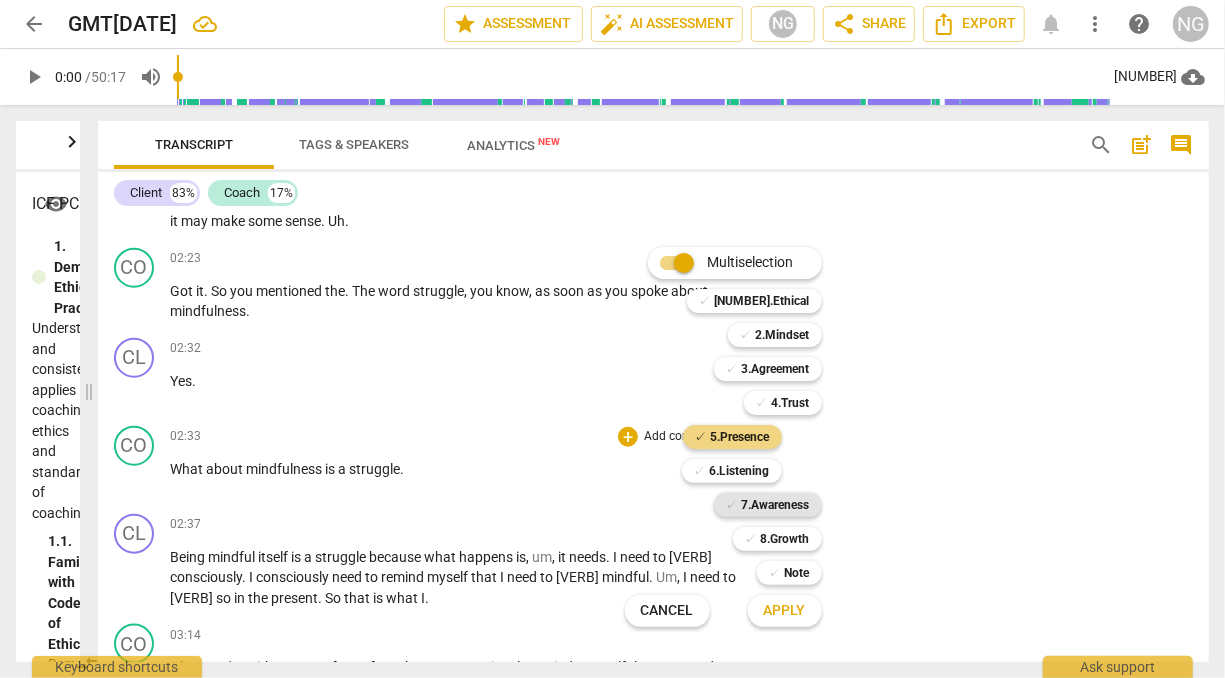 click on "7.Awareness" at bounding box center [776, 505] 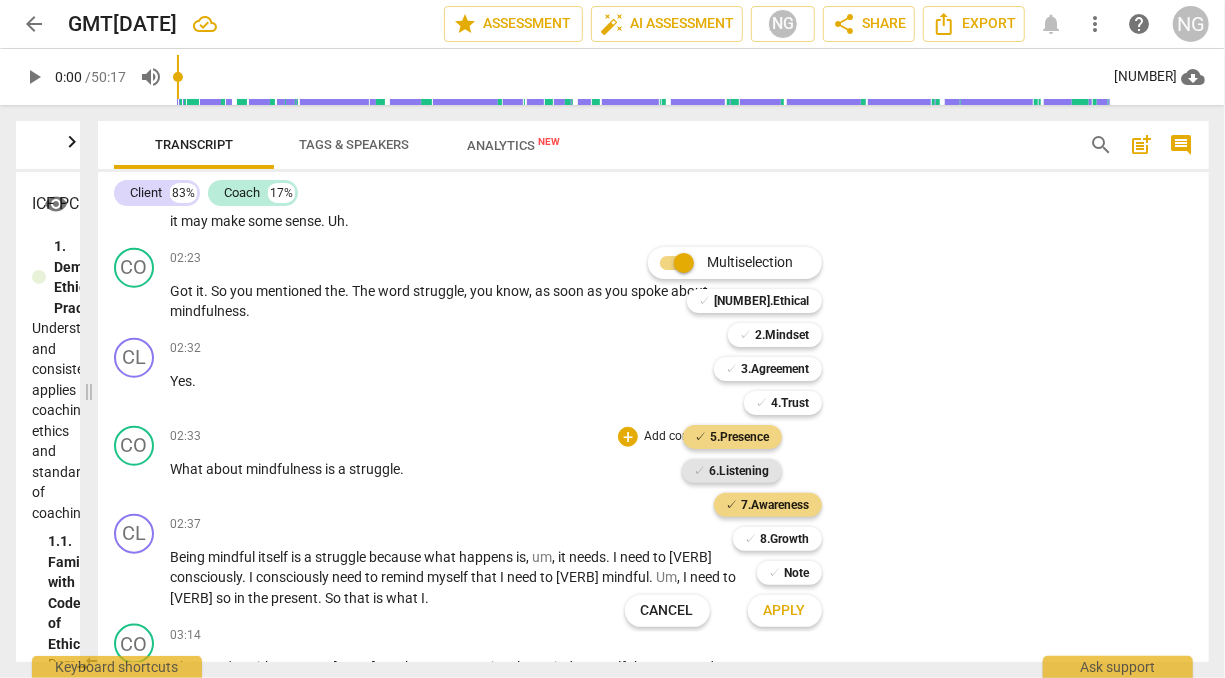 click on "6.Listening" at bounding box center [740, 471] 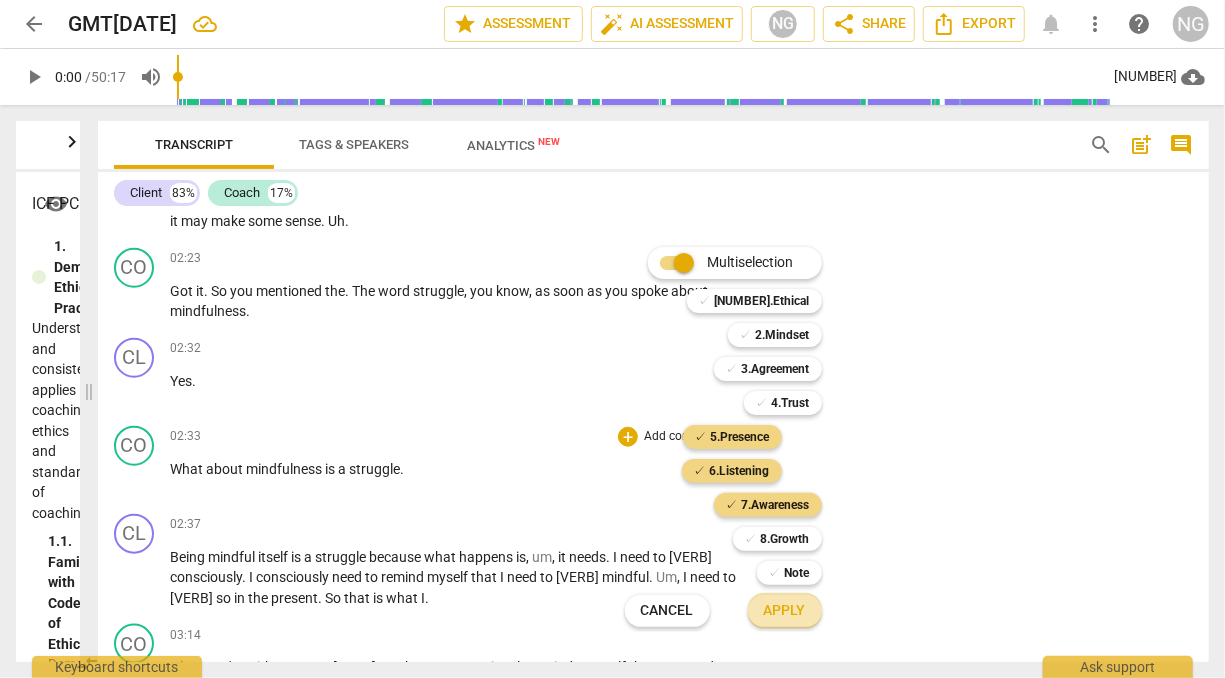 click on "Apply" at bounding box center [785, 611] 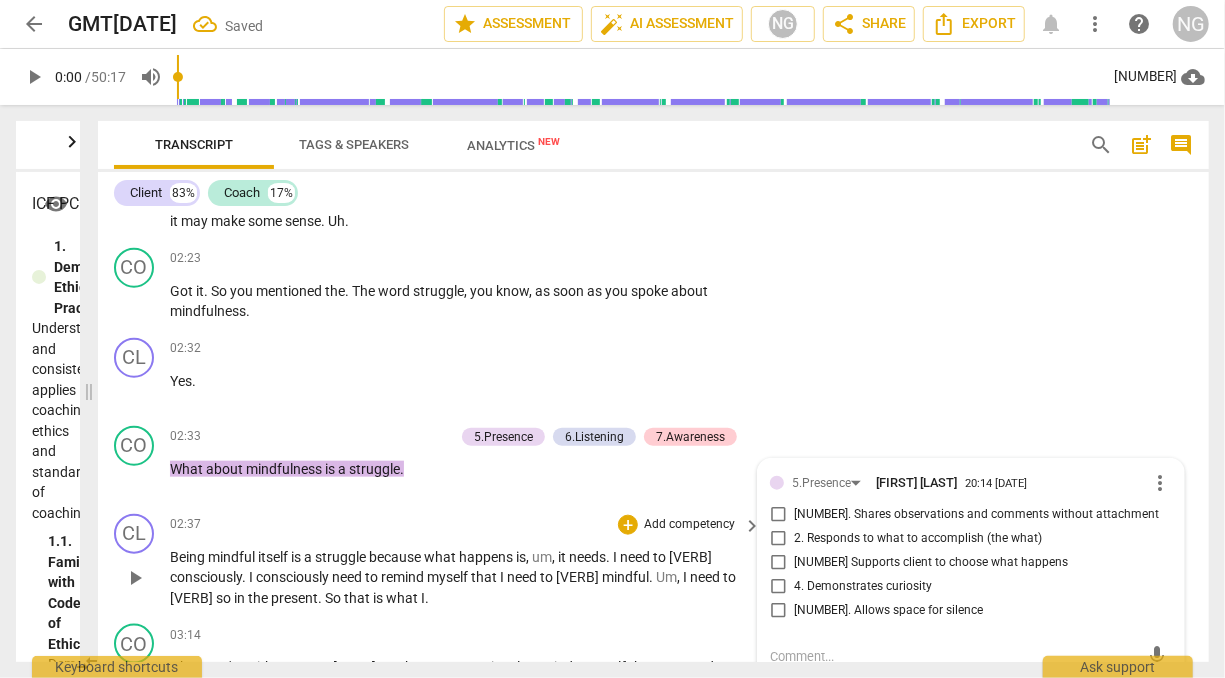 scroll, scrollTop: 1001, scrollLeft: 0, axis: vertical 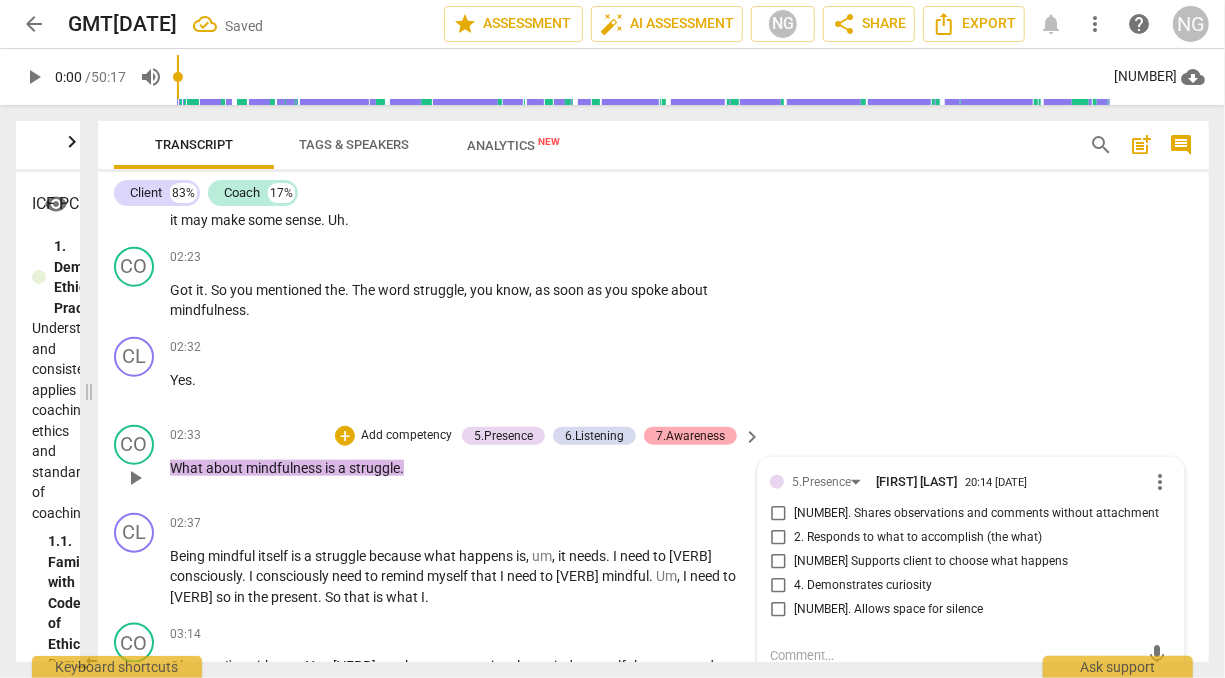 click on "CO play_arrow pause [TIME] + Add competency 5.Presence 6.Listening 7.Awareness keyboard_arrow_right What about mindfulness is a struggle . 5.Presence [NAME] [DATE] more_vert 1. Responds to the whole person (the who) 2. Responds to what to accomplish (the what) 3. Supports client to choose what happens 4. Demonstrates curiosity 5. Allows space for silence mic 6.Listening [NAME] [DATE] more_vert 1. Customizes questions 2. Explores client's words 3. Explores client's emotions 4. Explores energy shifts 5. Inquires about perception 6. Does not interrupt 7. Summarizes what communicated mic 7.Awareness [NAME] [DATE] more_vert 1. Asks about a current way of thinking 2. Asks to help exploring beyond themself 3. Asks to help exploring beyond situation 4. Asks to help moving towards the outcome 5. Shares observations and comments without attachment 6. Asks clear, open-ended questions 7. Uses concise language 8. Allows client most of the talking mic" at bounding box center (653, 461) 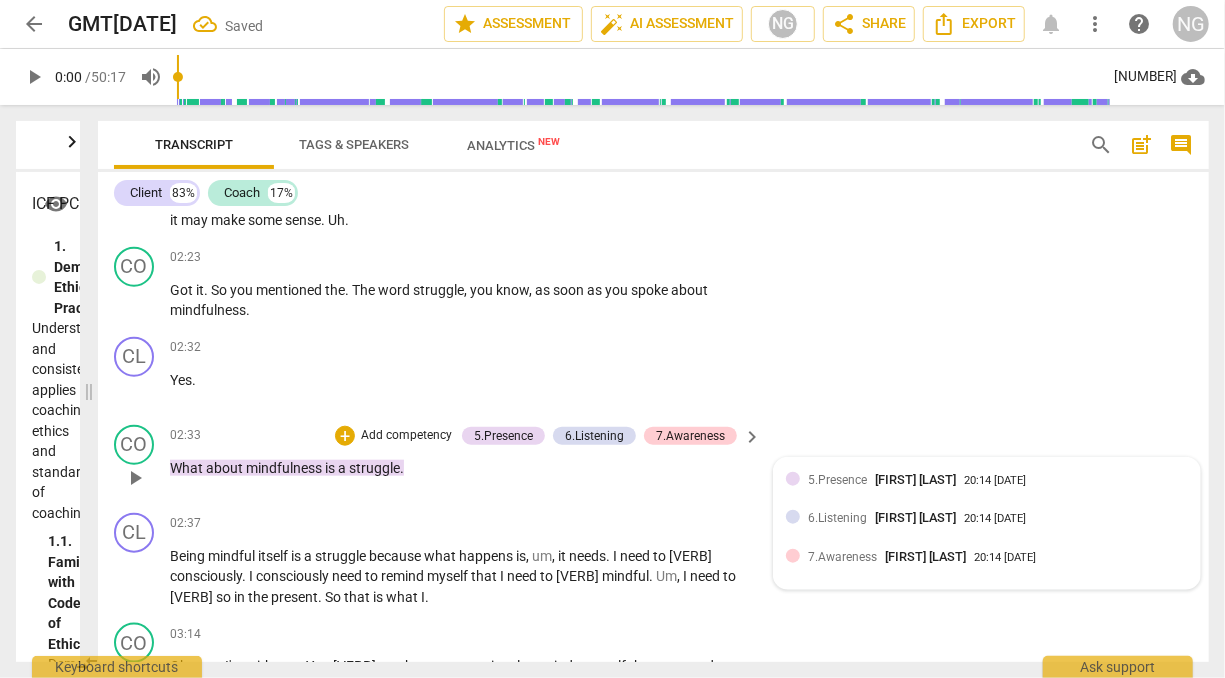 click on "5.Presence" at bounding box center [837, 480] 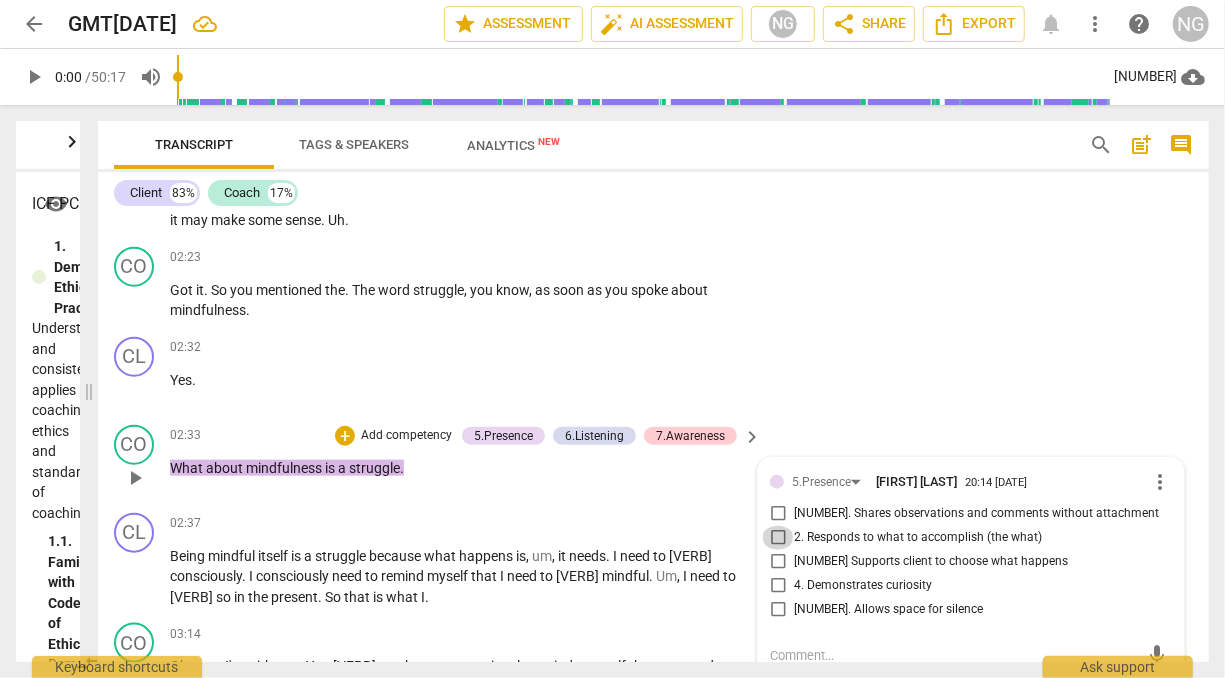 click on "2. Responds to what to accomplish (the what)" at bounding box center (778, 538) 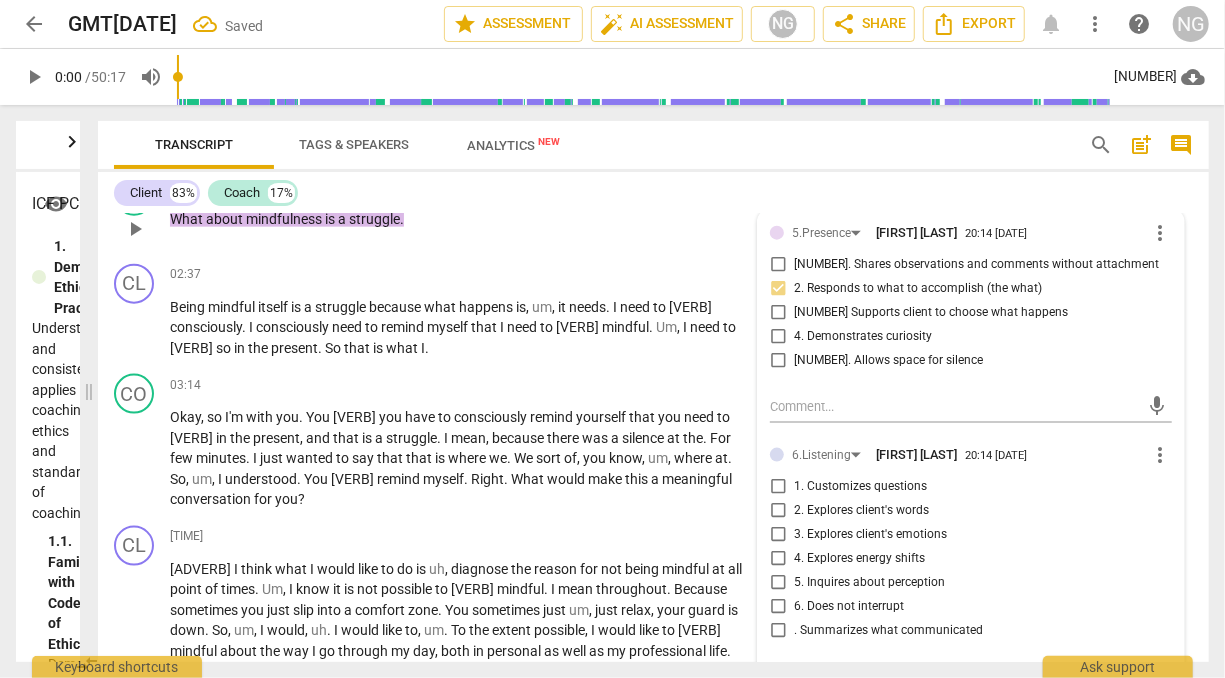 scroll, scrollTop: 1249, scrollLeft: 0, axis: vertical 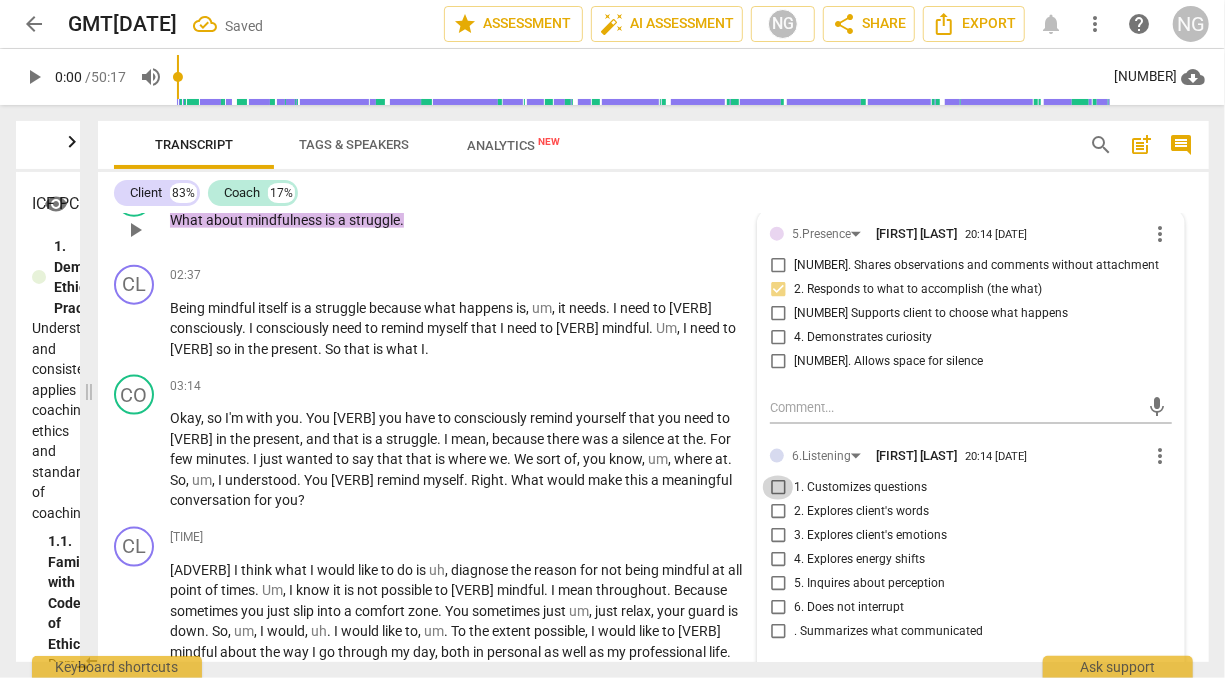 click on "1. Customizes questions" at bounding box center [778, 488] 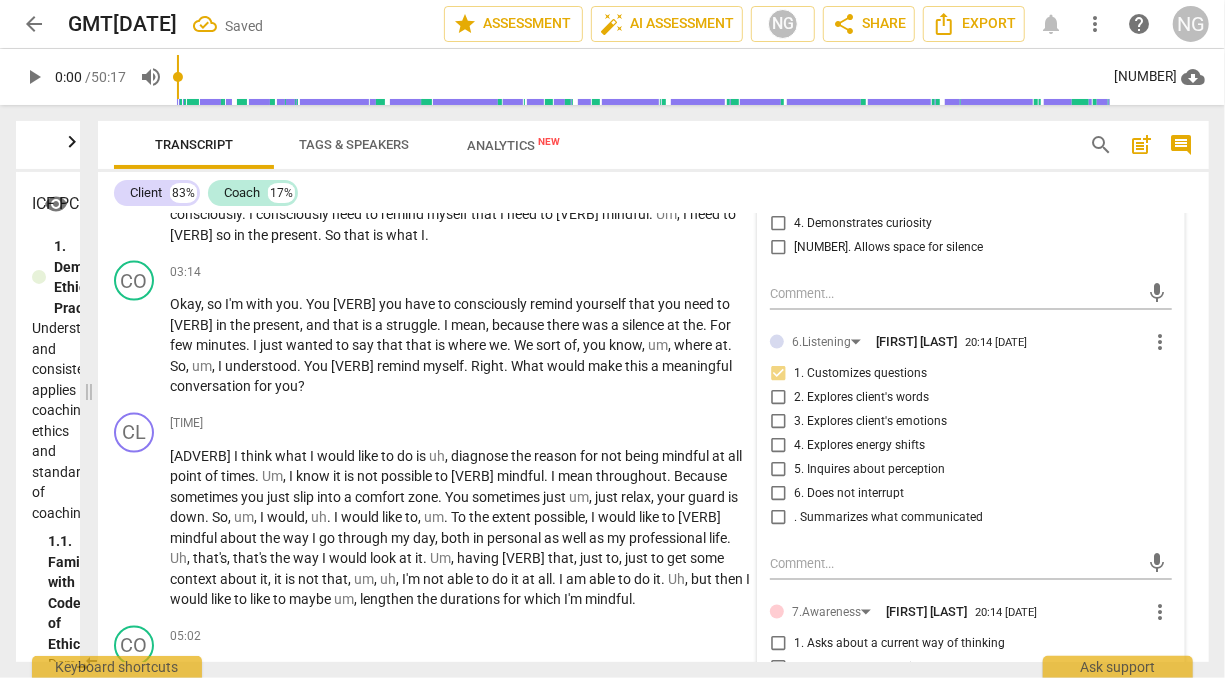 scroll, scrollTop: 1379, scrollLeft: 0, axis: vertical 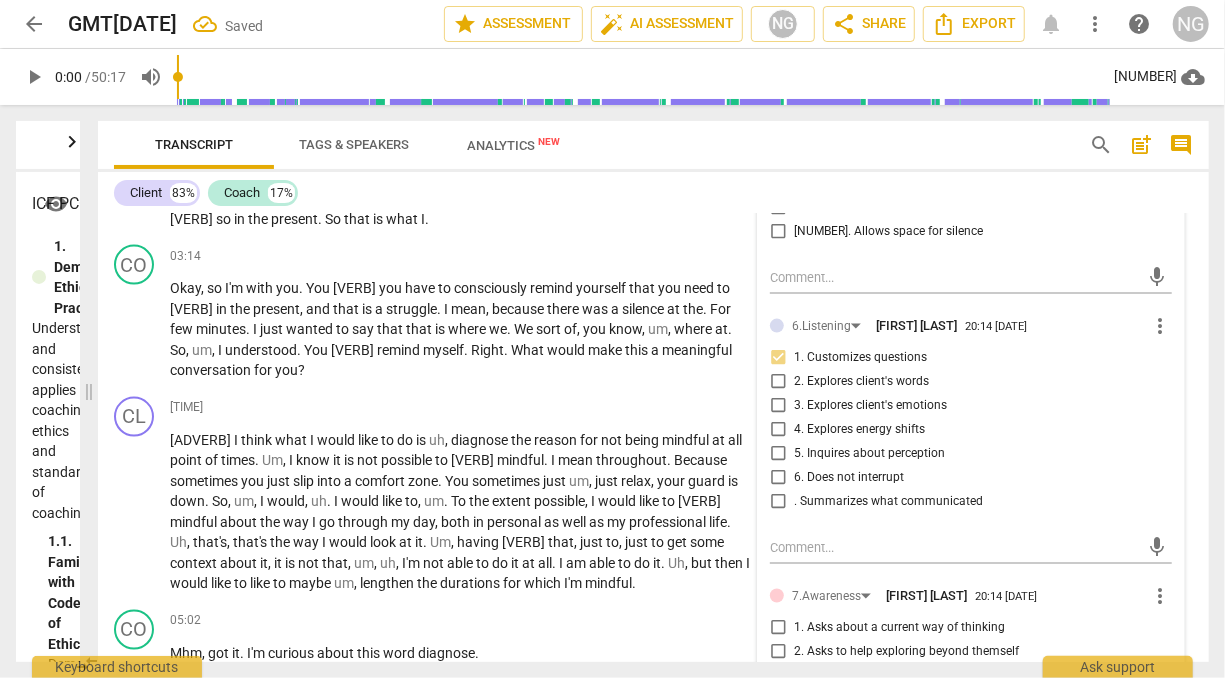 click on "2. Explores client's words" at bounding box center [861, 382] 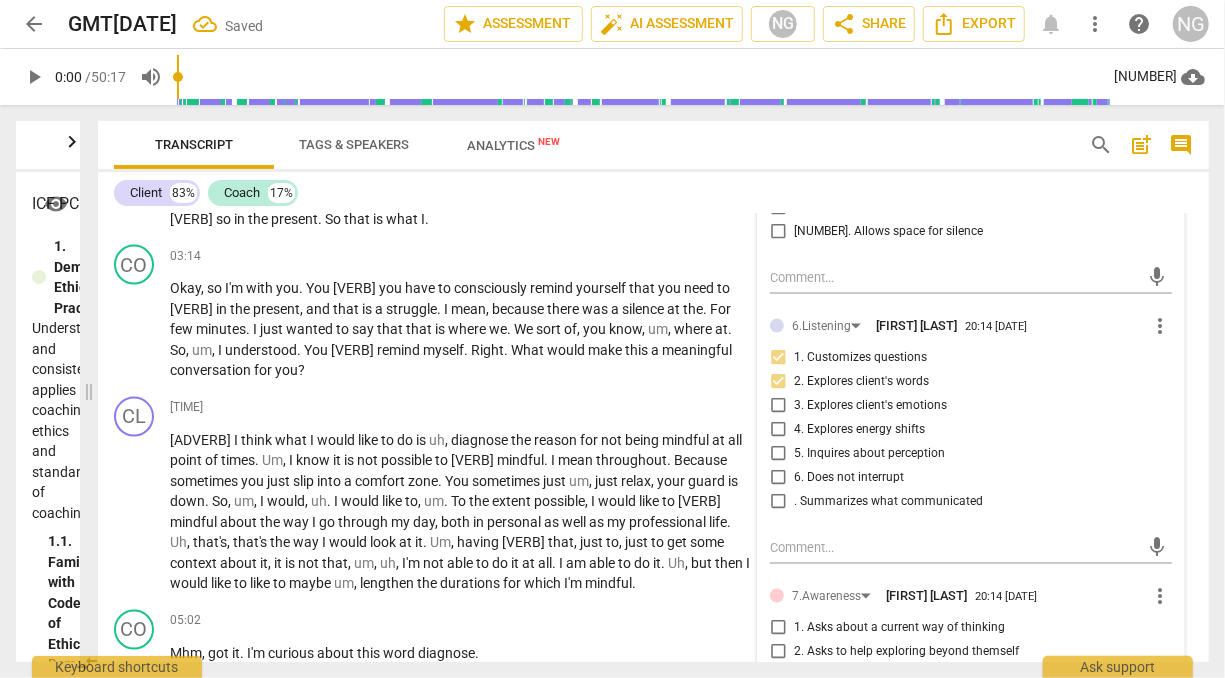 click on "2. Explores client's words" at bounding box center (861, 382) 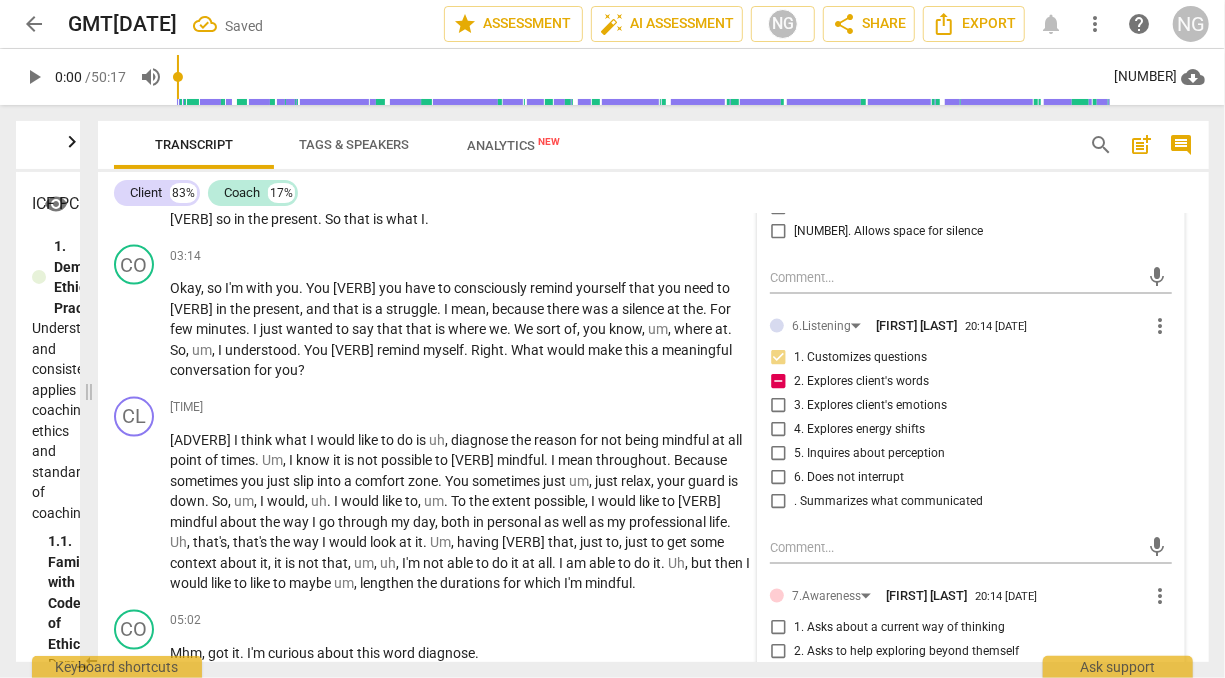 click on "2. Explores client's words" at bounding box center (861, 382) 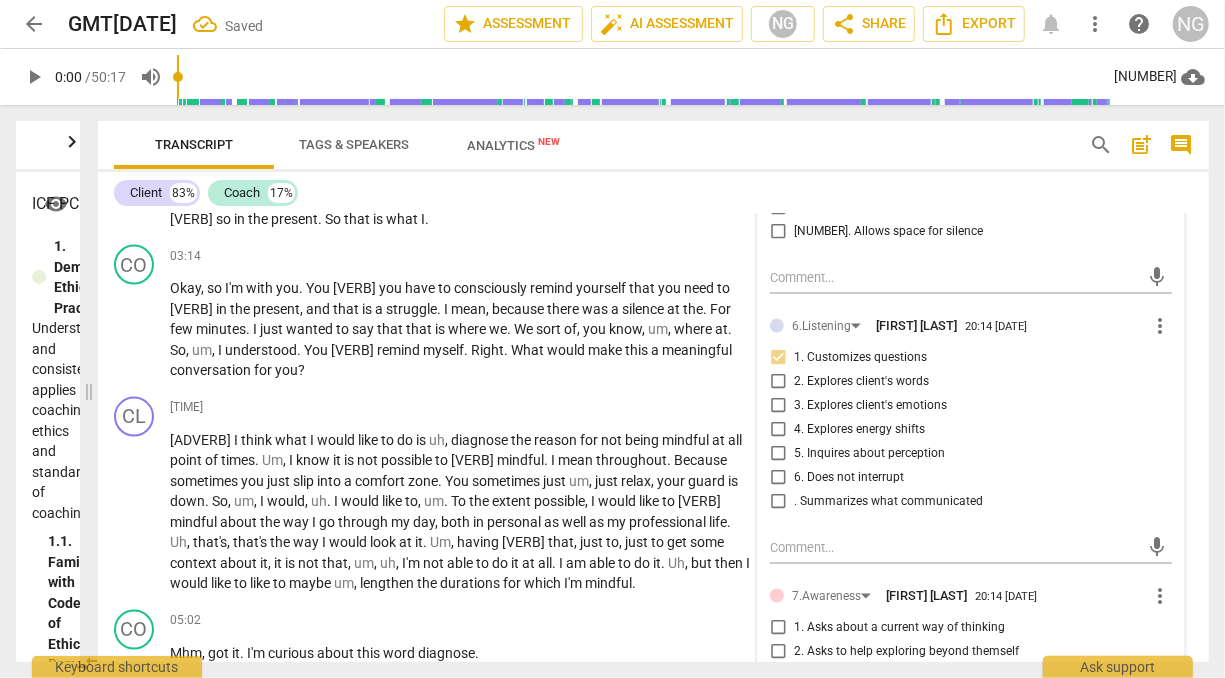 click on "2. Explores client's words" at bounding box center (861, 382) 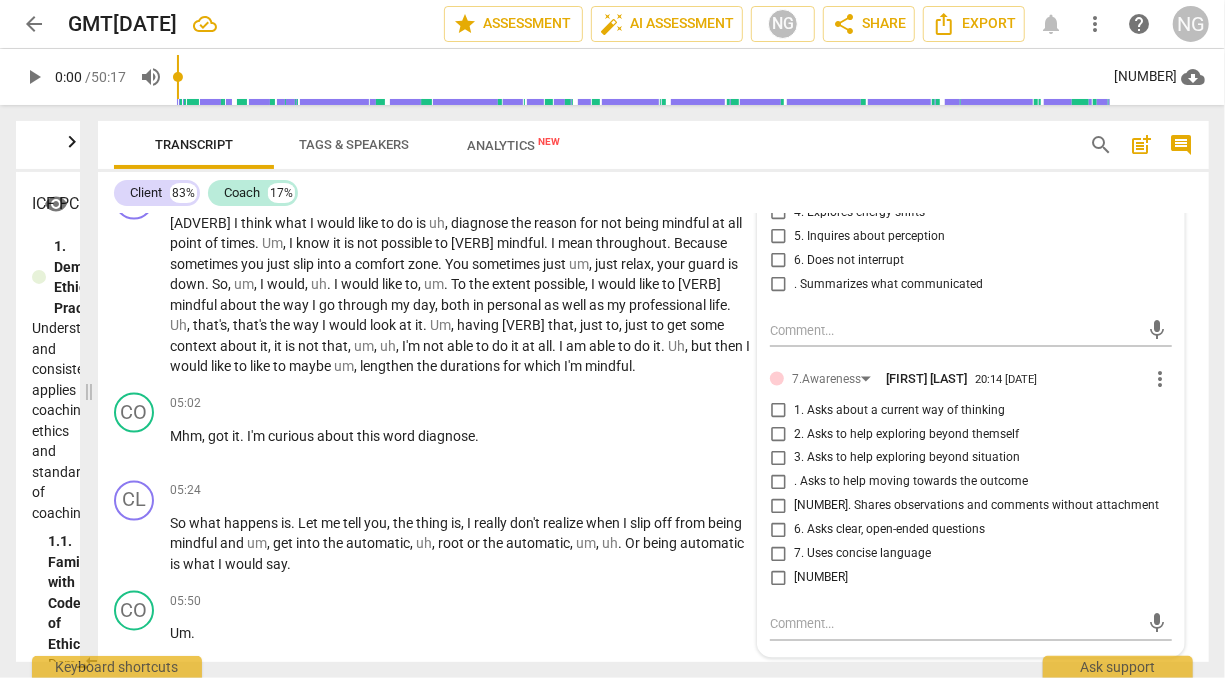 scroll, scrollTop: 1597, scrollLeft: 0, axis: vertical 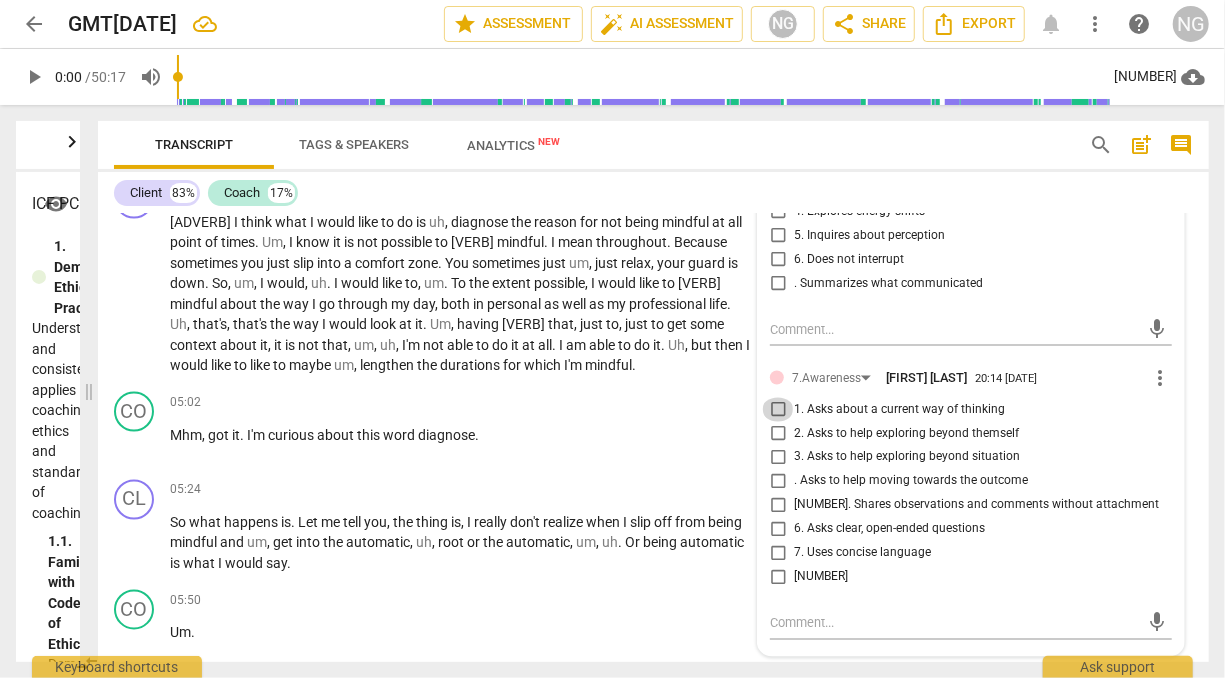 click on "1. Asks about a current way of thinking" at bounding box center (778, 410) 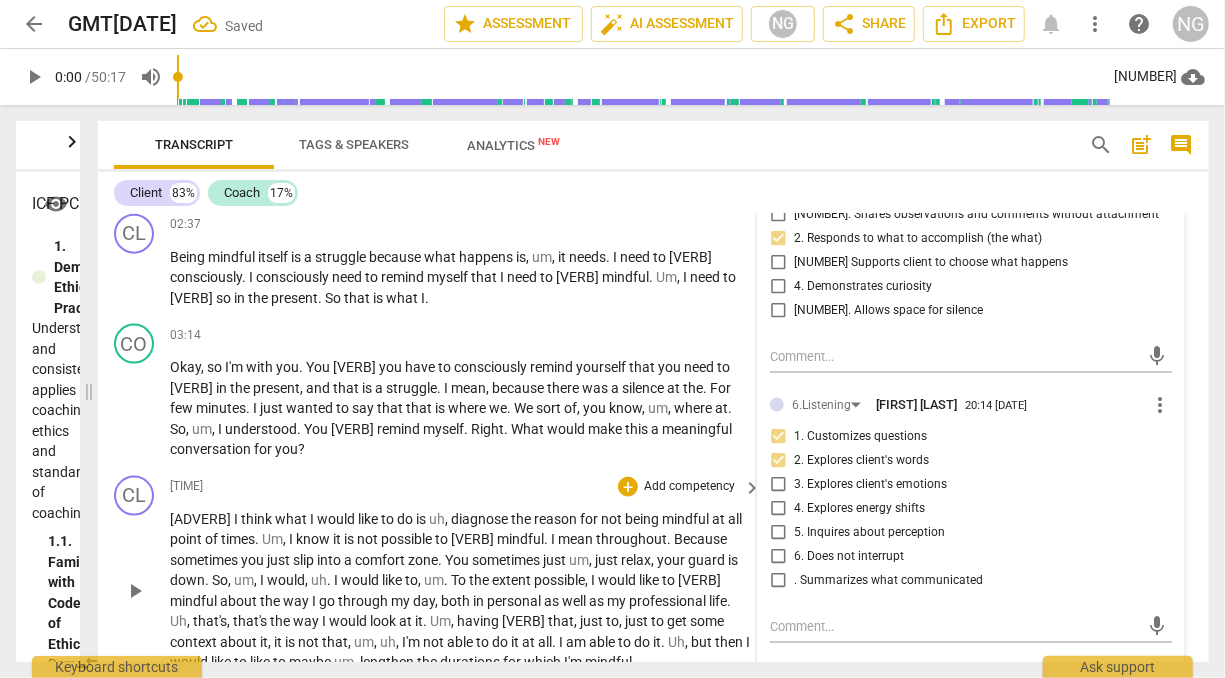 scroll, scrollTop: 1301, scrollLeft: 0, axis: vertical 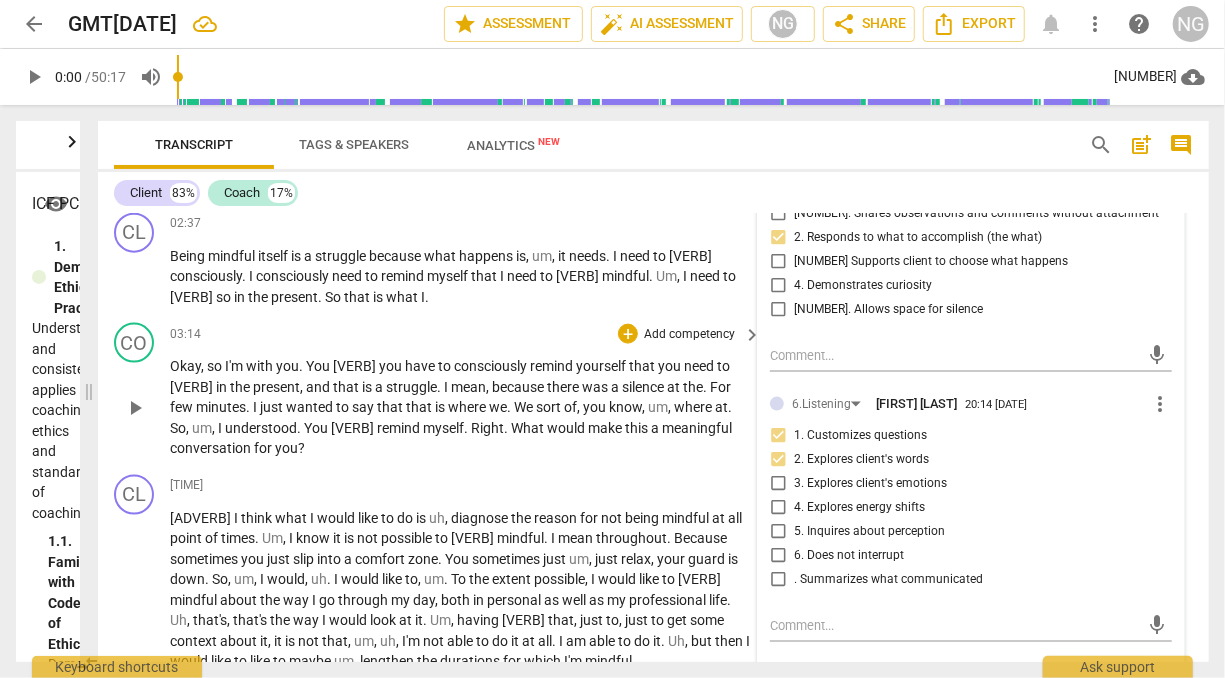 click on "Add competency" at bounding box center [689, 335] 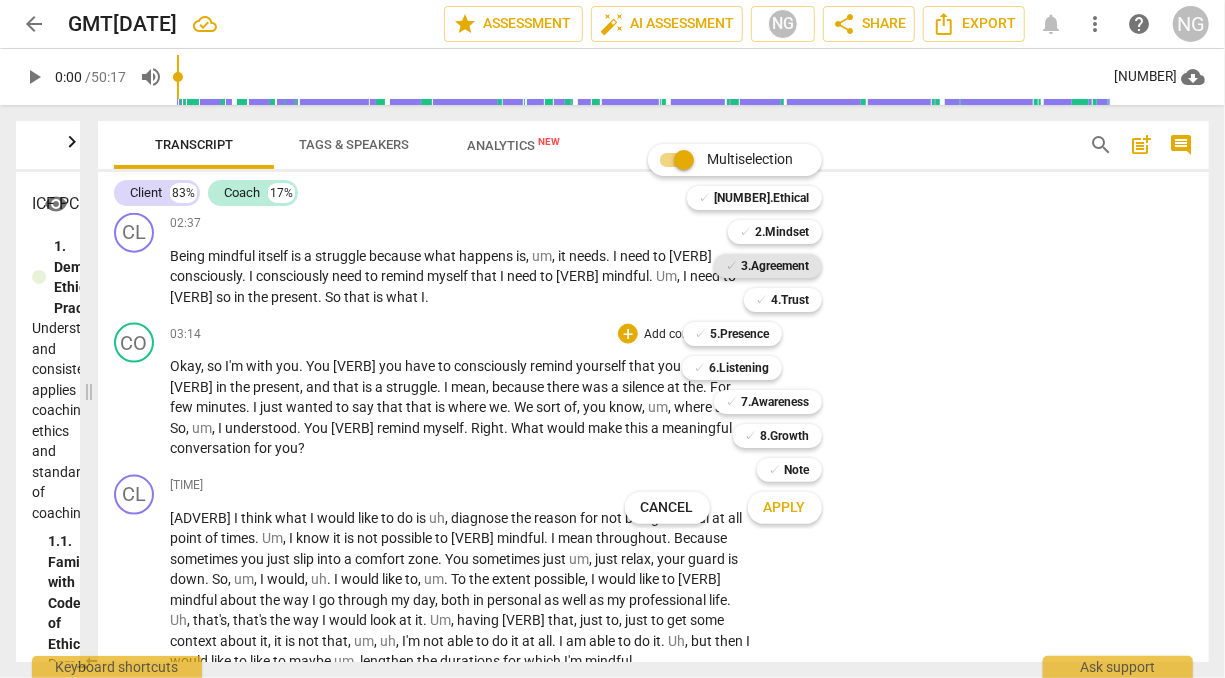 click on "3.Agreement" at bounding box center [776, 266] 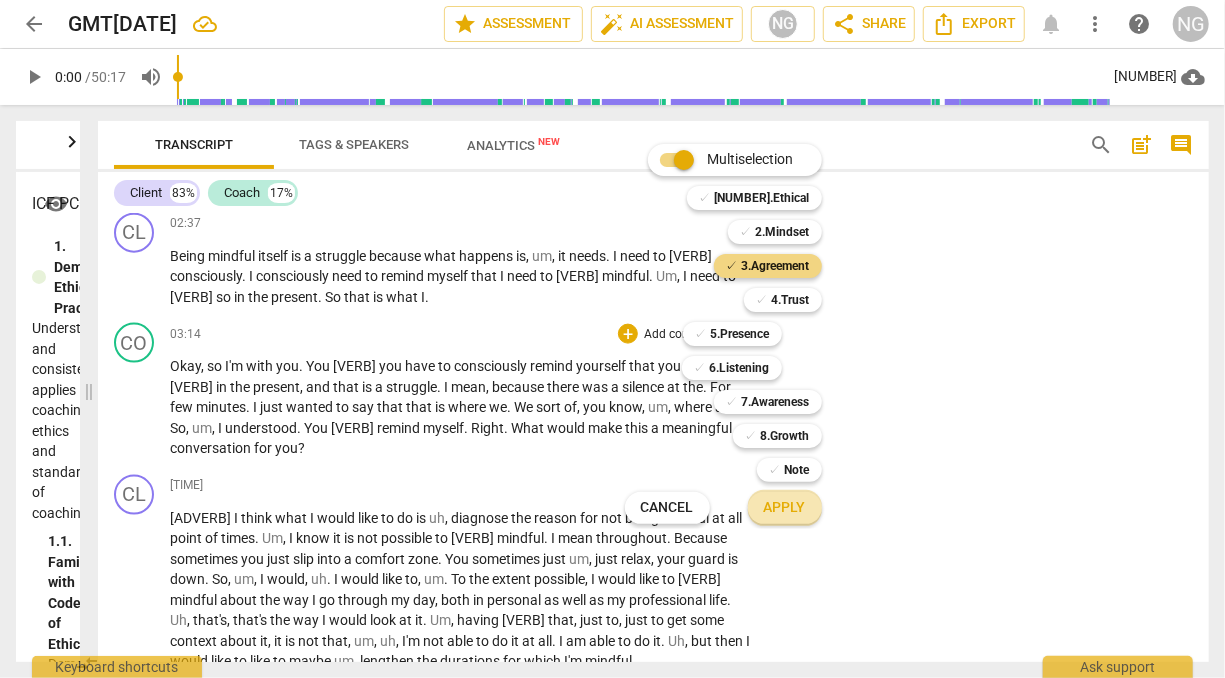 click on "Apply" at bounding box center (785, 508) 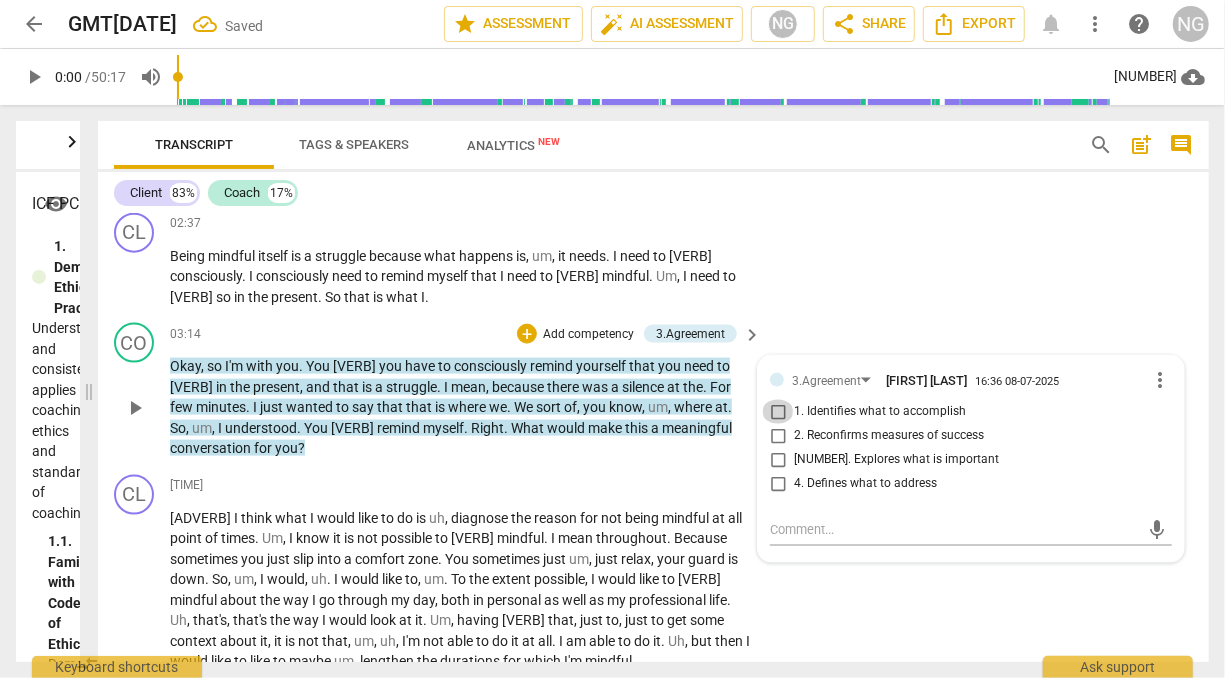 click on "1. Identifies what to accomplish" at bounding box center [778, 412] 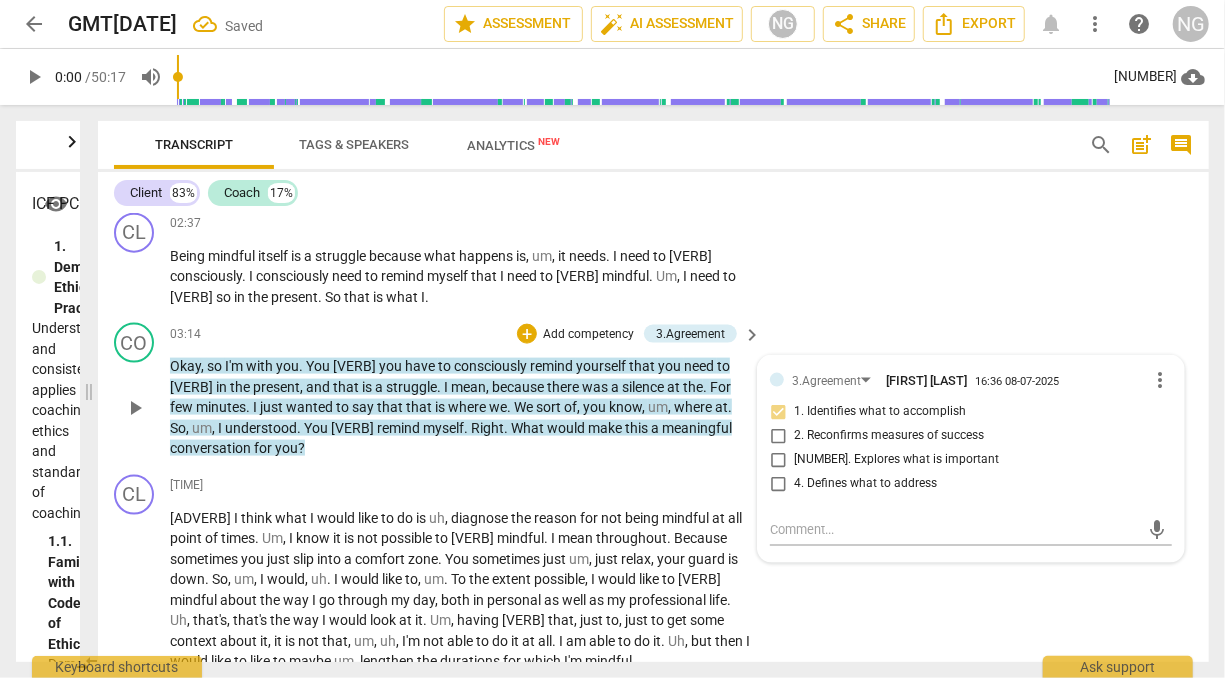 click on "Okay , so I'm with you . You said you have to consciously remind yourself that you need to be in the present , and that is a struggle . I mean , because there was a silence at the . For few minutes . I just wanted to say that that is where we . We sort of , you know , um , where at . So , um , I understood . You said remind myself . Right . What would make this a meaningful conversation for you ?" at bounding box center [460, 407] 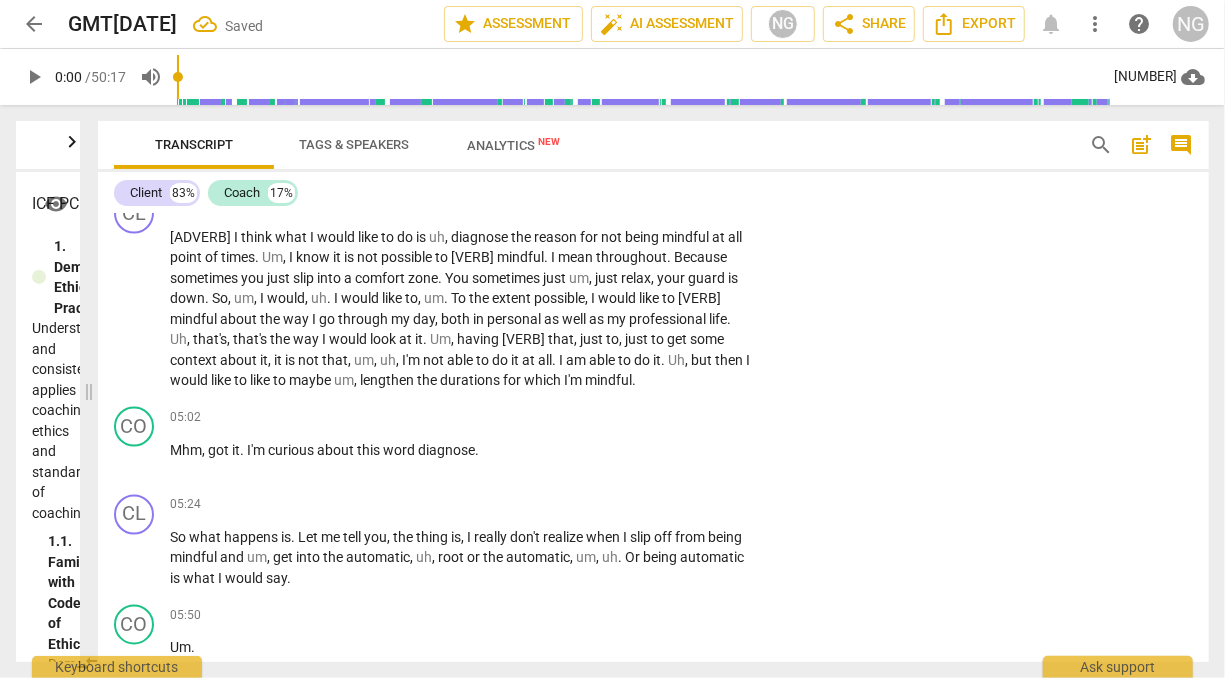 scroll, scrollTop: 1585, scrollLeft: 0, axis: vertical 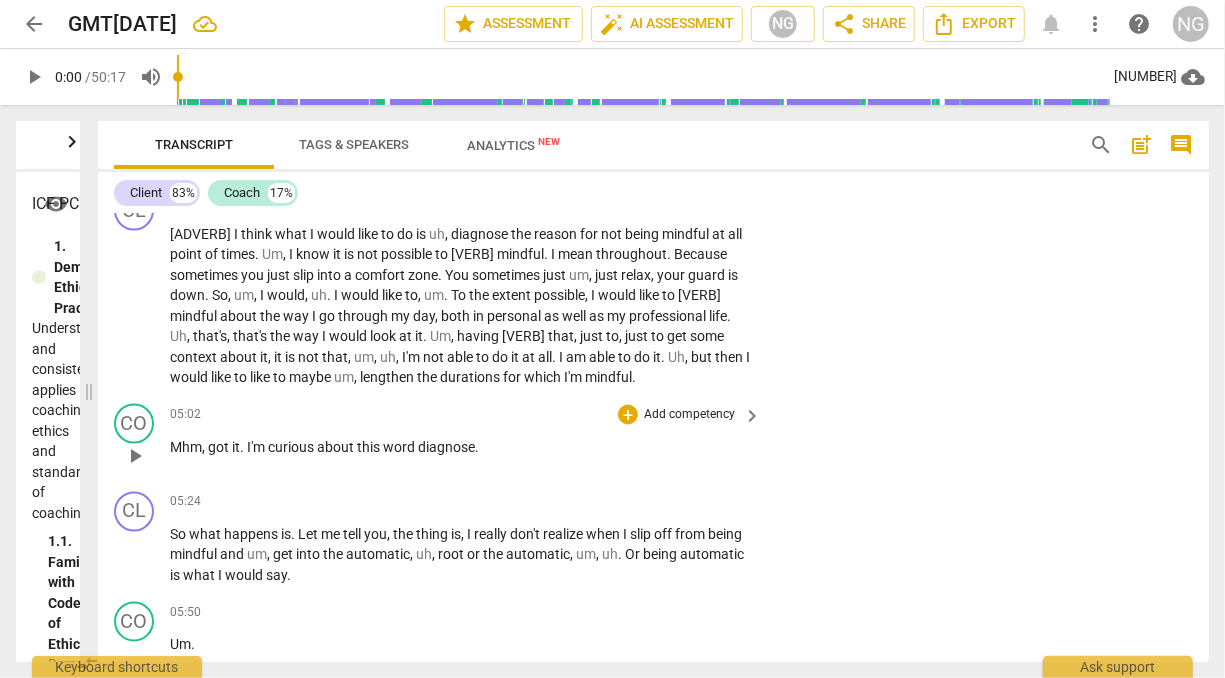 click on "Add competency" at bounding box center [689, 415] 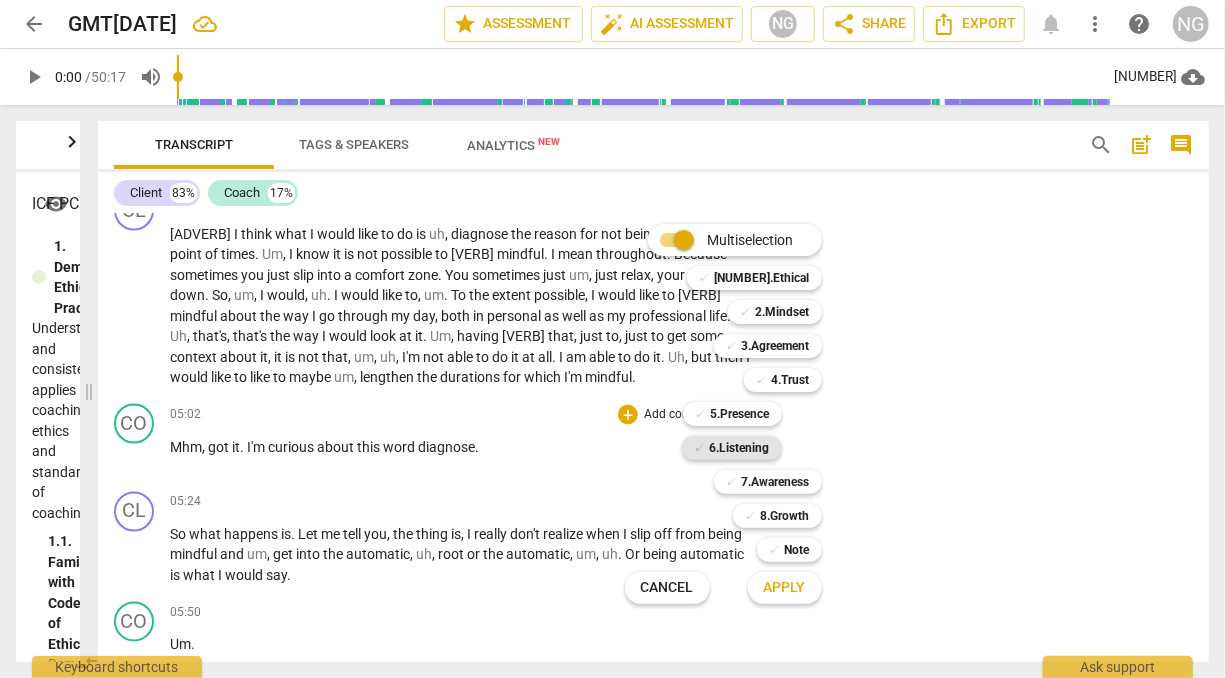 click on "6.Listening" at bounding box center (740, 448) 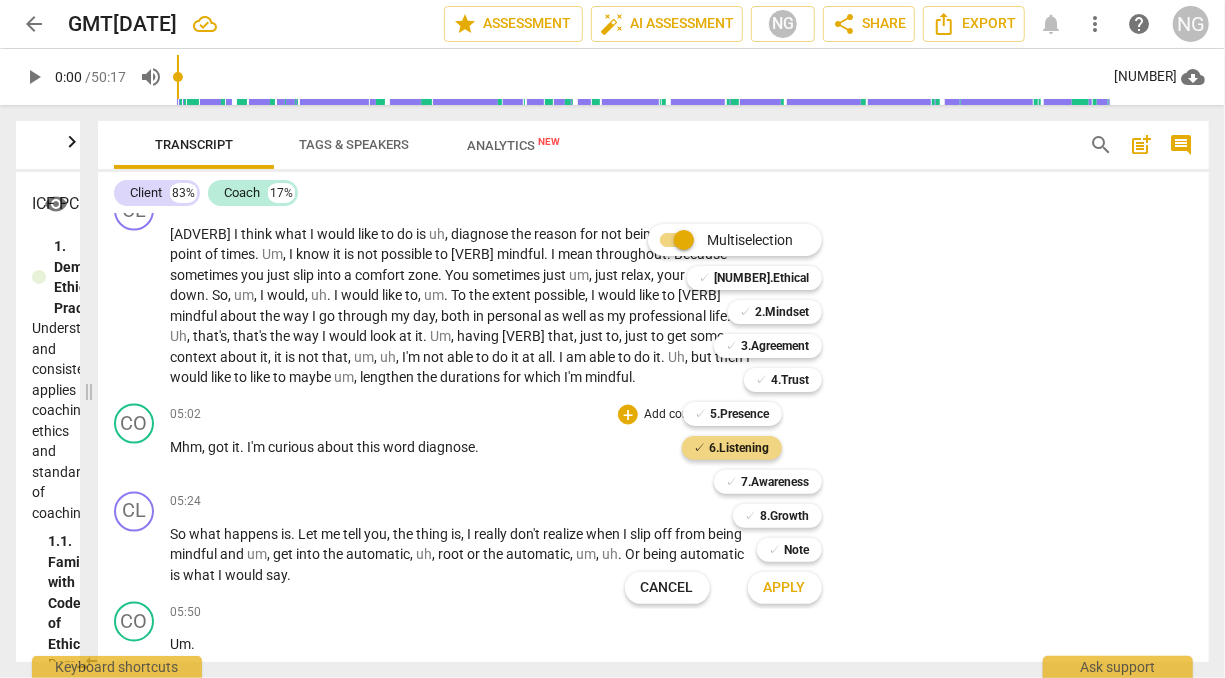 click on "Apply" at bounding box center [785, 588] 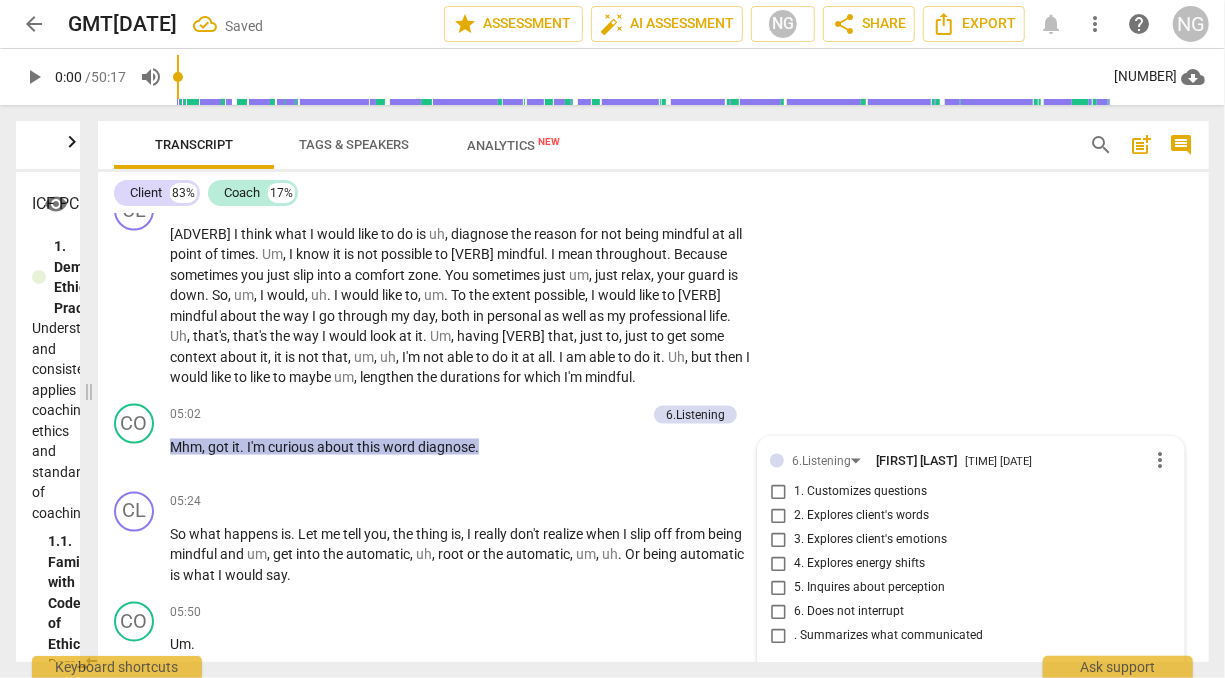 scroll, scrollTop: 1828, scrollLeft: 0, axis: vertical 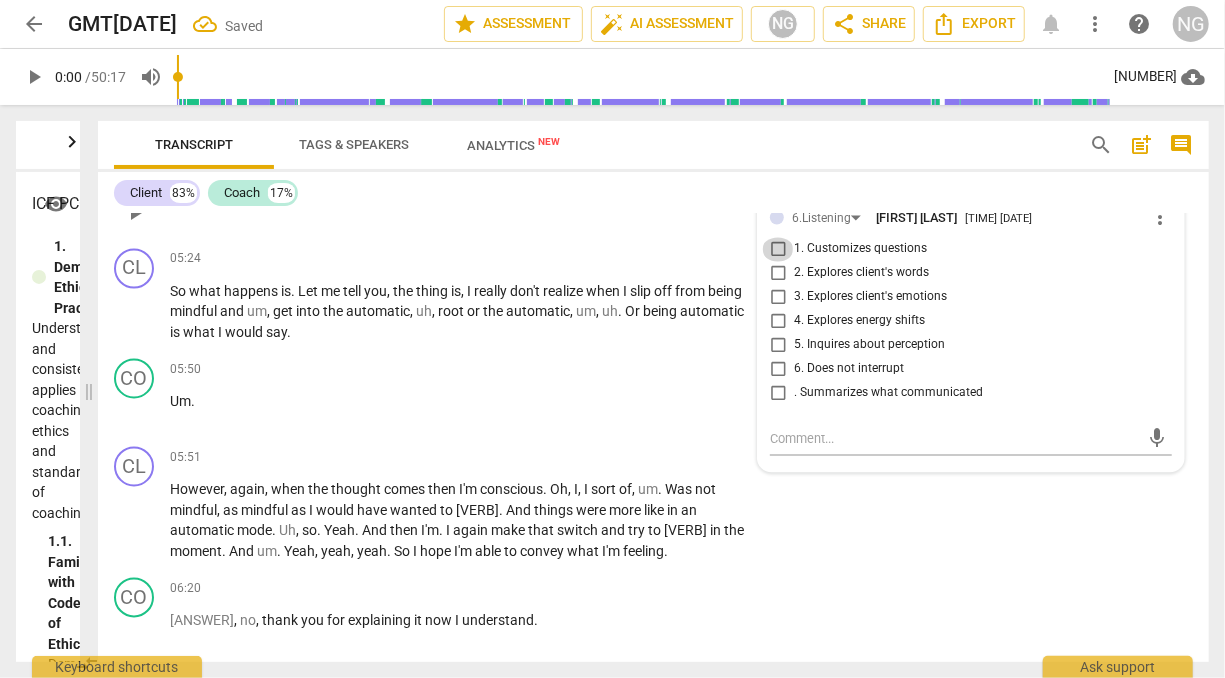 click on "1. Customizes questions" at bounding box center (778, 250) 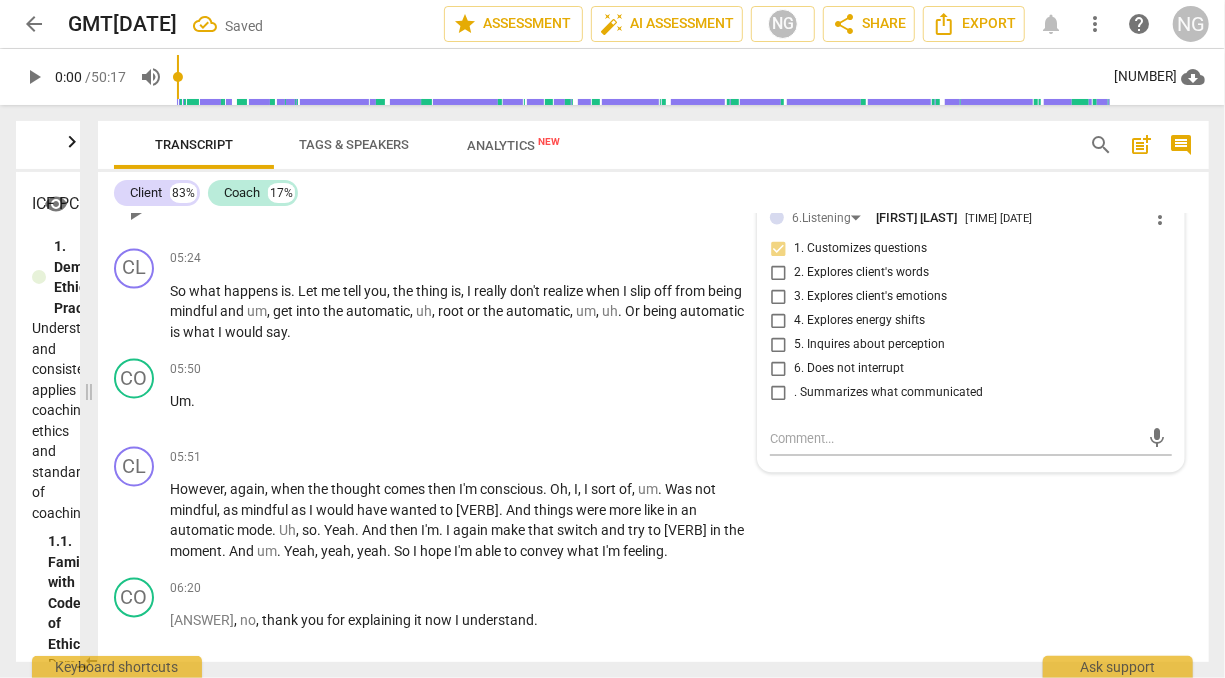 click on "2. Explores client's words" at bounding box center [778, 274] 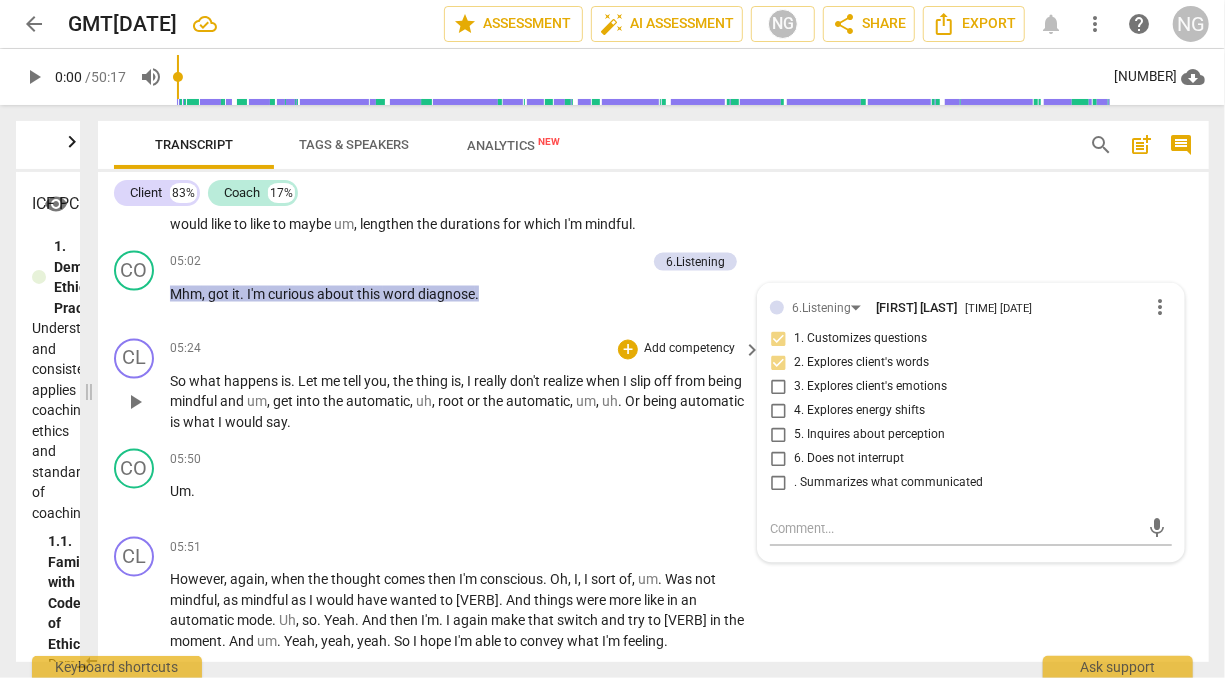 scroll, scrollTop: 1740, scrollLeft: 0, axis: vertical 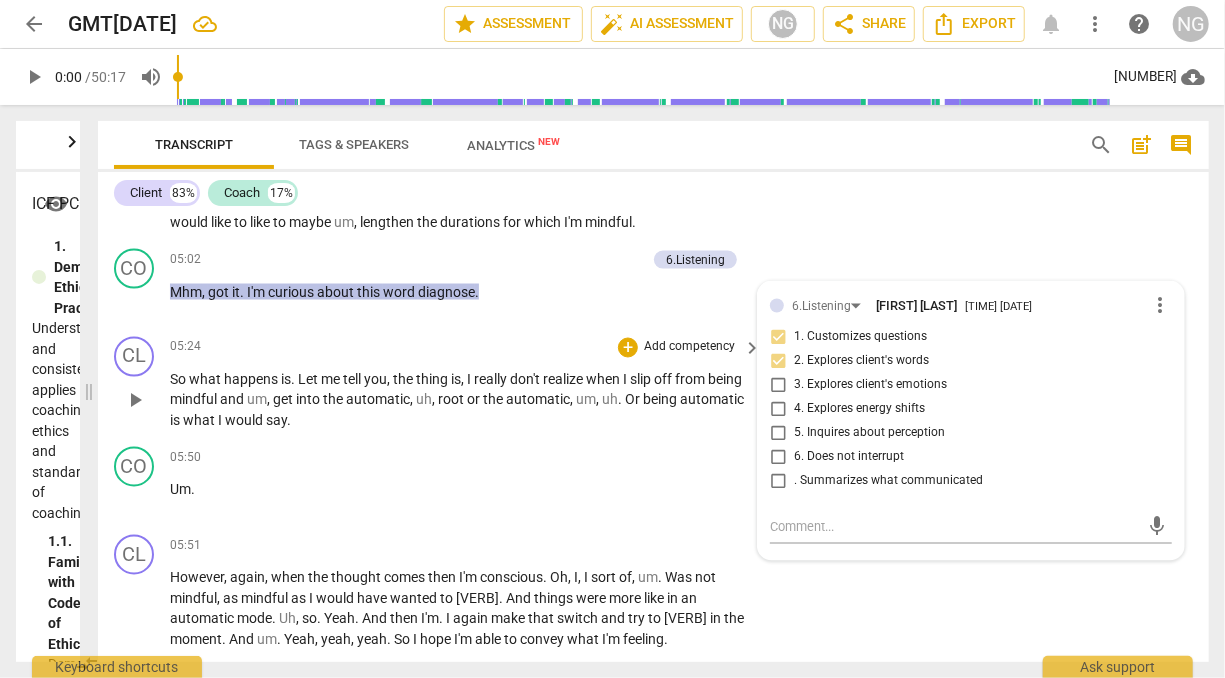 click on "automatic" at bounding box center [538, 400] 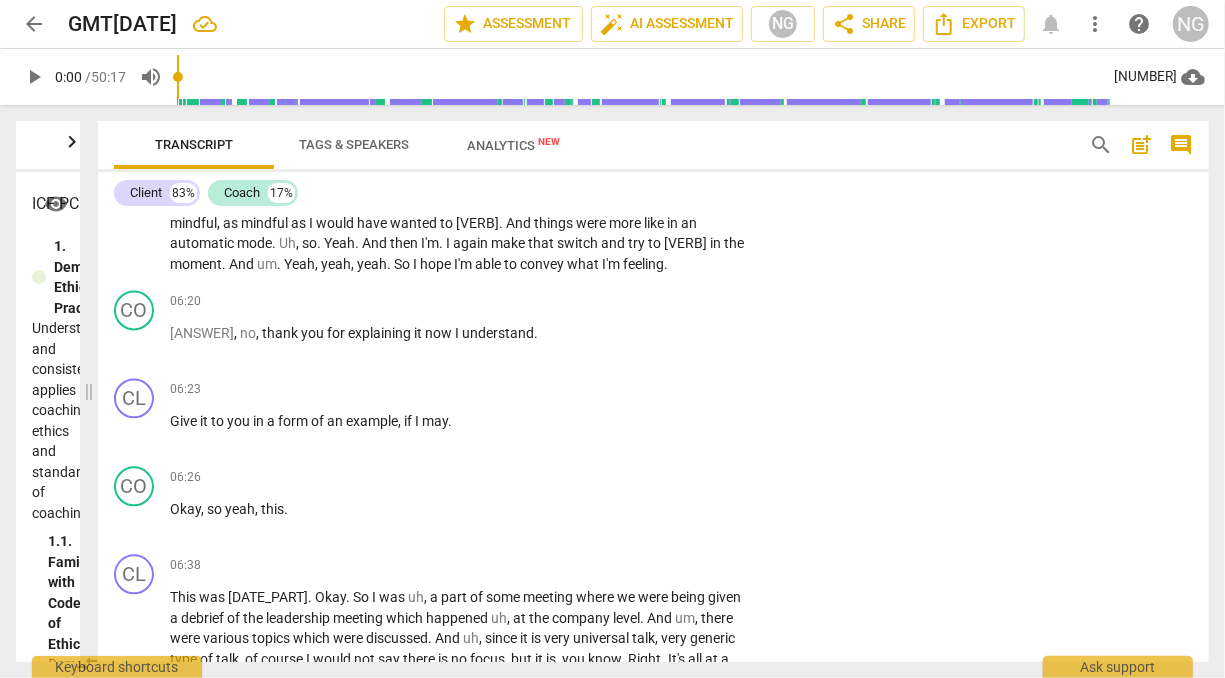 scroll, scrollTop: 2118, scrollLeft: 0, axis: vertical 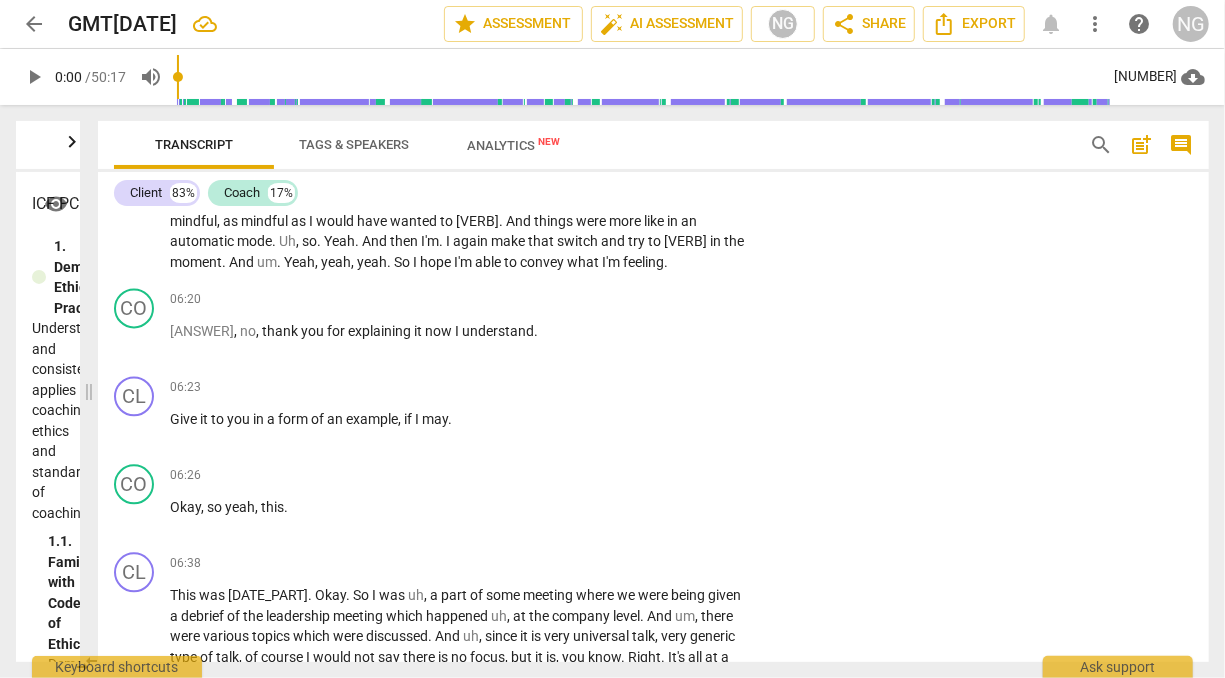 click on "Okay ,   so   yeah ,   this ." at bounding box center [460, 507] 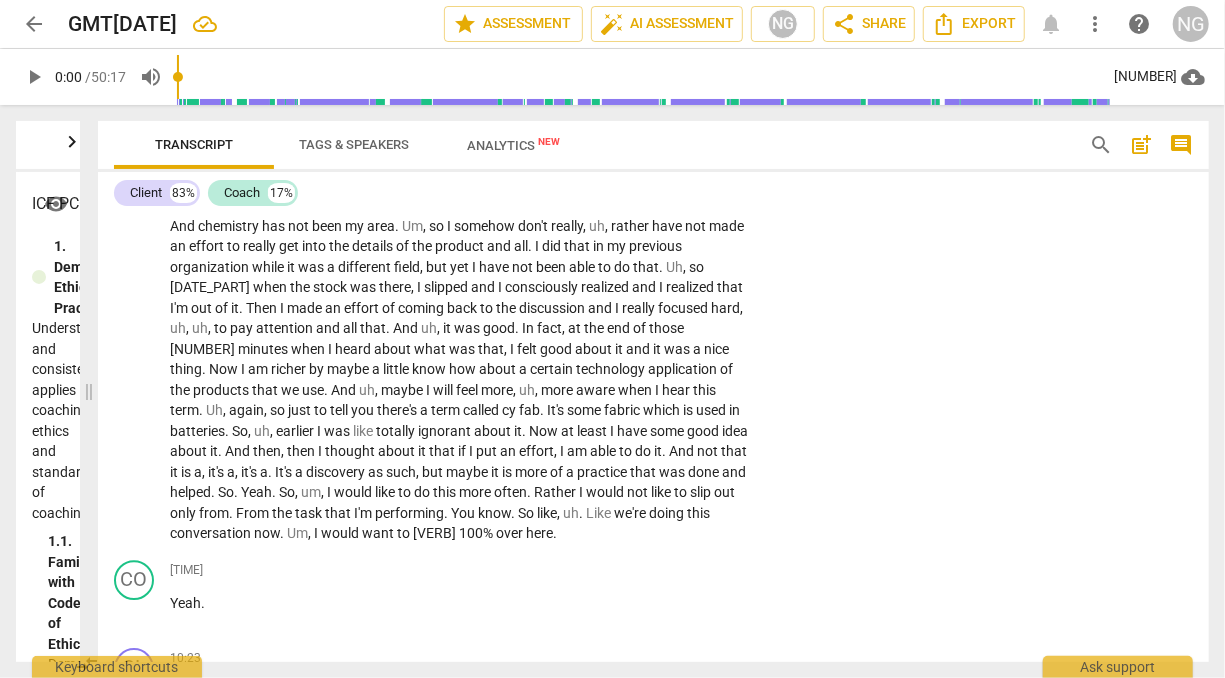 scroll, scrollTop: 2858, scrollLeft: 0, axis: vertical 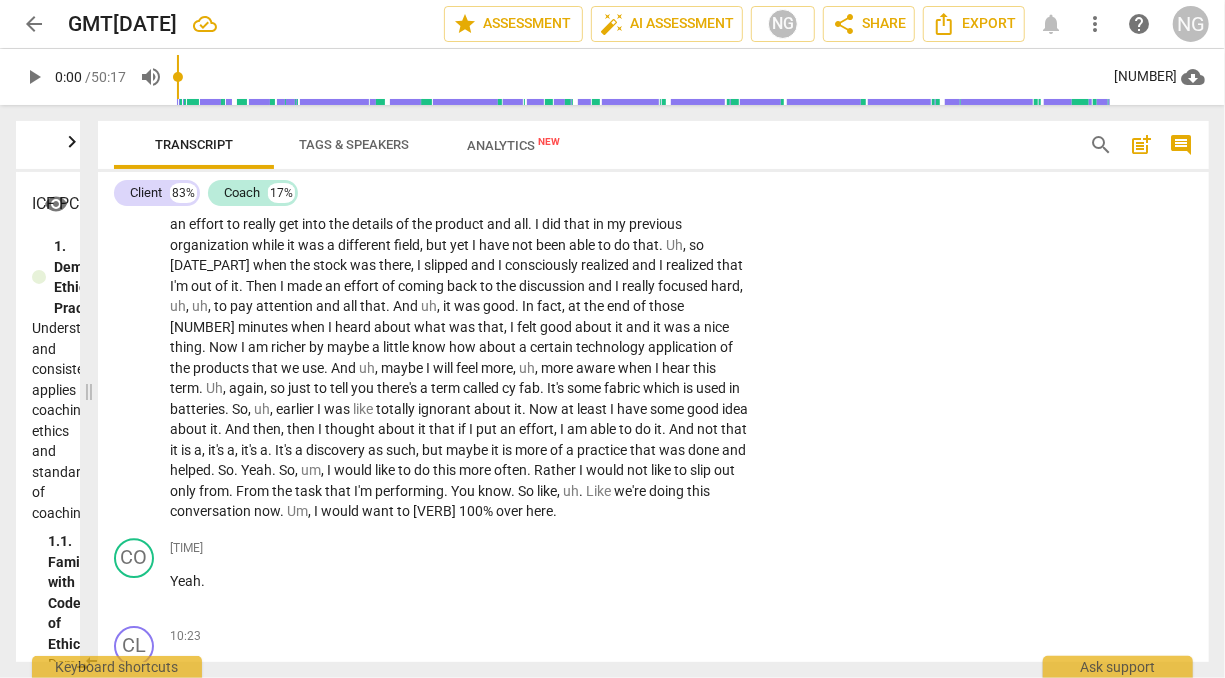 click on "This was yesterday . Okay . So I was uh , a part of some meeting where we were being given a debrief of the leadership meeting which happened uh , at the company level . And um , there were various topics which were discussed . And uh , since it is very universal talk , very generic type of talk , of course I would not say there is no focus , but it is , you know . Right . It's all at a very broad level . Uh , so you tend to sort of , uh . Okay . Seen that , heard that . What new . So it really doesn't excite you type of thing . And if things don't excite you , then you just tend to uh , be not involved , I would say , um , tend to be not involved . Uh , you get distracted , your mind wanders and you think something else . So while you're" at bounding box center [460, 183] 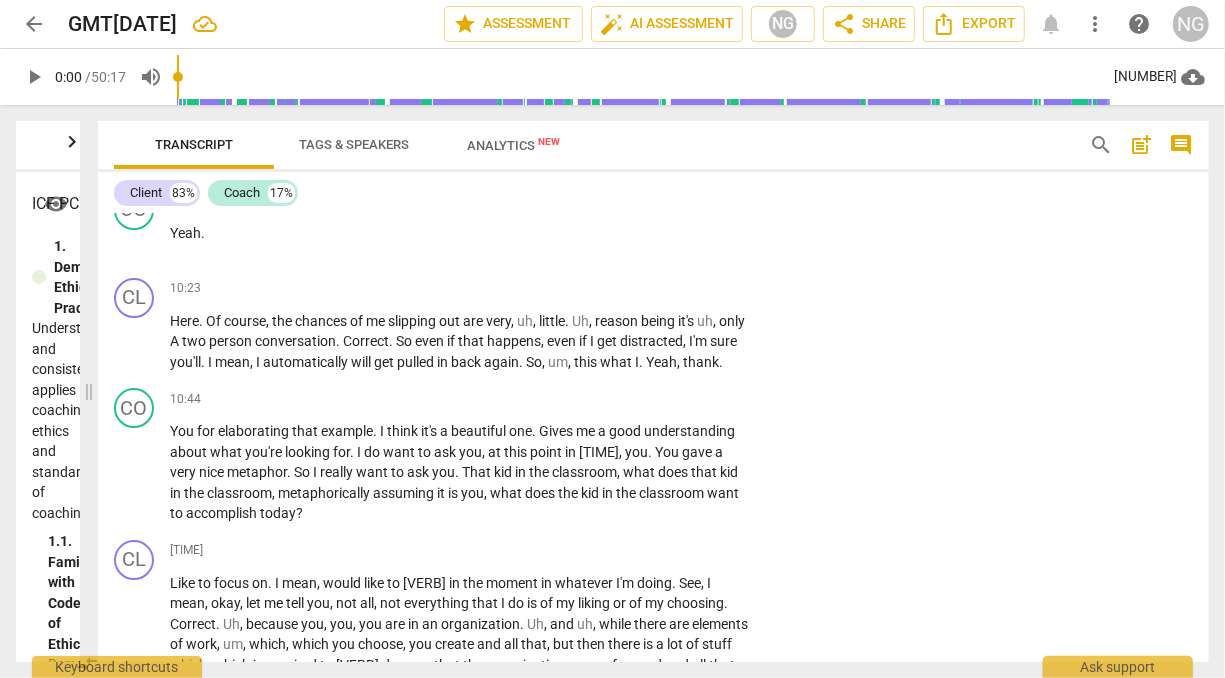 scroll, scrollTop: 3224, scrollLeft: 0, axis: vertical 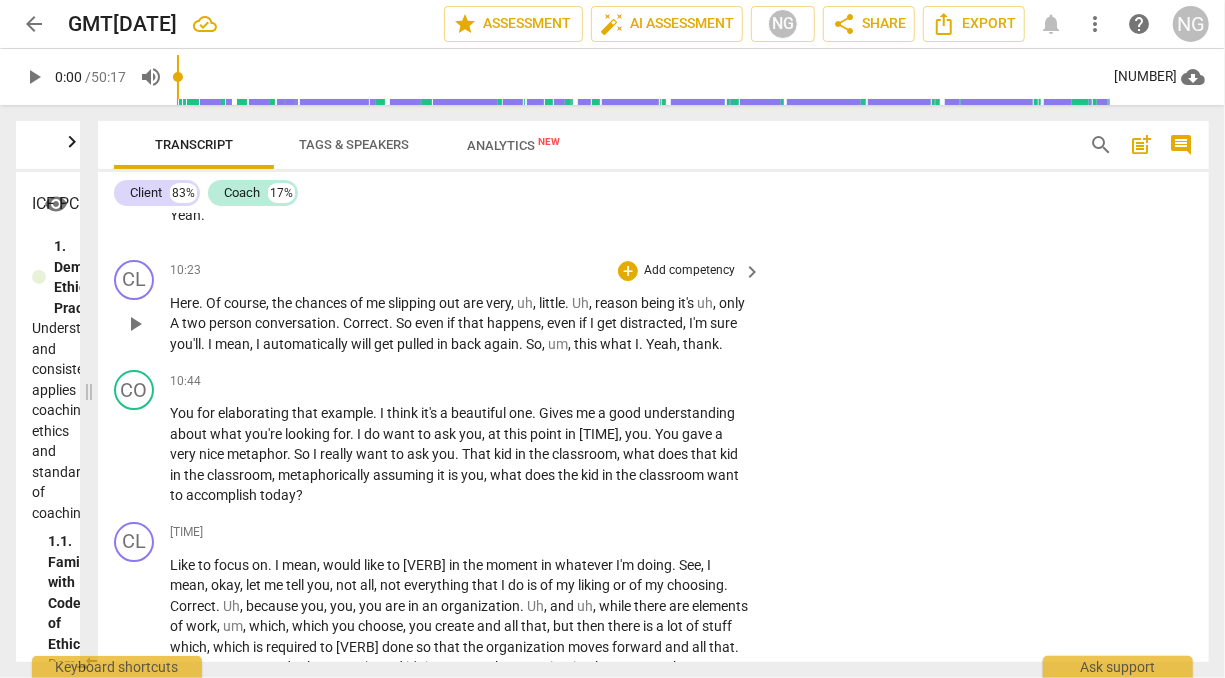 click on "Here . Of Course , the chances of me slipping out are very , uh , little . Uh , reason being it's uh , only A two person conversation . Correct . So even if that happens , even if I get distracted , I'm sure you'll . I mean , I automatically will get pulled in back again . So , um , this what I . Yeah , thank ." at bounding box center [460, 324] 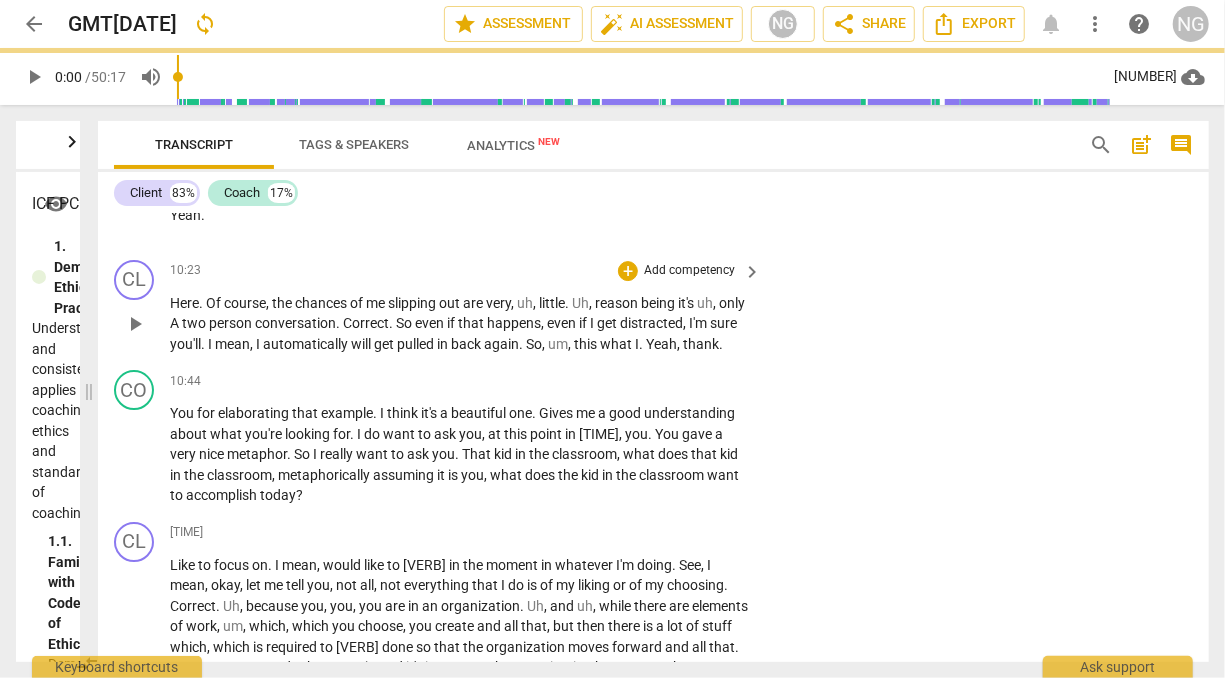 click on "Here . Of Course , the chances of me slipping out are very , uh , little . Uh , reason being it's uh , only A two person conversation . Correct . So even if that happens , even if I get distracted , I'm sure you'll . I mean , I automatically will get pulled in back again . So , um , this what I . Yeah , thank ." at bounding box center [460, 324] 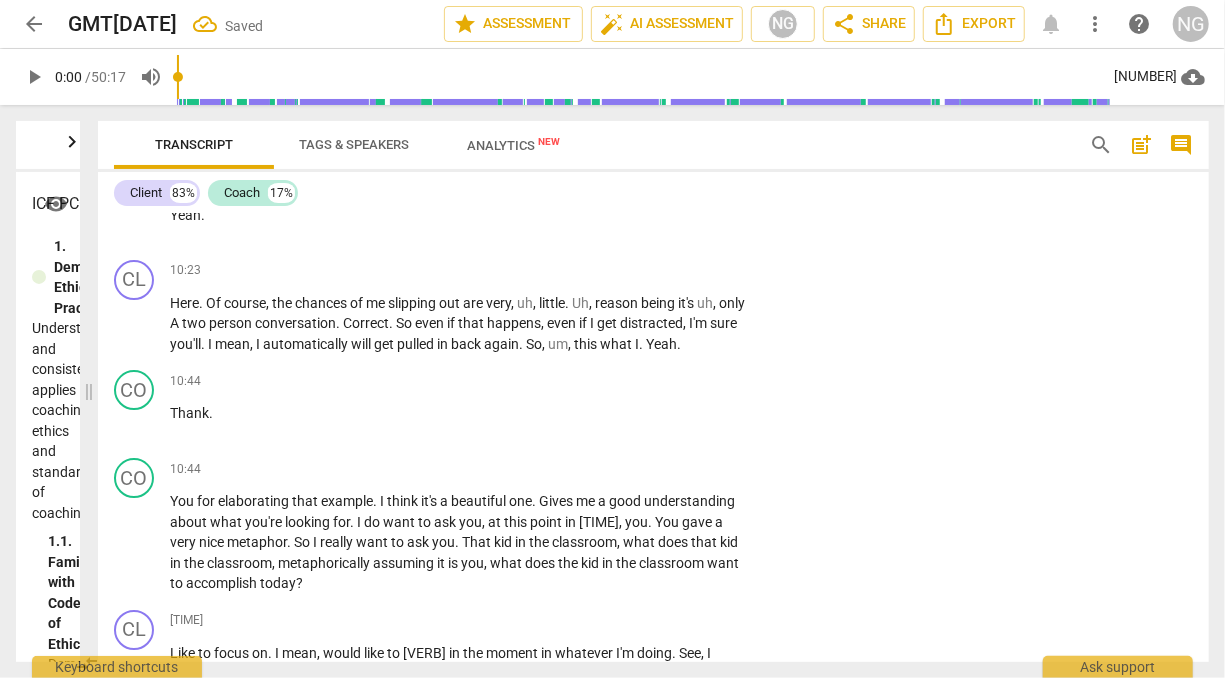 scroll, scrollTop: 3264, scrollLeft: 0, axis: vertical 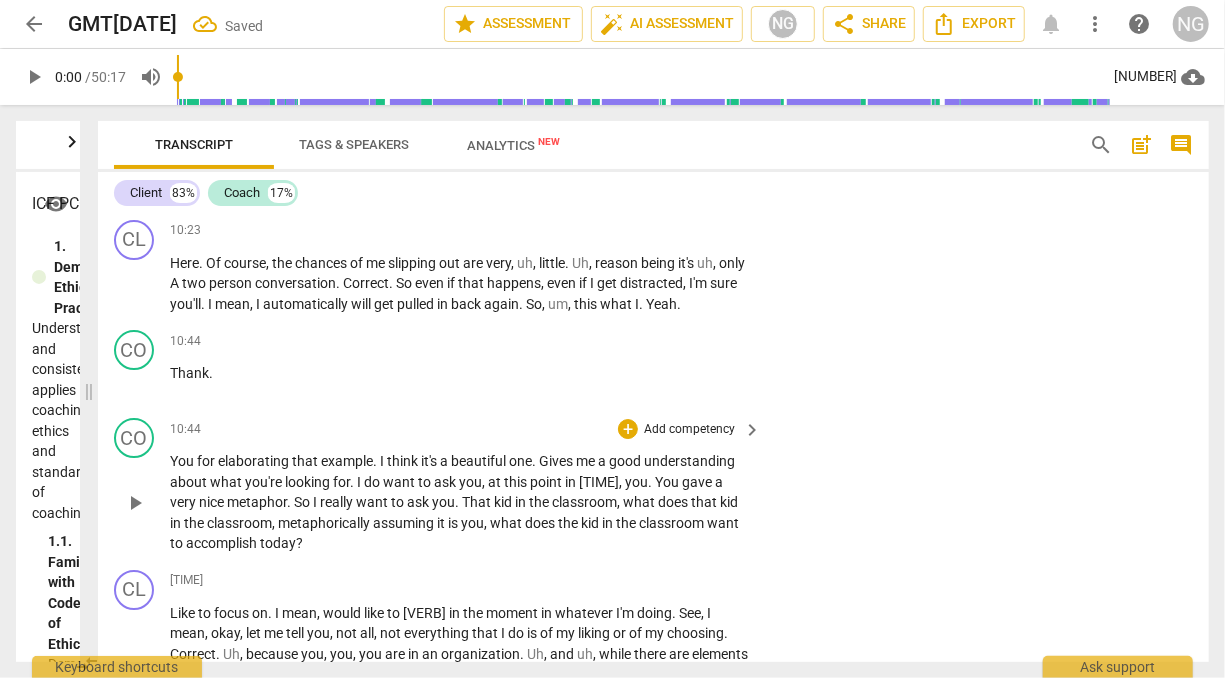 click on "You" at bounding box center [183, 461] 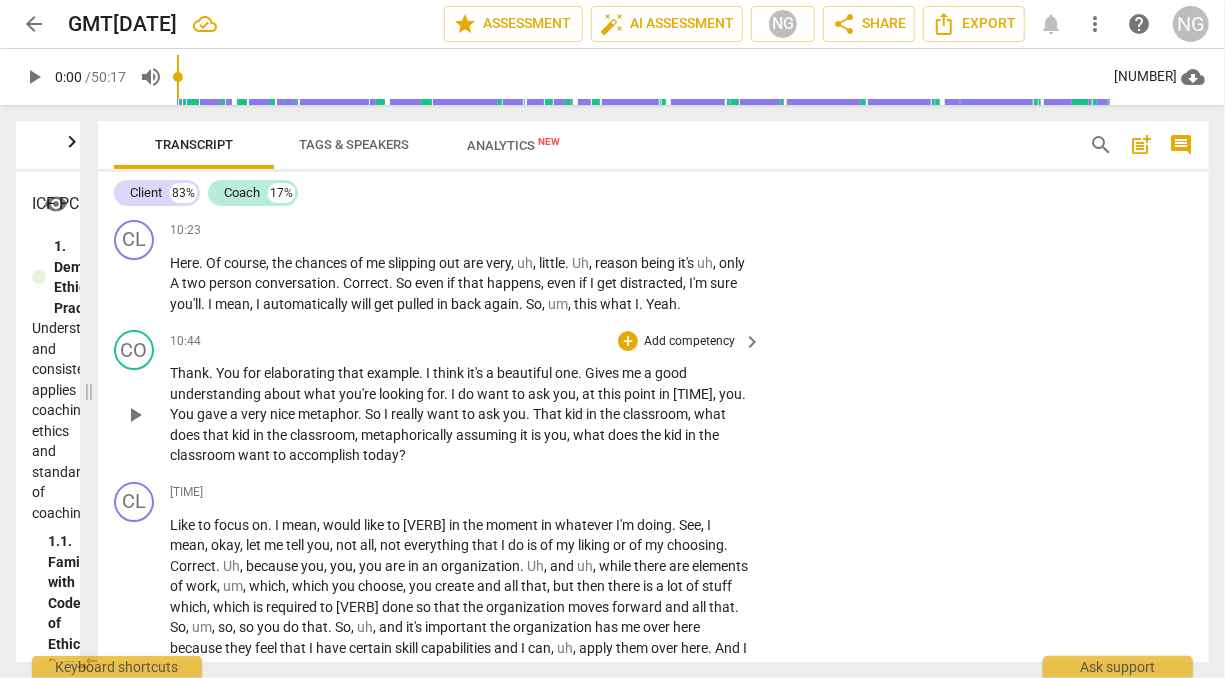 click on "Add competency" at bounding box center (689, 342) 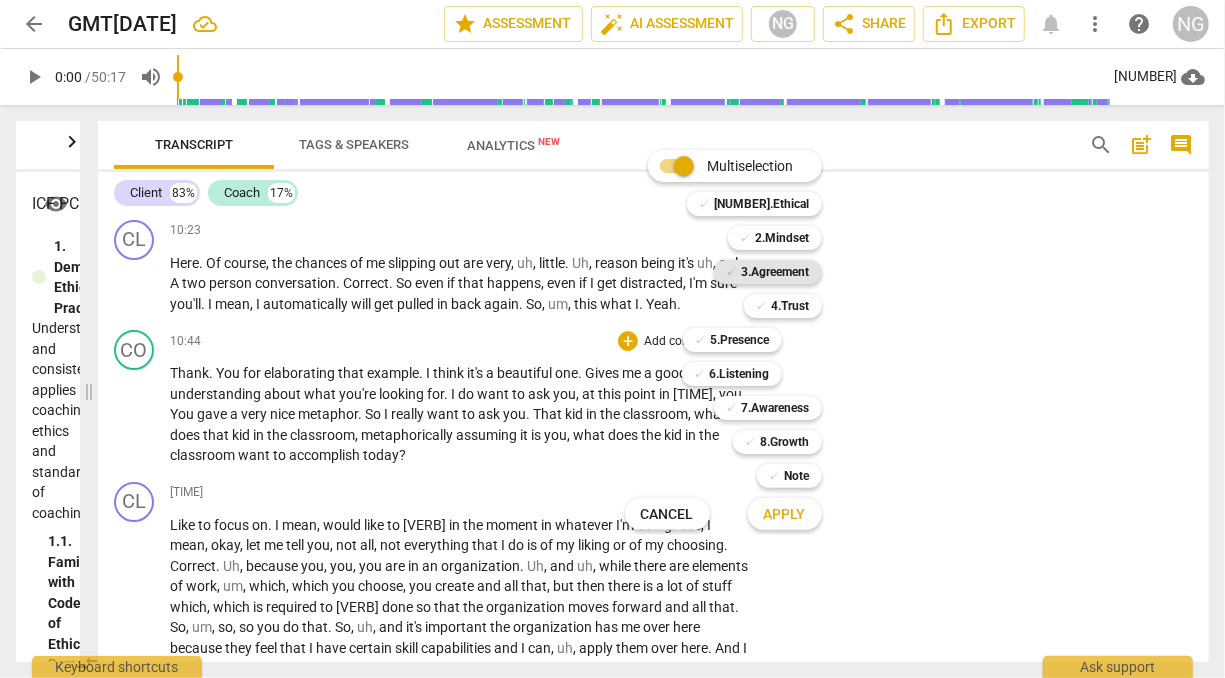 click on "3.Agreement" at bounding box center [776, 272] 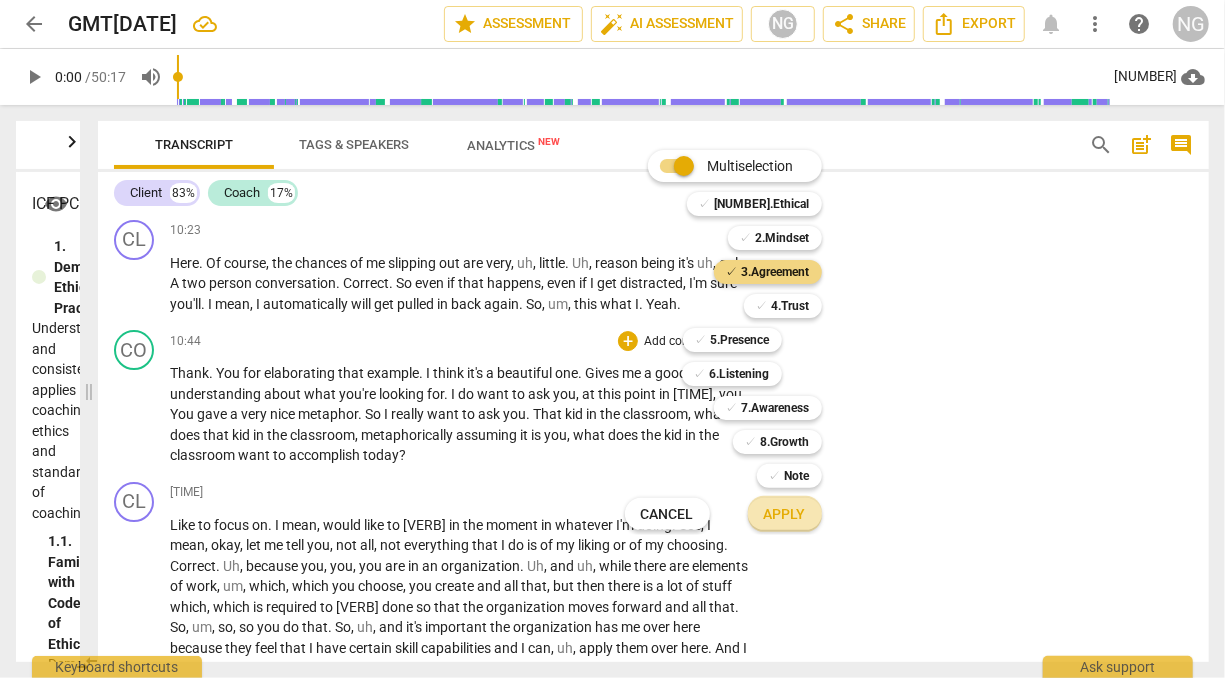 click on "Apply" at bounding box center [785, 515] 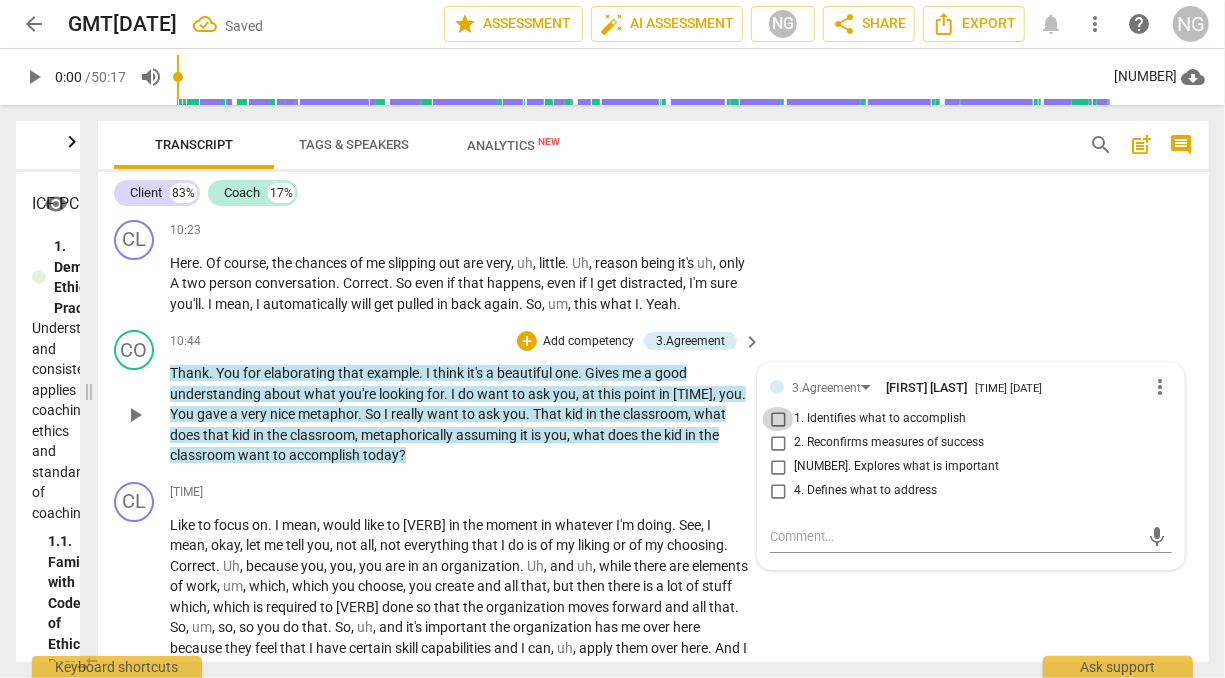 click on "1. Identifies what to accomplish" at bounding box center [778, 419] 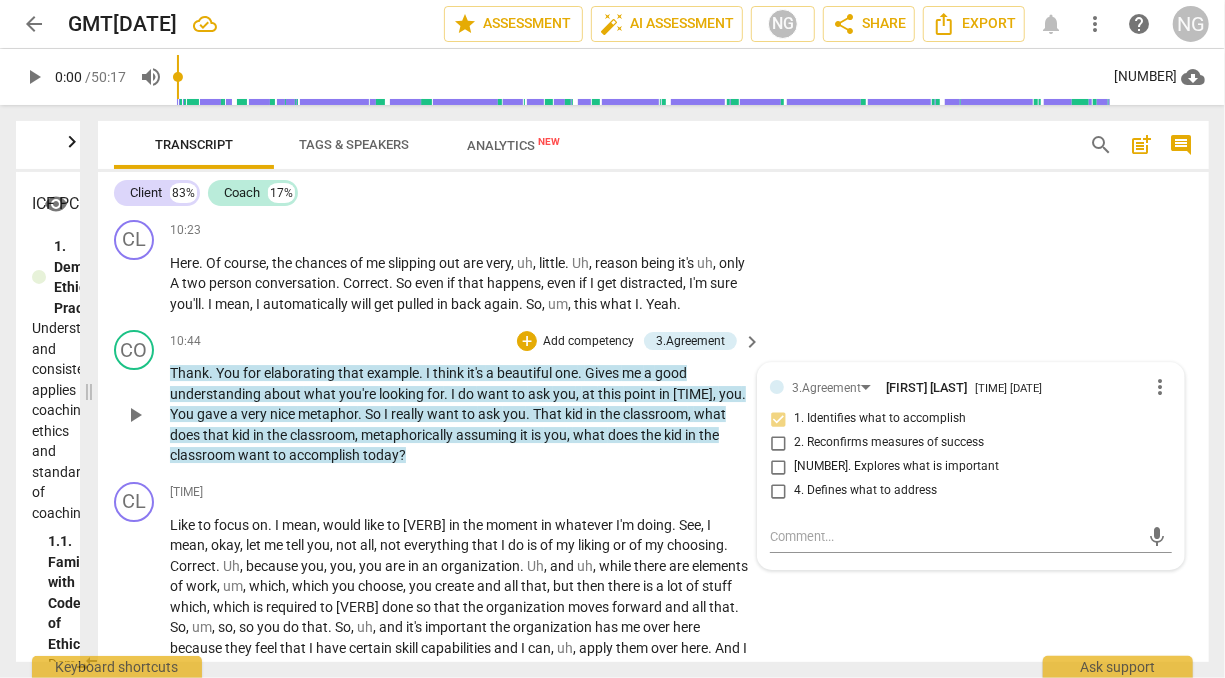 click on "Thank .   You   for   elaborating   that   example .   I   think   it's   a   beautiful   one .   Gives   me   a   good   understanding   about   what   you're   looking   for .   I   do   want   to   ask   you ,   at   this   point   in   time ,   you .   You   gave   a   very   nice   metaphor .   So   I   really   want   to   ask   you .   That   kid   in   the   classroom ,   what   does   that   kid   in   the   classroom ,   metaphorically   assuming   it   is   you ,   what   does   the   kid   in   the   classroom   want   to   accomplish   today ?" at bounding box center [460, 414] 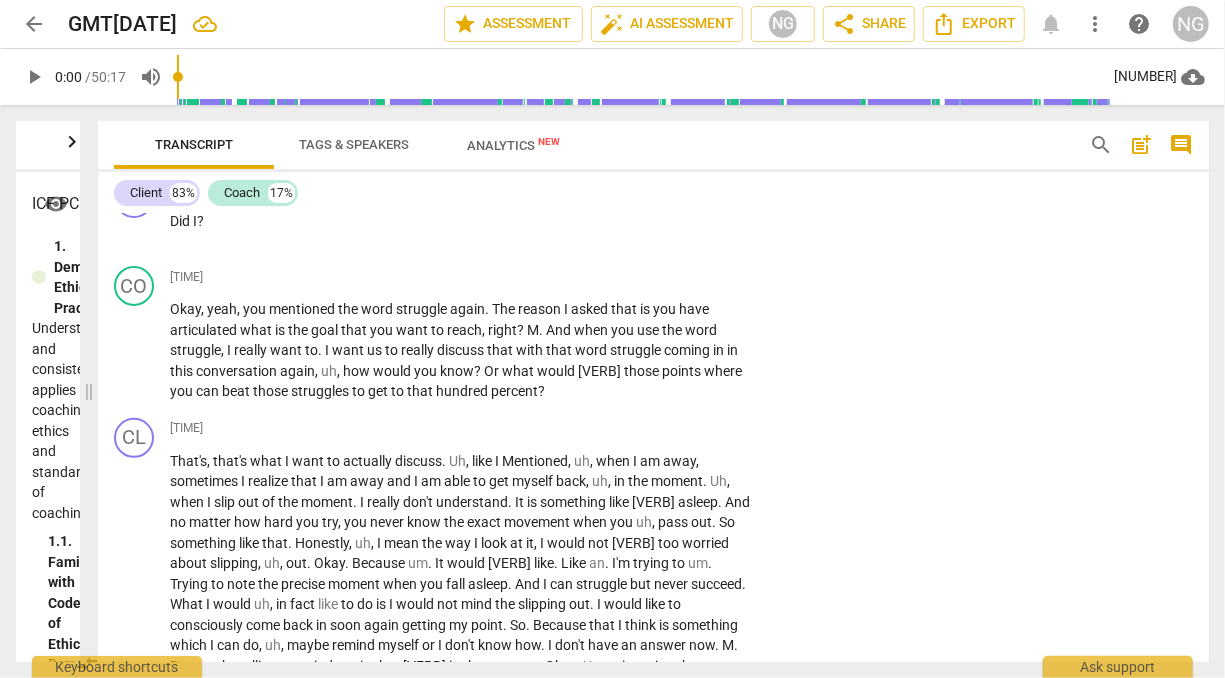 scroll, scrollTop: 4012, scrollLeft: 0, axis: vertical 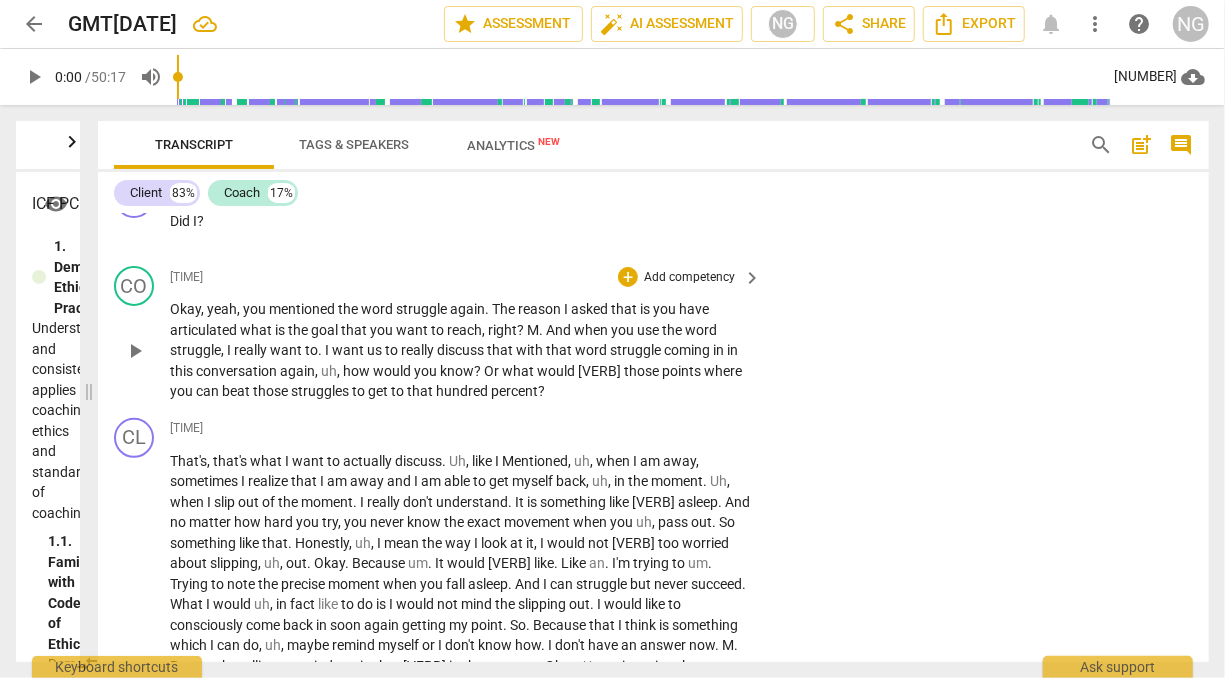 click on "Add competency" at bounding box center (689, 278) 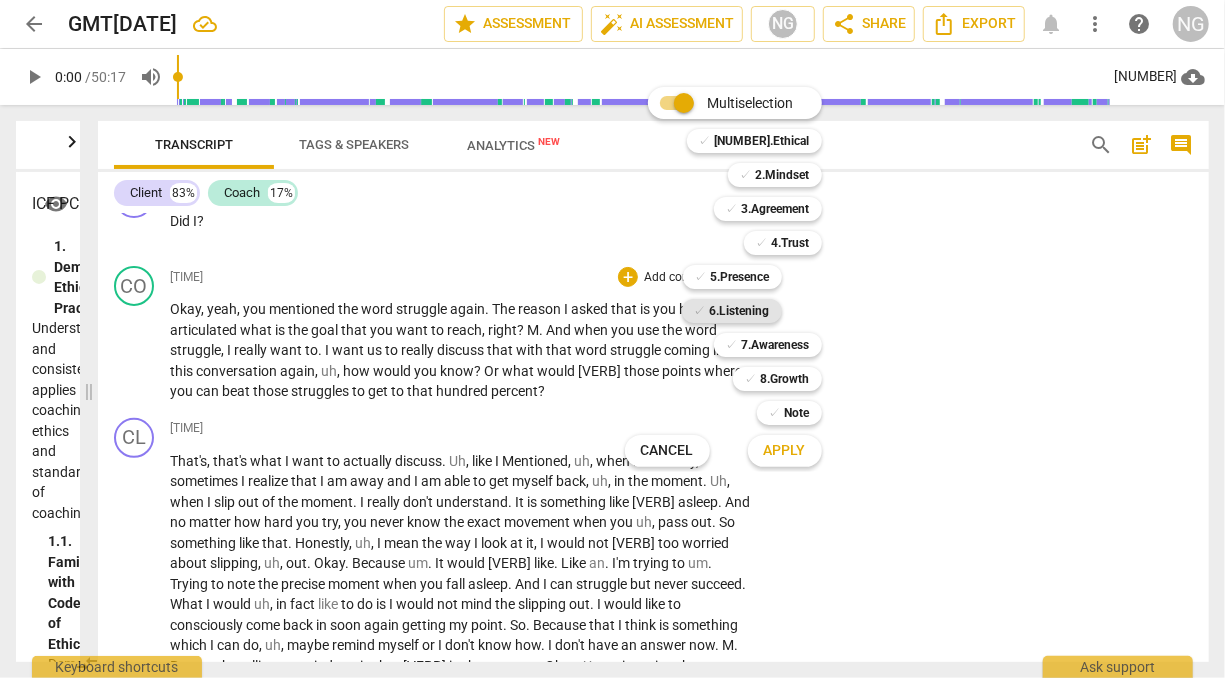 click on "6.Listening" at bounding box center (740, 311) 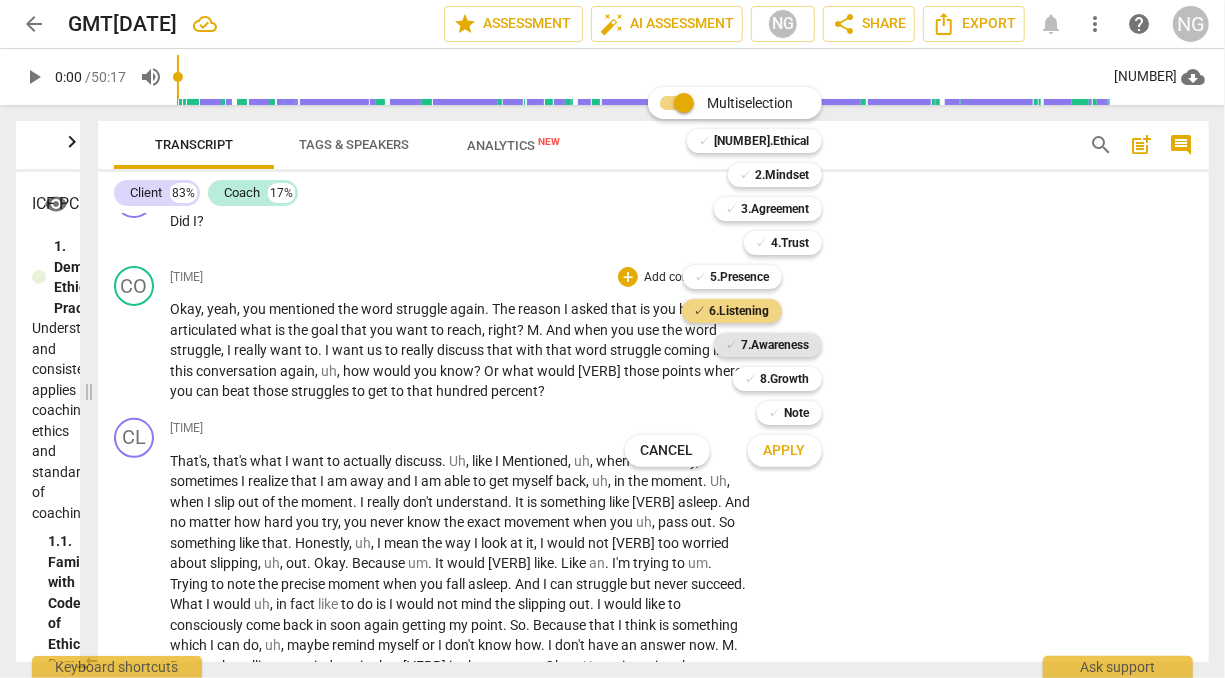 click on "7.Awareness" at bounding box center (776, 345) 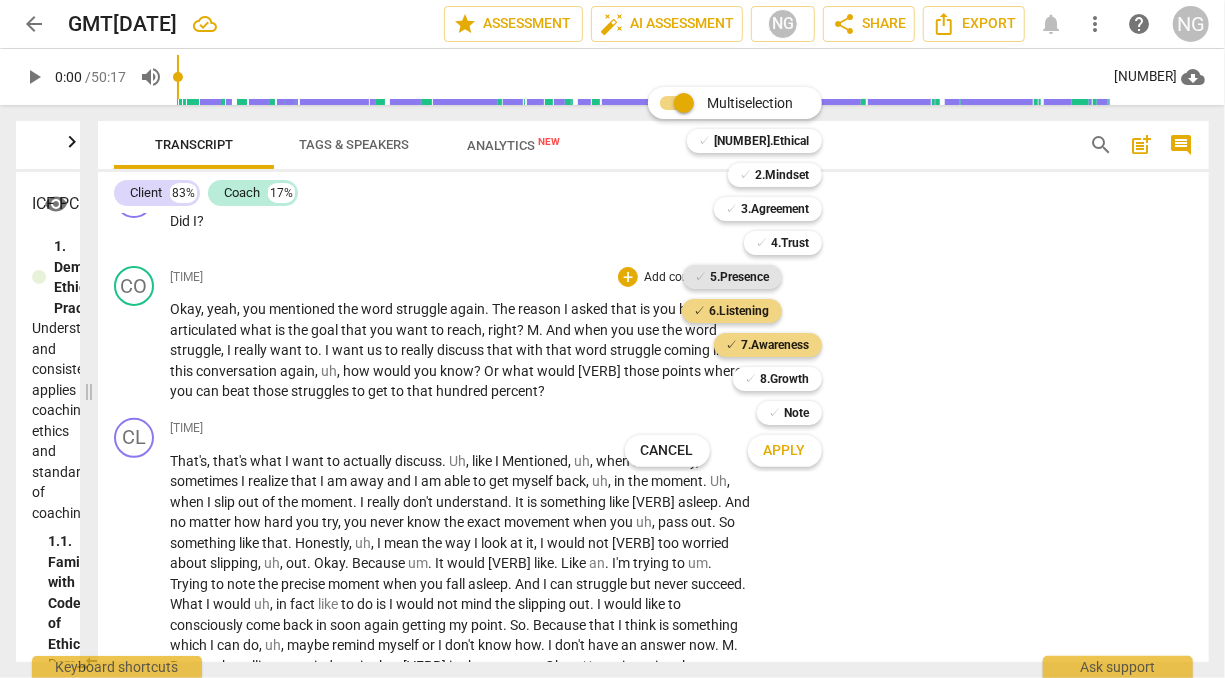 click on "5.Presence" at bounding box center (740, 277) 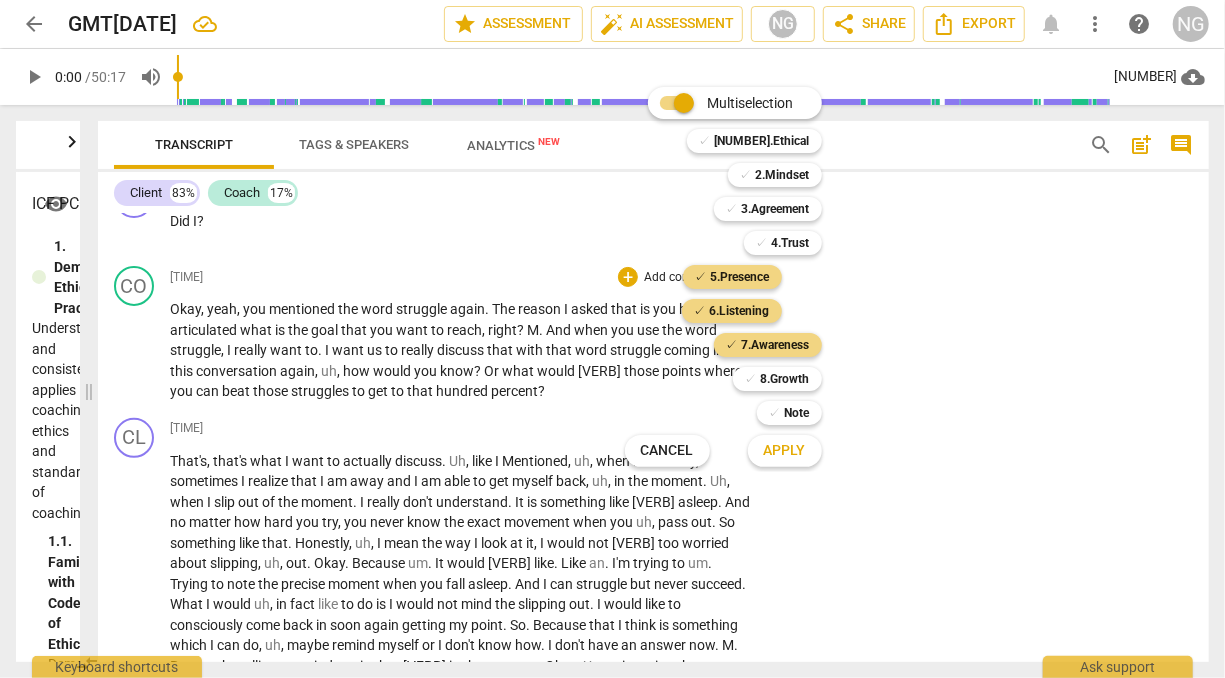click on "Apply" at bounding box center (785, 451) 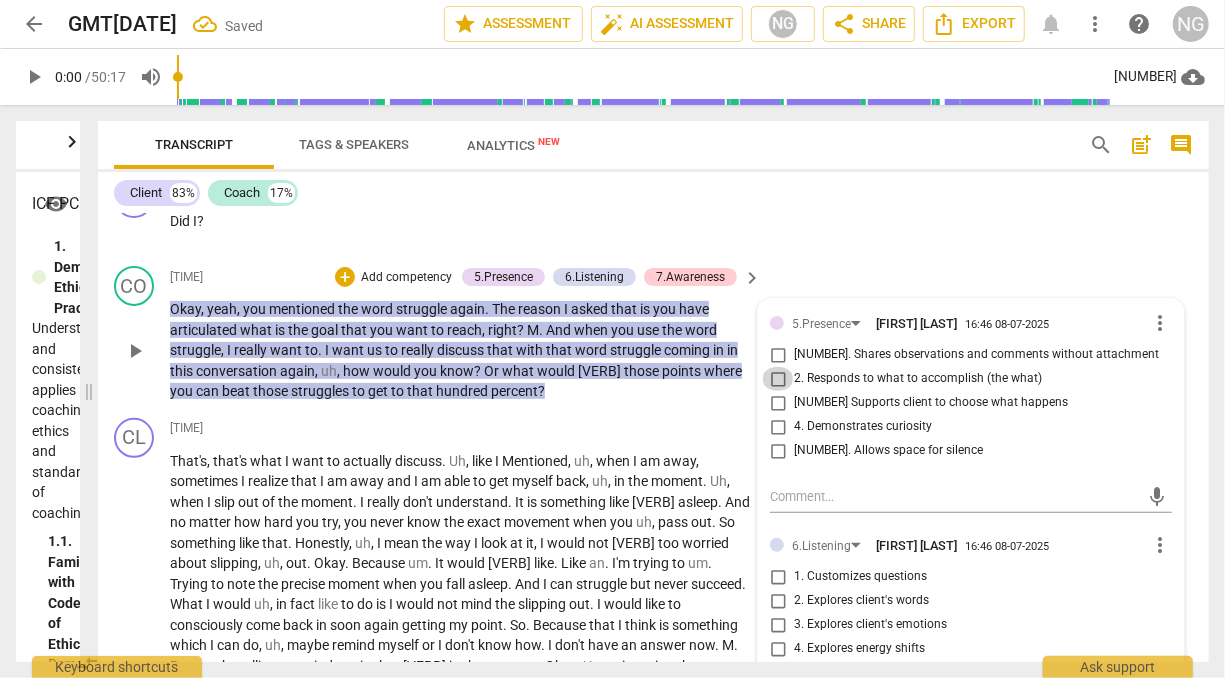 click on "2. Responds to what to accomplish (the what)" at bounding box center [778, 379] 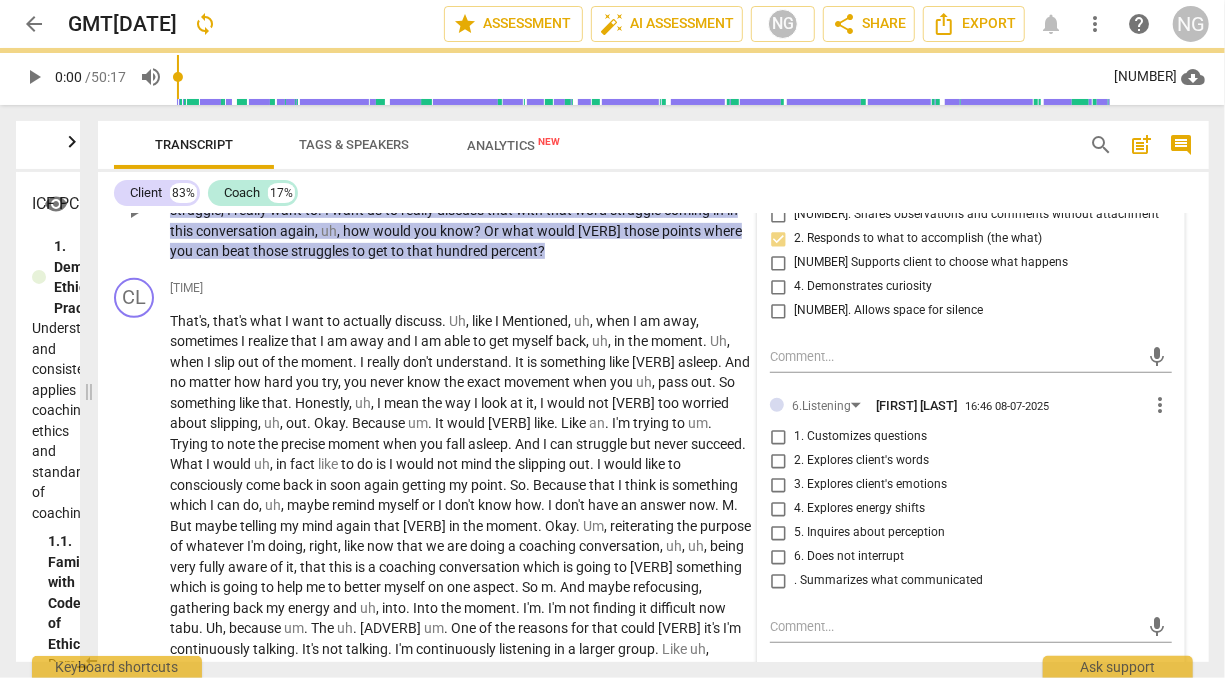 scroll, scrollTop: 4154, scrollLeft: 0, axis: vertical 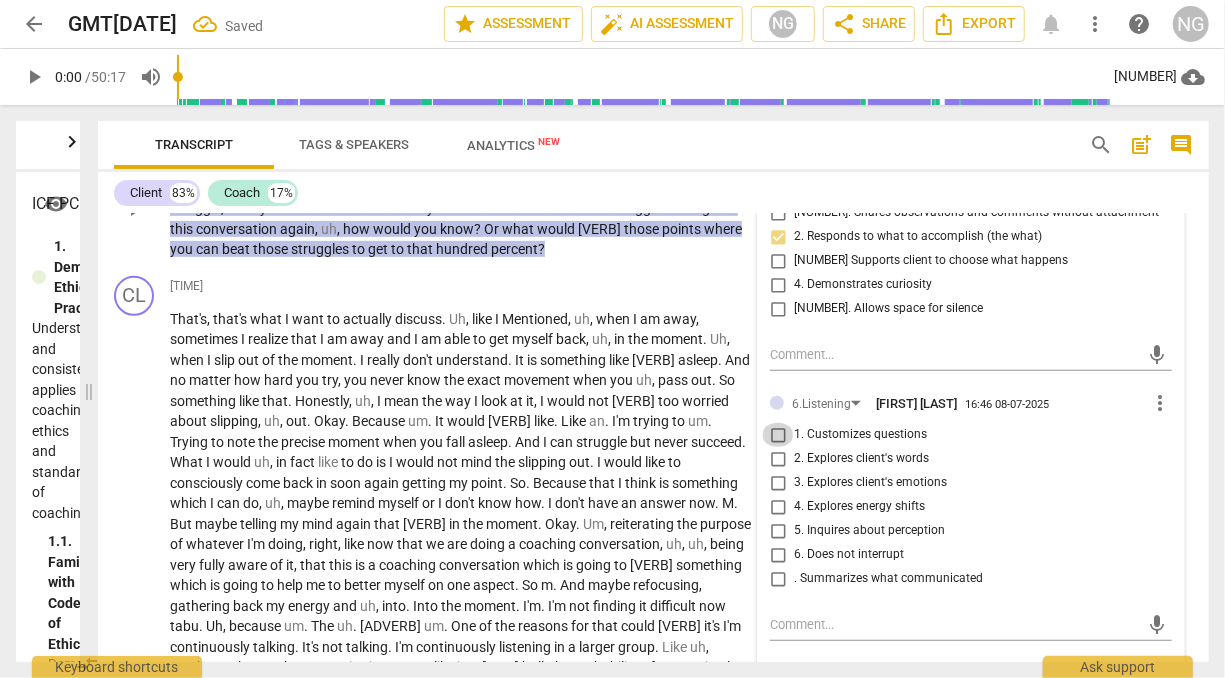 click on "1. Customizes questions" at bounding box center (778, 435) 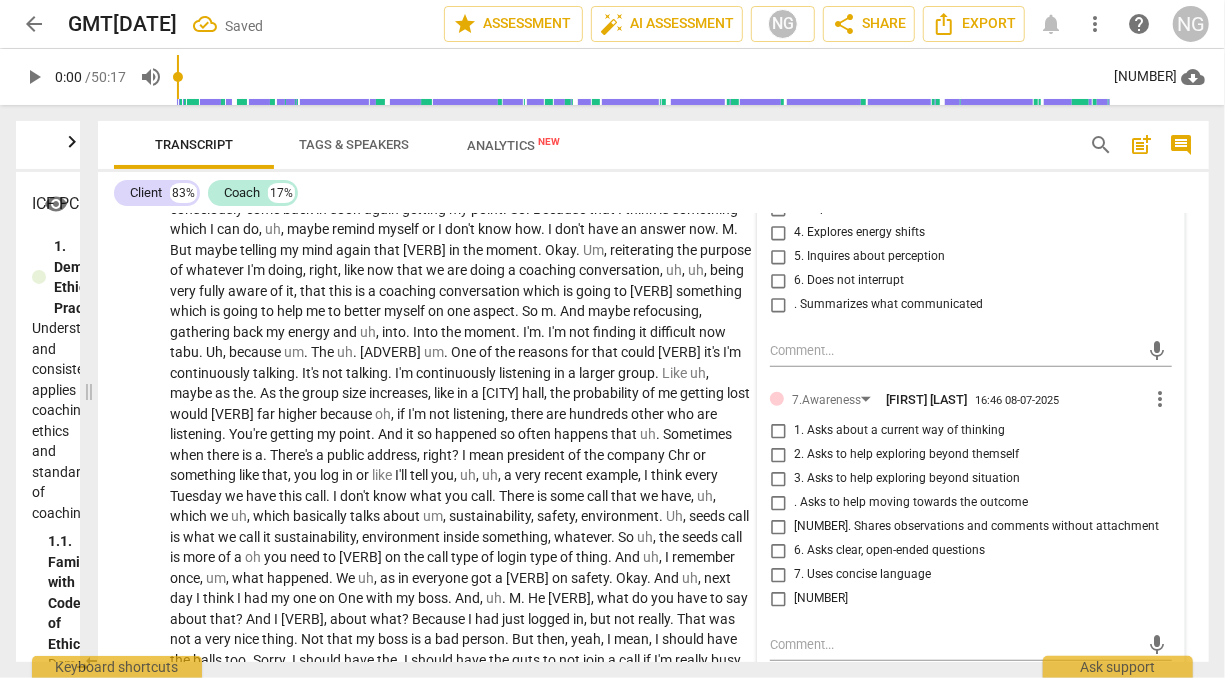 scroll, scrollTop: 4430, scrollLeft: 0, axis: vertical 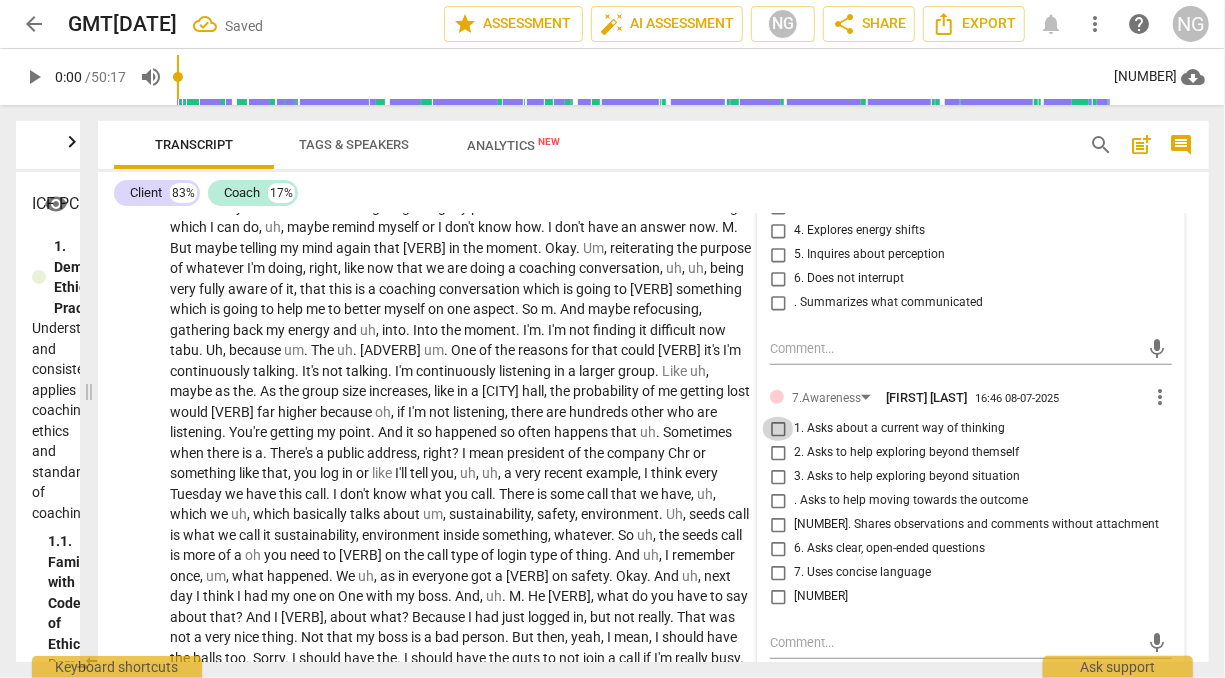 click on "1. Asks about a current way of thinking" at bounding box center (778, 429) 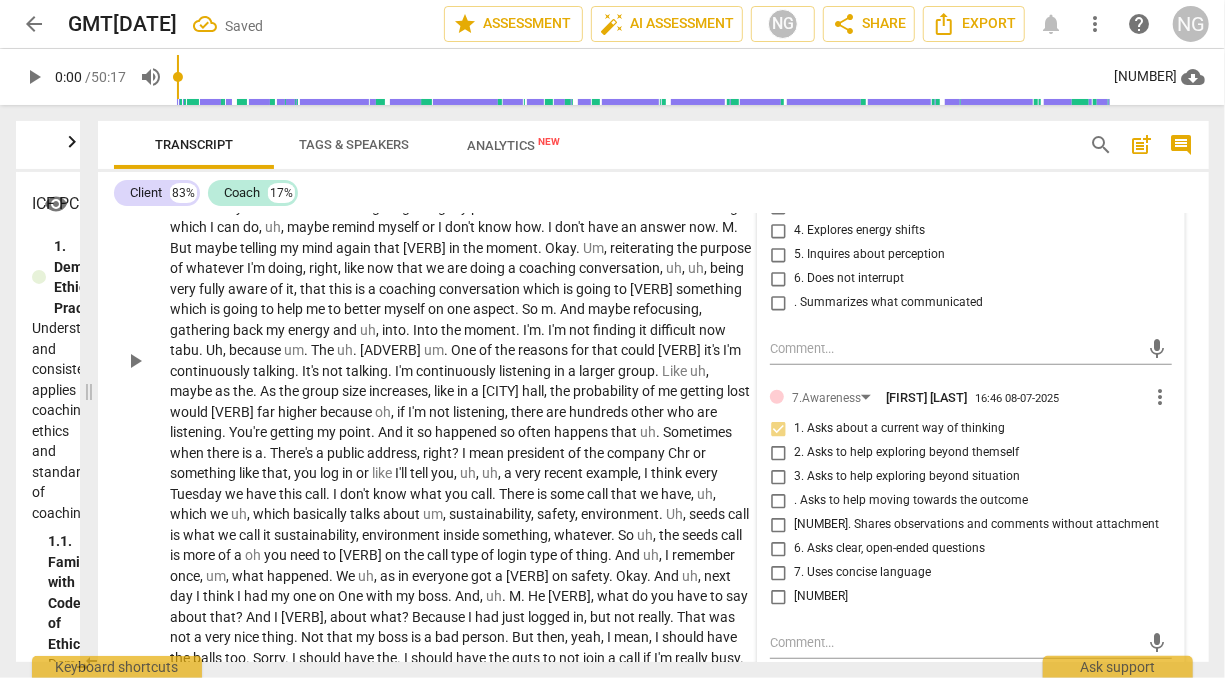 click on "something" at bounding box center [709, 289] 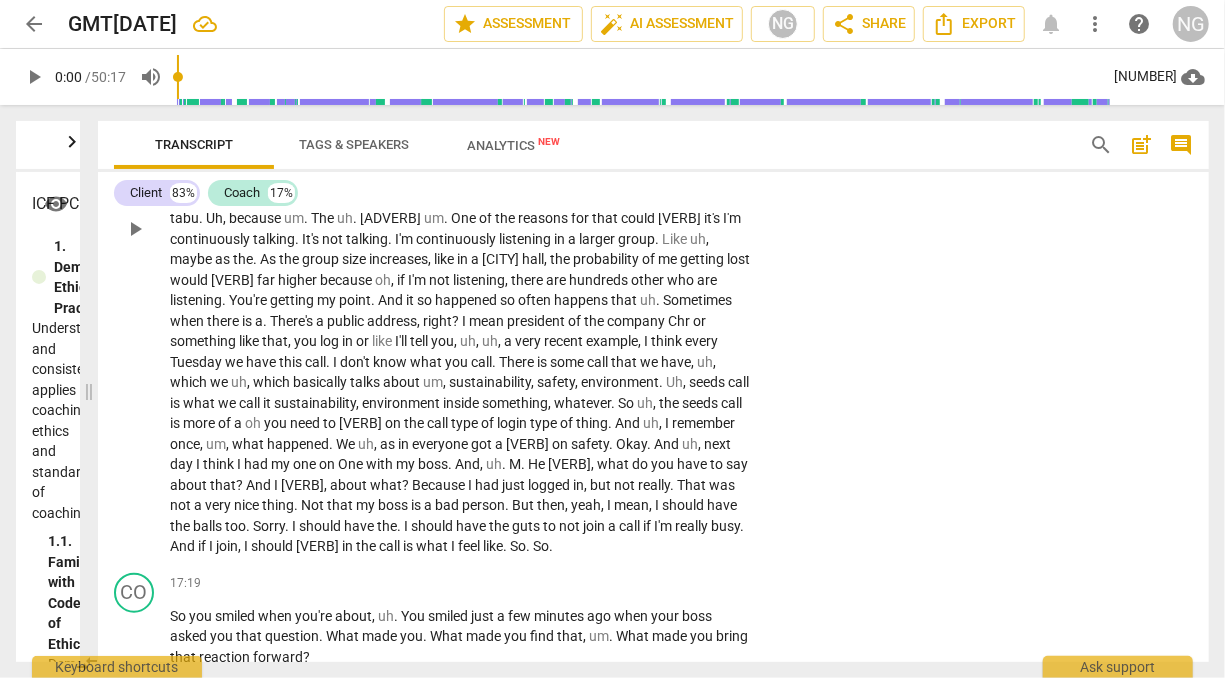 scroll, scrollTop: 4566, scrollLeft: 0, axis: vertical 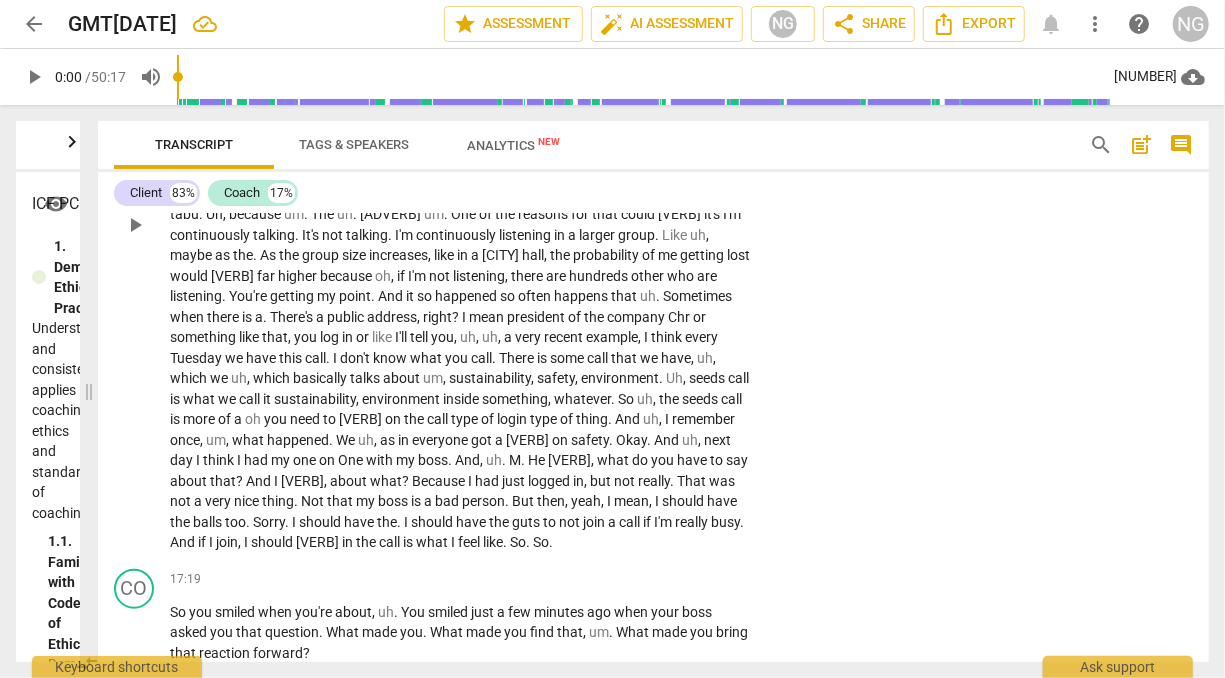 click on "It's" at bounding box center (312, 235) 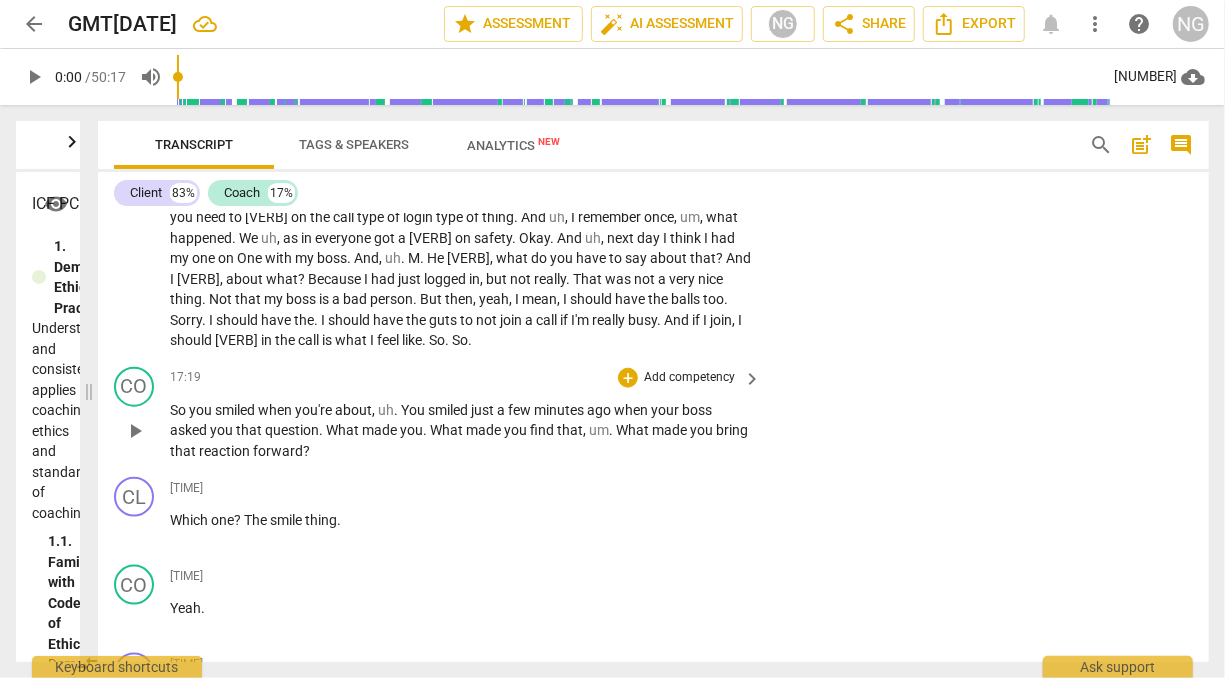 scroll, scrollTop: 4768, scrollLeft: 0, axis: vertical 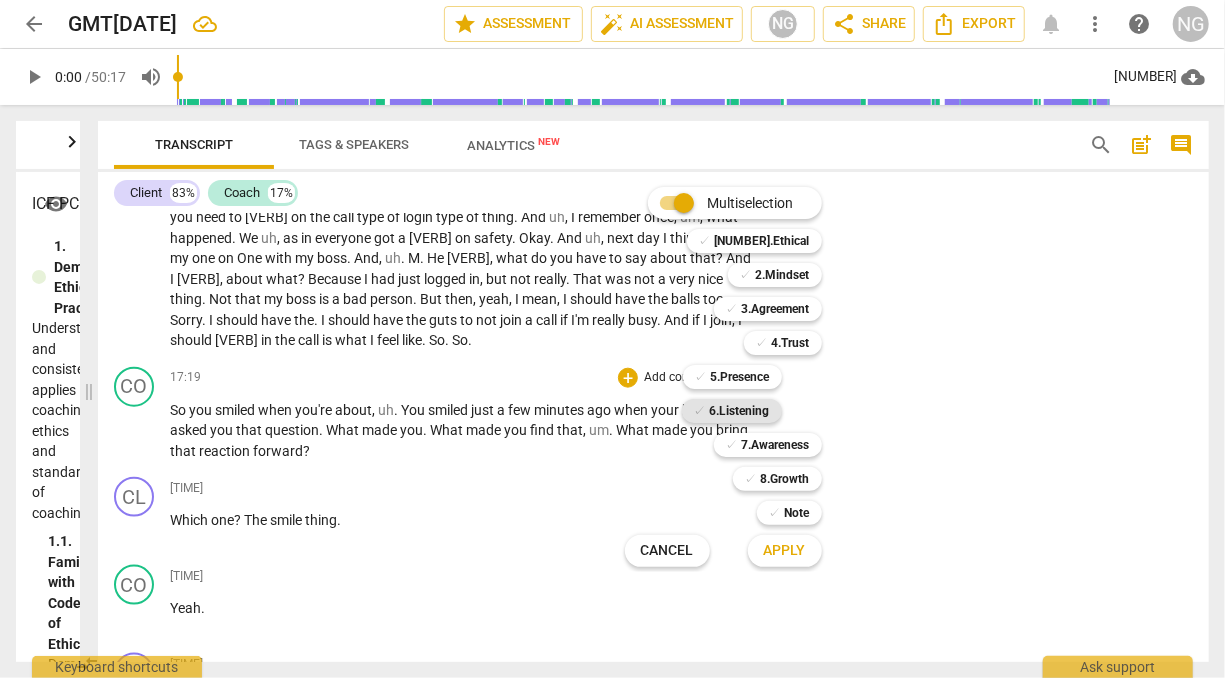 click on "6.Listening" at bounding box center [740, 411] 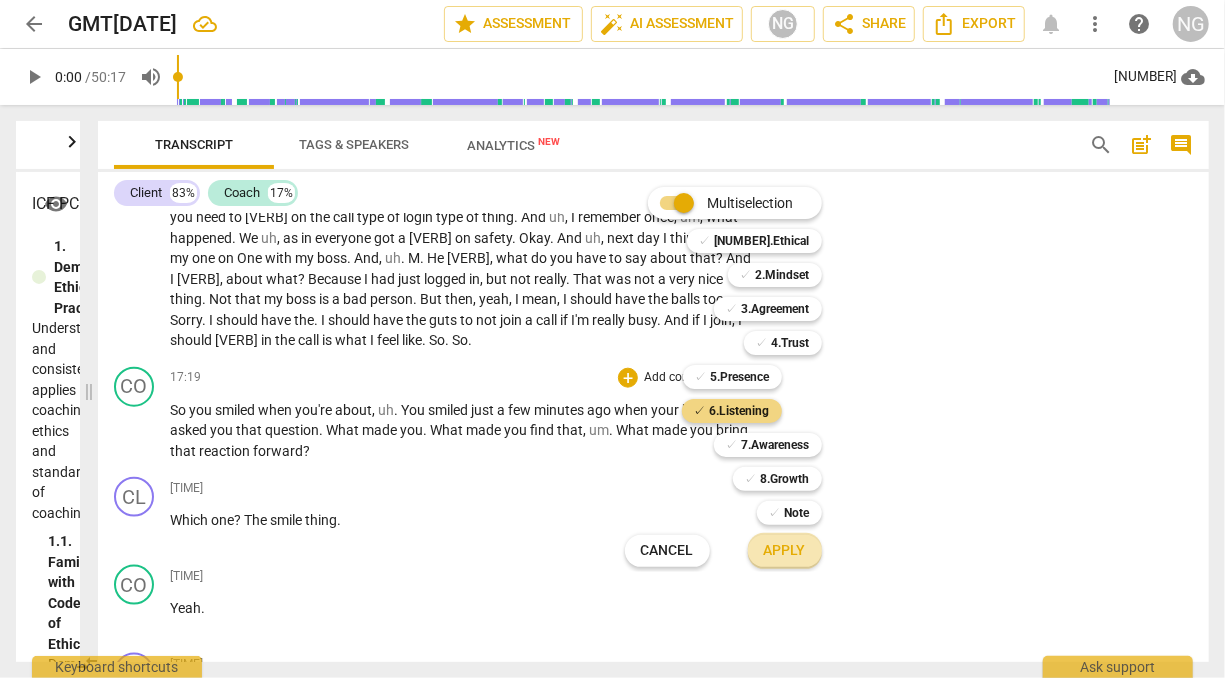click on "Apply" at bounding box center [785, 551] 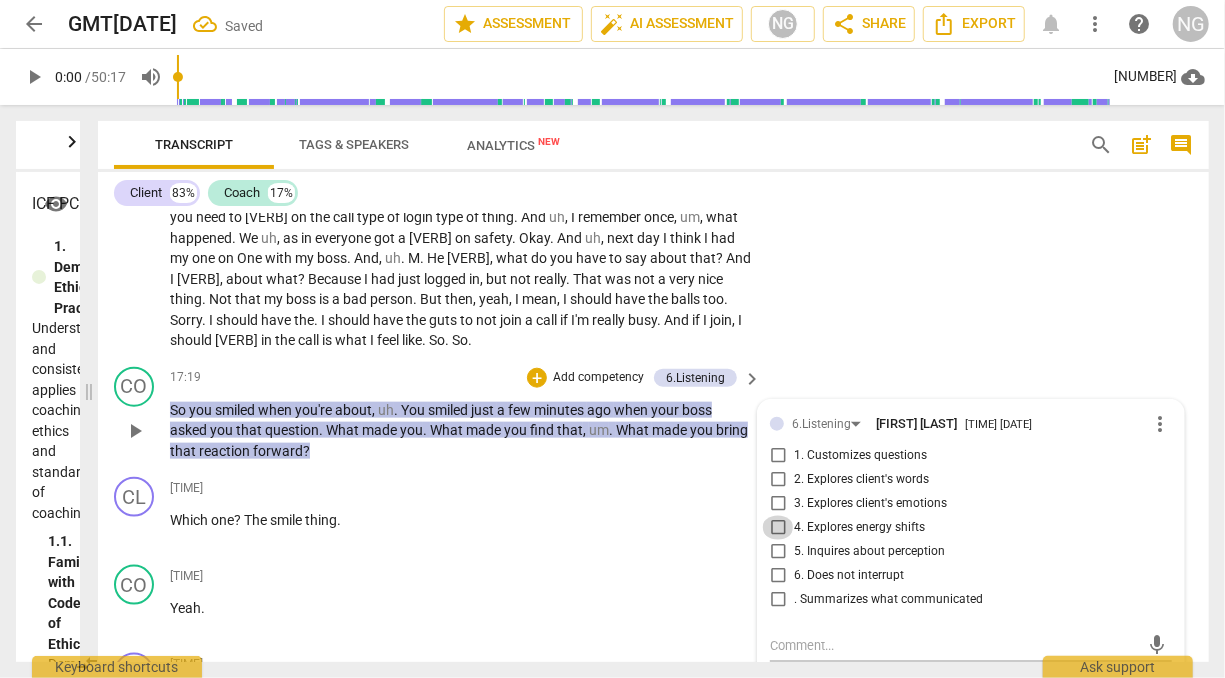 click on "4. Explores energy shifts" at bounding box center [778, 528] 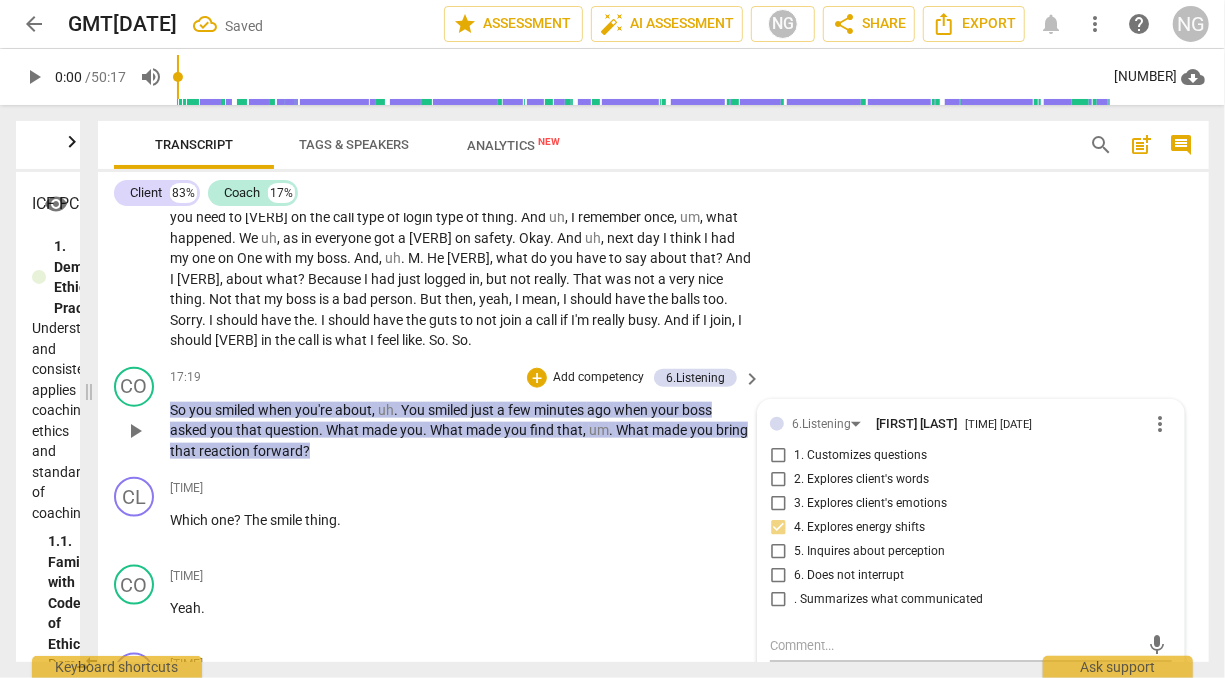 click on "So   you   smiled   when   you're   about ,   uh .   You   smiled   just   a   few   minutes   ago   when   your   [NAME]   asked   you   that   question .   What   made   you .   What   made   you   find   that ,   um .   What   made   you   bring   that   reaction   forward ?" at bounding box center (460, 431) 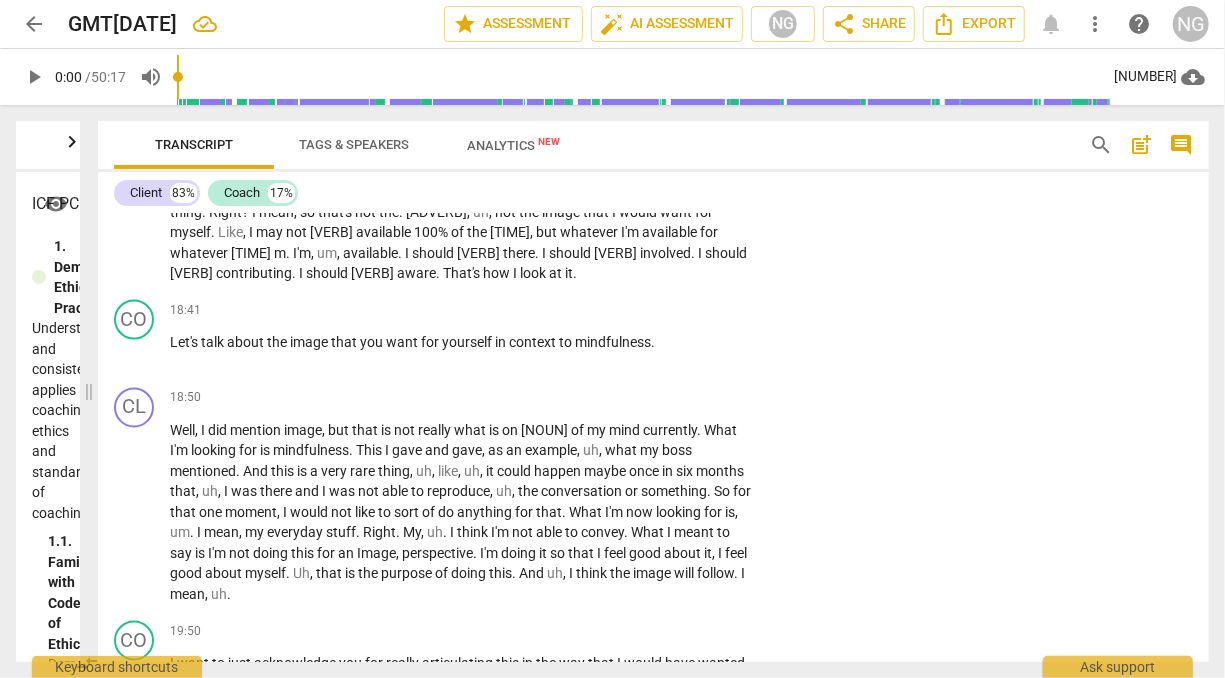 scroll, scrollTop: 5396, scrollLeft: 0, axis: vertical 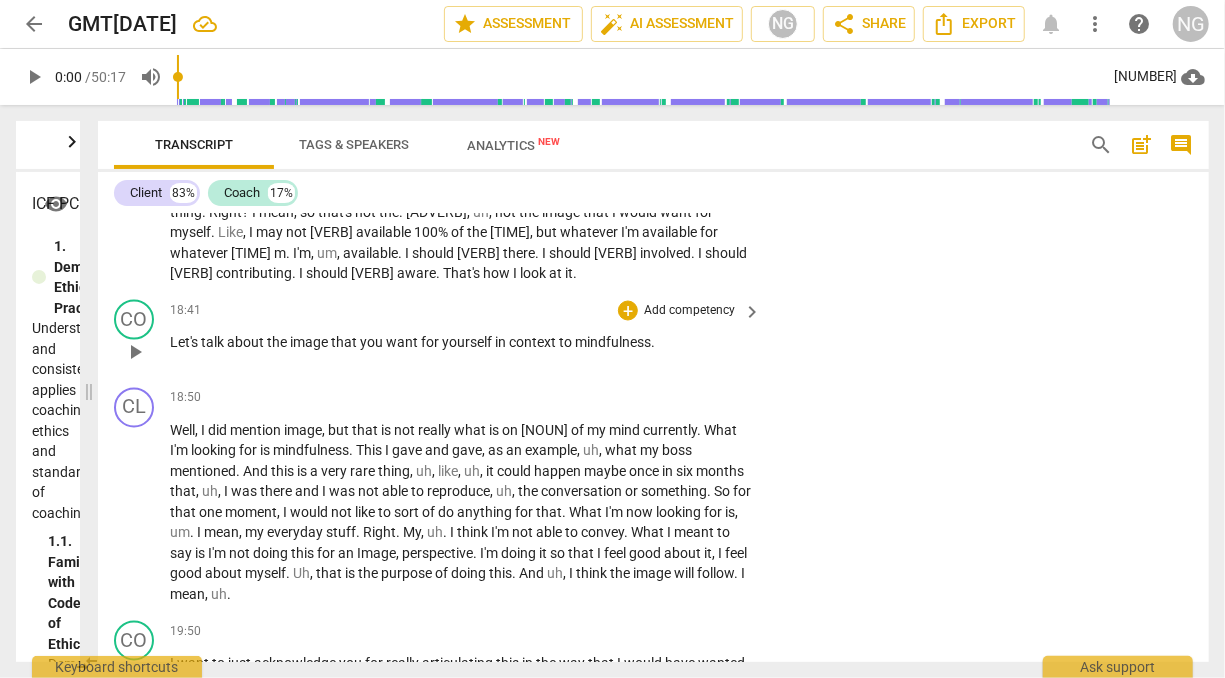 click on "Add competency" at bounding box center [689, 311] 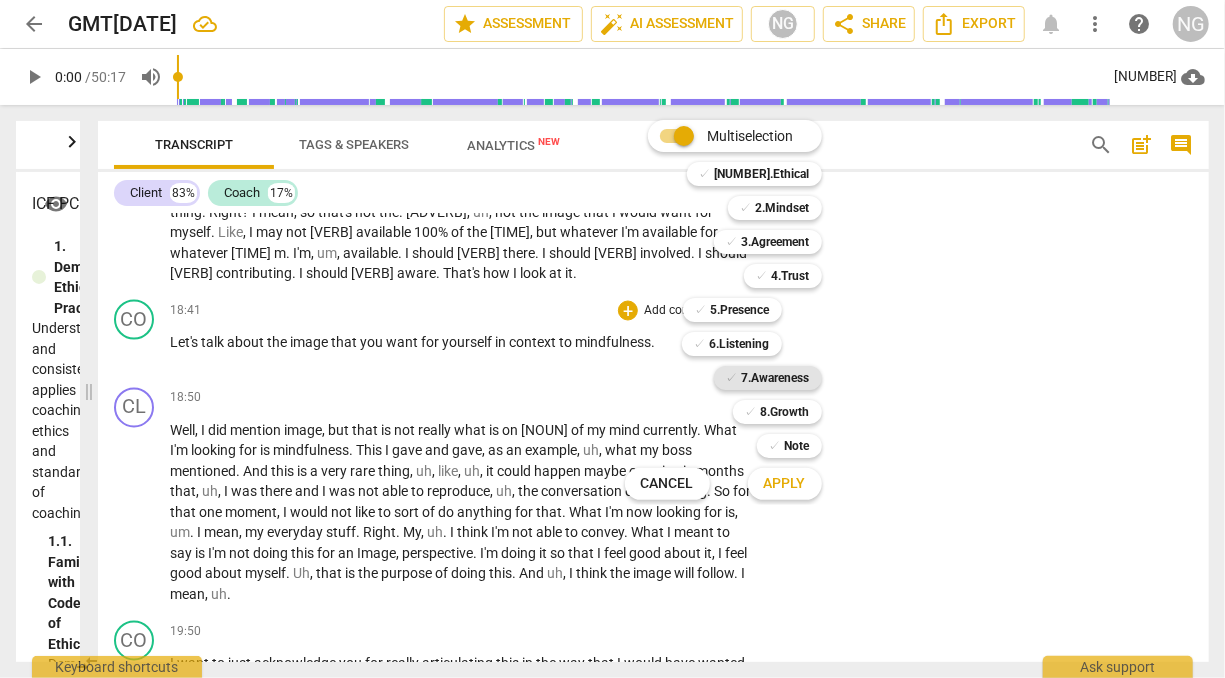 click on "7.Awareness" at bounding box center (776, 378) 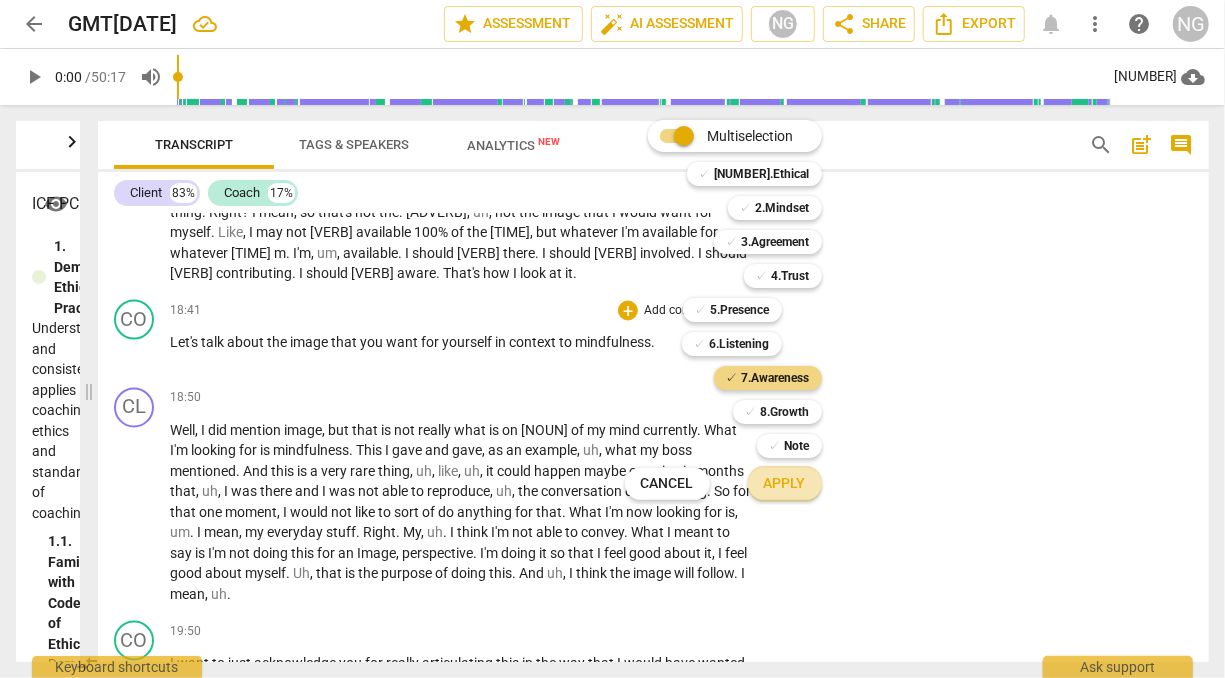 click on "Apply" at bounding box center [785, 484] 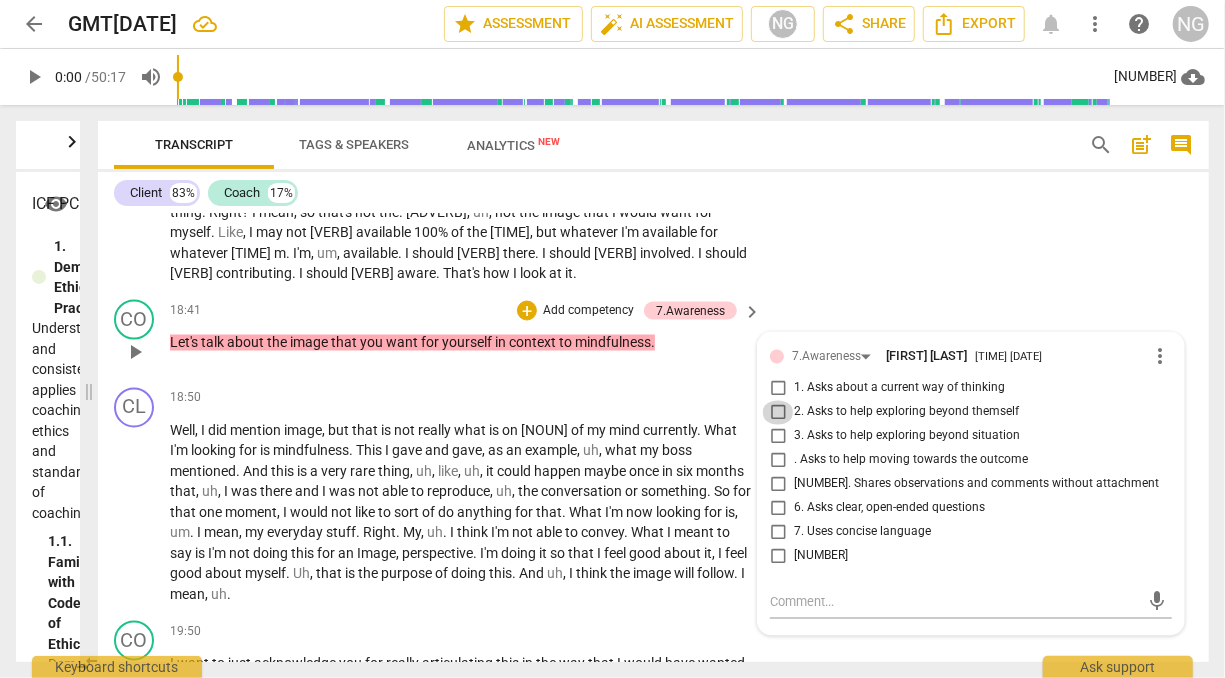 click on "2. Asks to help exploring beyond themself" at bounding box center [778, 413] 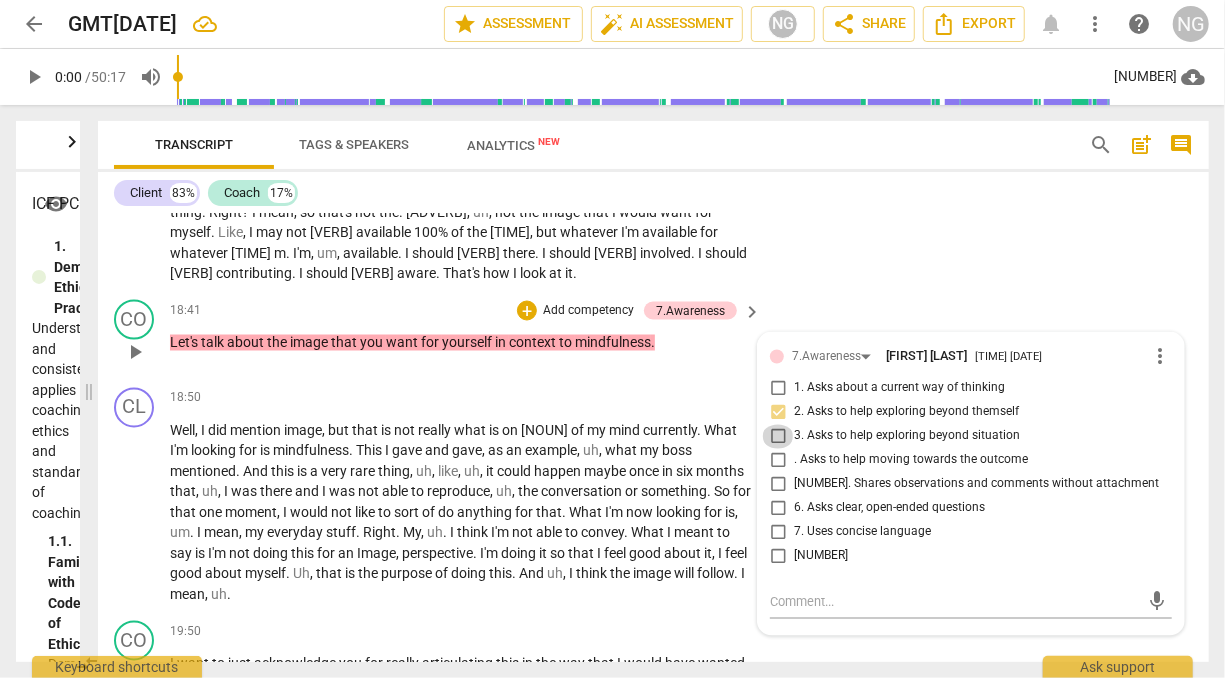 click on "3. Asks to help exploring beyond situation" at bounding box center [778, 437] 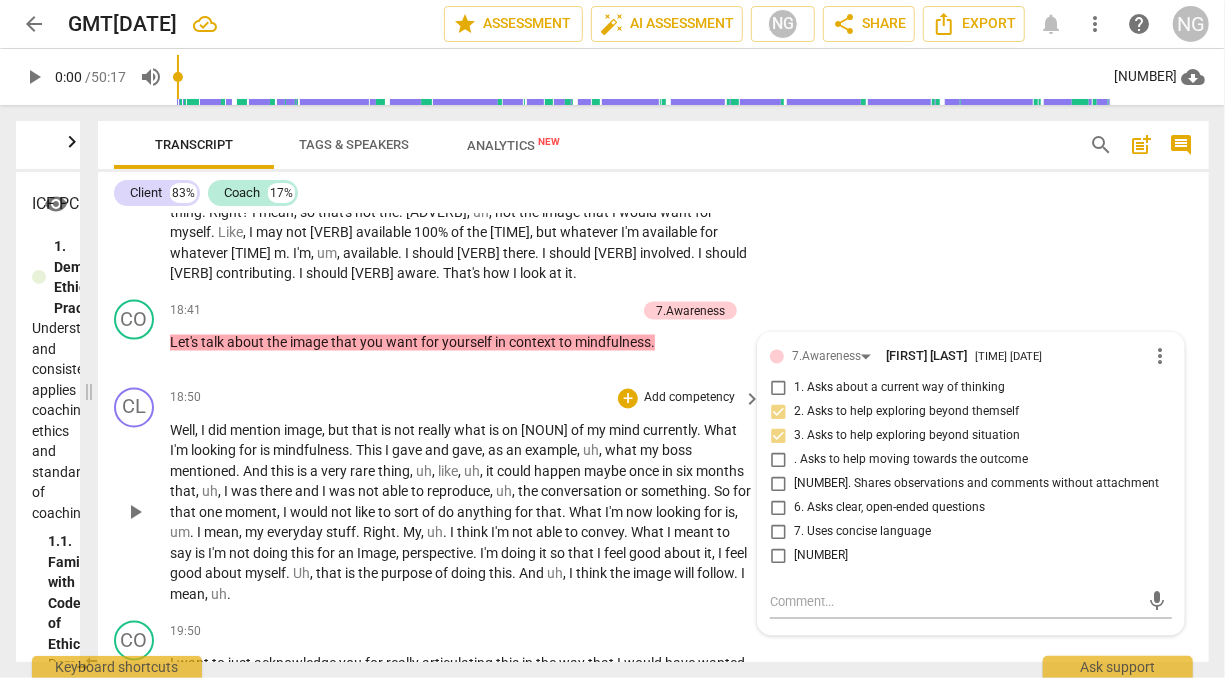 click on "," at bounding box center (602, 451) 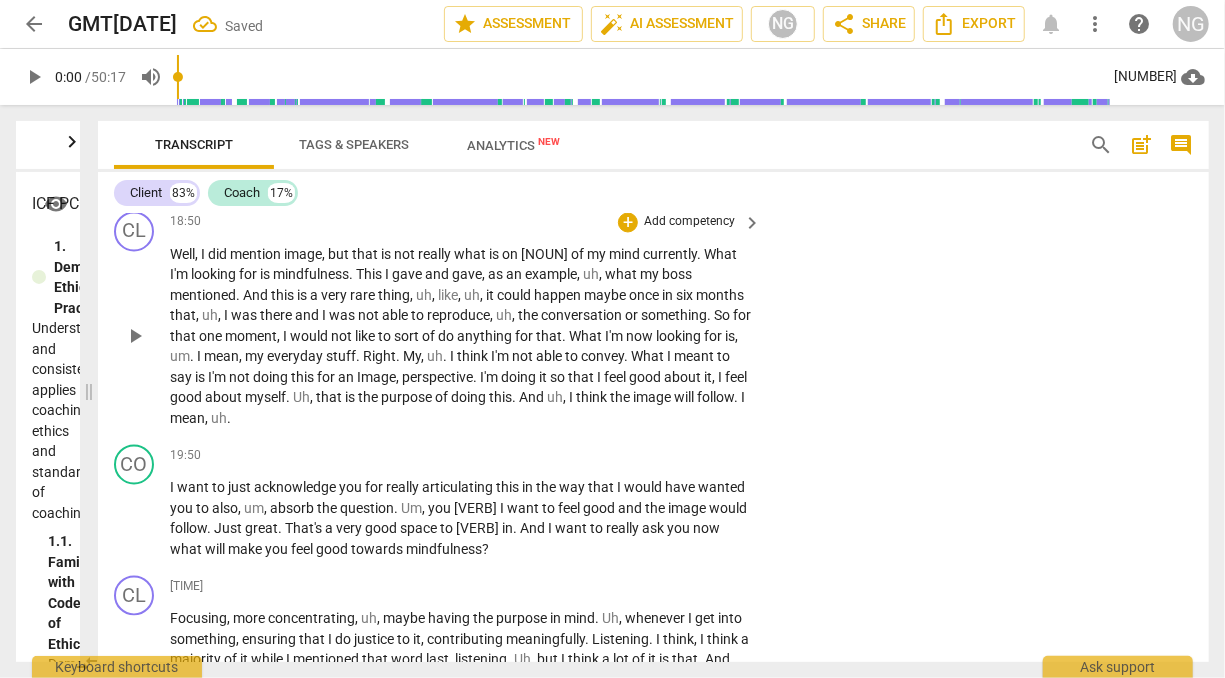 scroll, scrollTop: 5582, scrollLeft: 0, axis: vertical 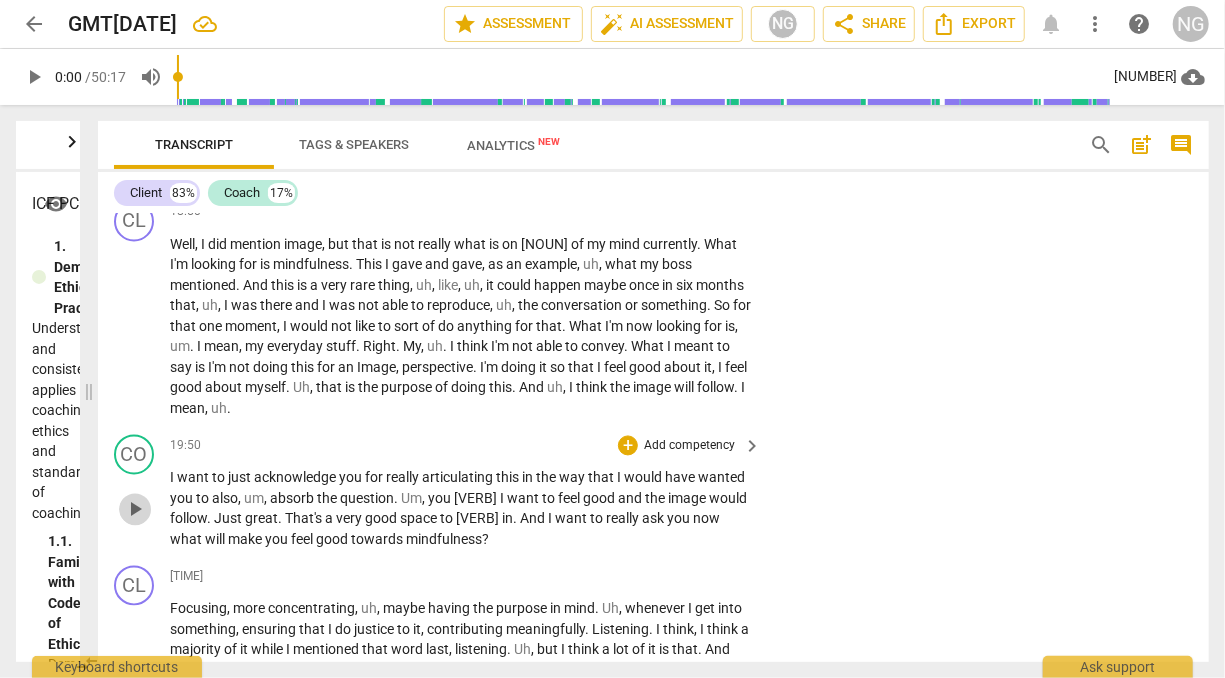 click on "play_arrow" at bounding box center (135, 510) 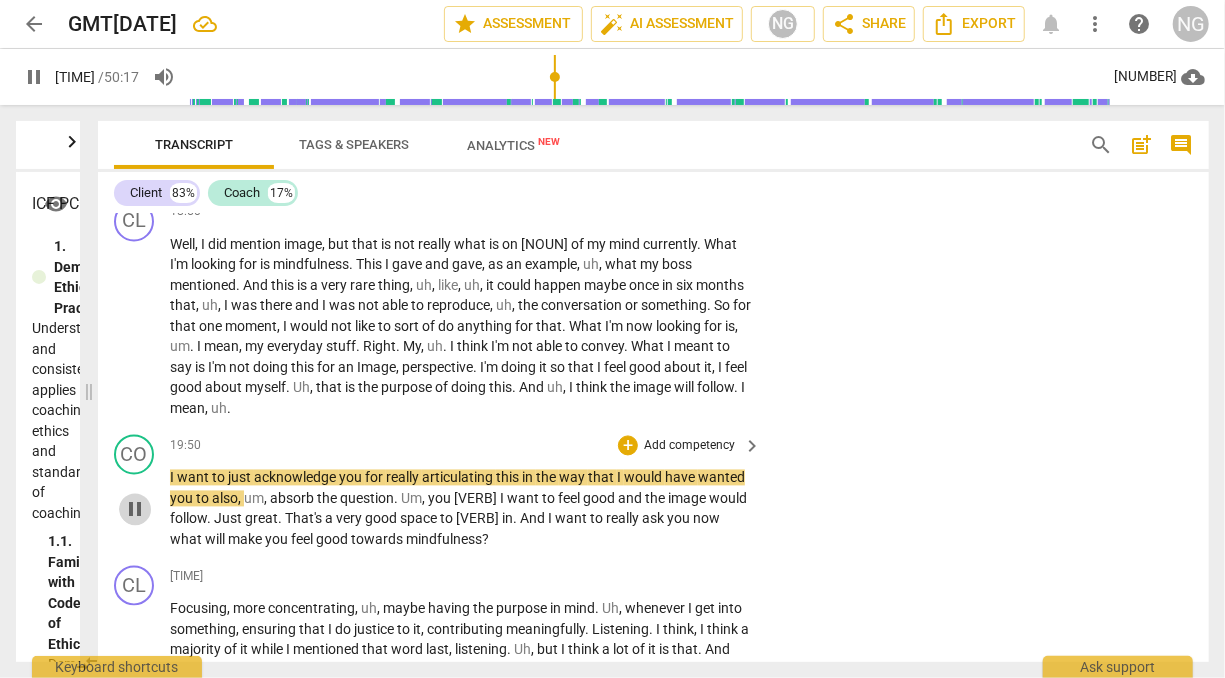 click on "pause" at bounding box center (135, 510) 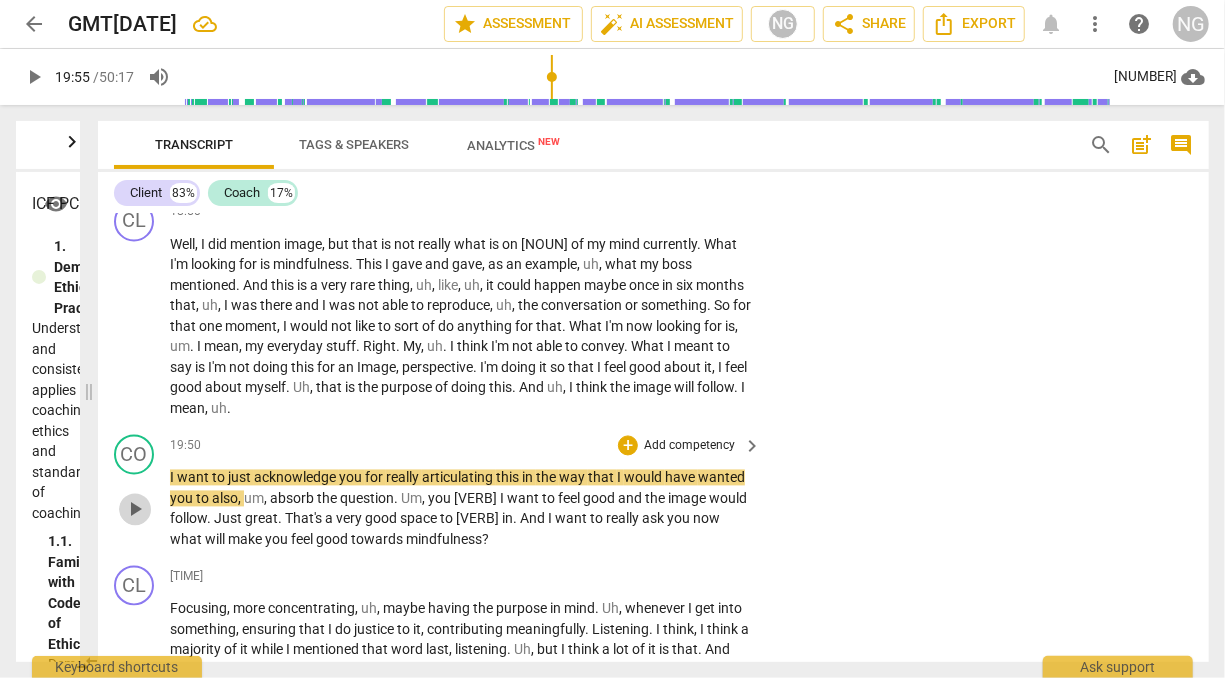 click on "play_arrow" at bounding box center (135, 510) 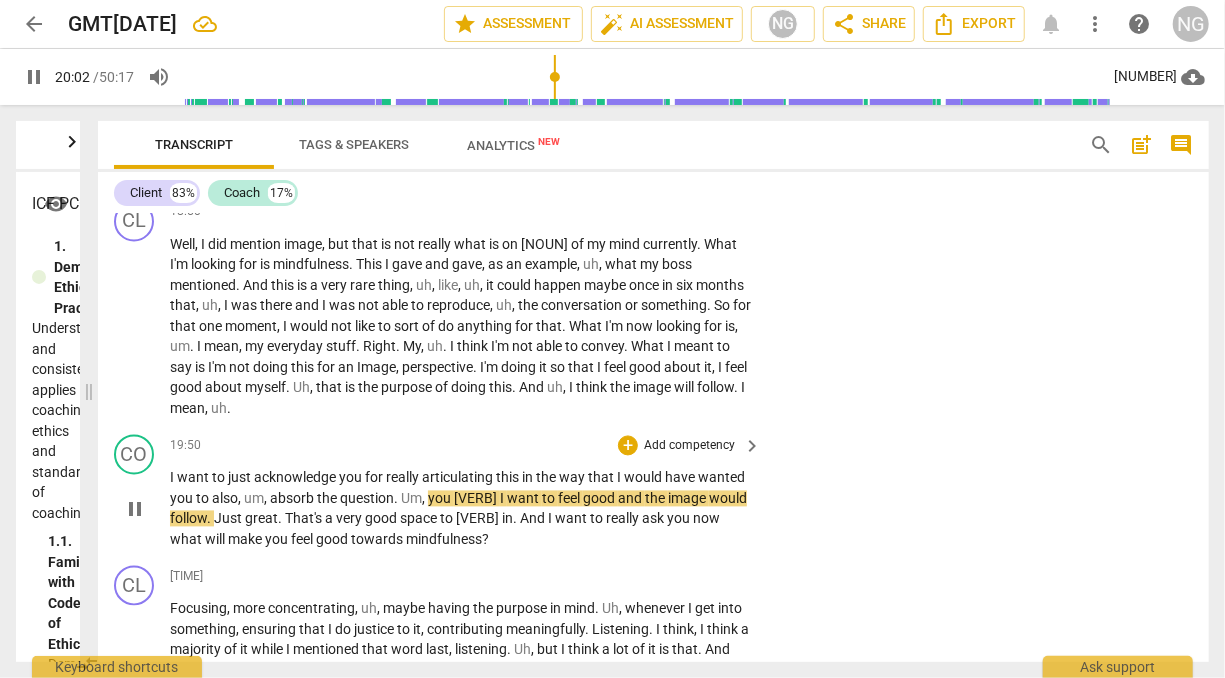 click on "pause" at bounding box center (135, 510) 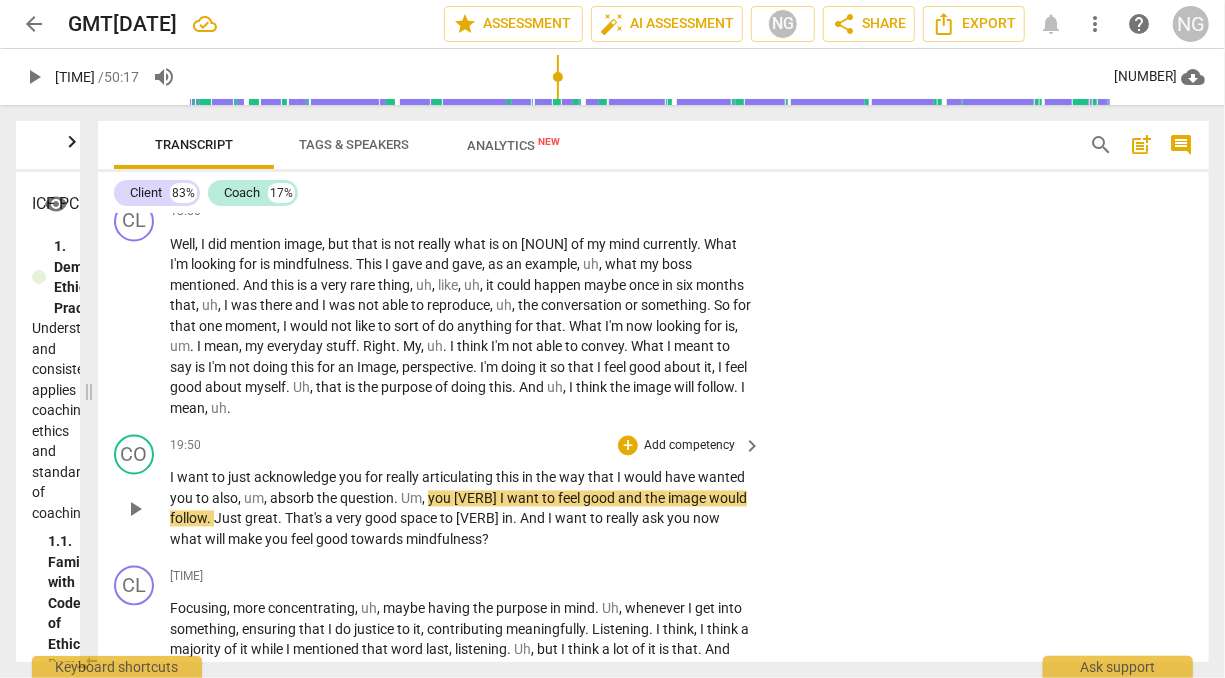 click on "play_arrow" at bounding box center (135, 510) 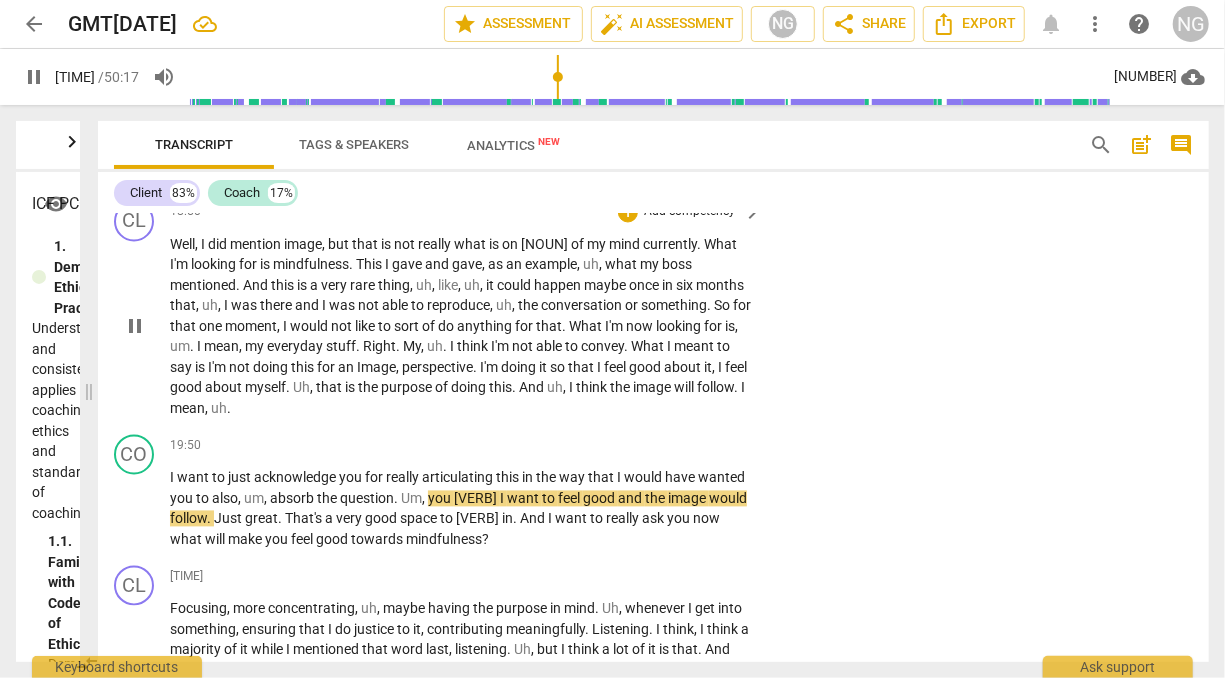 click on "pause" at bounding box center [135, 327] 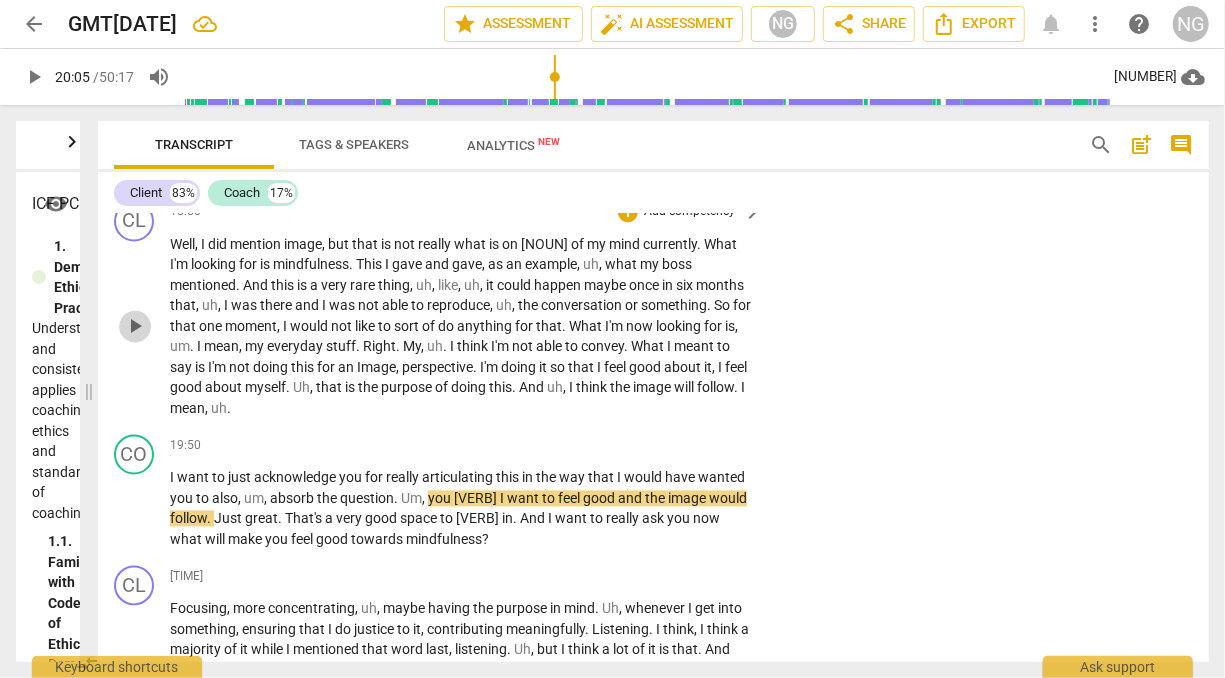 click on "play_arrow" at bounding box center [135, 327] 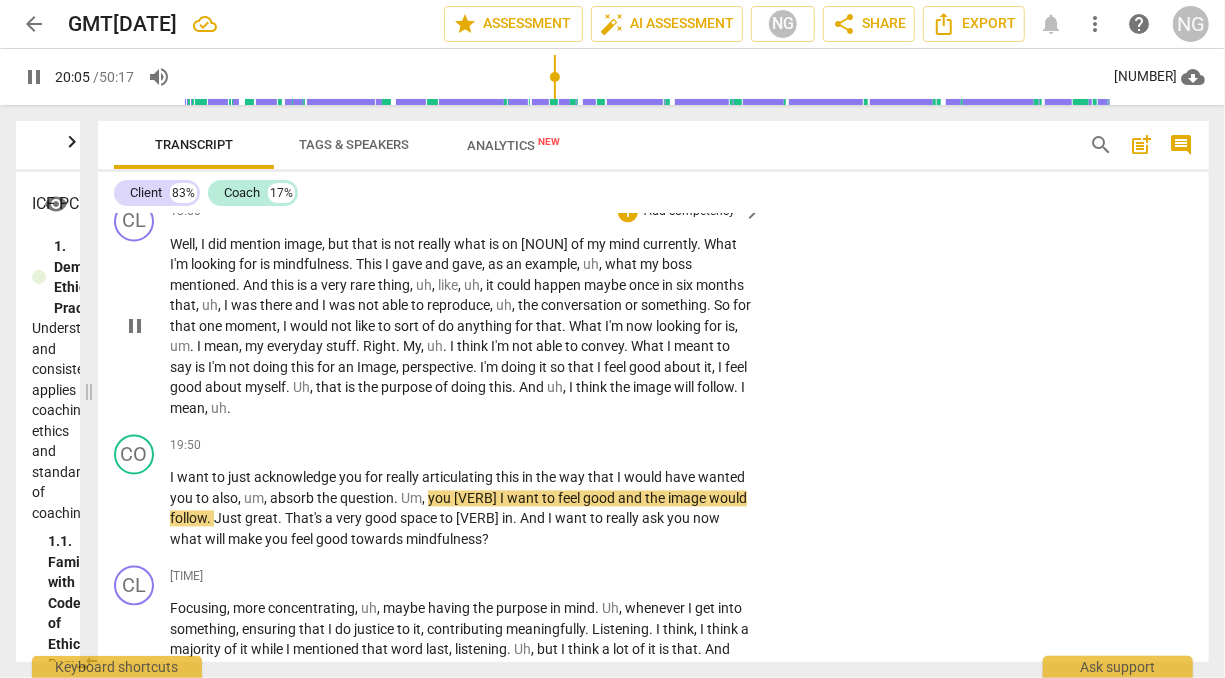 click on "," at bounding box center (736, 327) 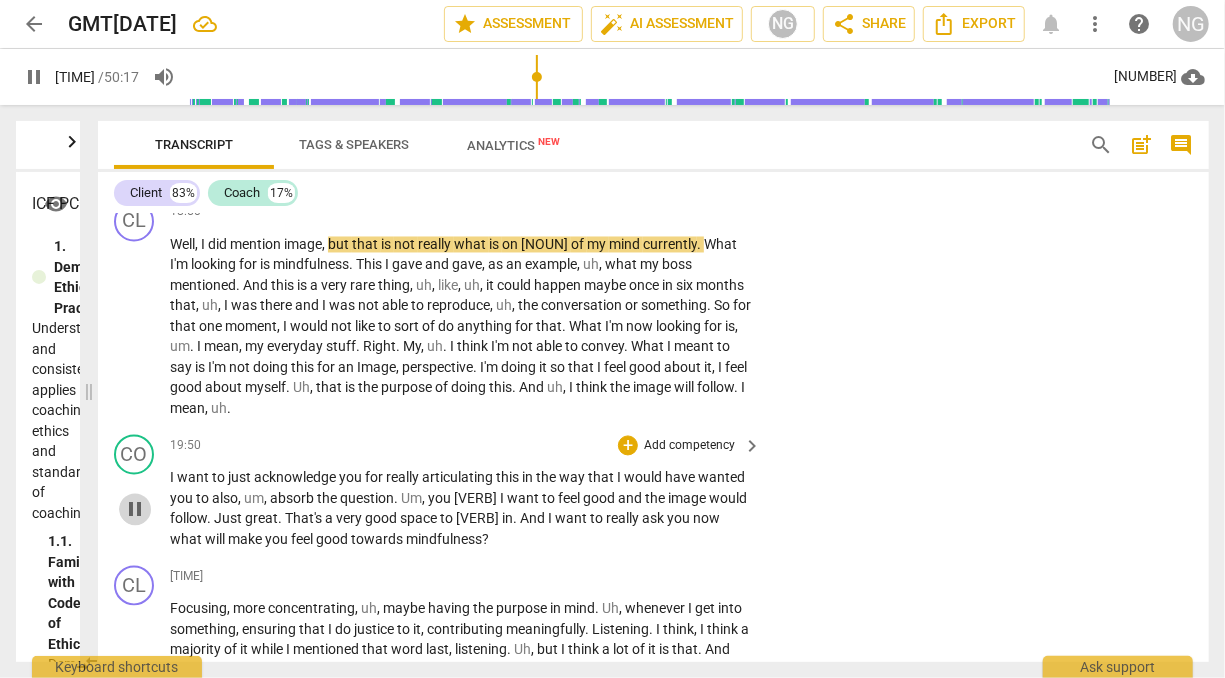 click on "pause" at bounding box center (135, 510) 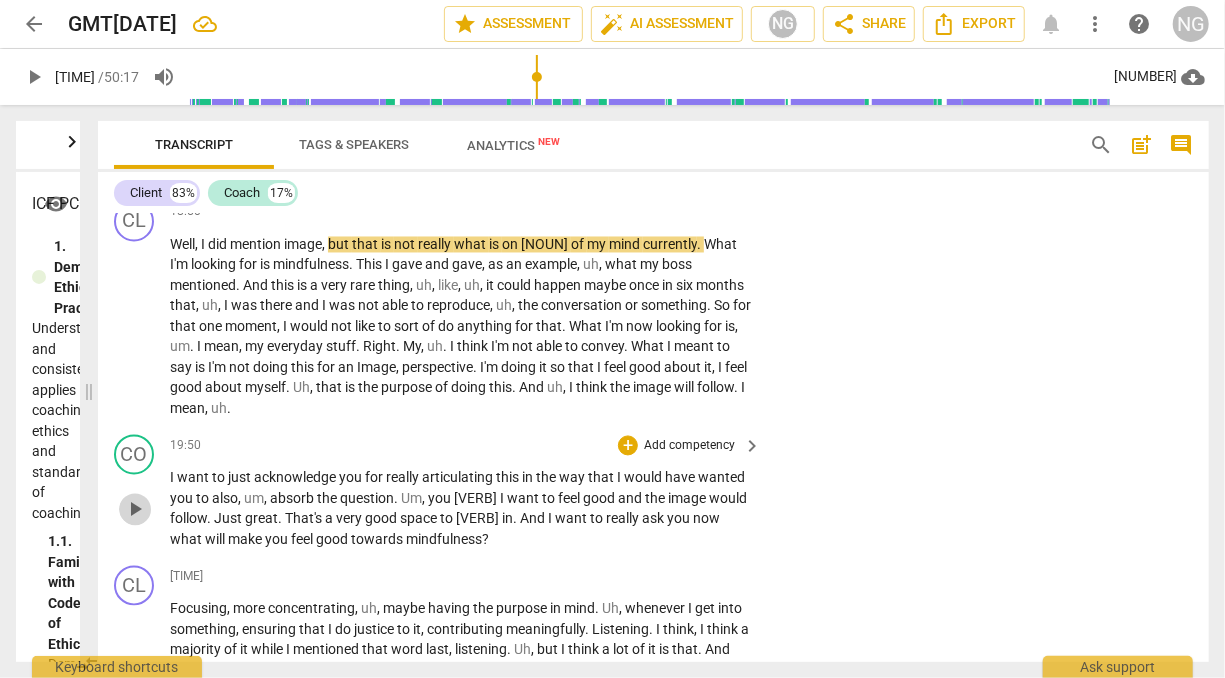 click on "play_arrow" at bounding box center (135, 510) 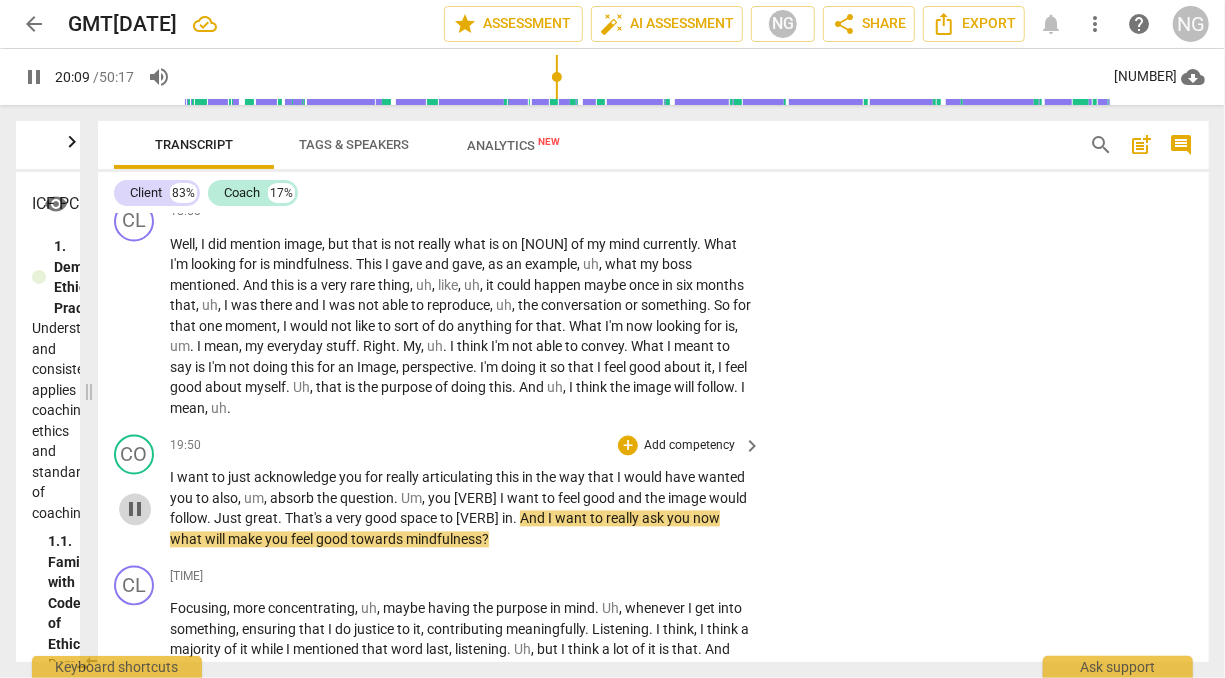 click on "pause" at bounding box center [135, 510] 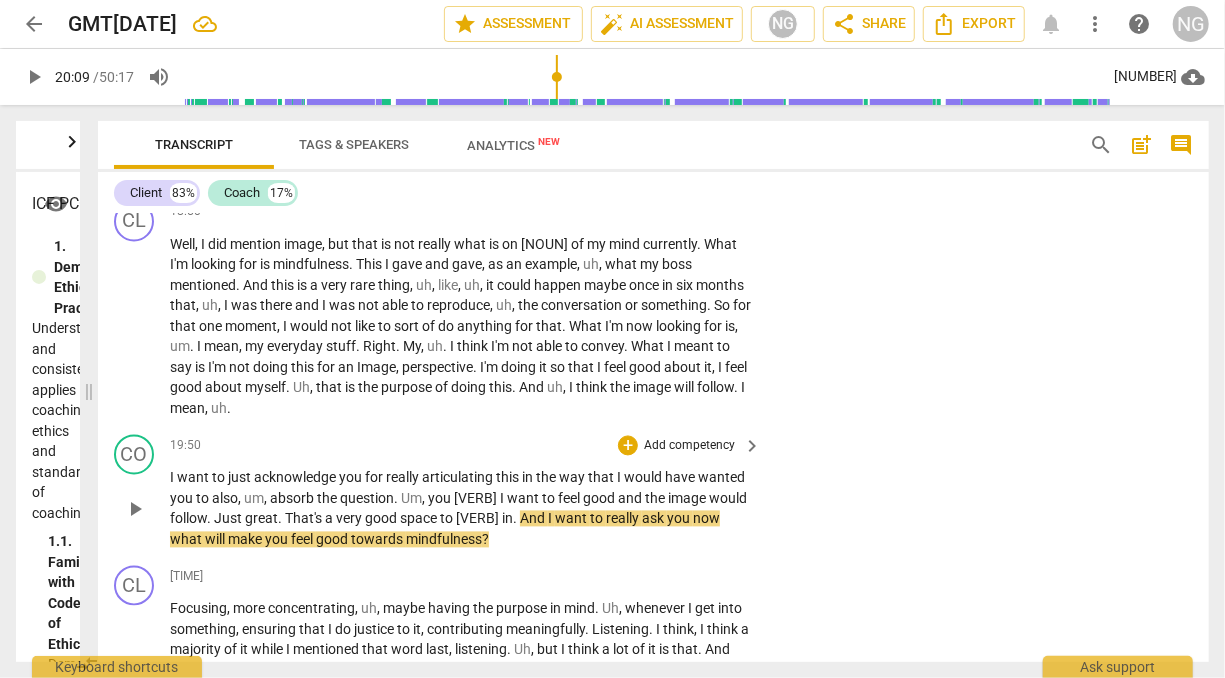 click on "Add competency" at bounding box center (689, 447) 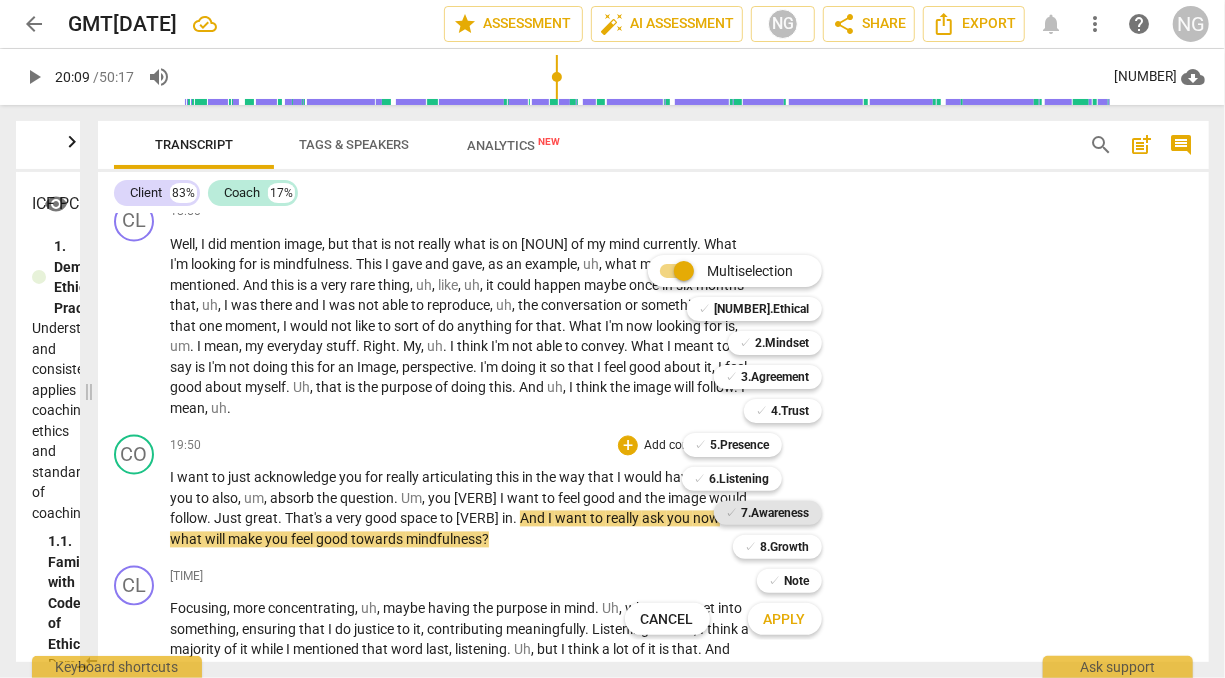 click on "7.Awareness" at bounding box center (776, 513) 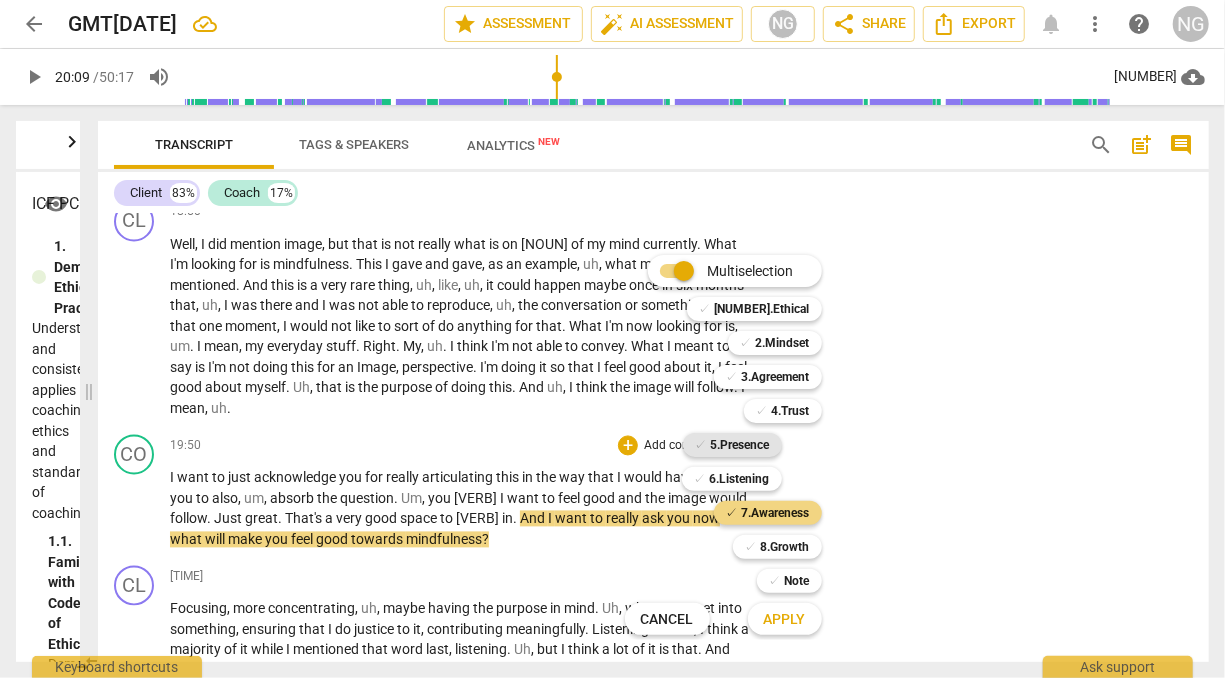 click on "5.Presence" at bounding box center [740, 445] 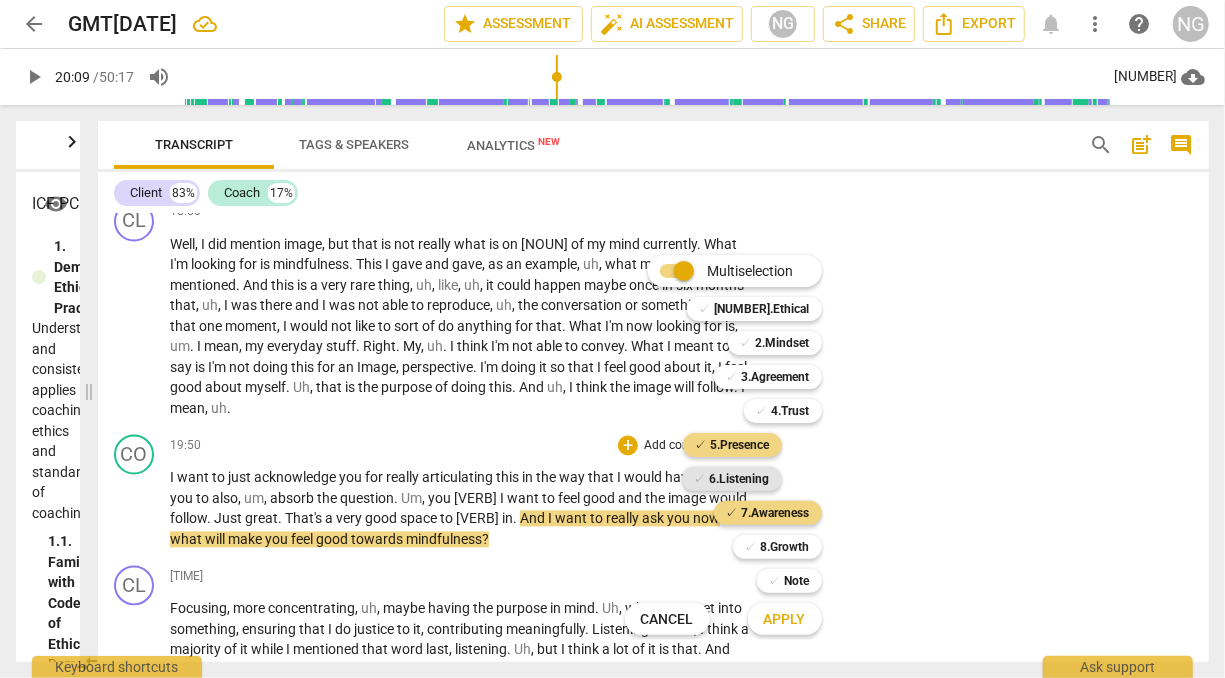 click on "6.Listening" at bounding box center [740, 479] 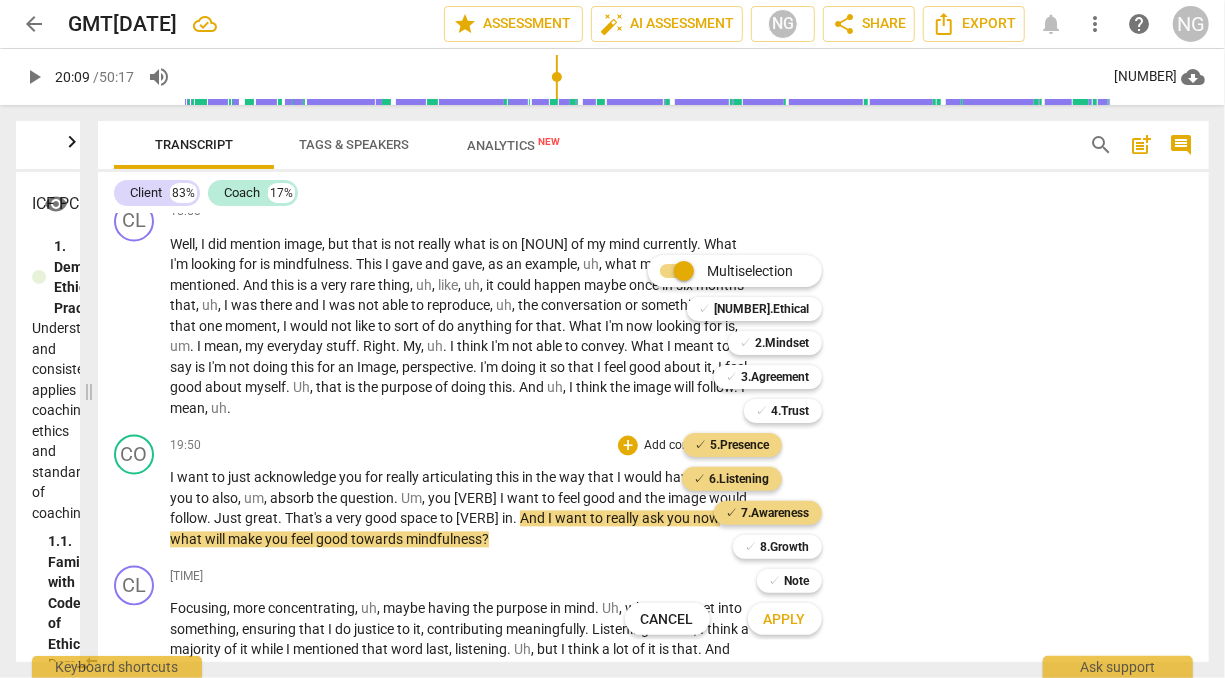 click on "Apply" at bounding box center [785, 620] 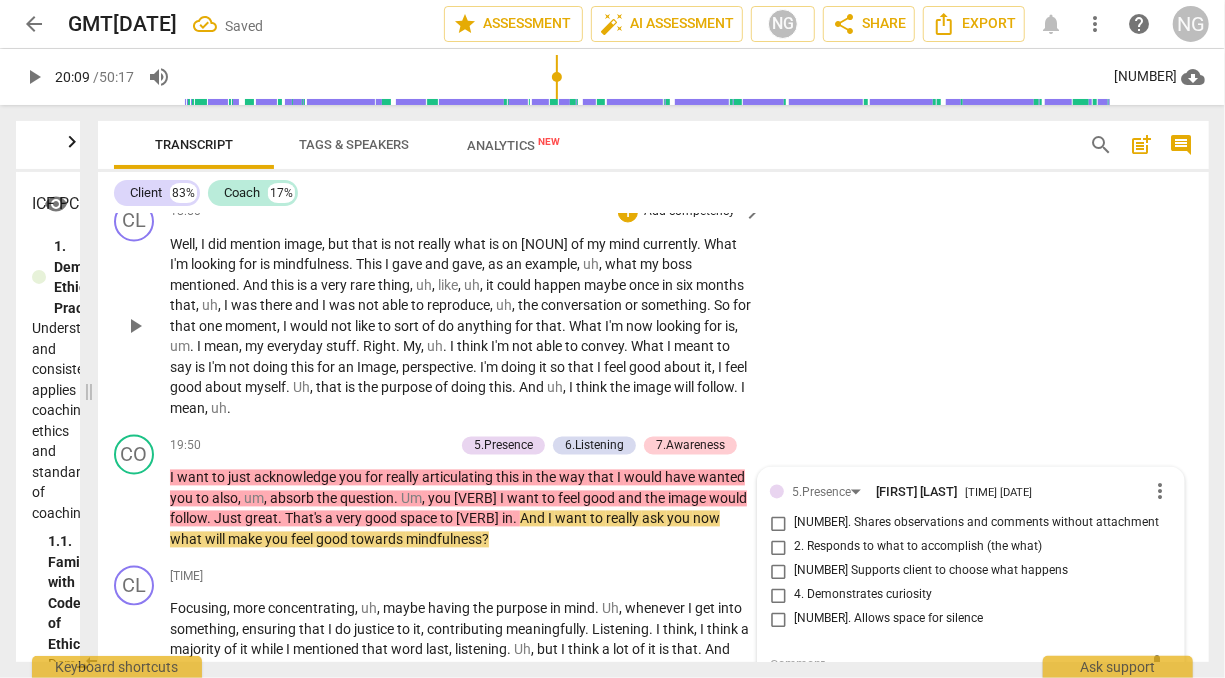 scroll, scrollTop: 5593, scrollLeft: 0, axis: vertical 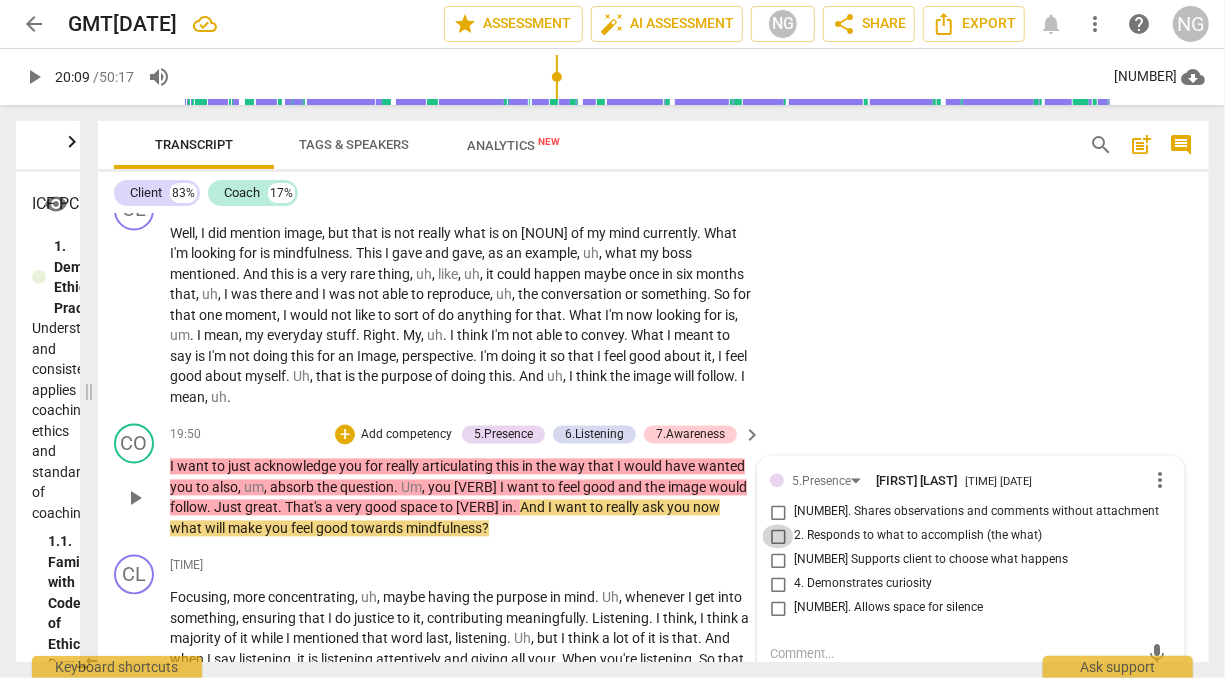 click on "2. Responds to what to accomplish (the what)" at bounding box center [778, 537] 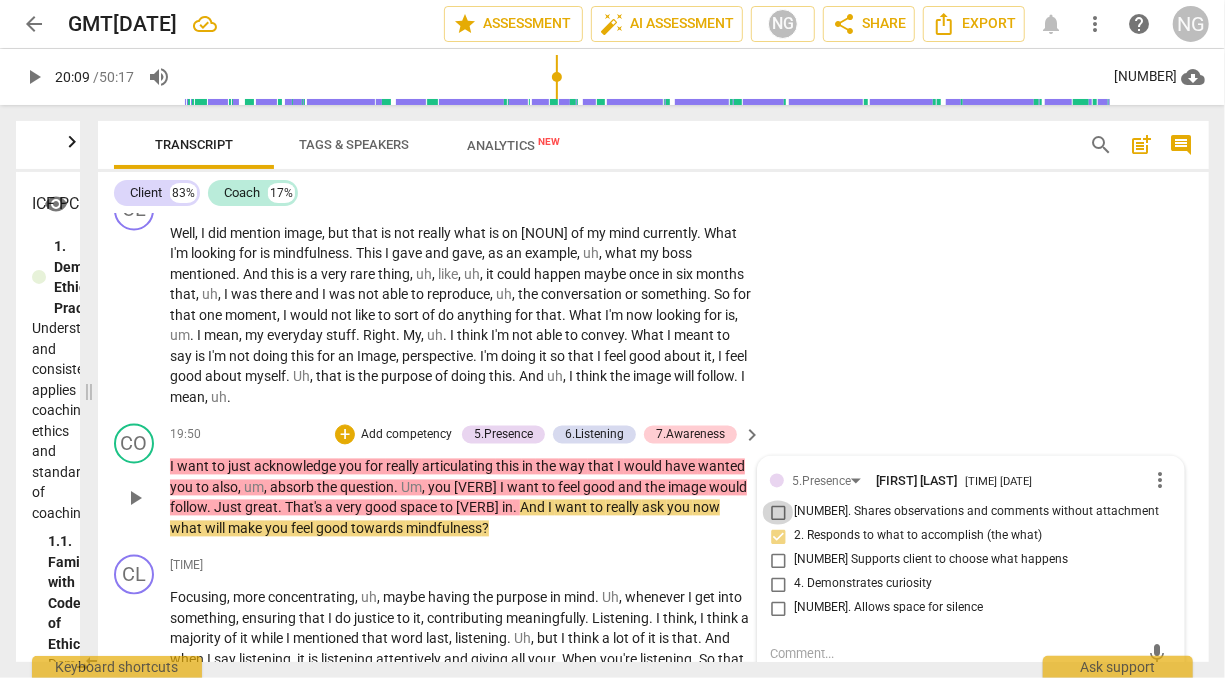 click on "[NUMBER]. Shares observations and comments without attachment" at bounding box center (778, 513) 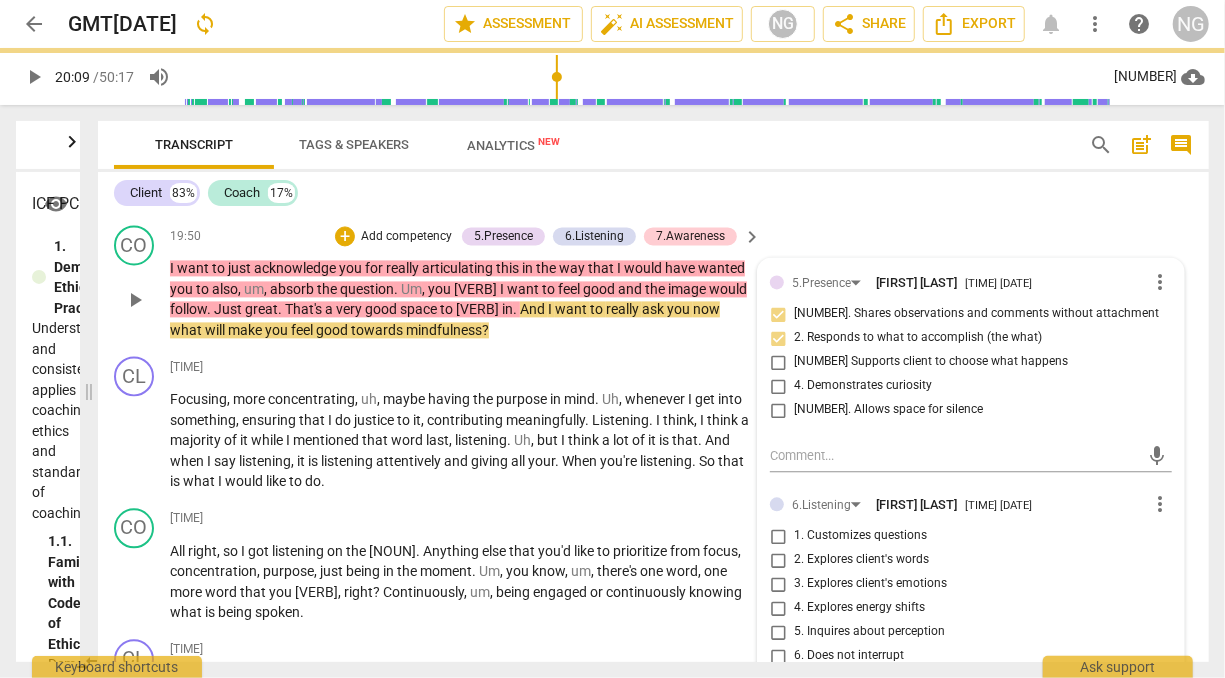 scroll, scrollTop: 5807, scrollLeft: 0, axis: vertical 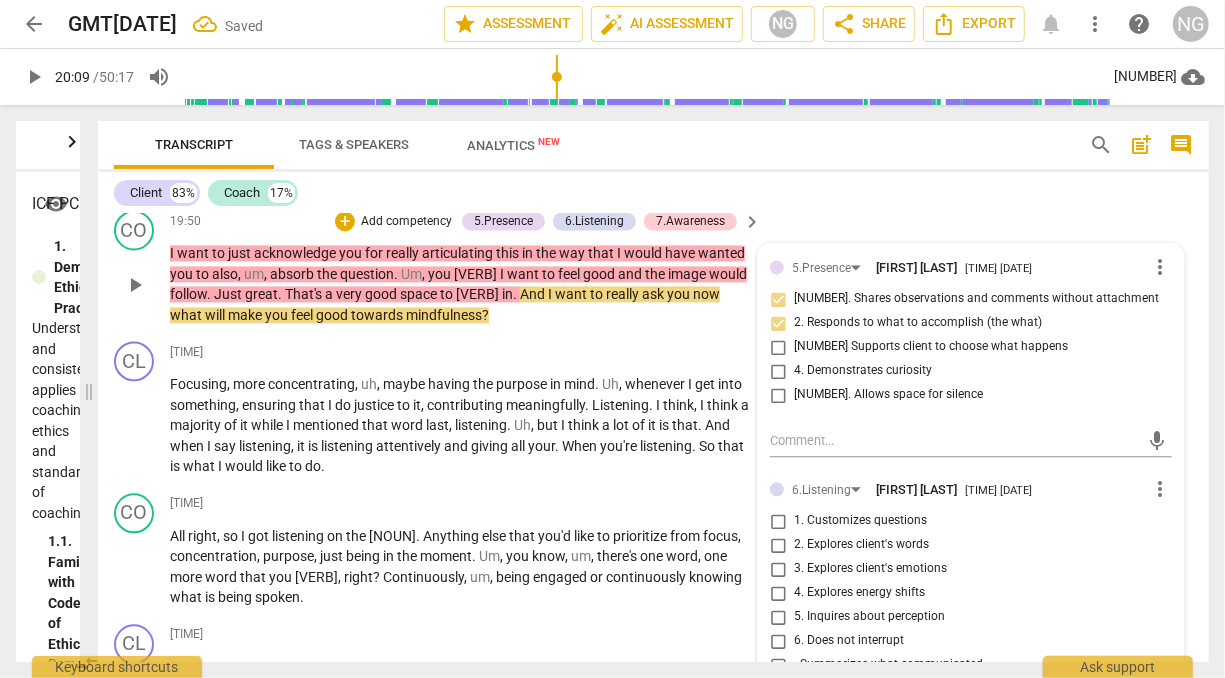click on "1. Customizes questions" at bounding box center (778, 521) 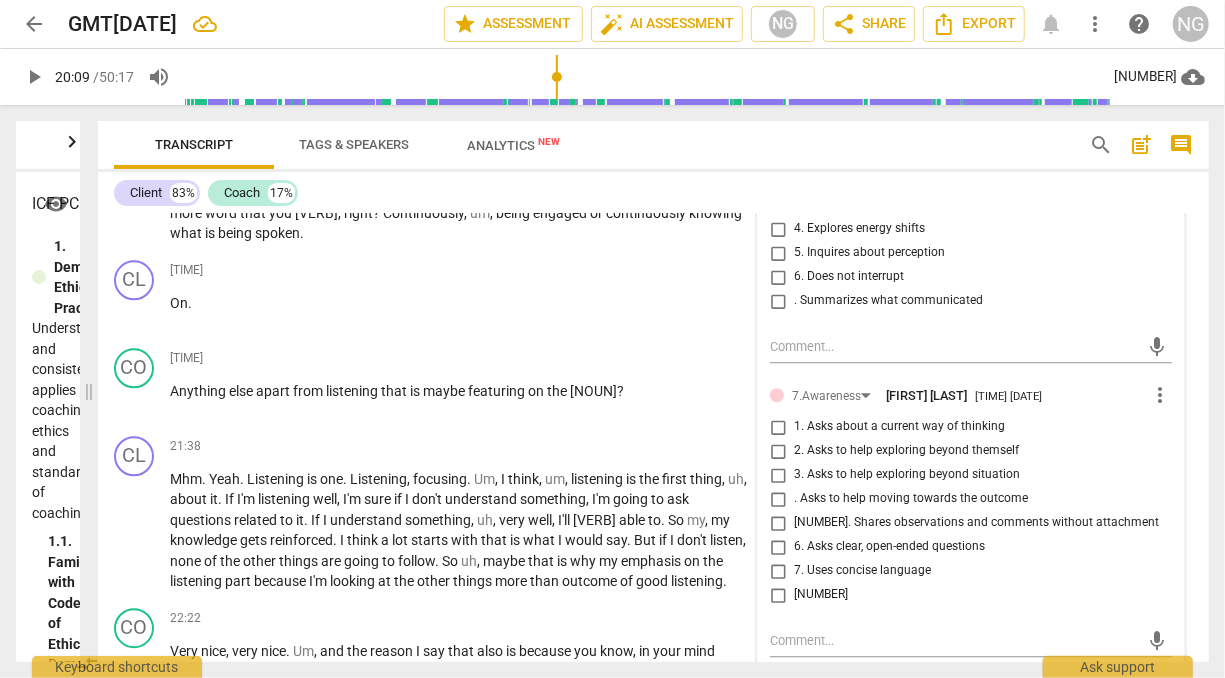 scroll, scrollTop: 6172, scrollLeft: 0, axis: vertical 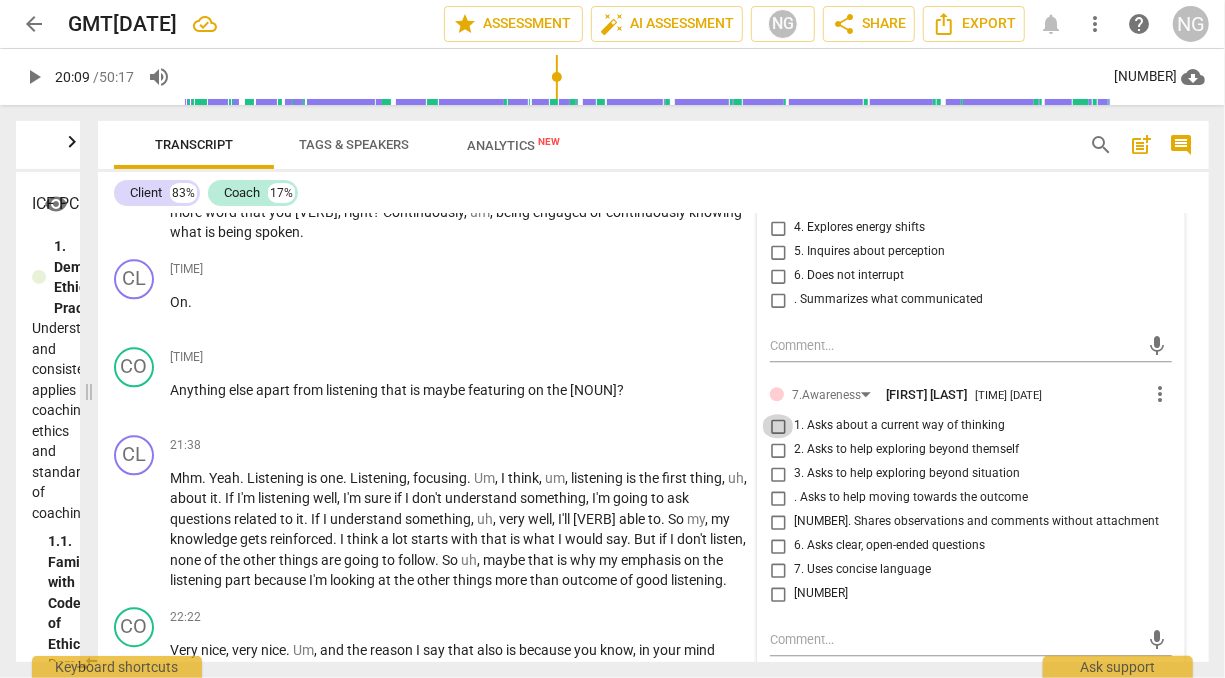 click on "1. Asks about a current way of thinking" at bounding box center (778, 426) 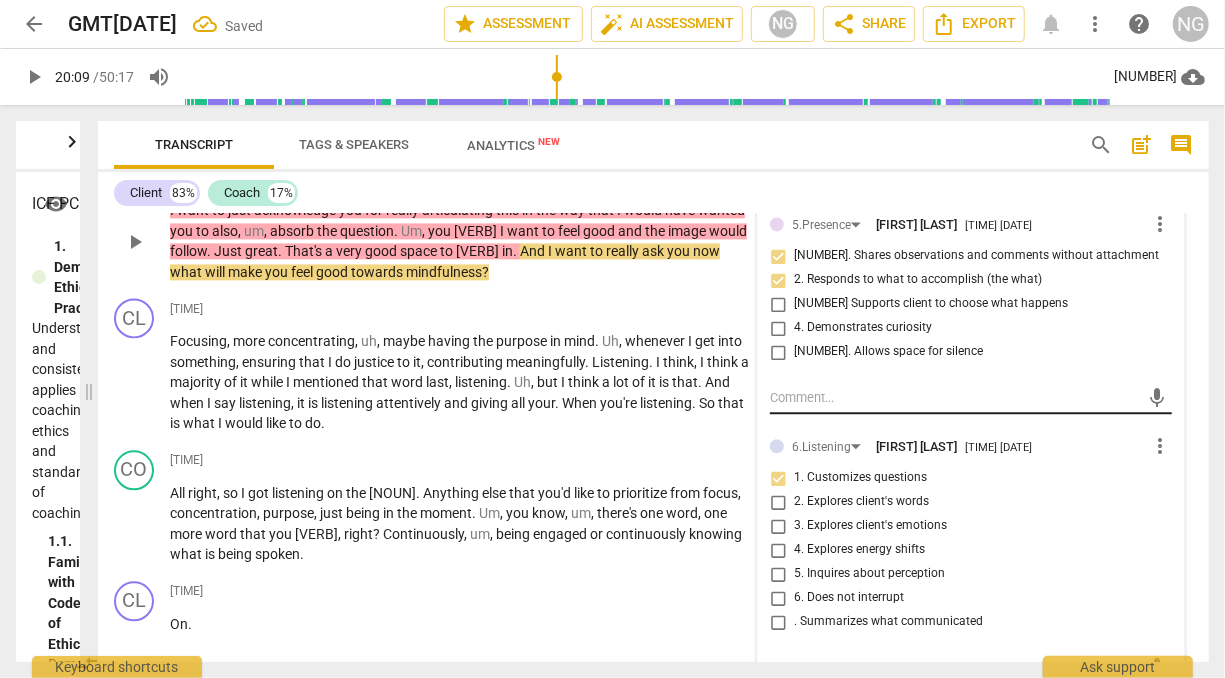 scroll, scrollTop: 5859, scrollLeft: 0, axis: vertical 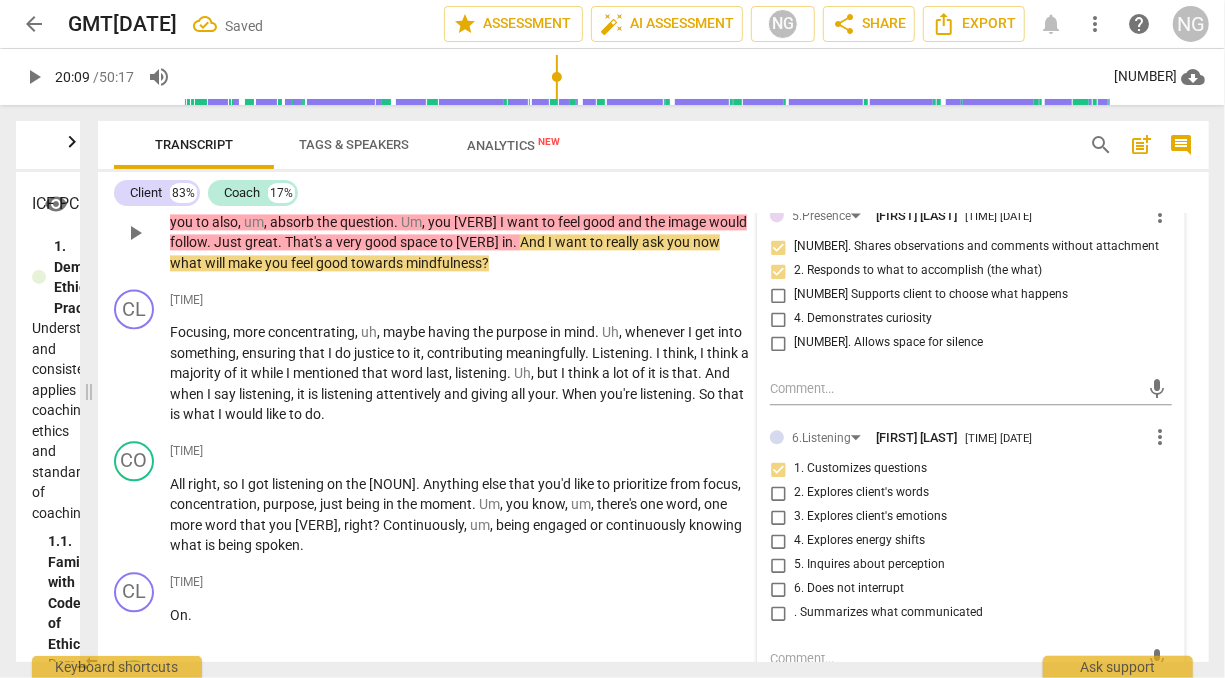 click at bounding box center [955, 658] 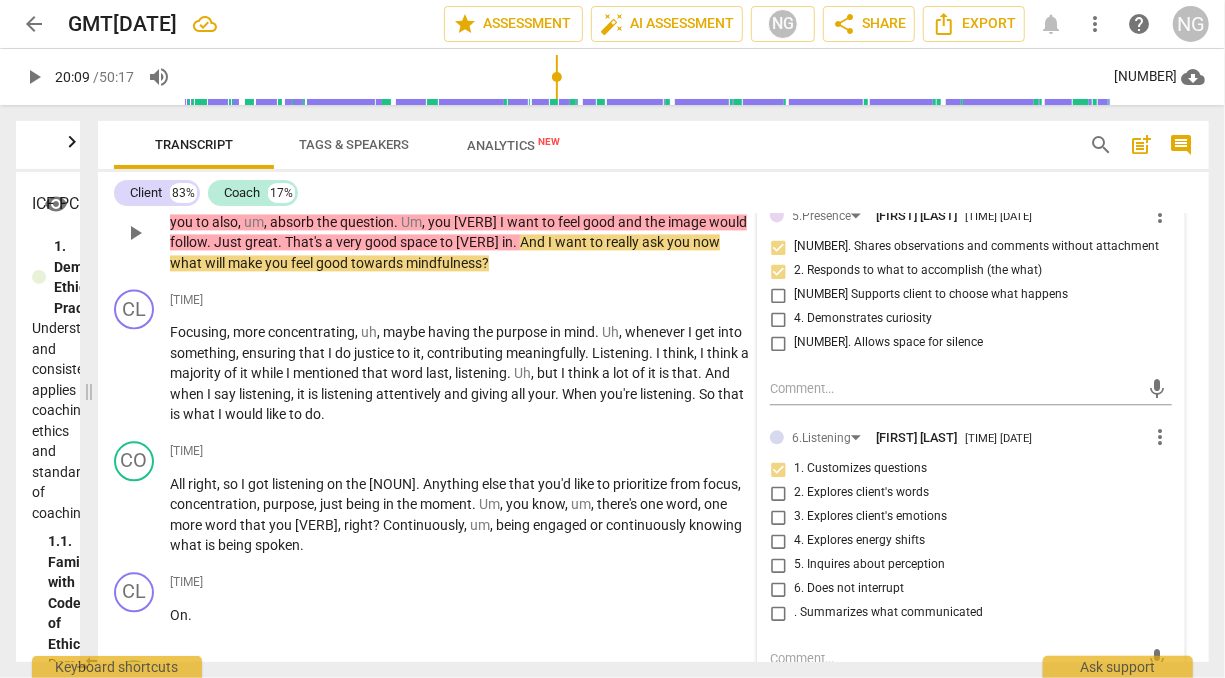 type on "C" 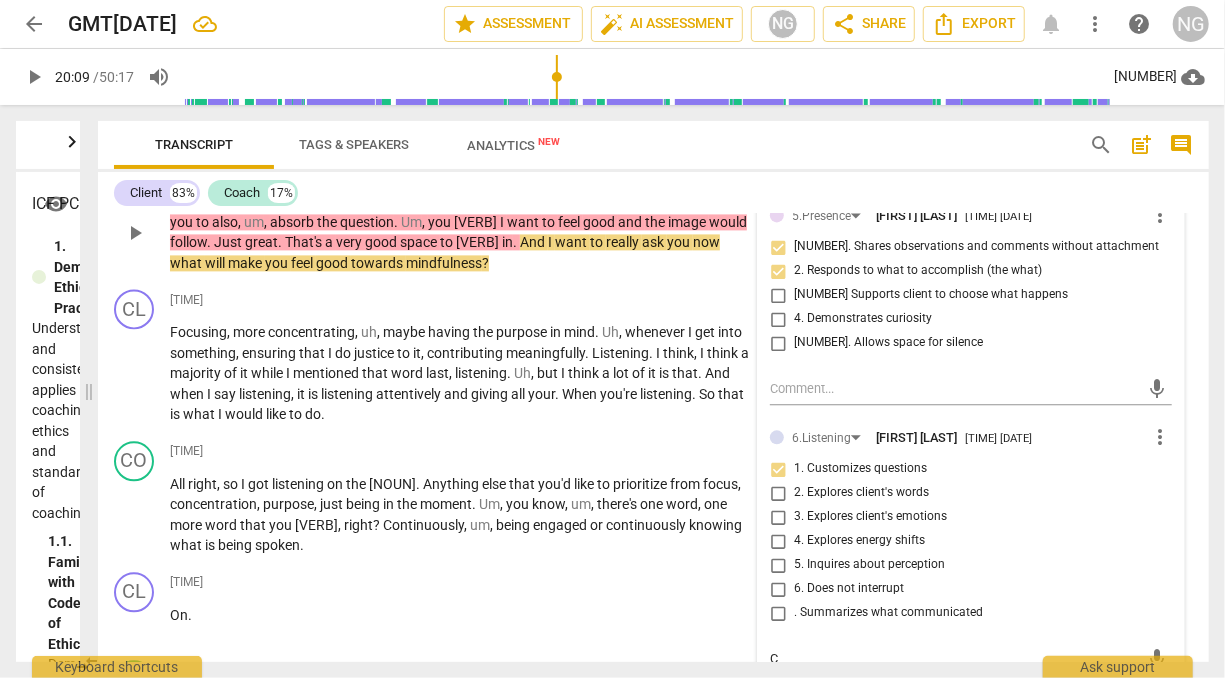 scroll, scrollTop: 5862, scrollLeft: 0, axis: vertical 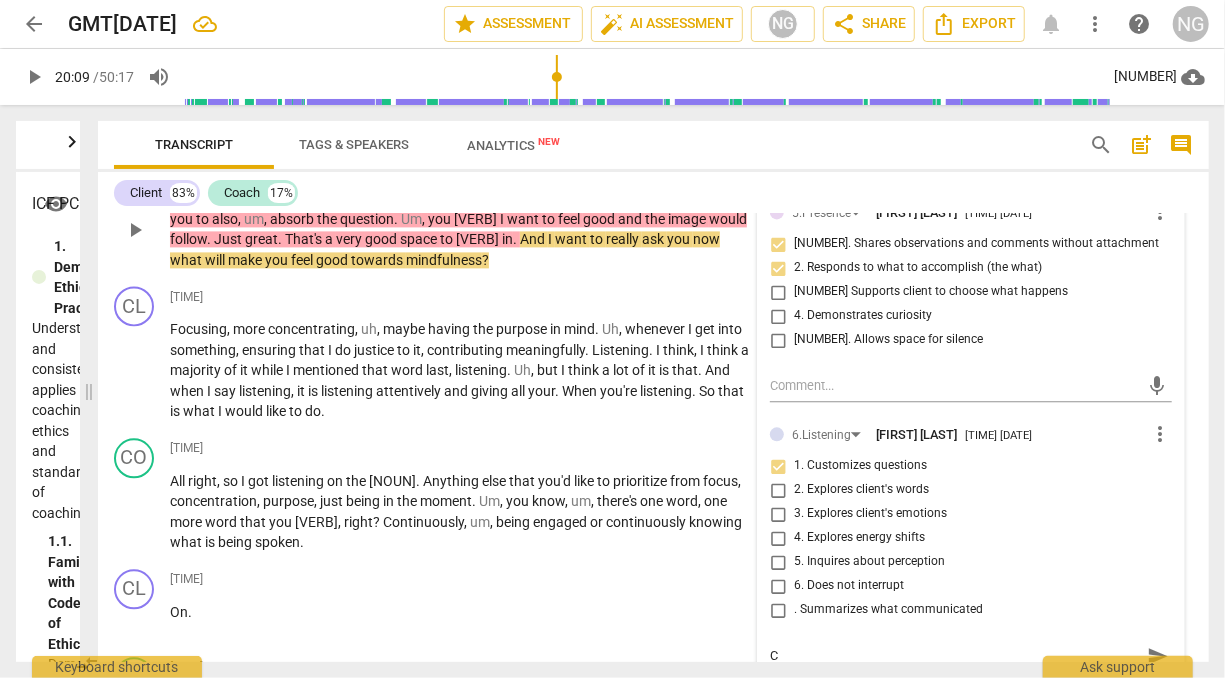 type on "Co" 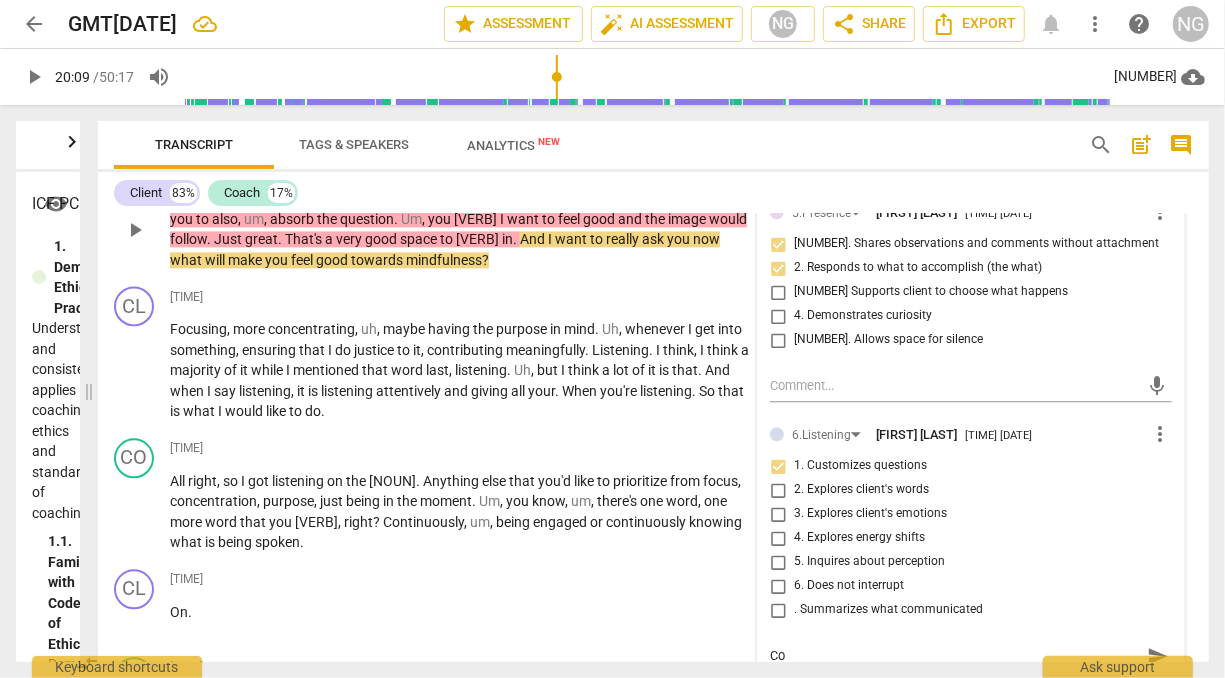 type on "Coa" 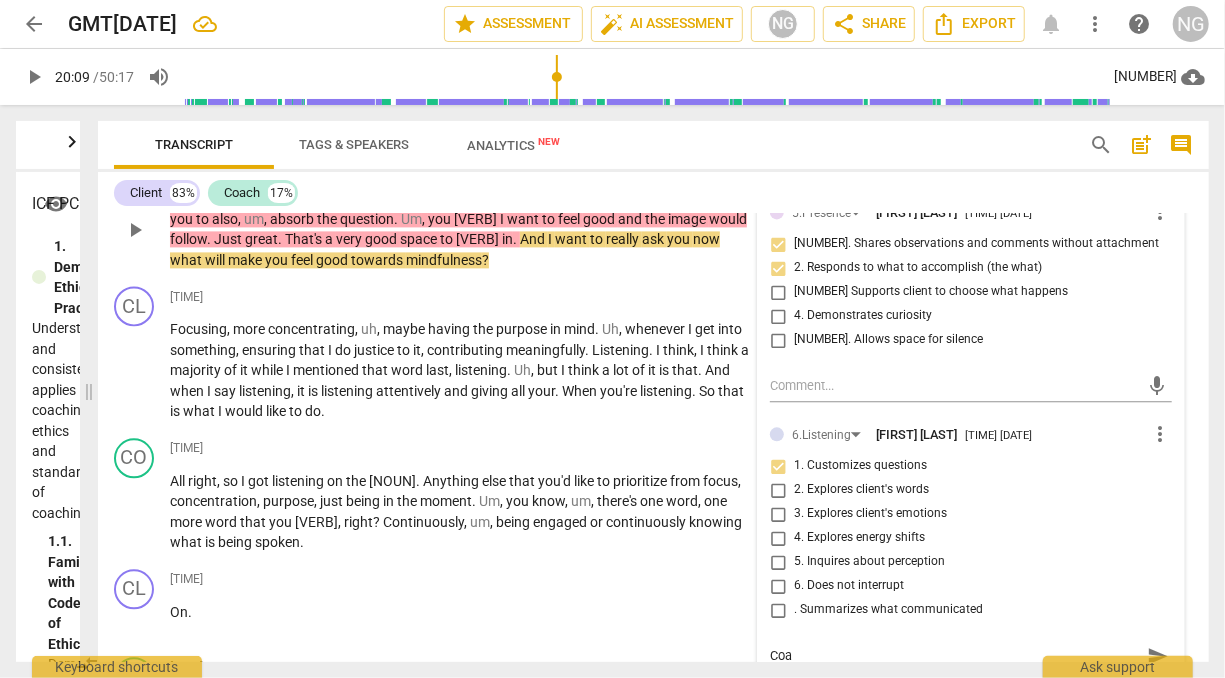 type on "Coac" 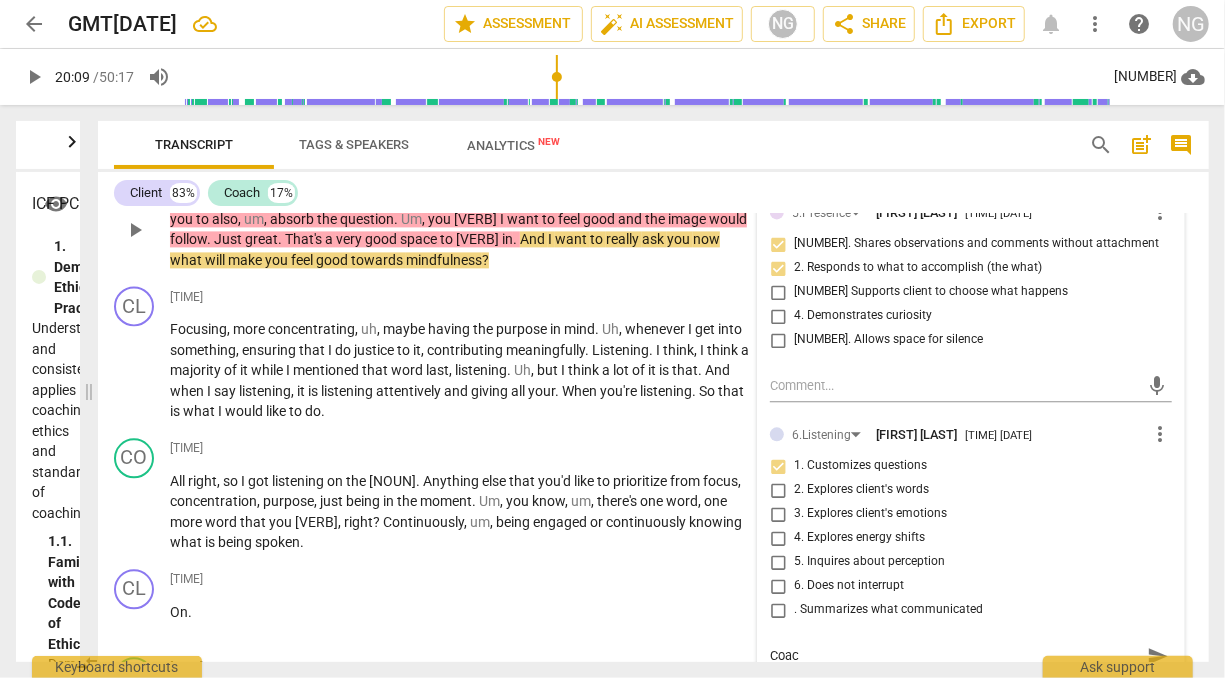 type on "Coach" 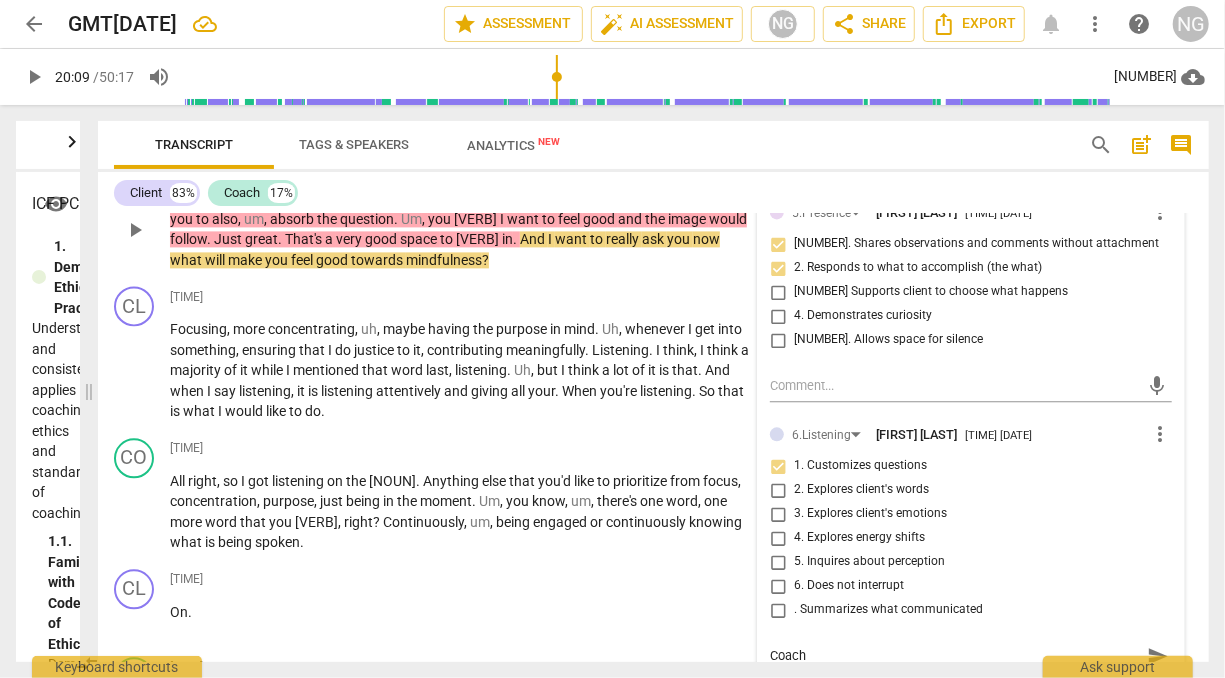 type on "Coach" 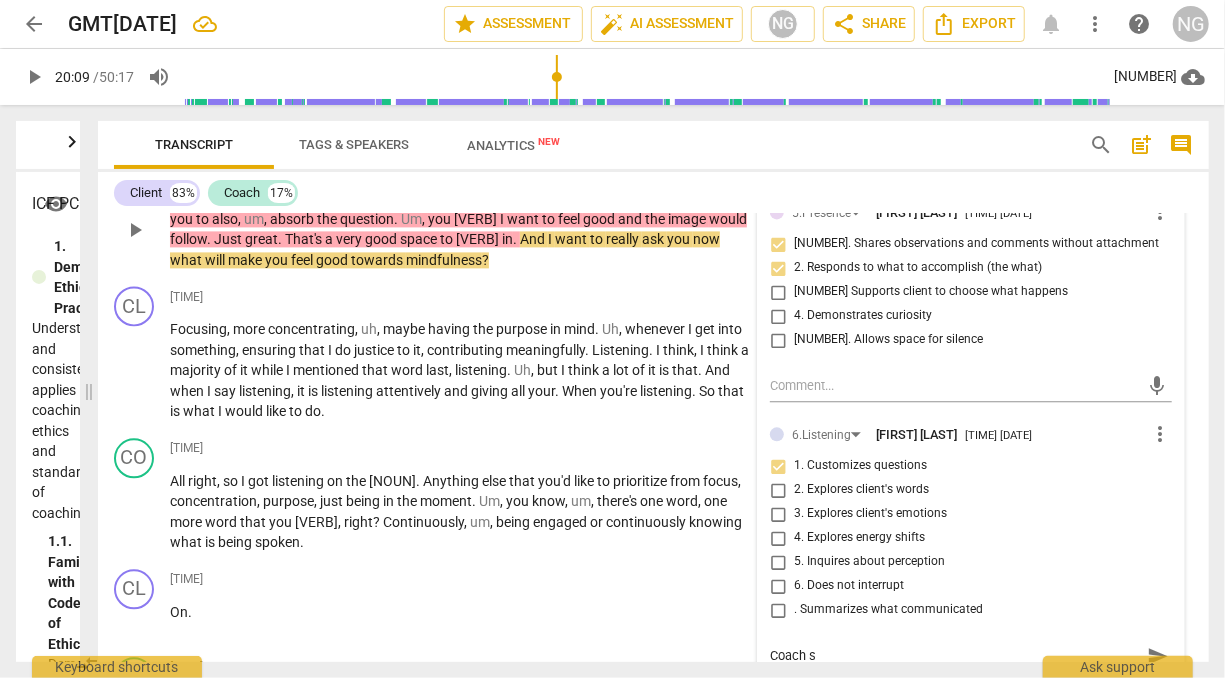 type on "Coach se" 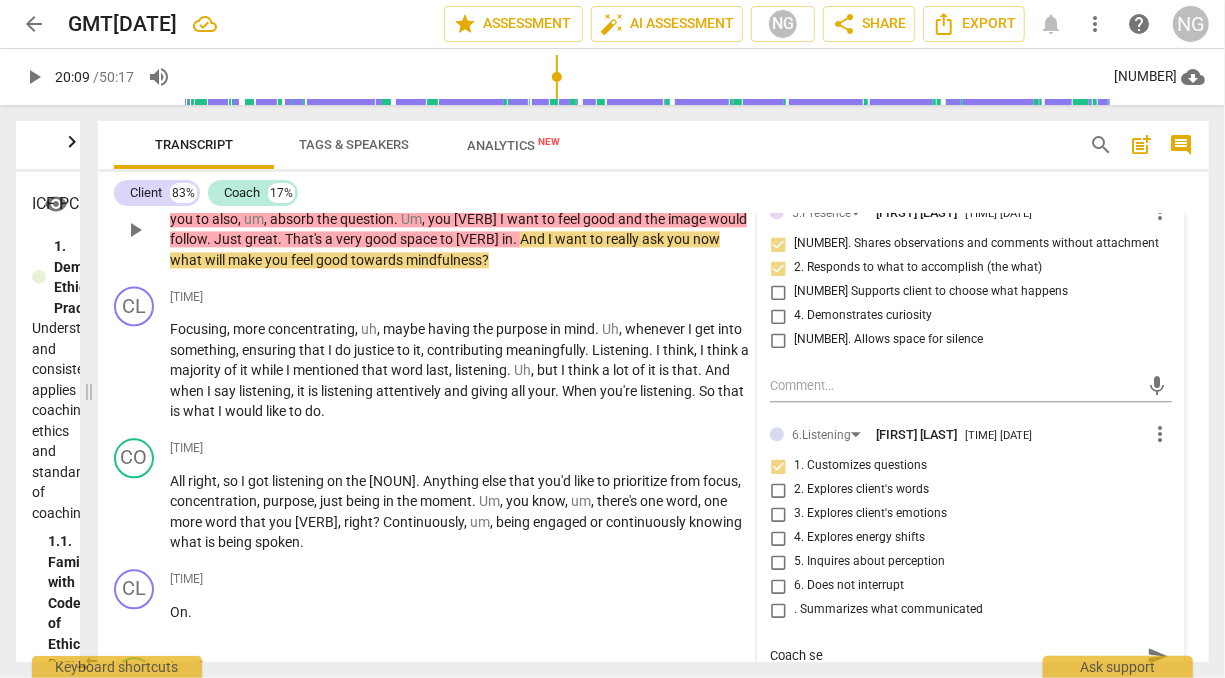 type on "Coach see" 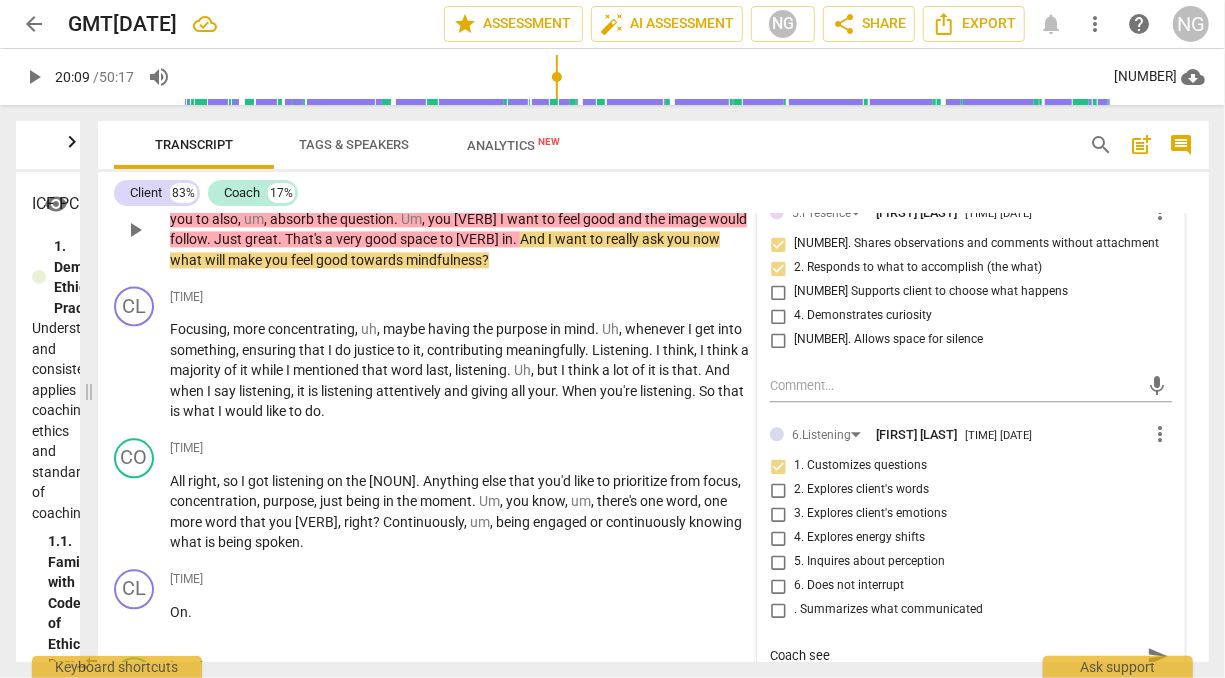 type on "Coach seem" 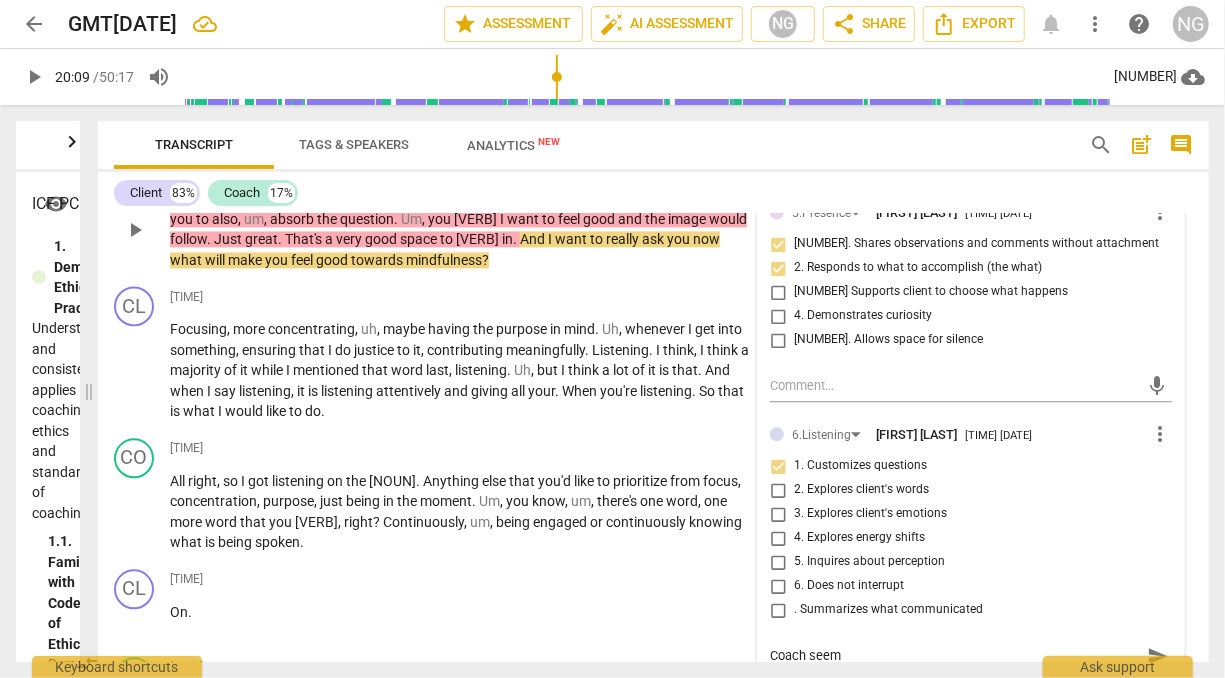 type on "Coach seems" 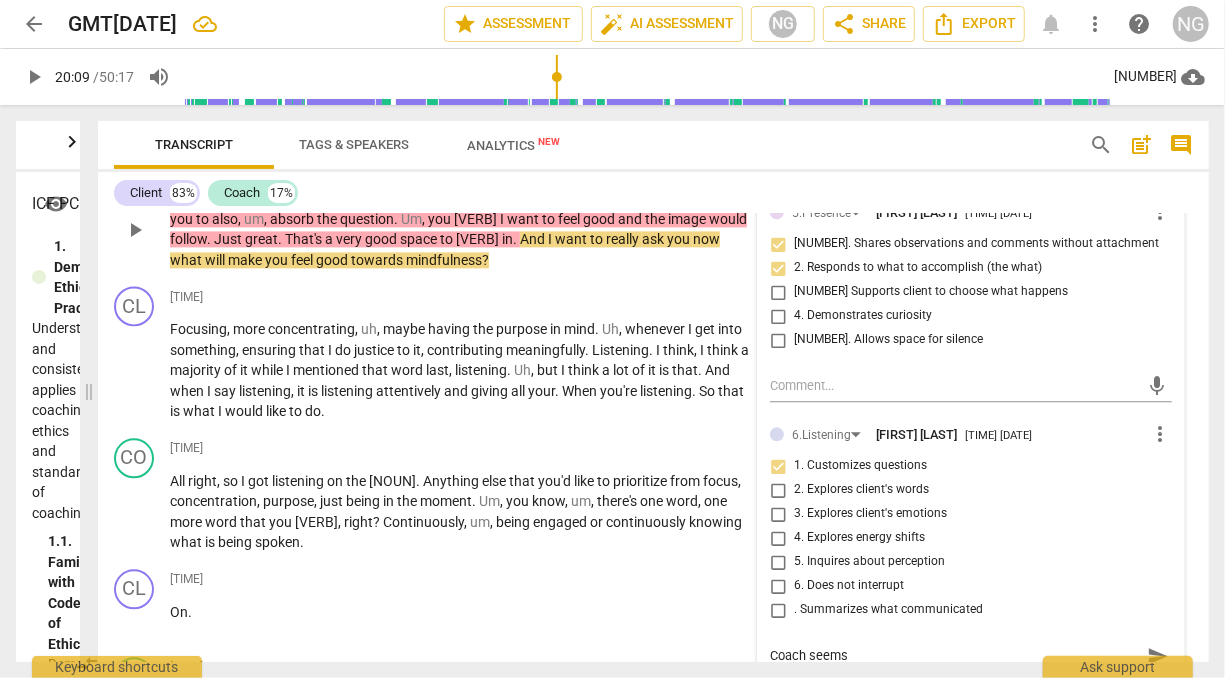 type on "Coach seems" 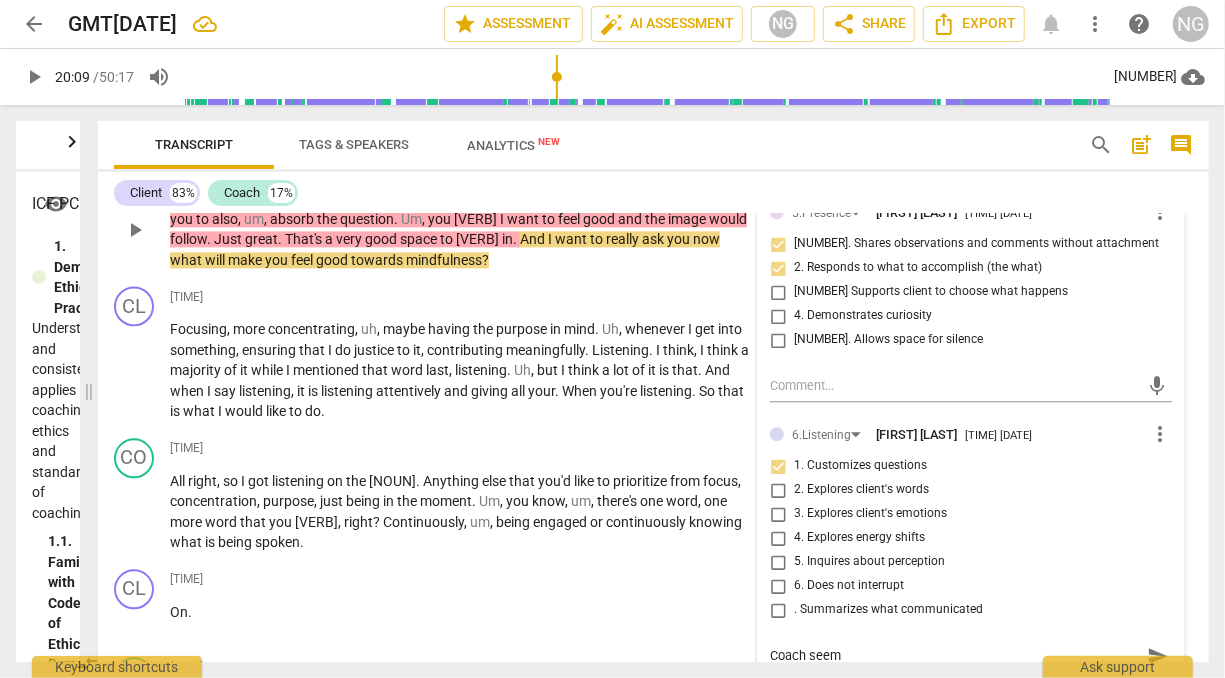 type on "Coach seem" 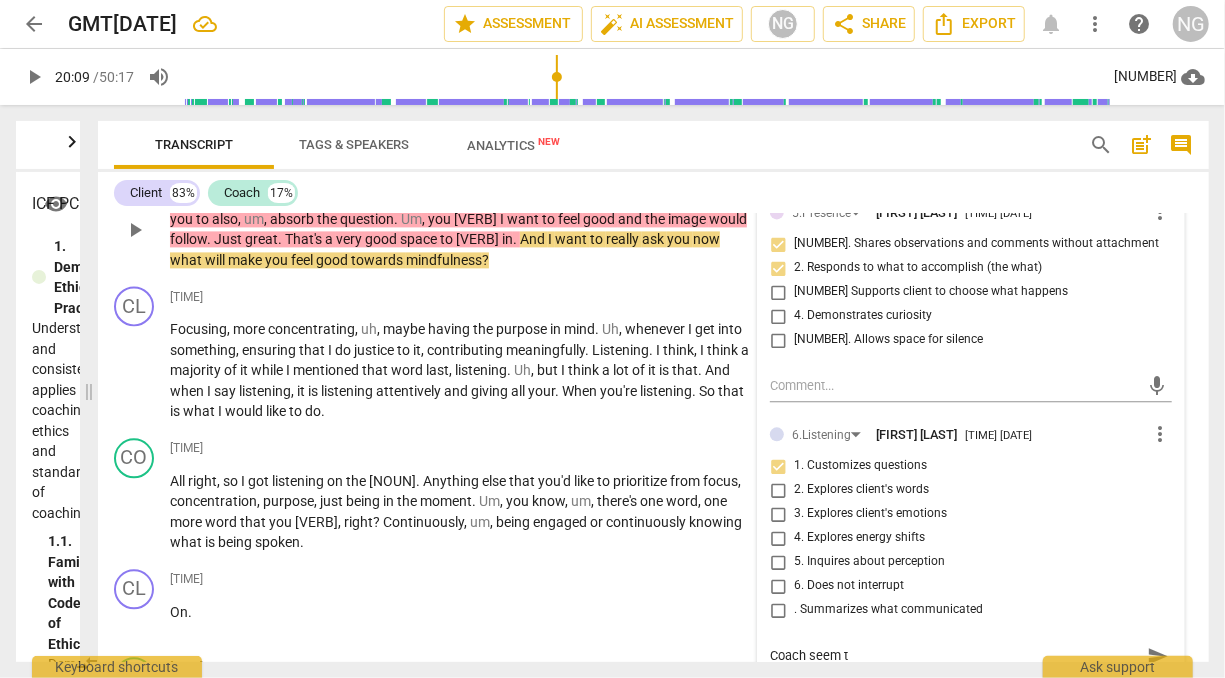 type on "Coach seem to" 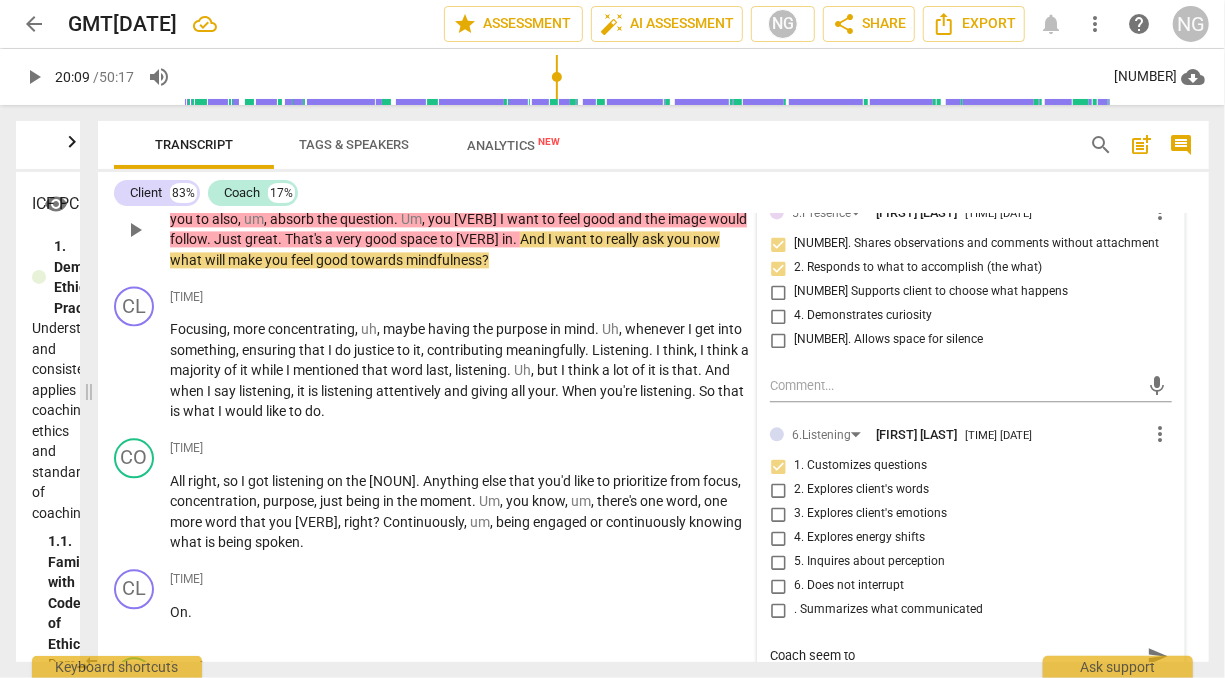 type on "Coach seem to" 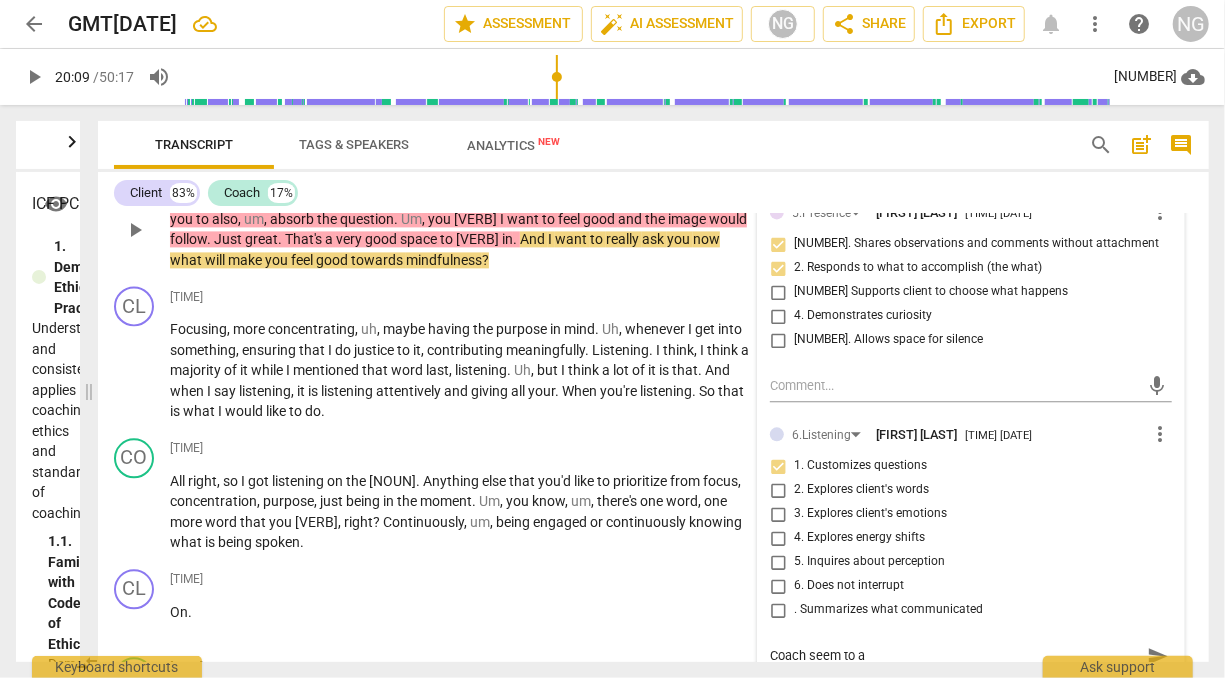 type on "Coach seem to ak" 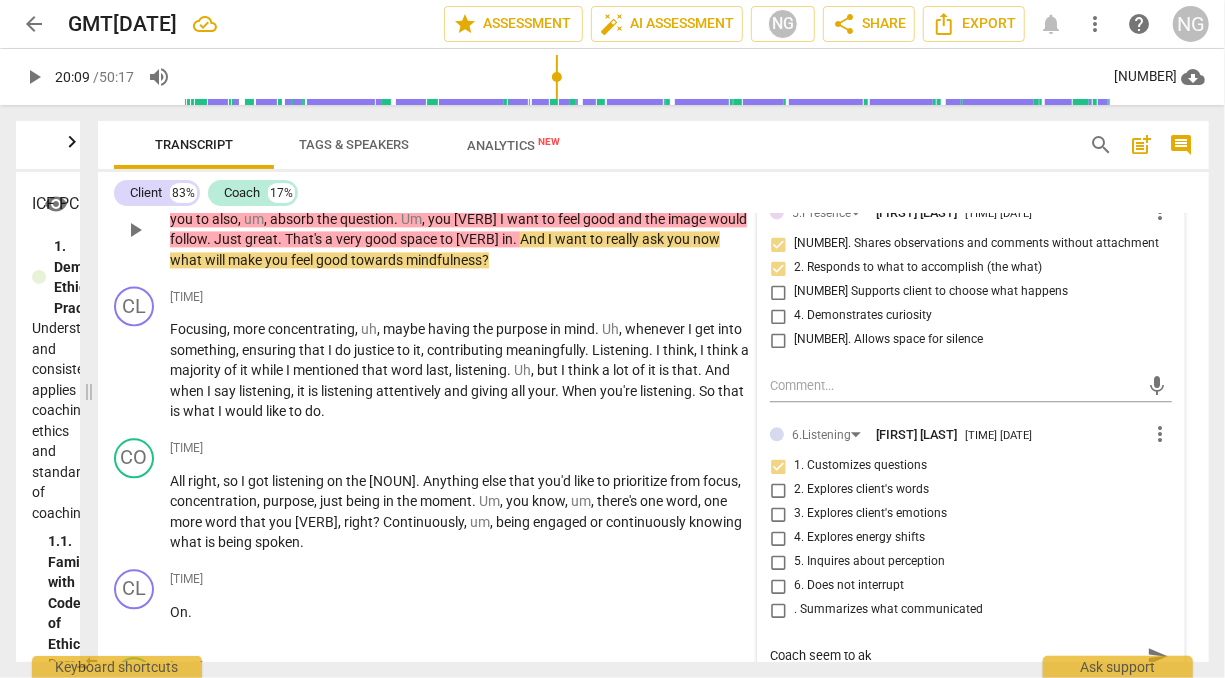type on "Coach seem to akc" 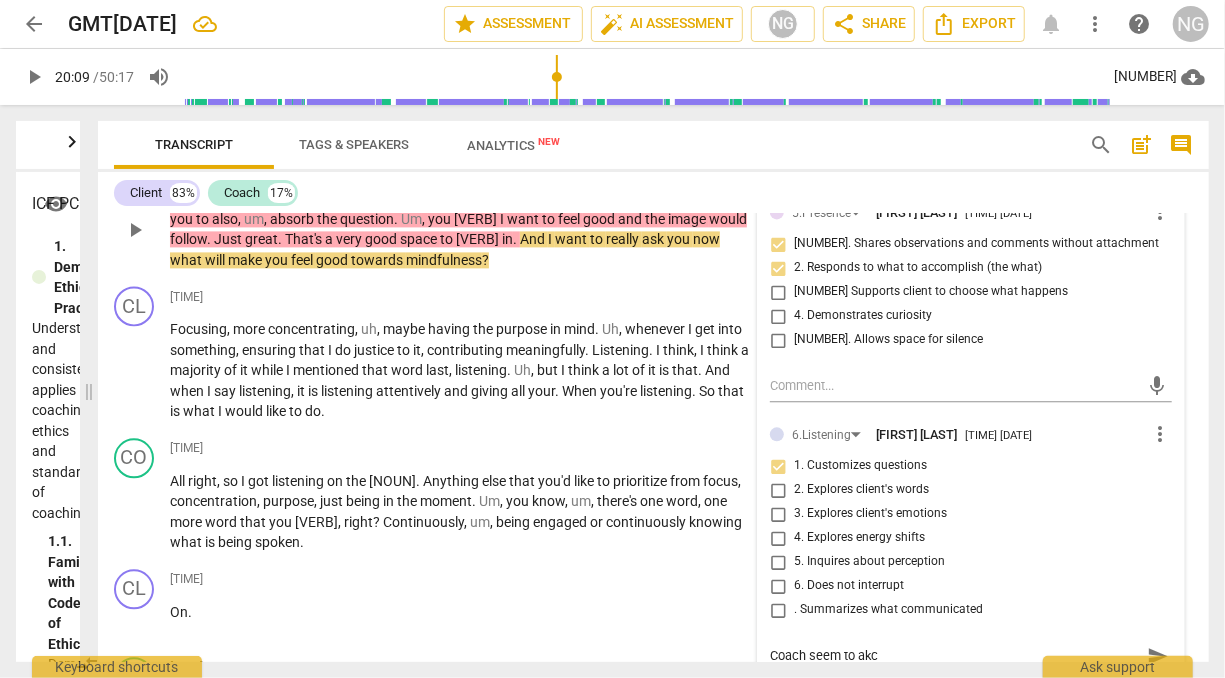 type on "Coach seem to ak" 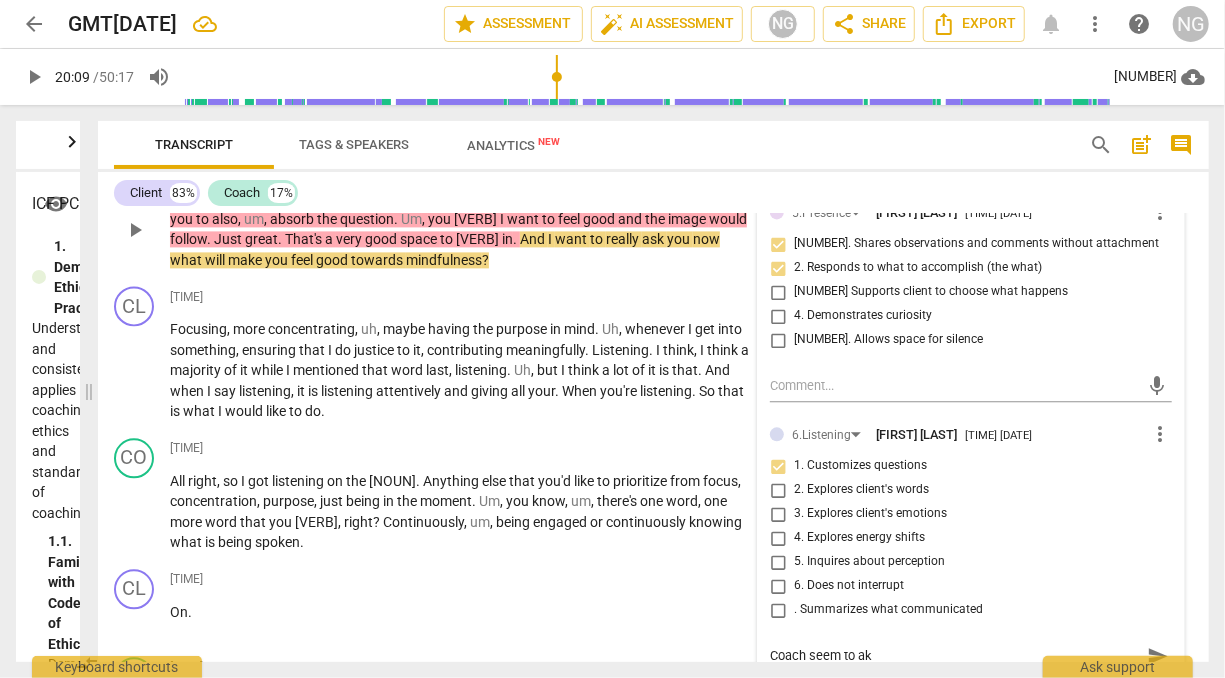 type on "Coach seem to a" 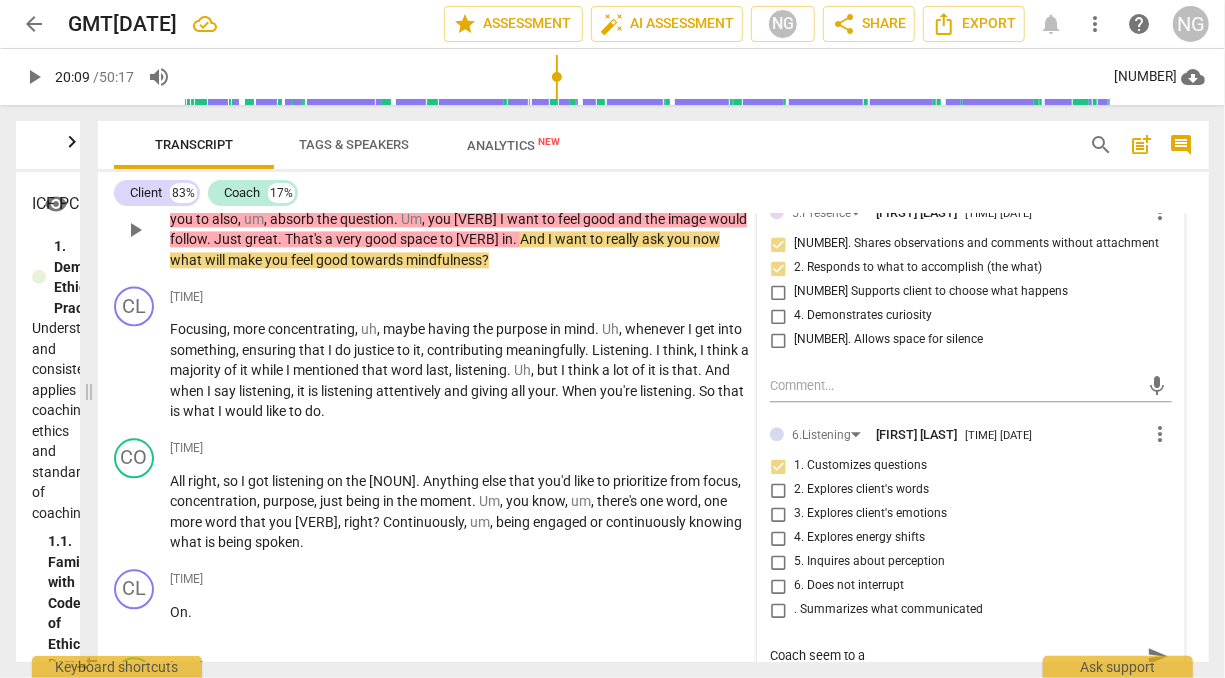 type on "Coach seem to ac" 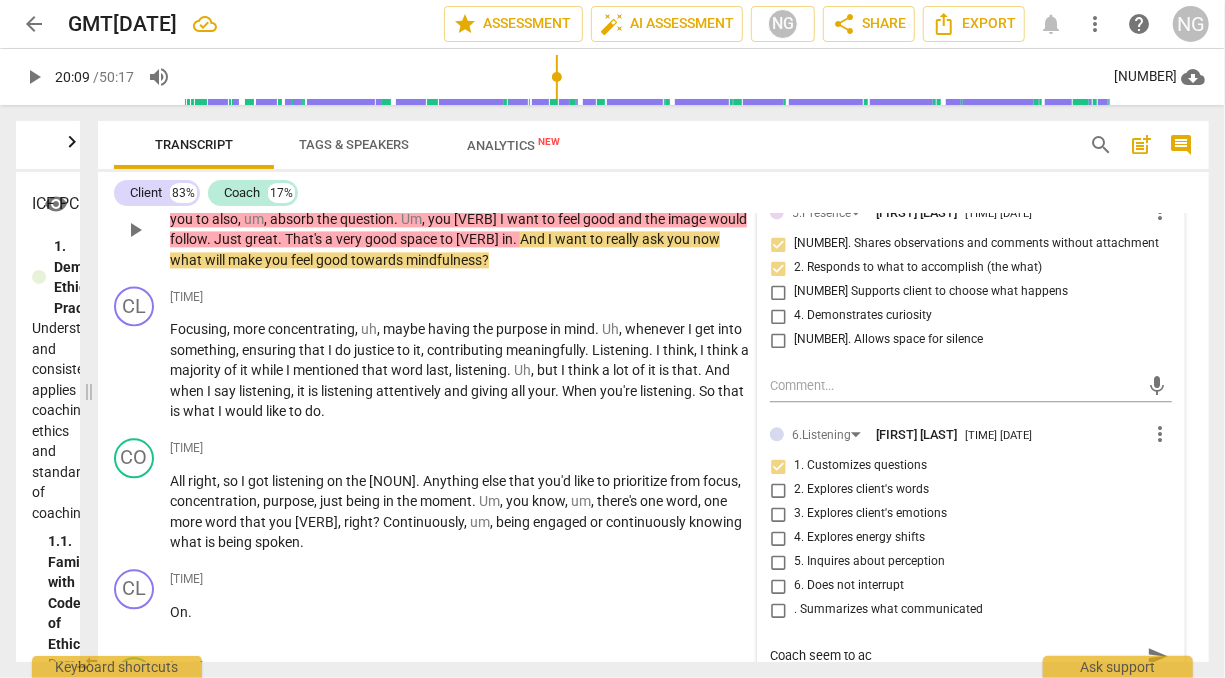 type on "Coach seem to ack" 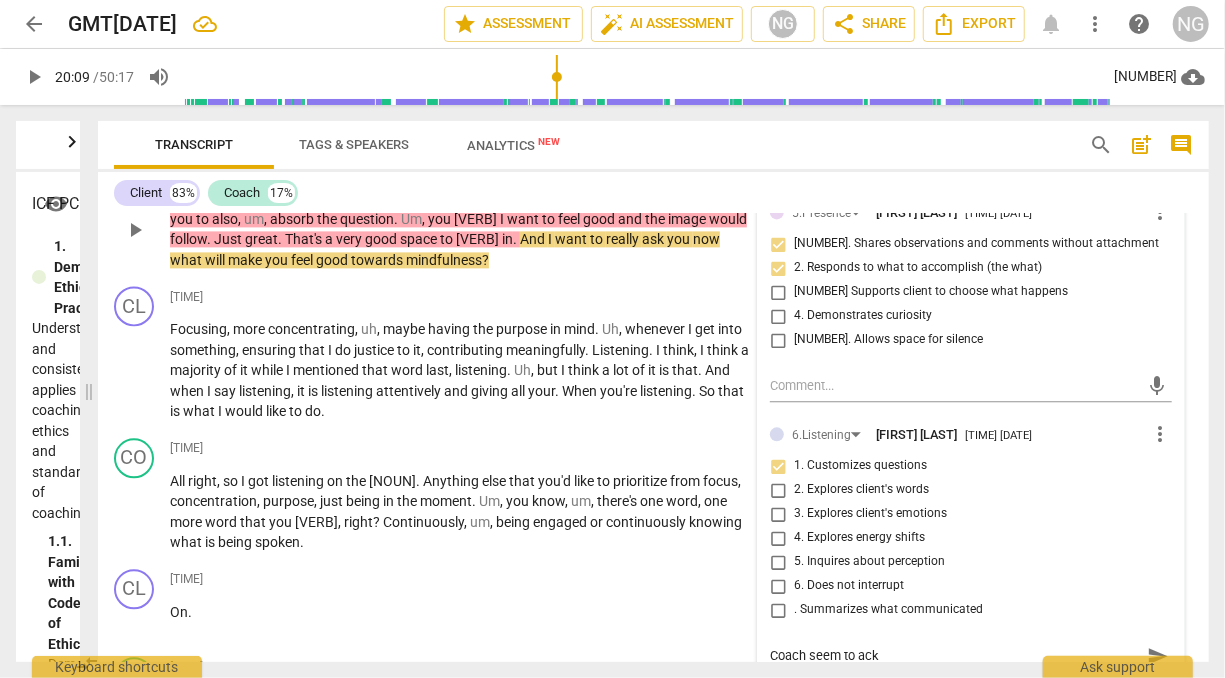 type on "Coach seem to ackn" 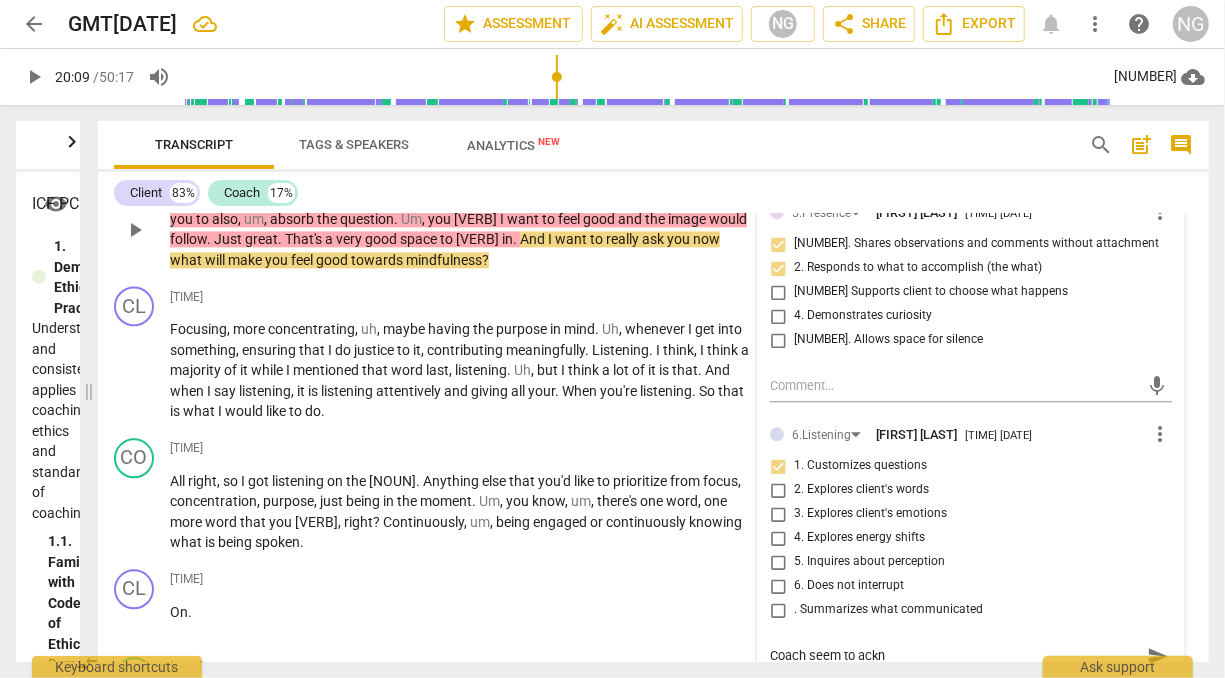 type on "ackno" 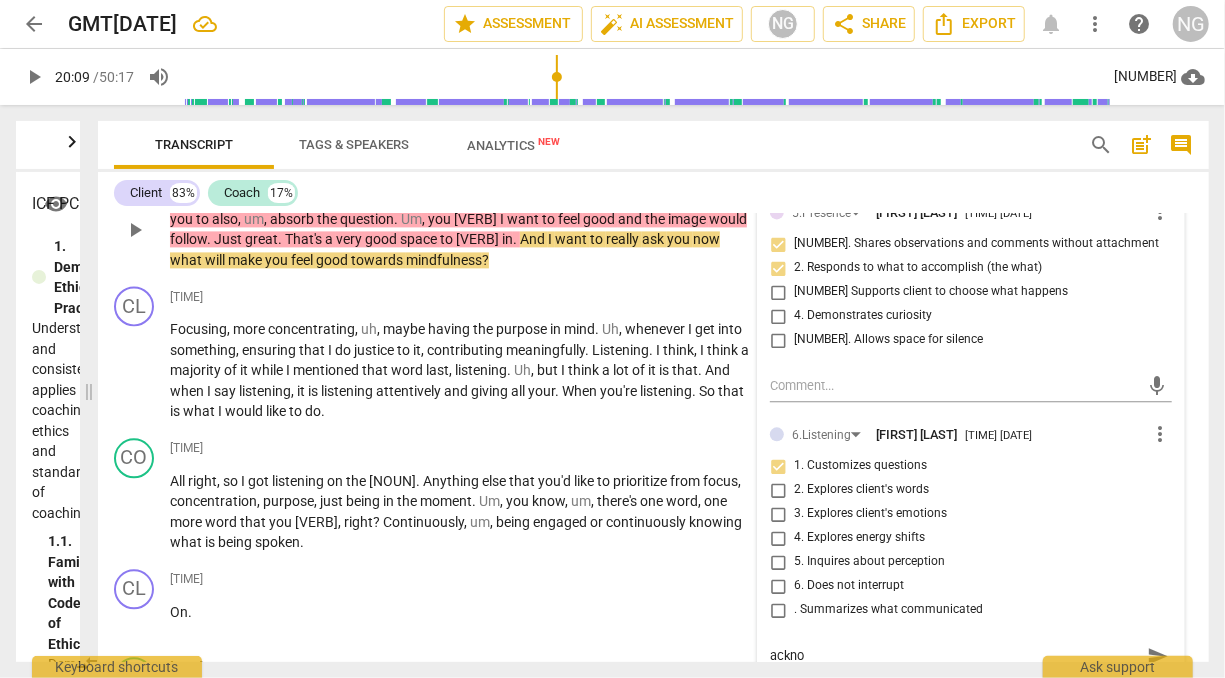 type on "Coach seem to acknow" 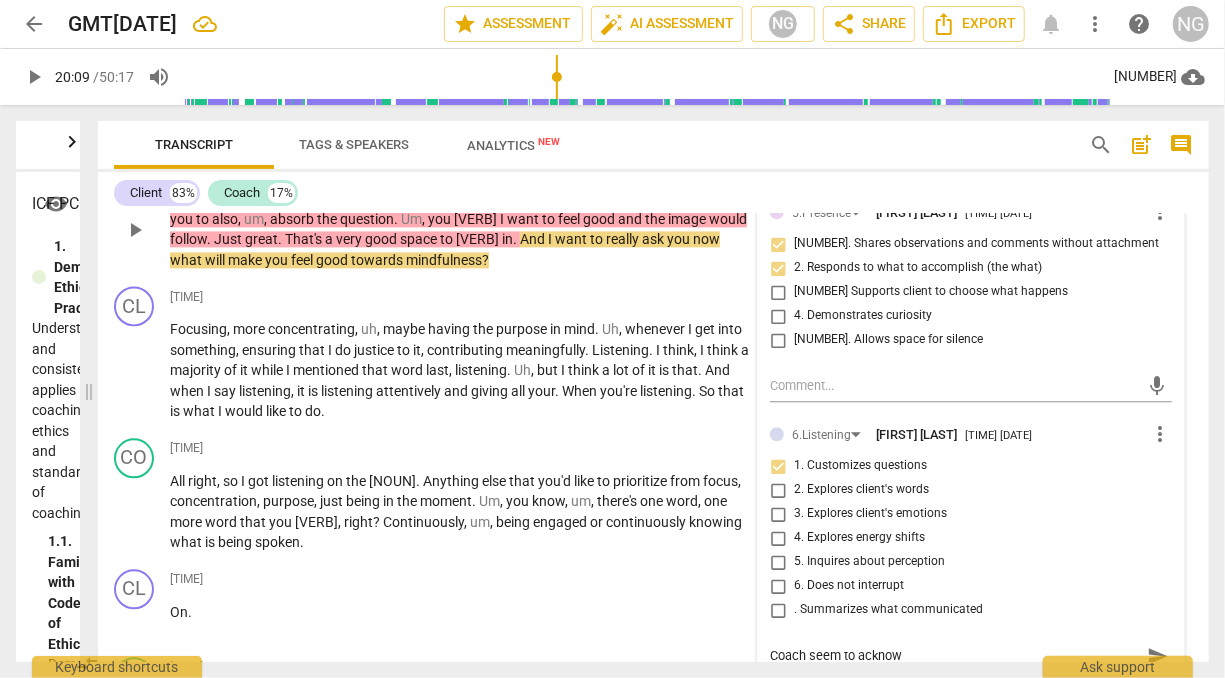 type on "Coach seem to acknowl" 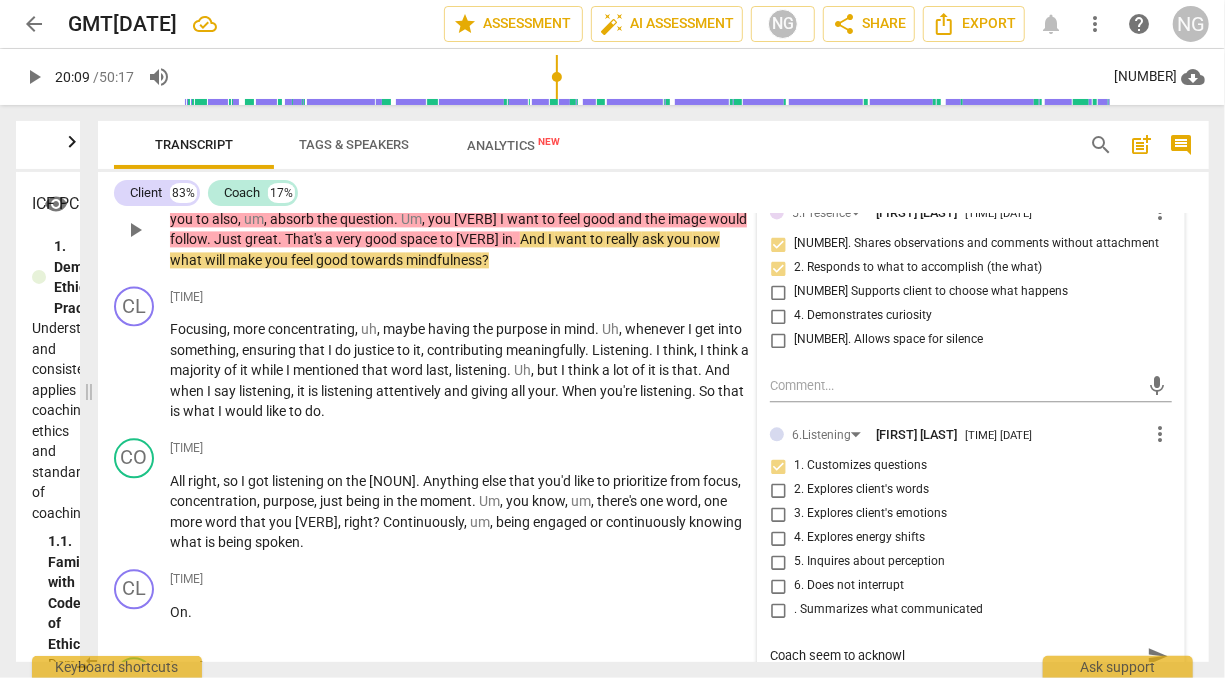 type on "Coach seem to acknowle" 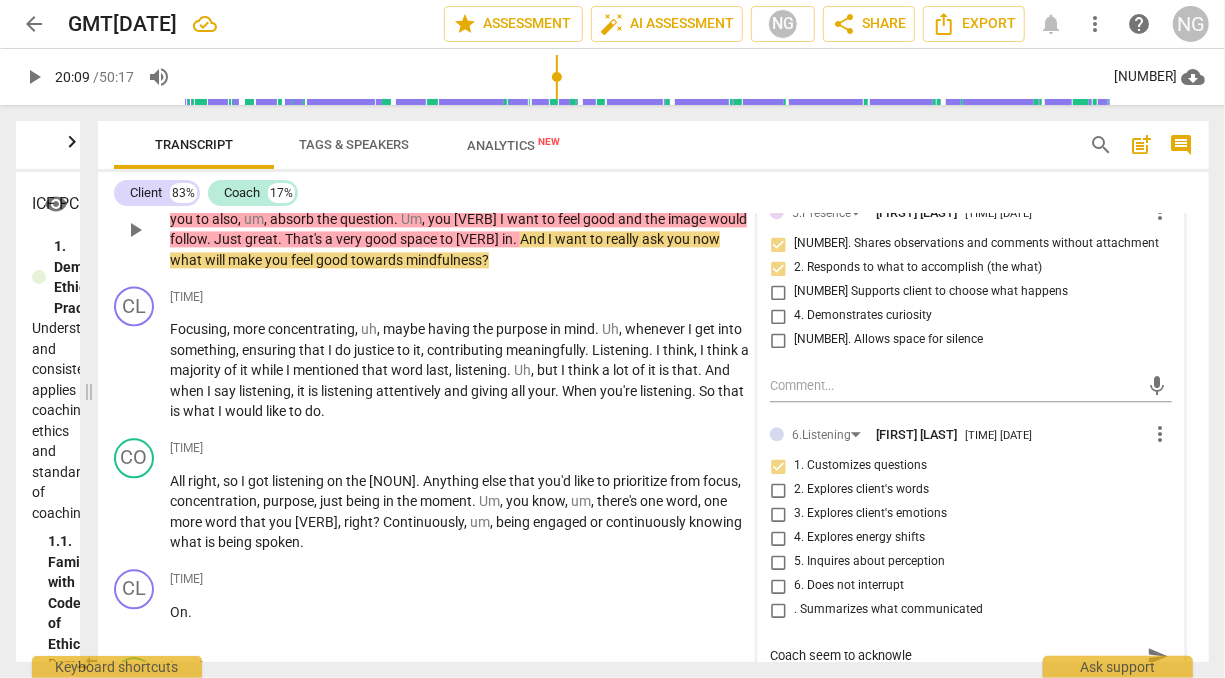 type on "Coach seem to acknowled" 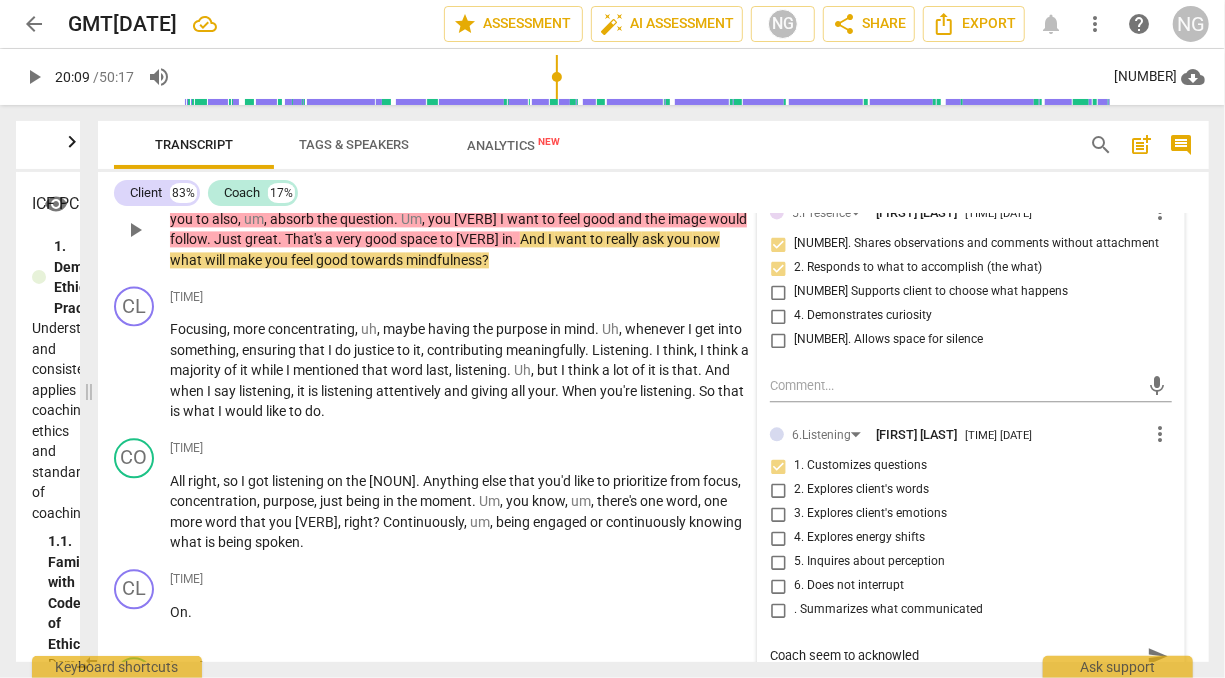 type on "Coach seem to acknowledg" 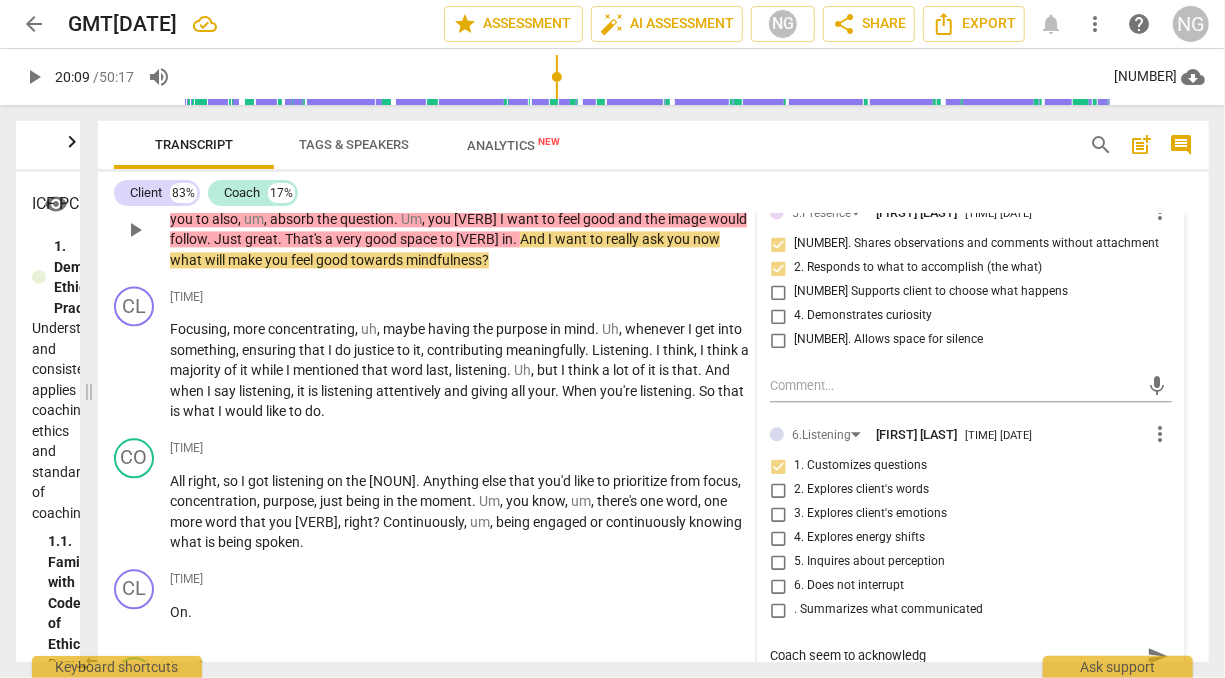 type on "Coach seem to acknowledge" 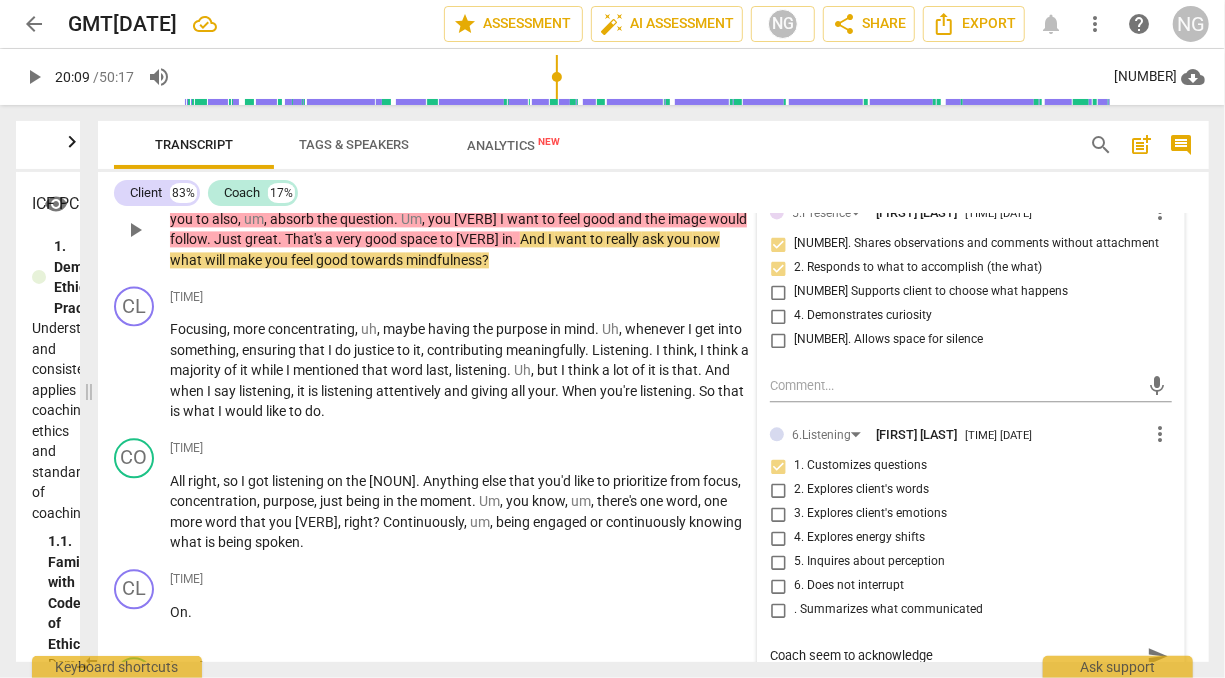 type on "Coach seem to acknowledge" 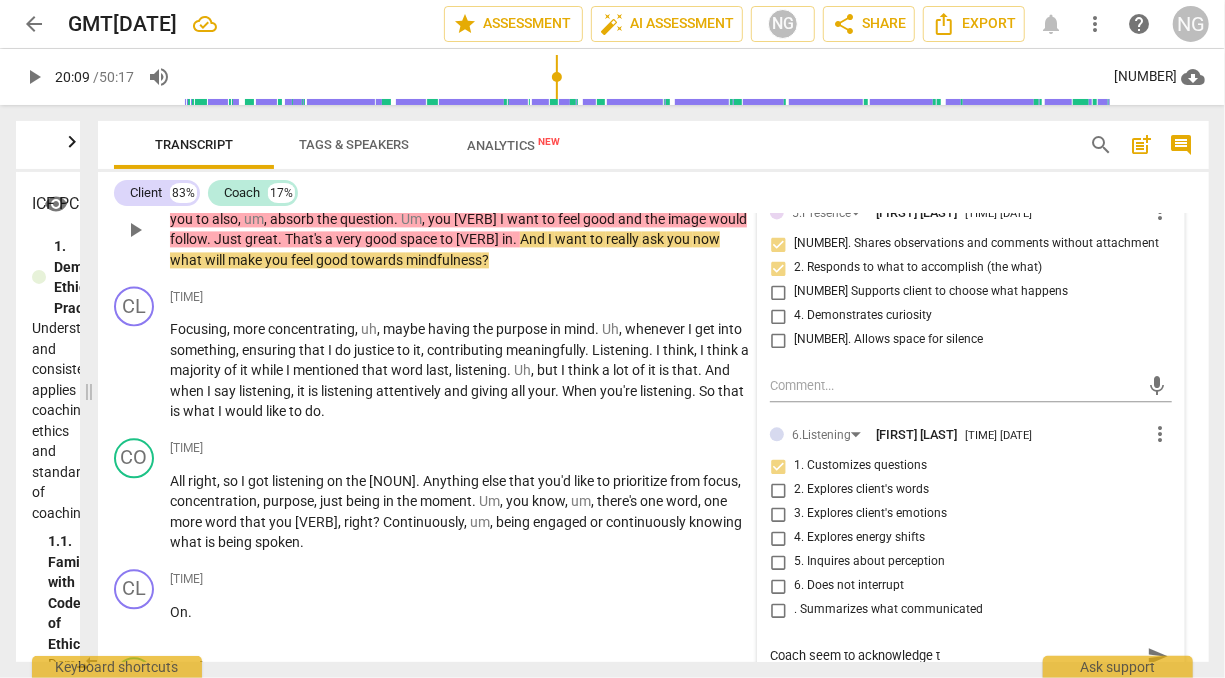 type on "Coach seem to acknowledge th" 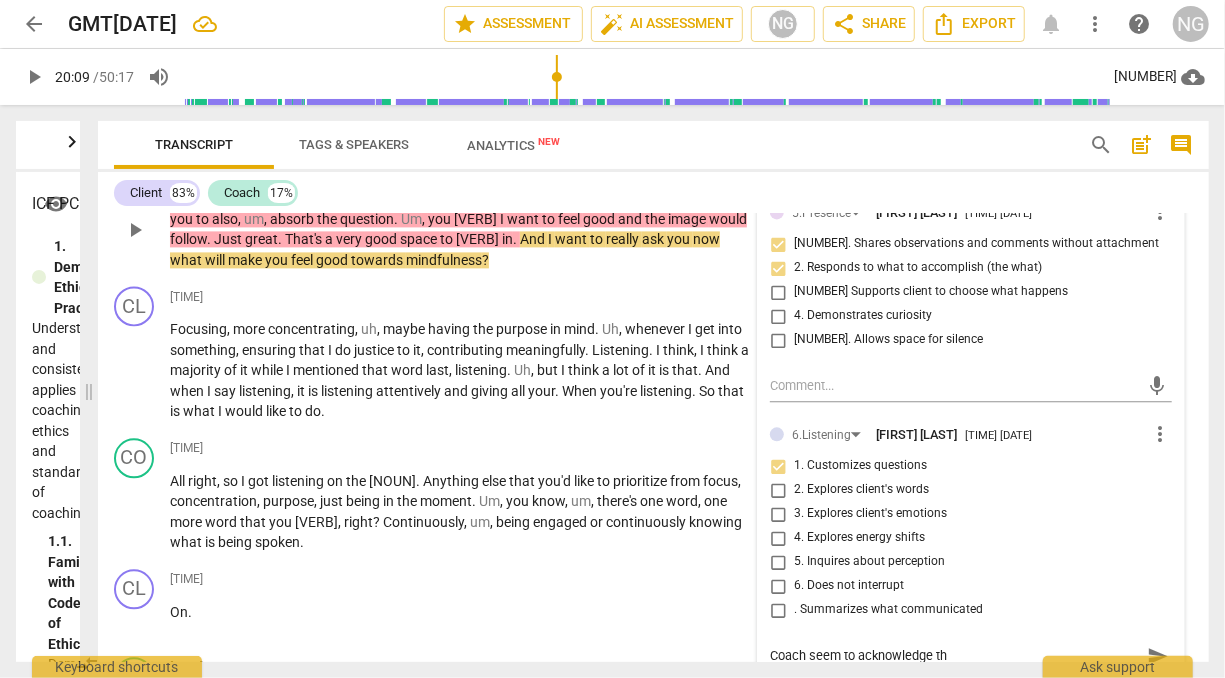 type on "Coach seem to acknowledge the" 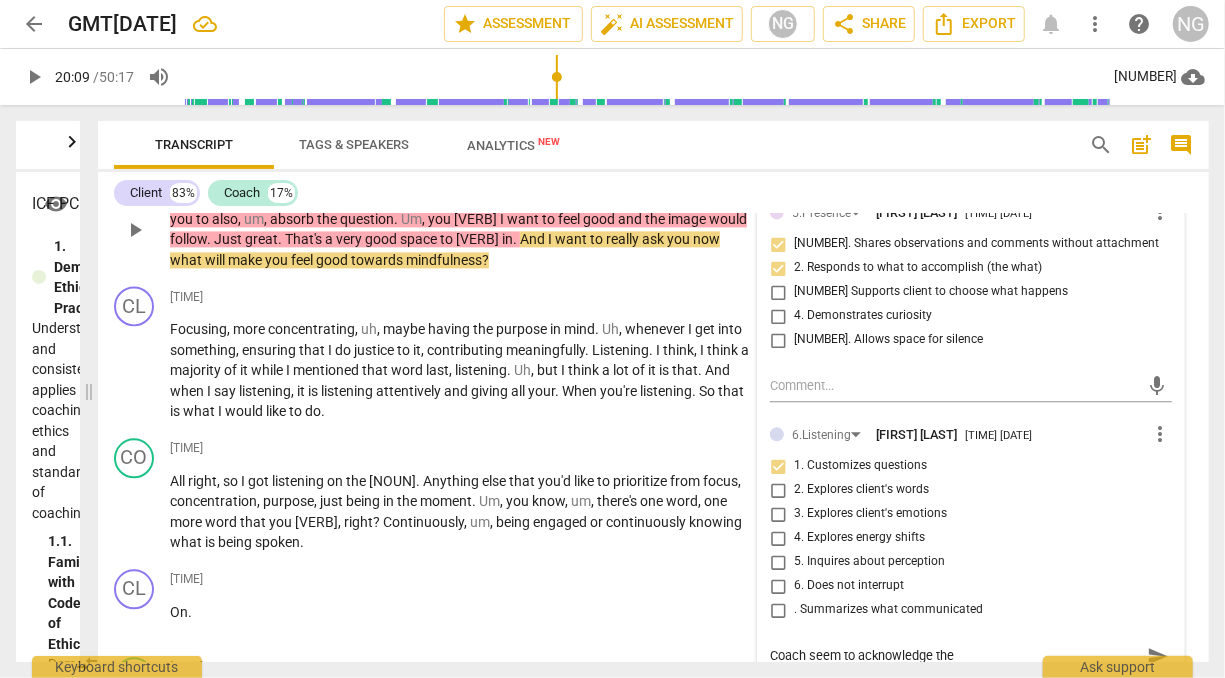 type on "Coach seem to acknowledge the" 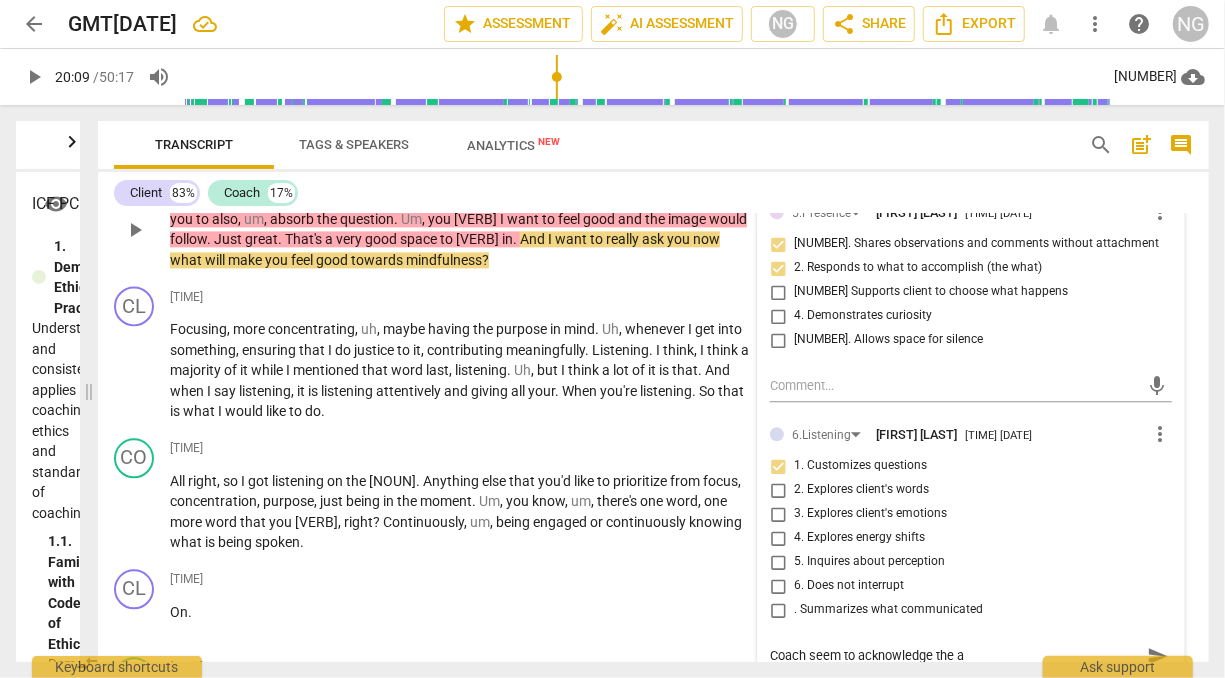 type on "Coach seem to acknowledge the ab" 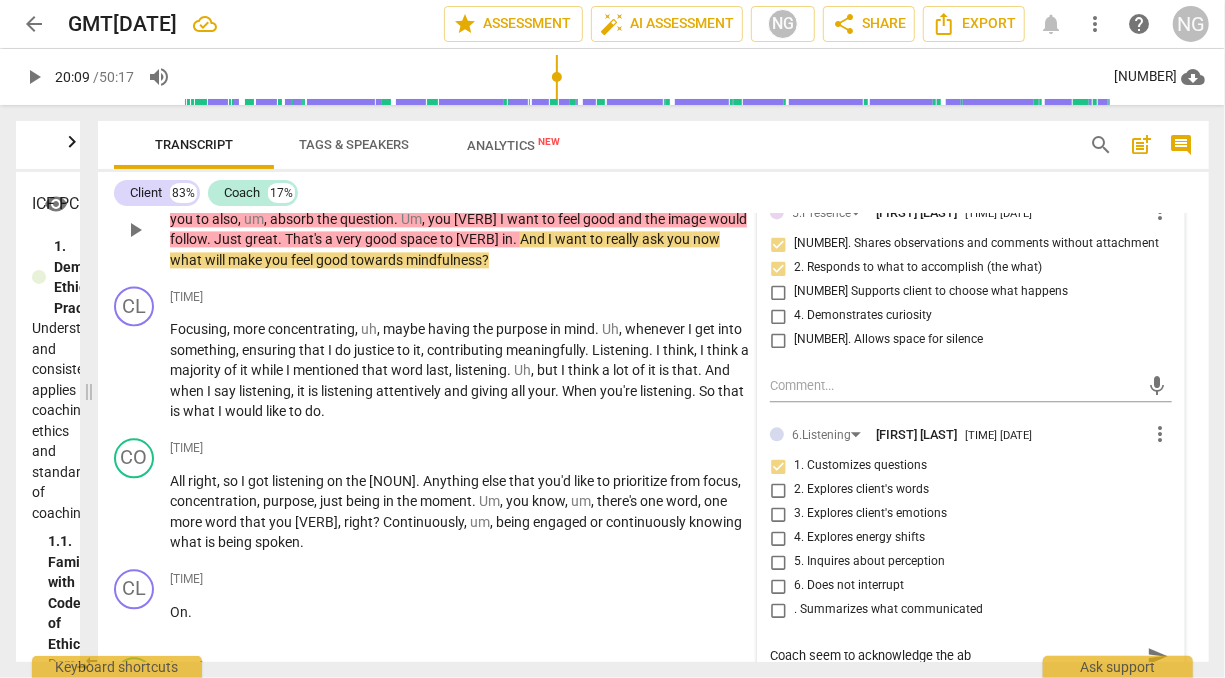 type on "Coach seem to acknowledge the a" 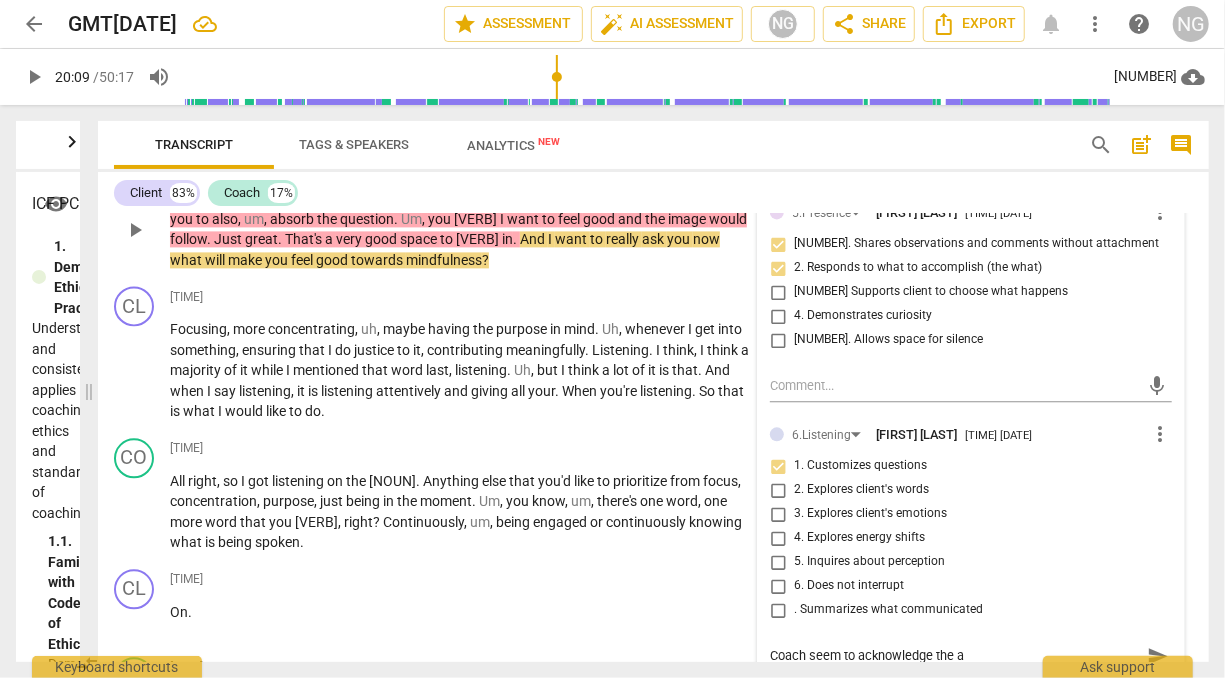 type on "Coach seem to acknowledge the" 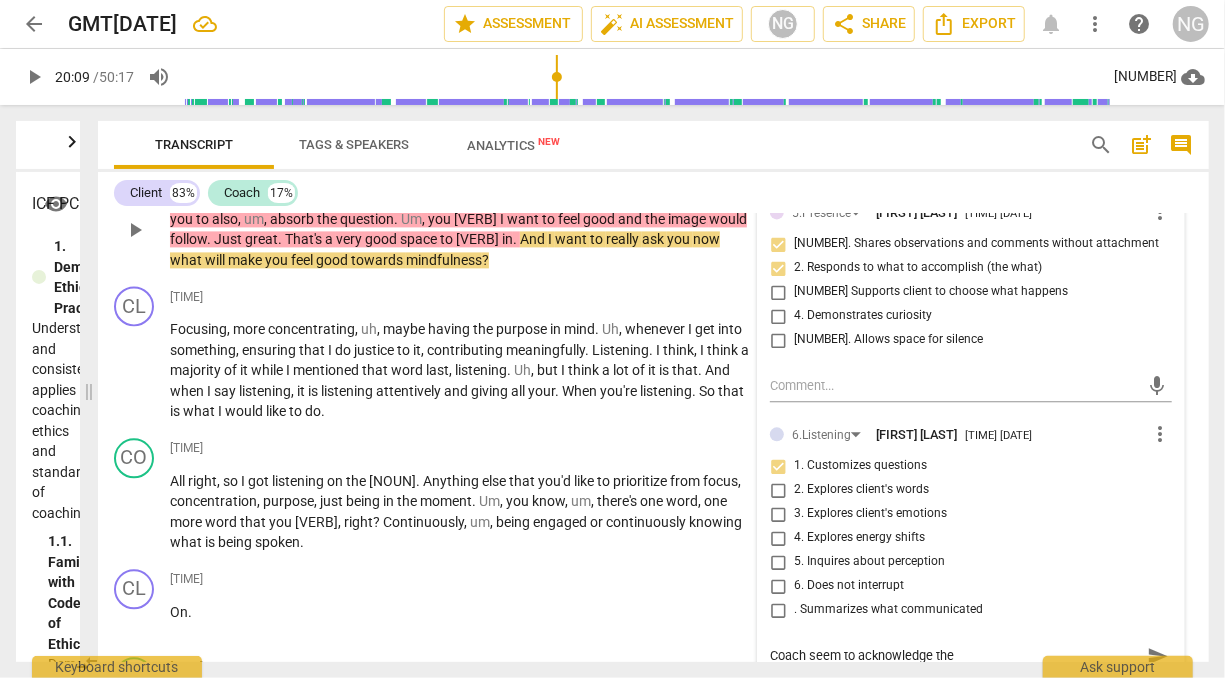 type on "Coach seem to acknowledge the c" 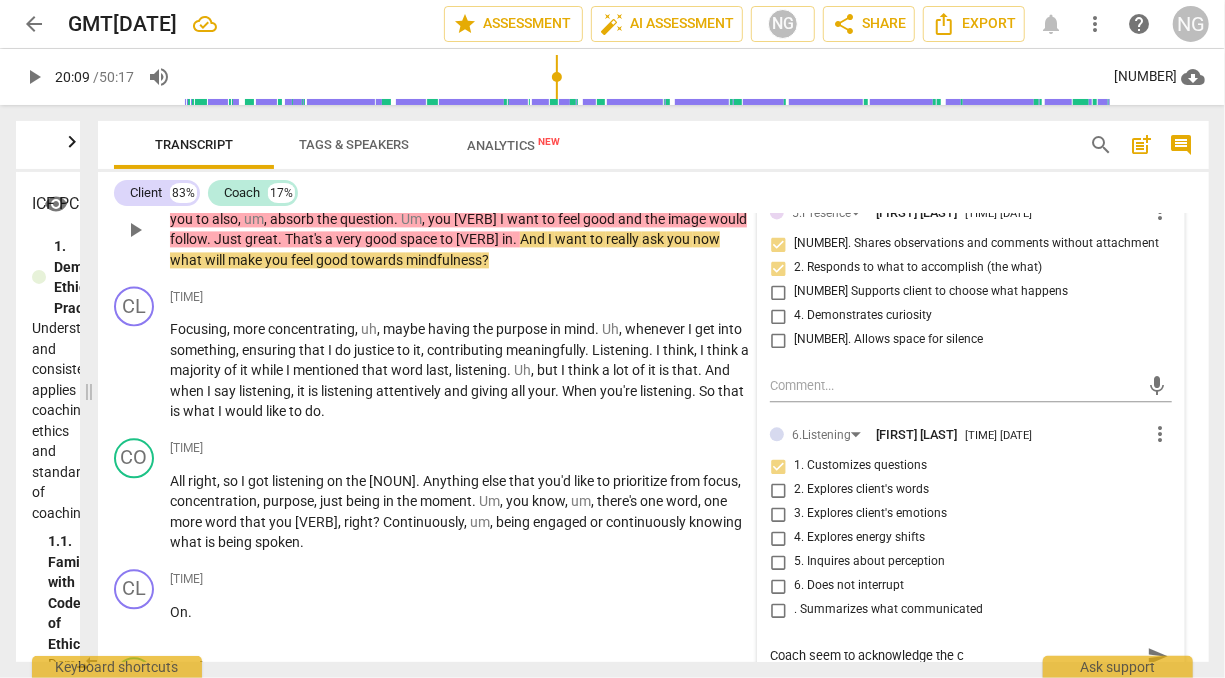 type on "Coach seem to acknowledge the cl" 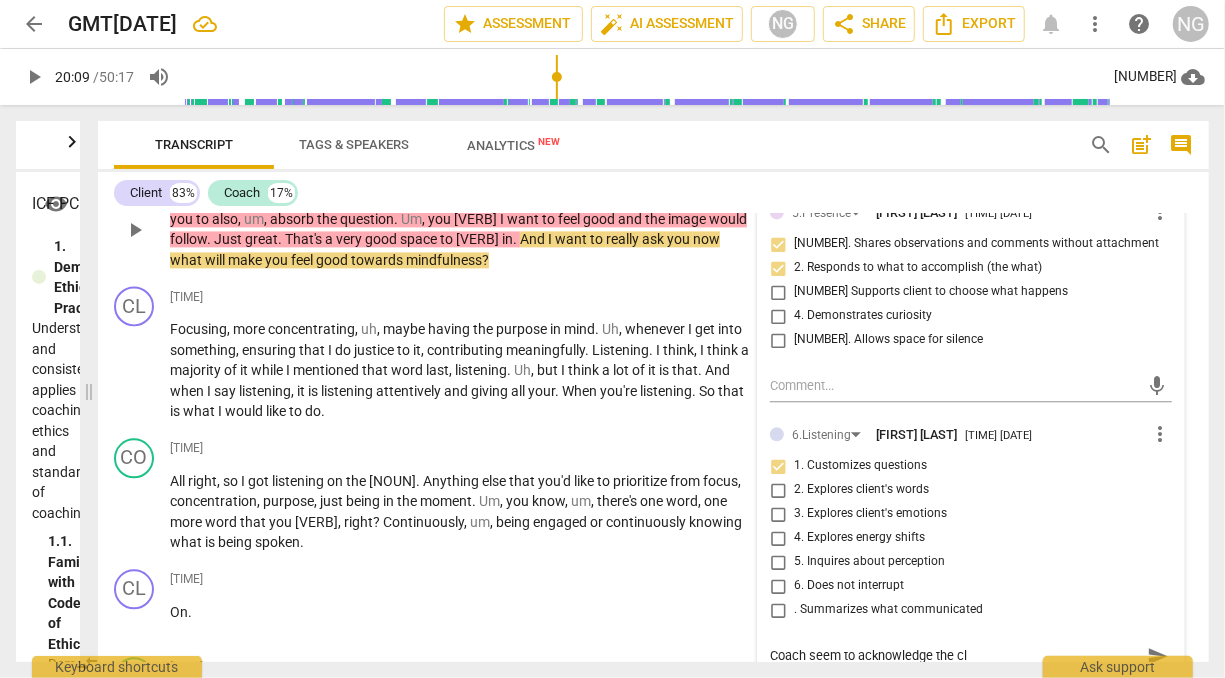 type on "Coach seem to acknowledge the cli" 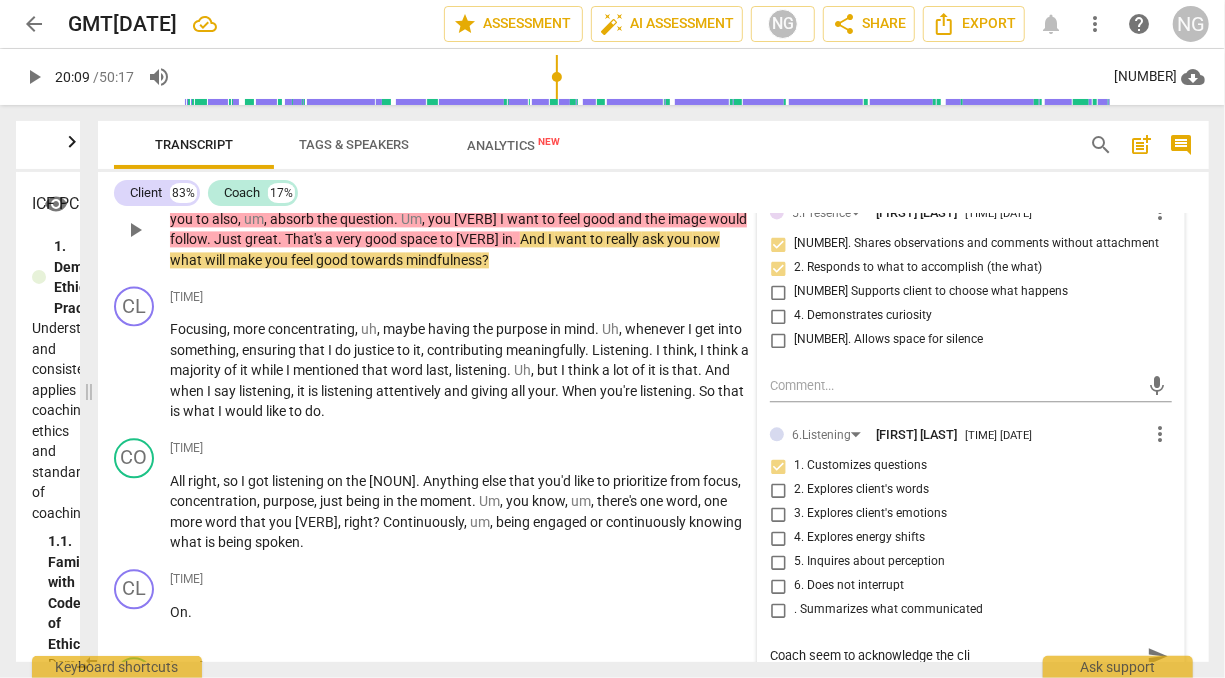 type on "Coach seem to acknowledge the clii" 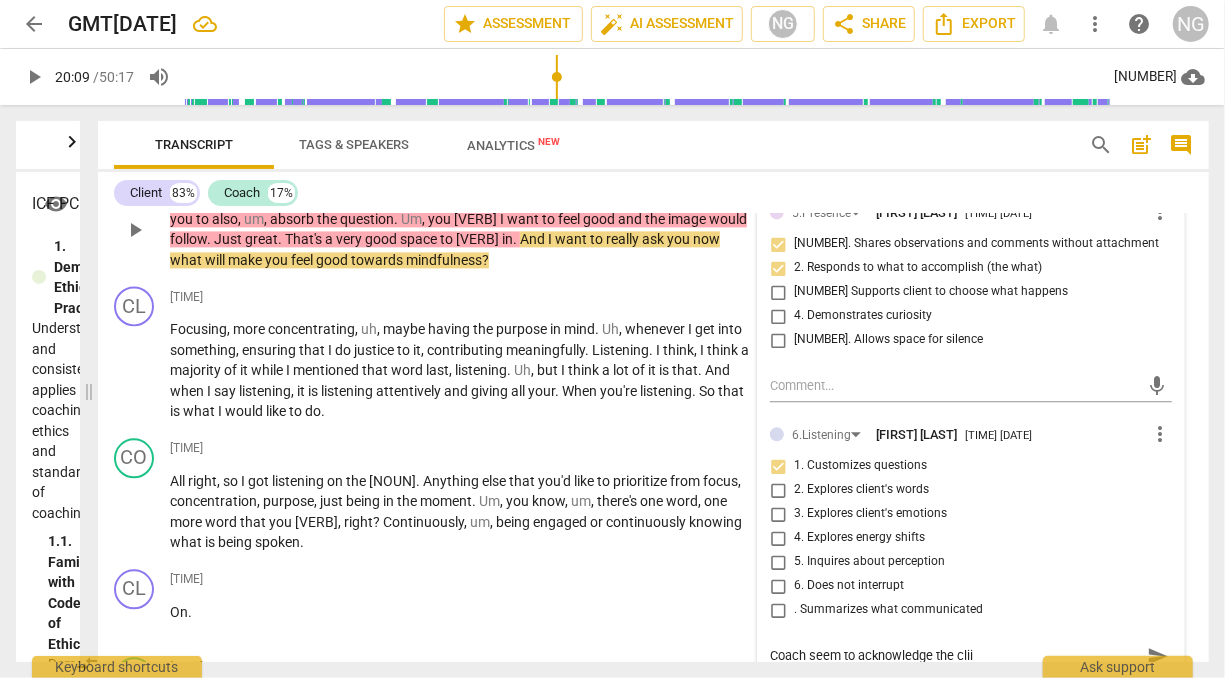 type on "Coach seem to acknowledge the cliin" 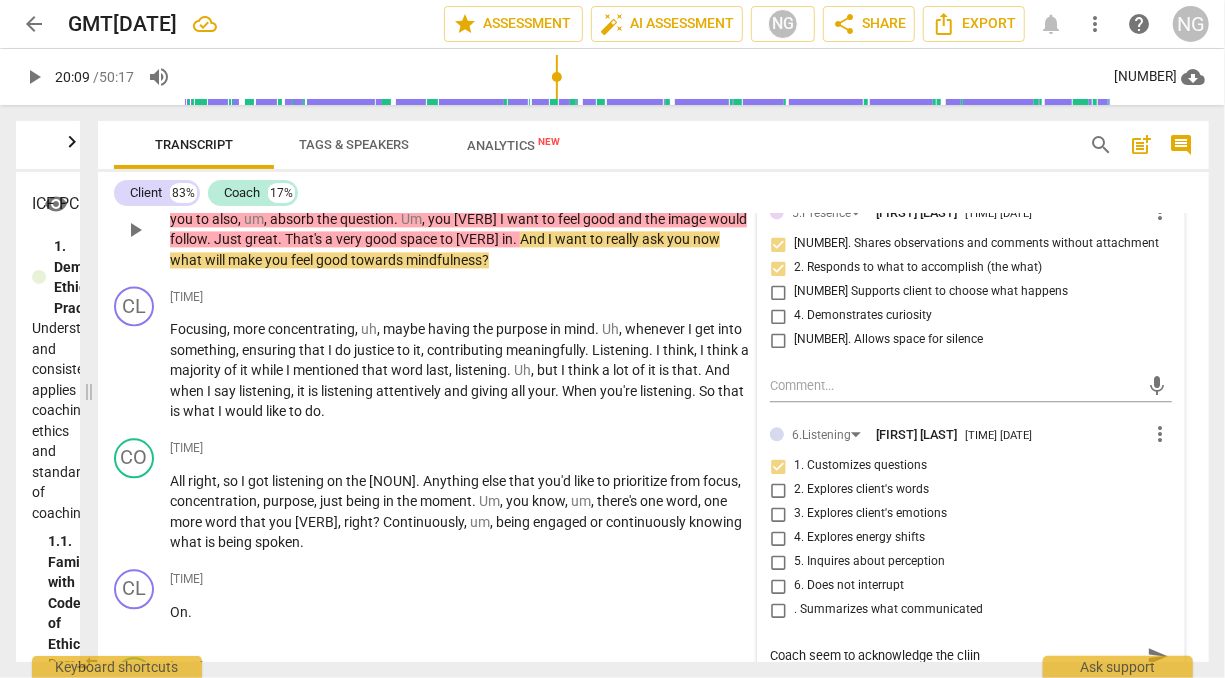 type on "Coach seem to acknowledge the cliine" 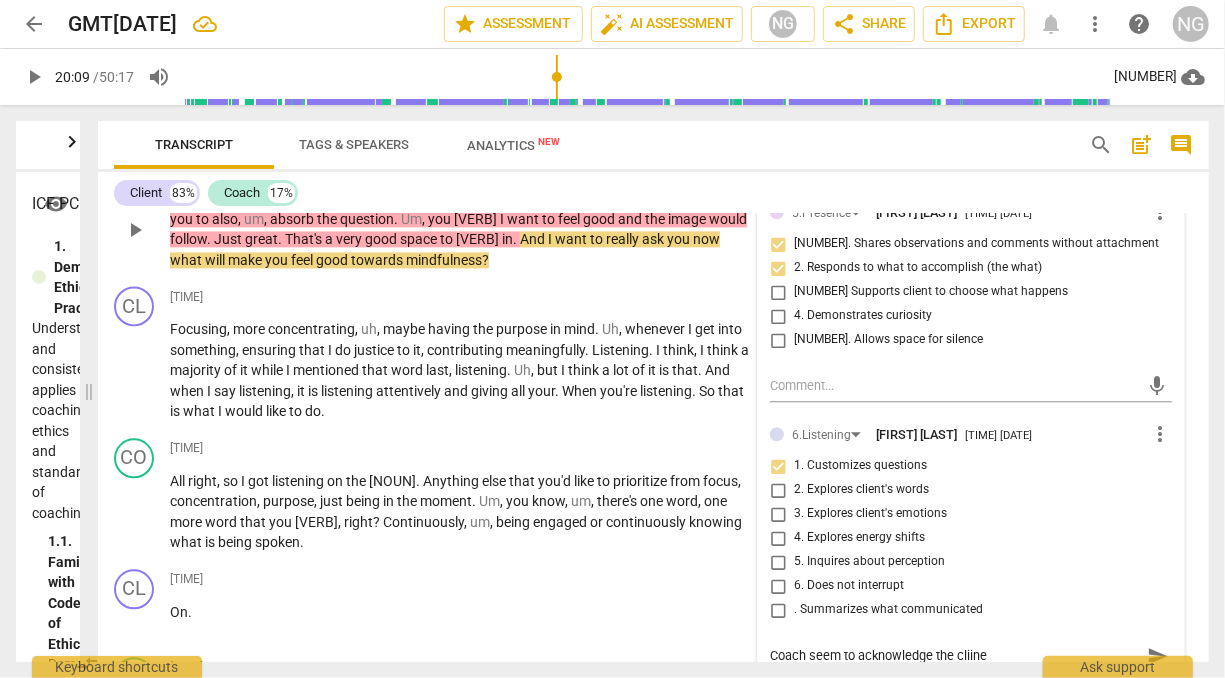 type on "Coach seem to acknowledge the cliinet" 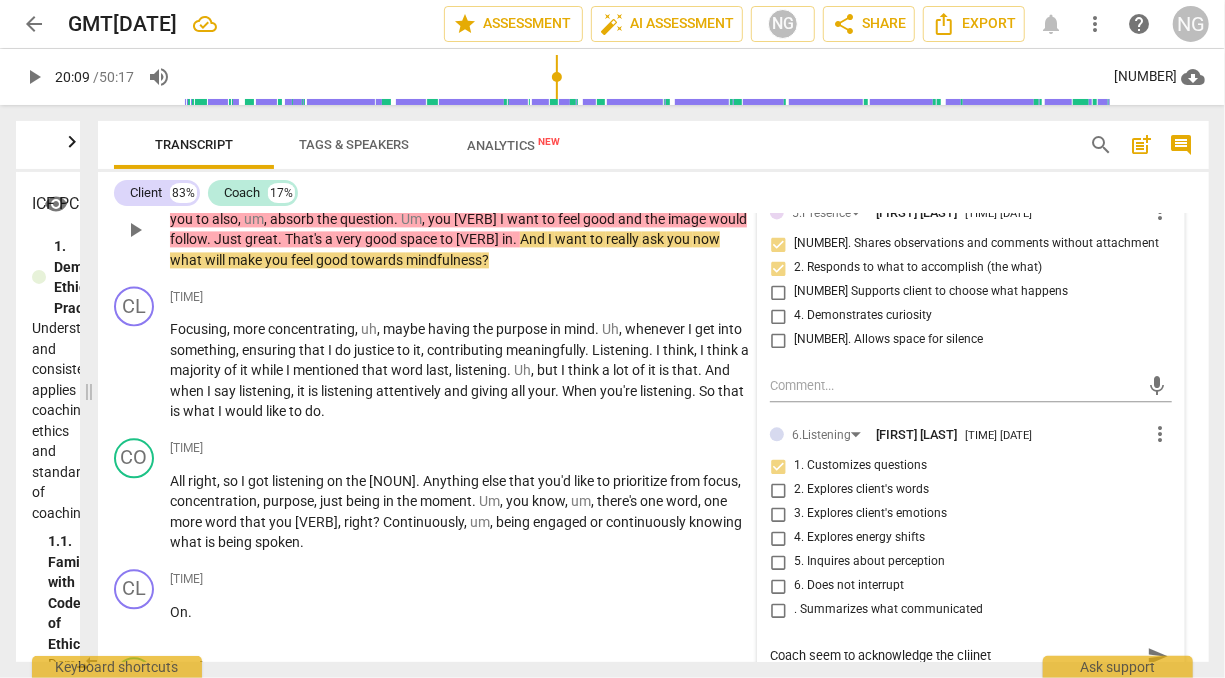 type on "Coach seem to acknowledge the cliinet" 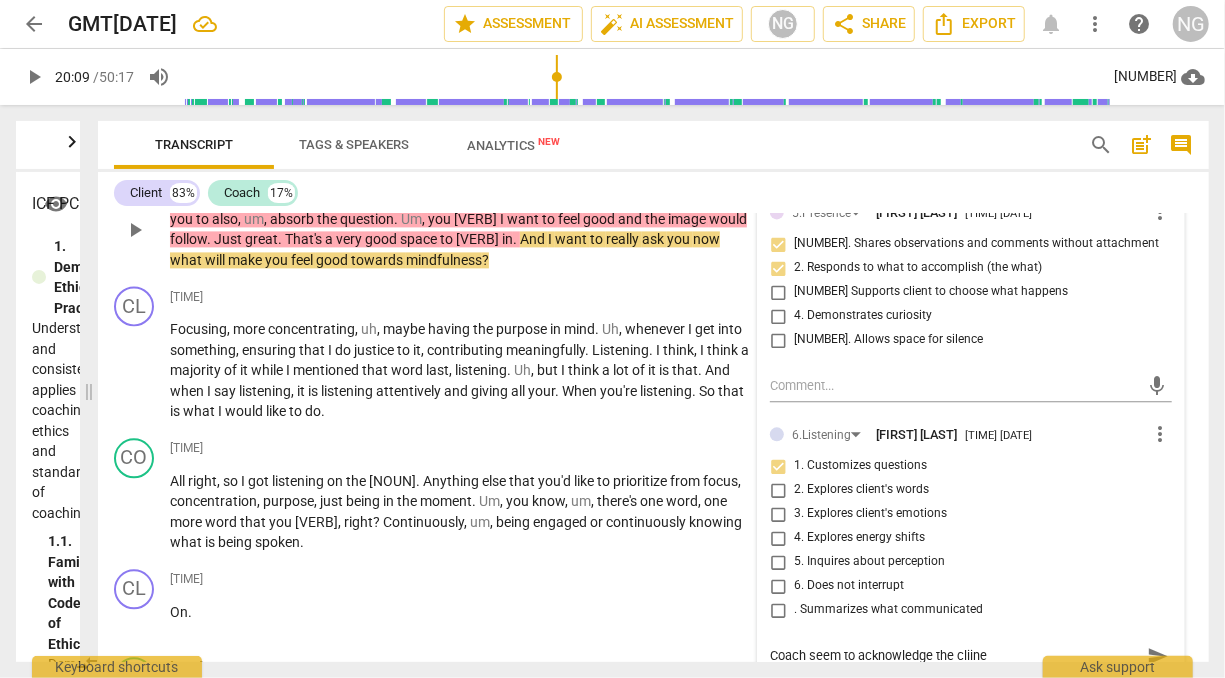 type on "Coach seem to acknowledge the cliin" 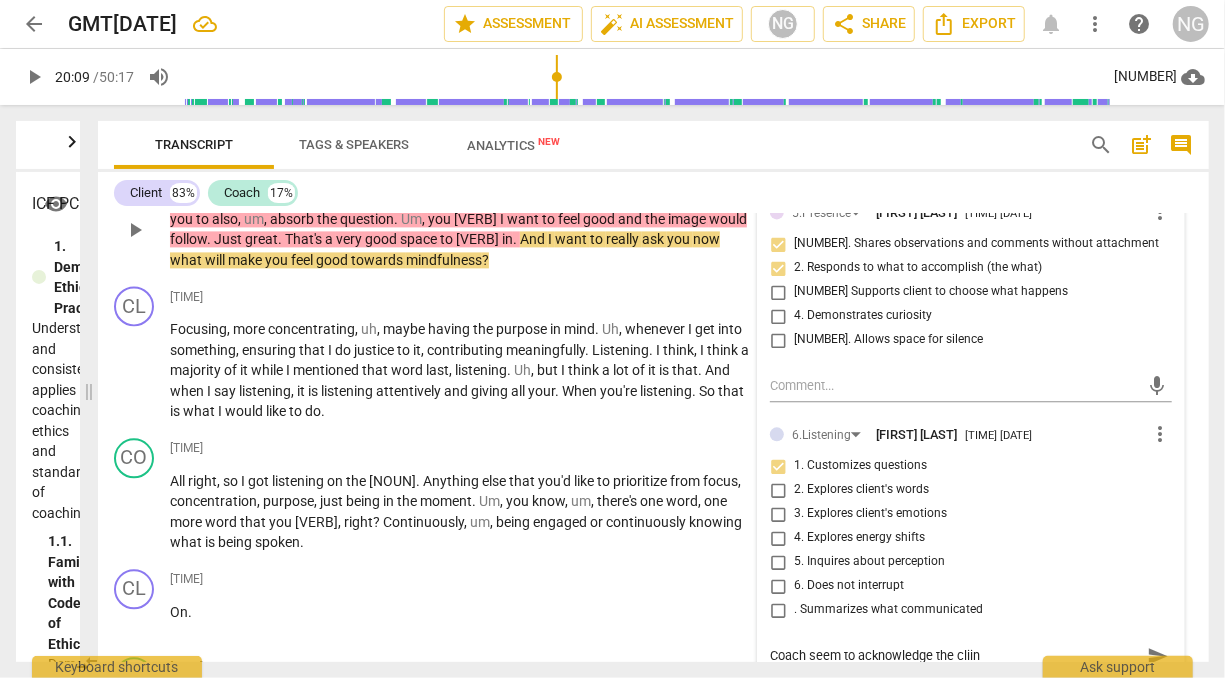 type on "Coach seem to acknowledge the clii" 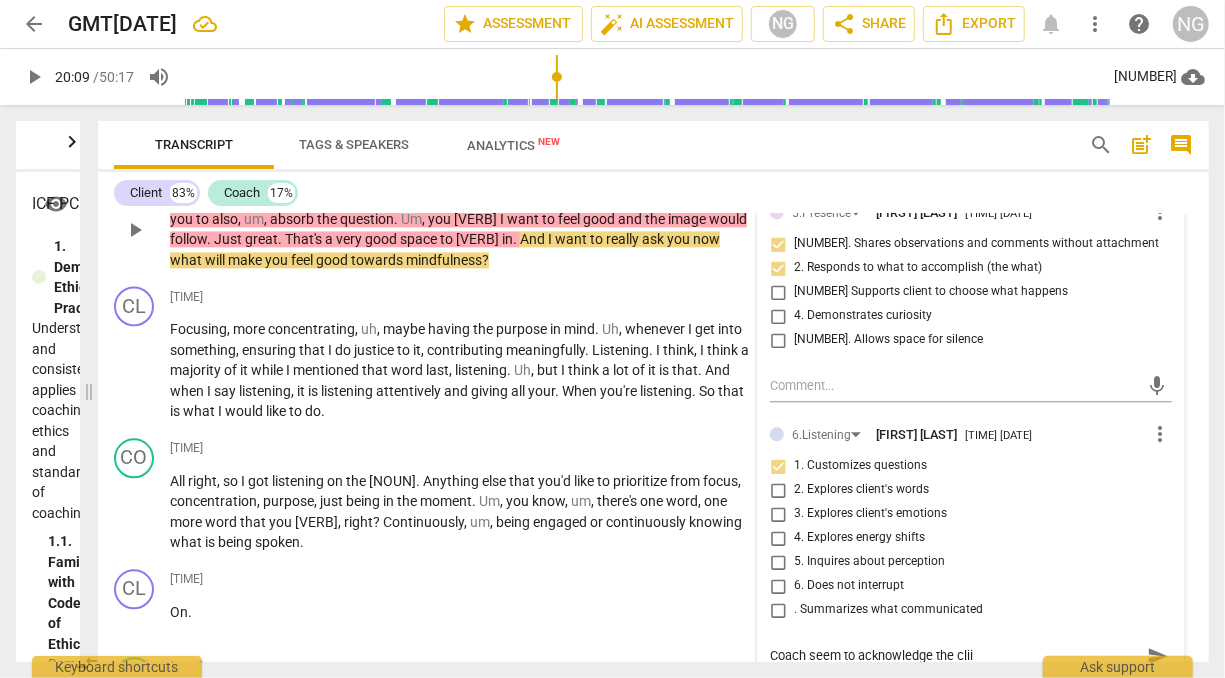 type on "Coach seem to acknowledge the cli" 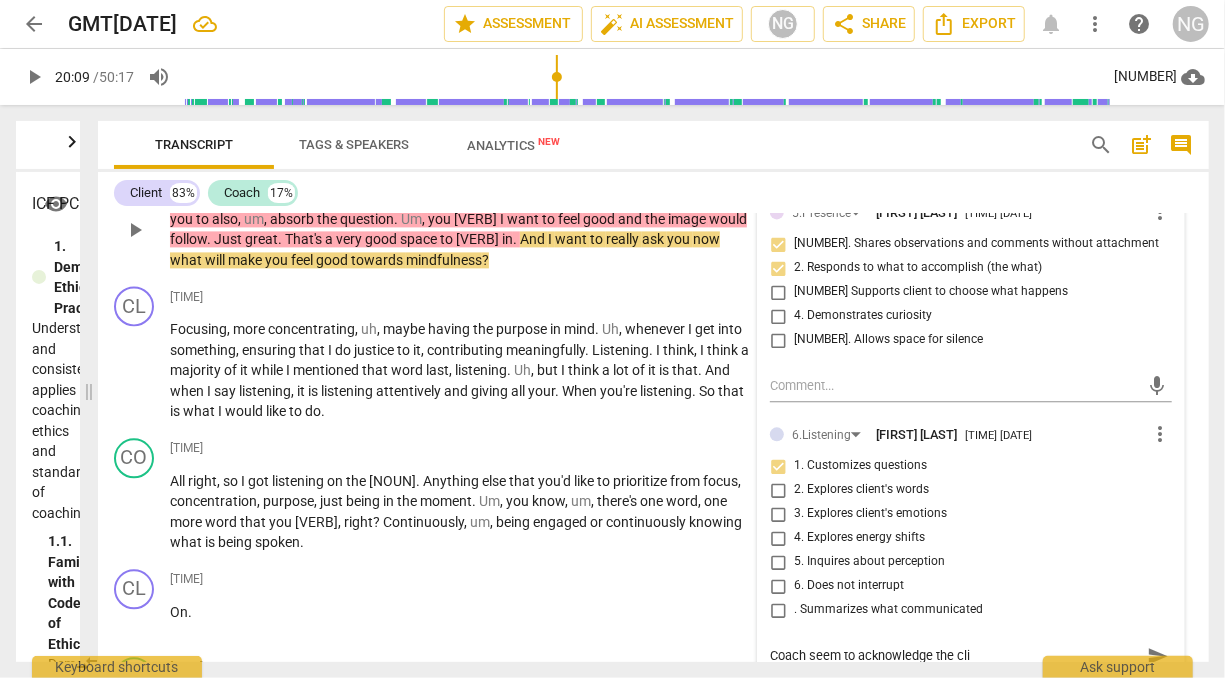 type on "Coach seem to acknowledge the clie" 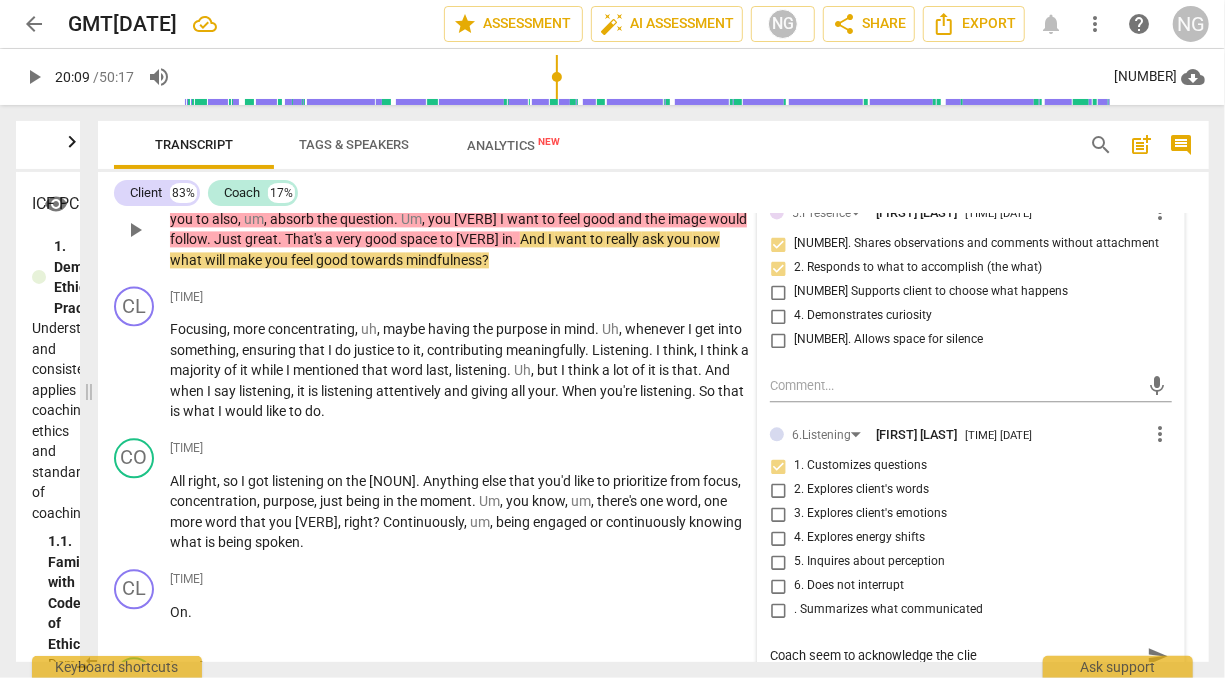 type on "Coach seem to acknowledge the clien" 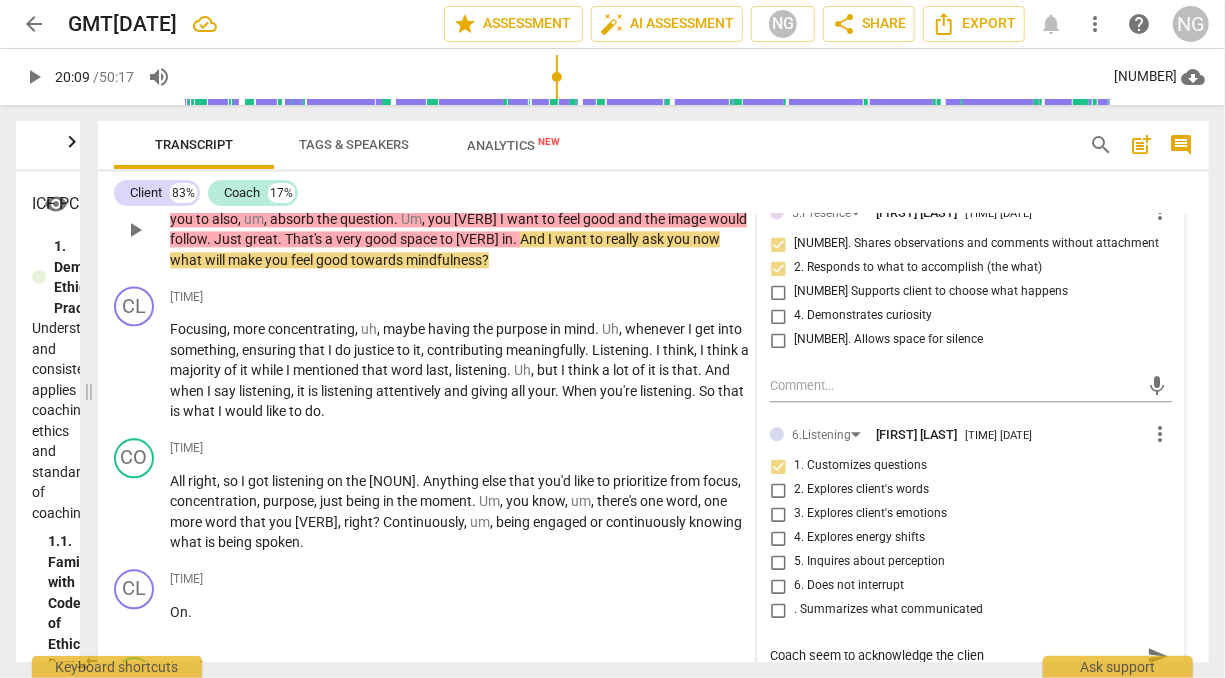 type on "Coach seem to acknowledge the client" 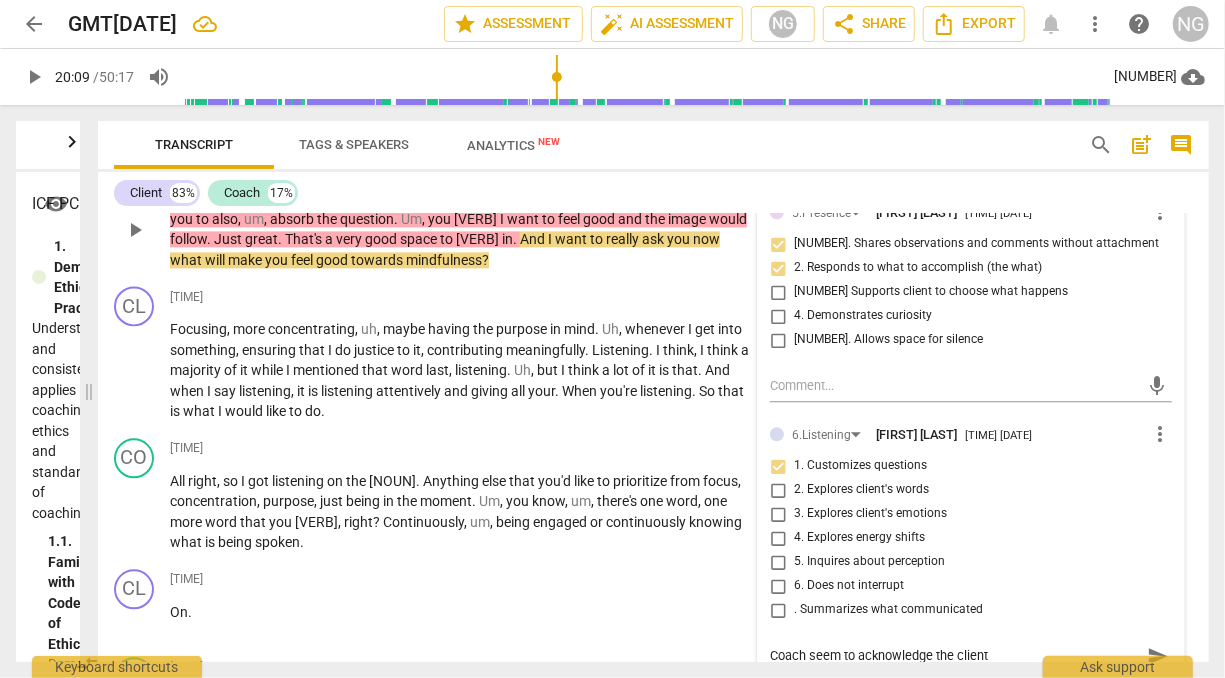 type on "Coach seem to acknowledge the client" 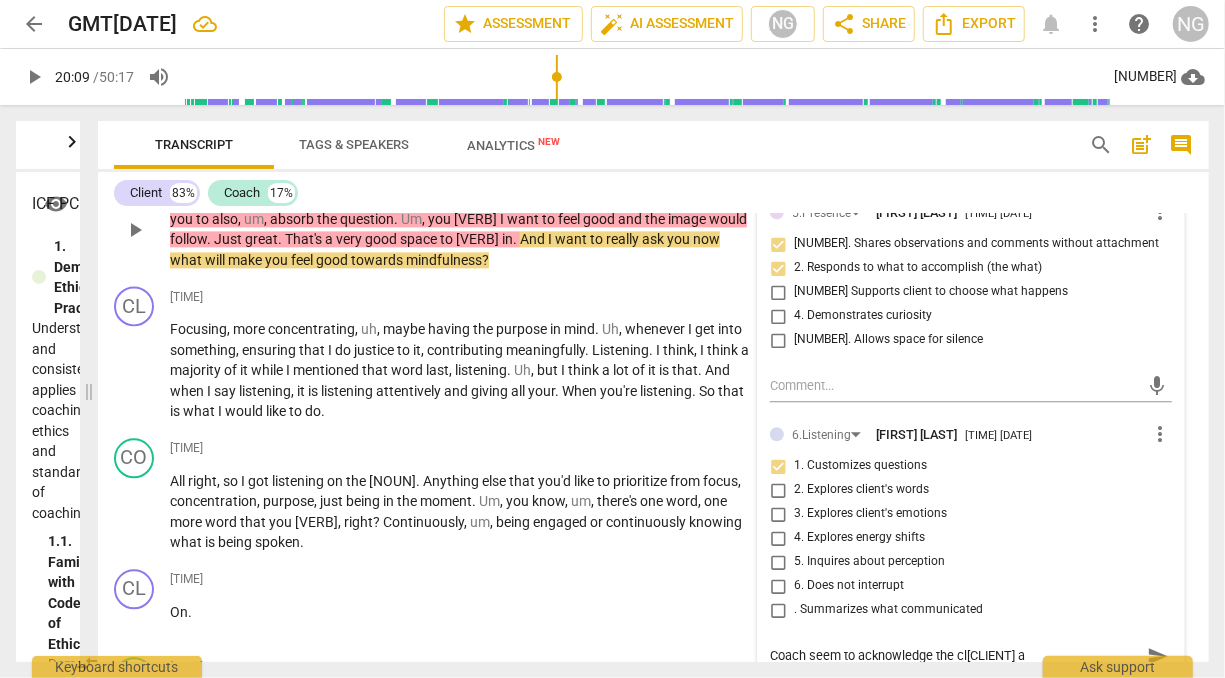 type on "Coach seem to acknowledge the client ab" 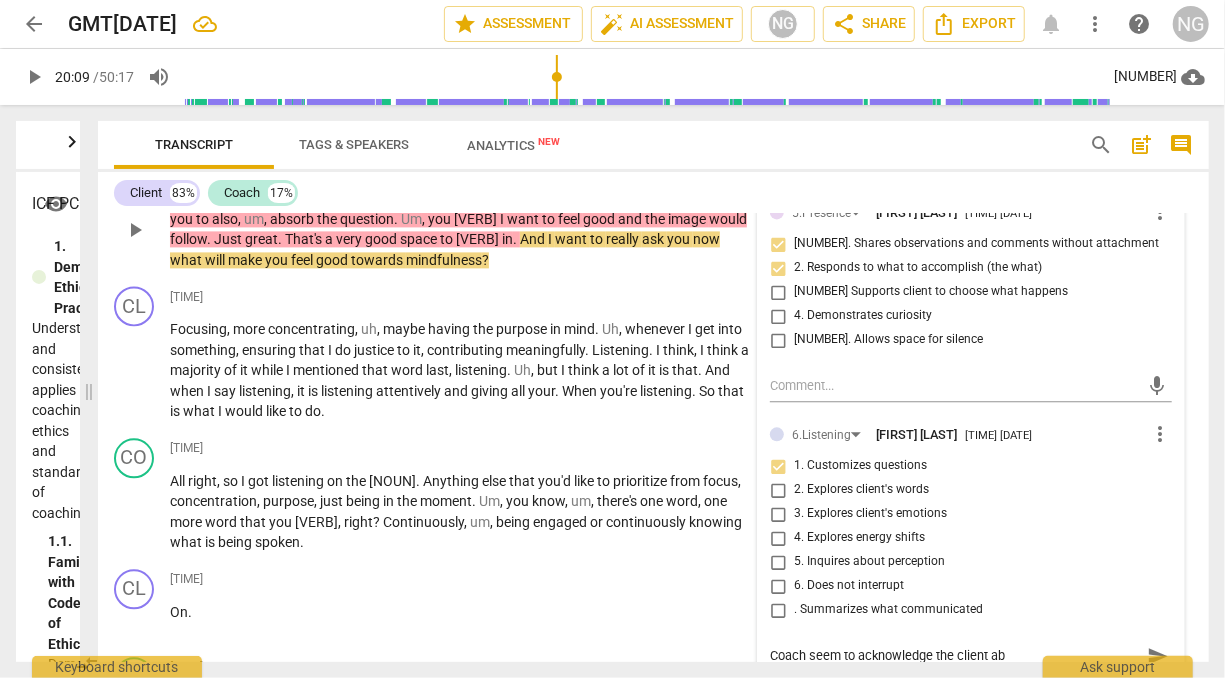 type on "Coach seem to acknowledge the client abo" 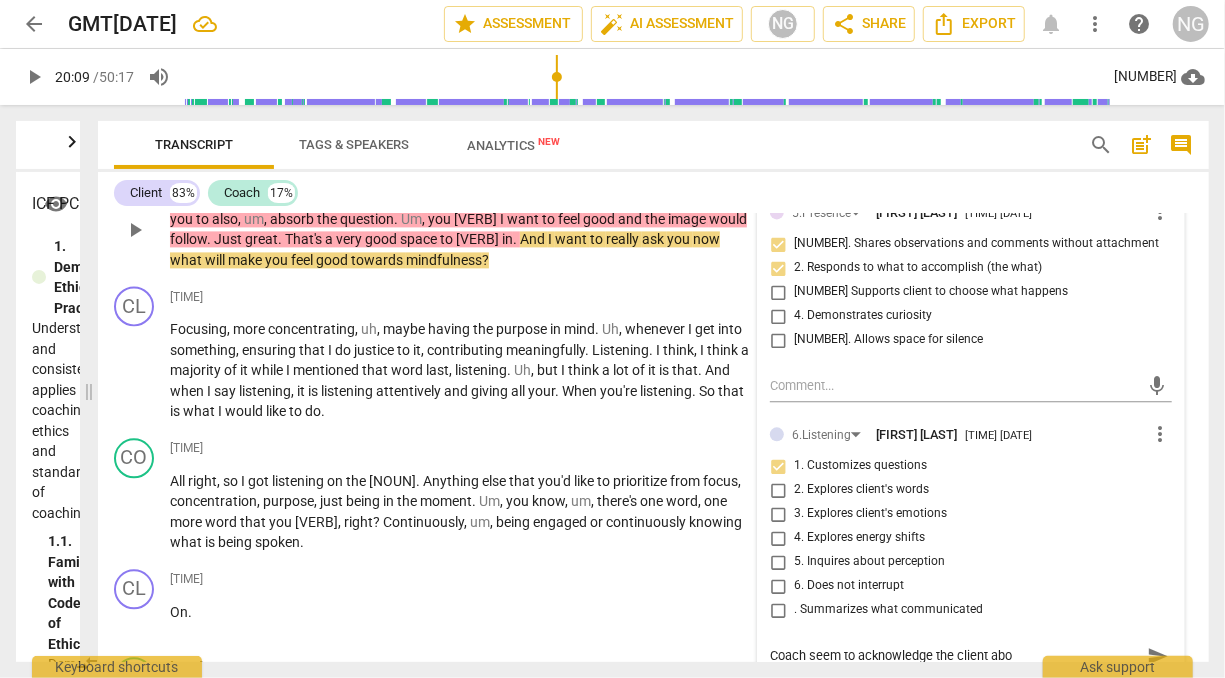 type on "Coach seem to acknowledge the client abou" 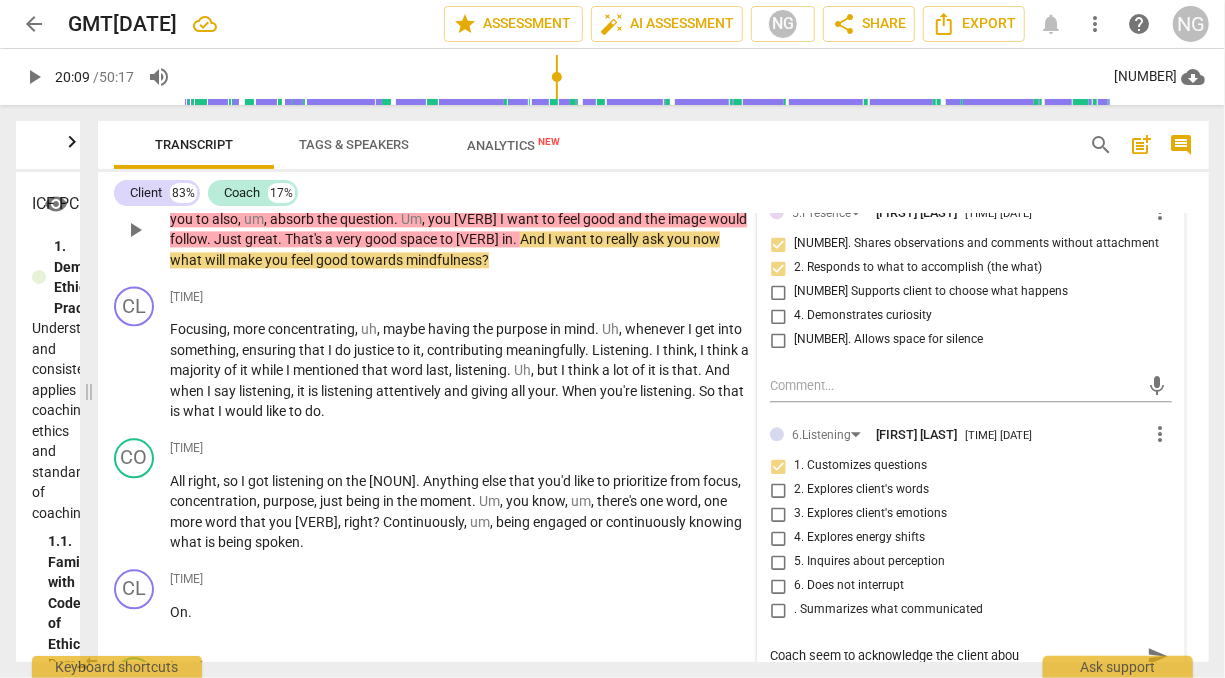 type on "Coach seem to acknowledge the client about" 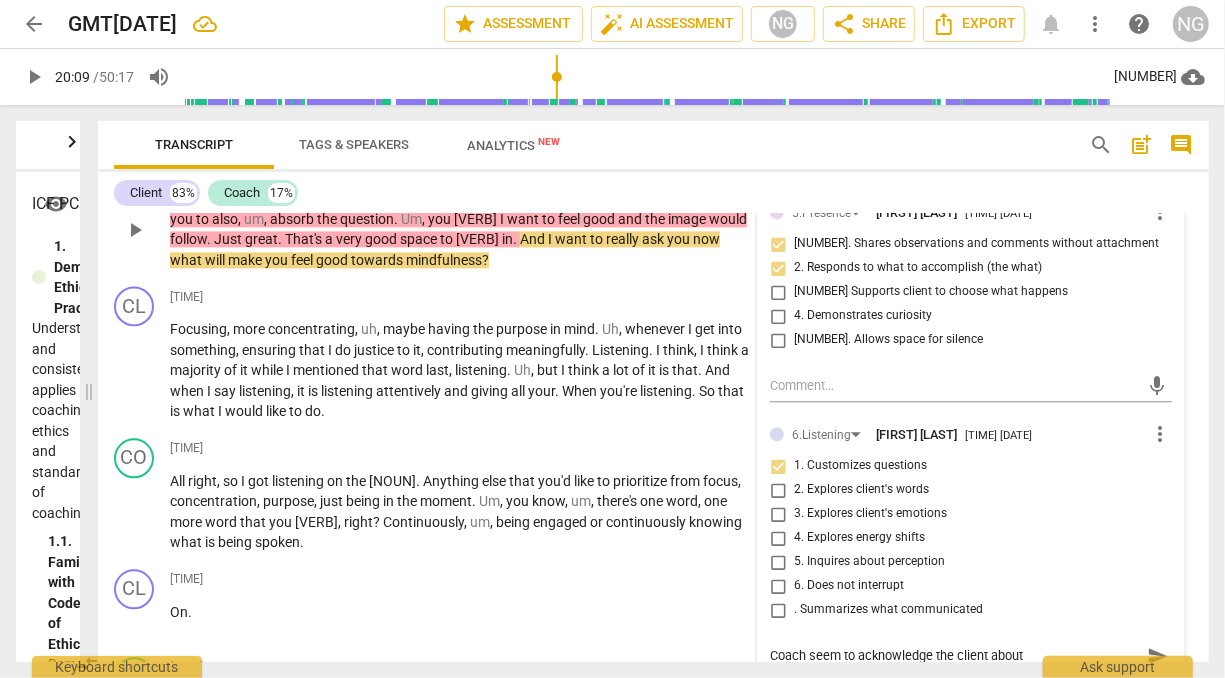 type on "Coach seem to acknowledge the client about" 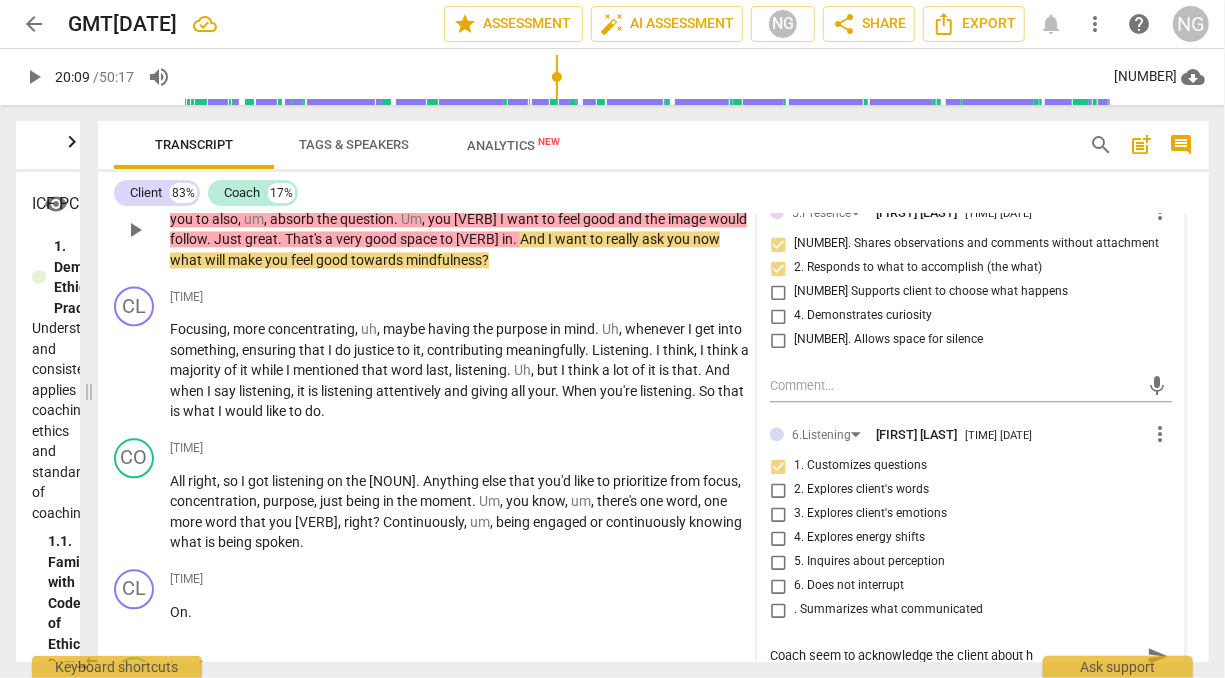 type on "Coach seem to acknowledge the client about ho" 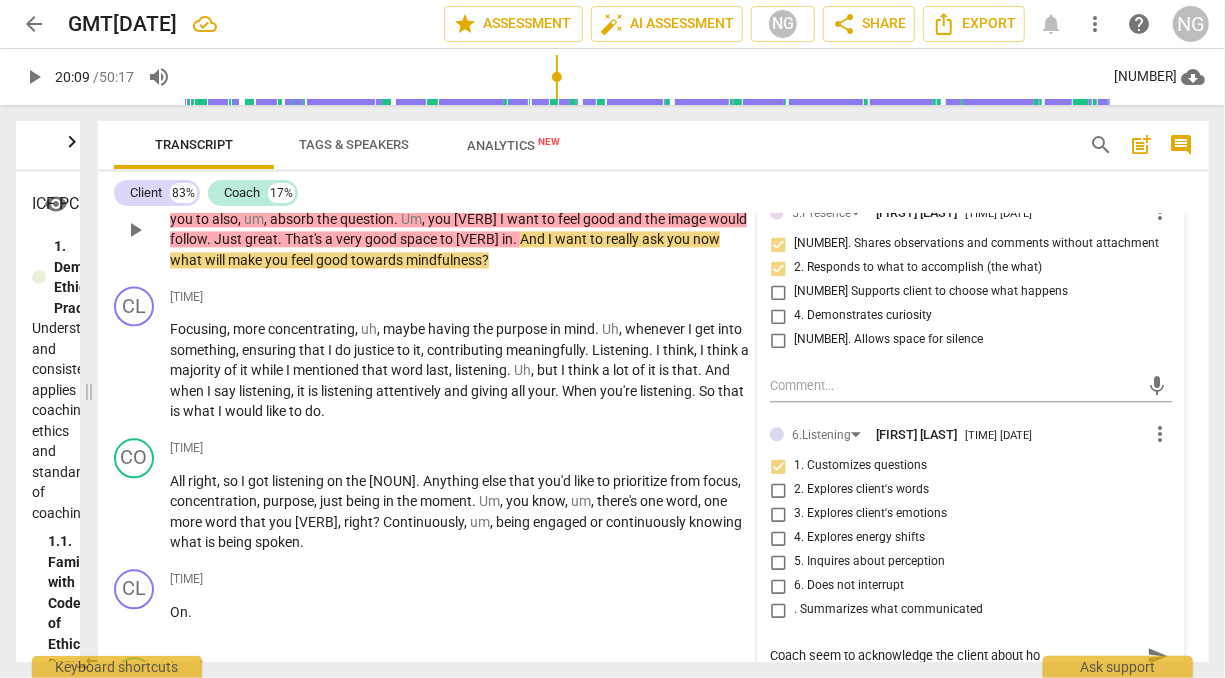 type on "Coach seem to acknowledge the client about how" 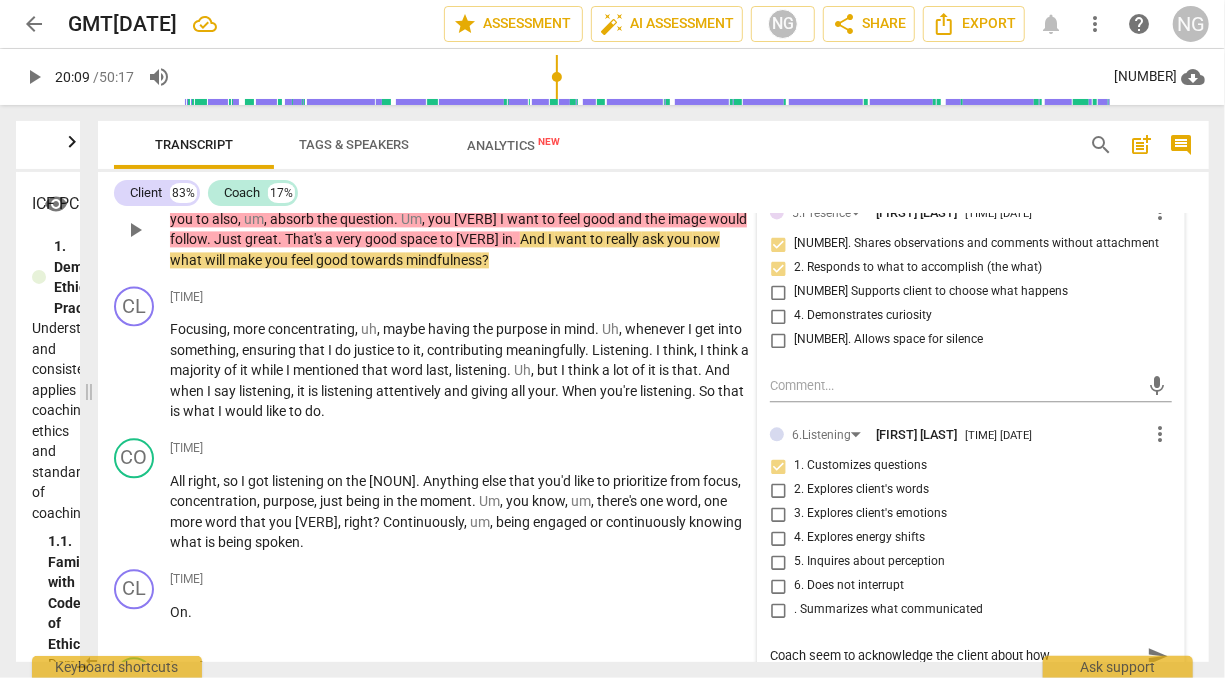 type on "Coach seem to acknowledge the client about how" 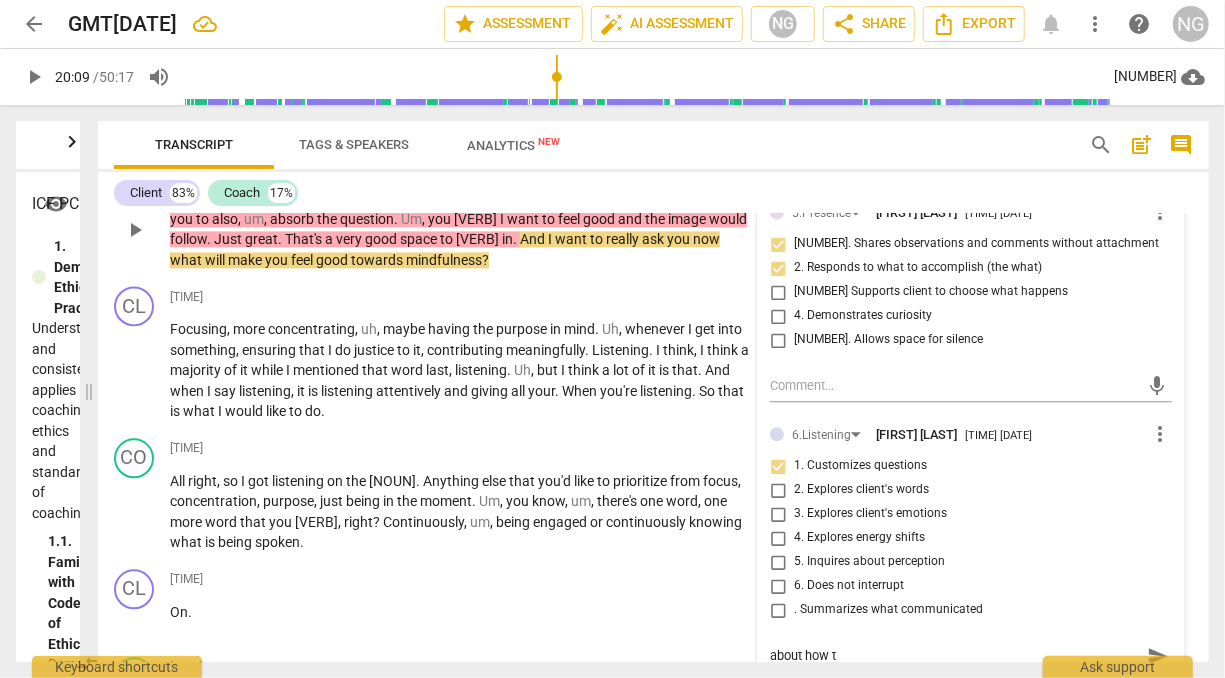 type on "Coach seem to acknowledge the client about how th" 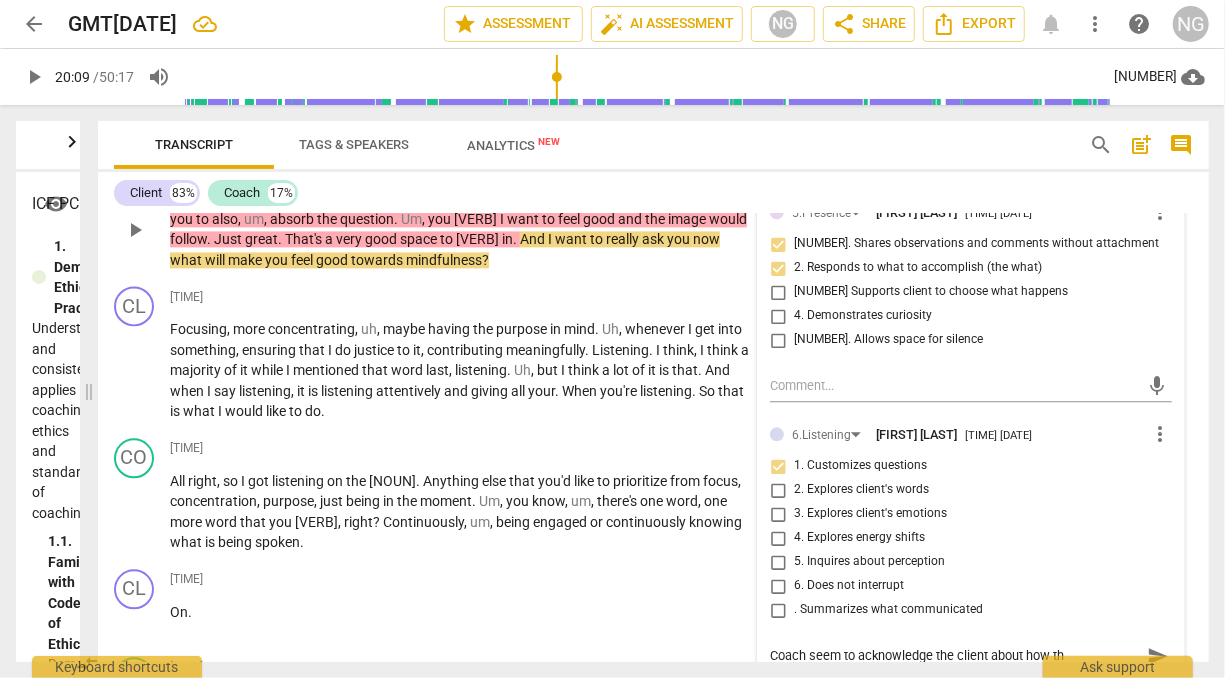 type on "Coach seem to acknowledge the client about how the" 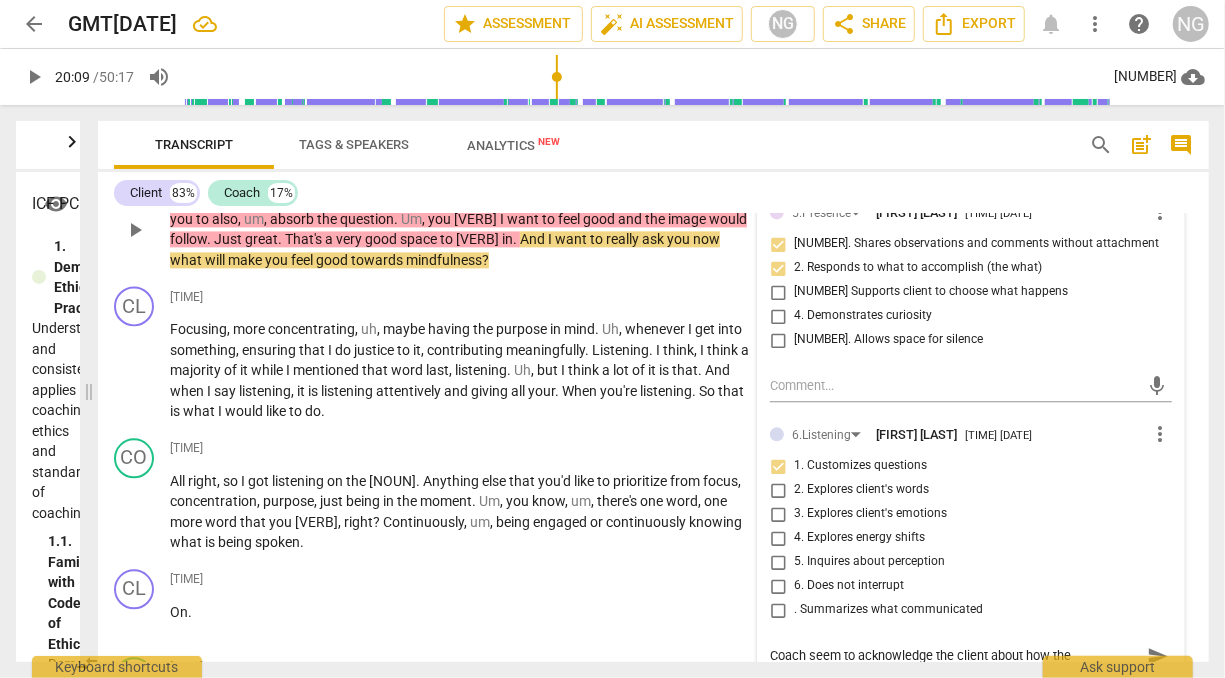 type on "Coach seem to acknowledge the client about how they" 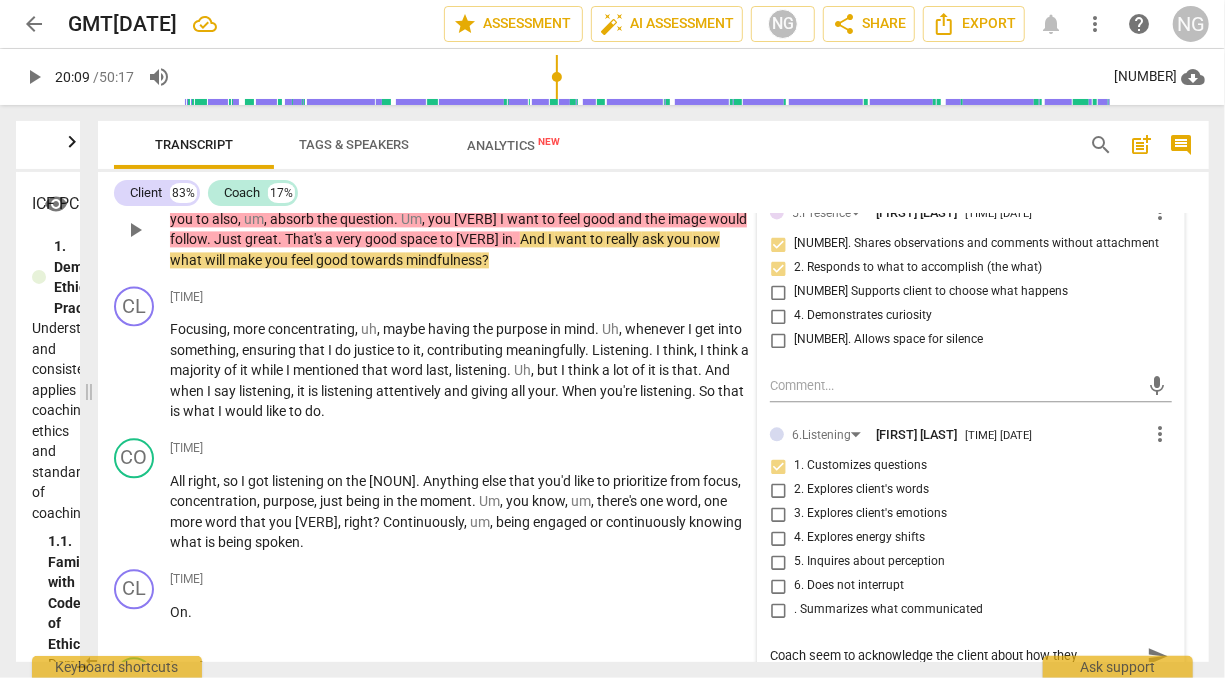 type on "Coach seem to acknowledge the client about how they" 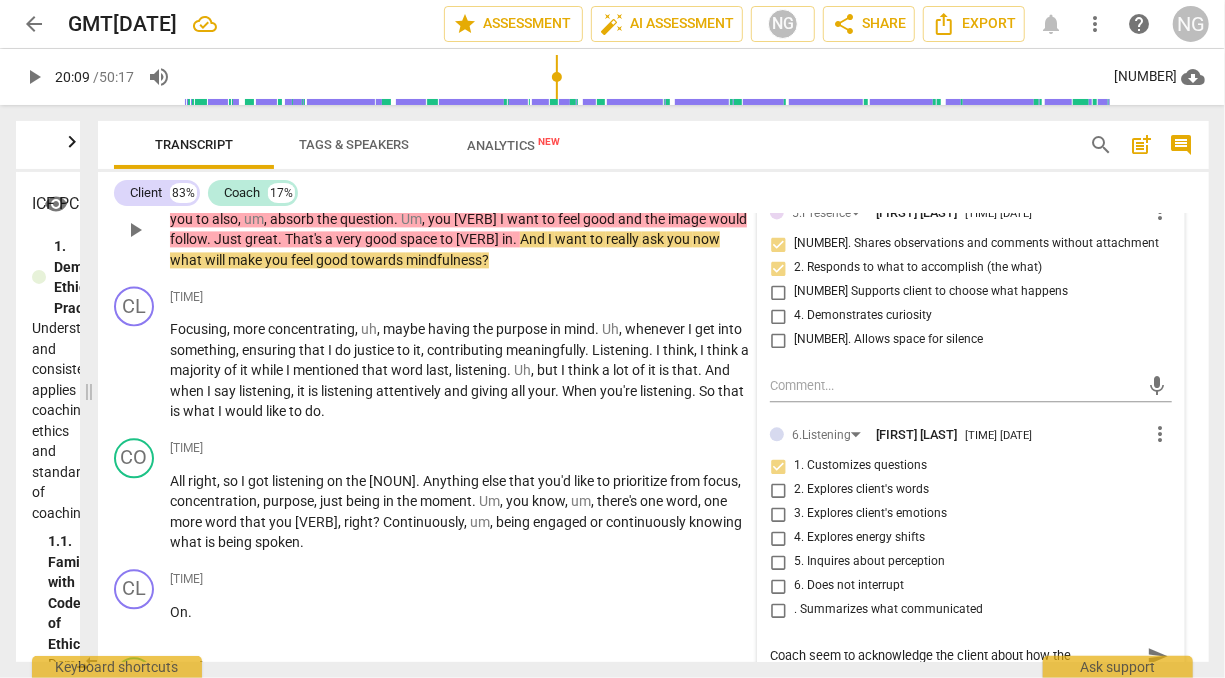 type on "Coach seem to acknowledge the client about how th" 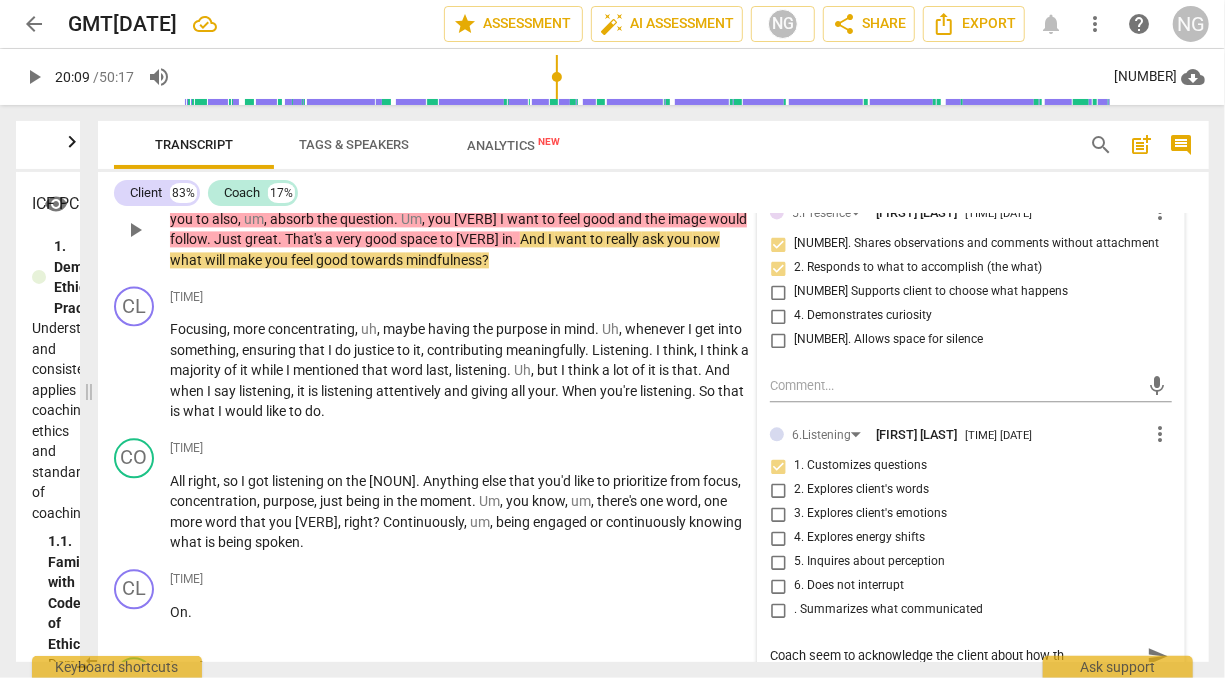 type on "about how t" 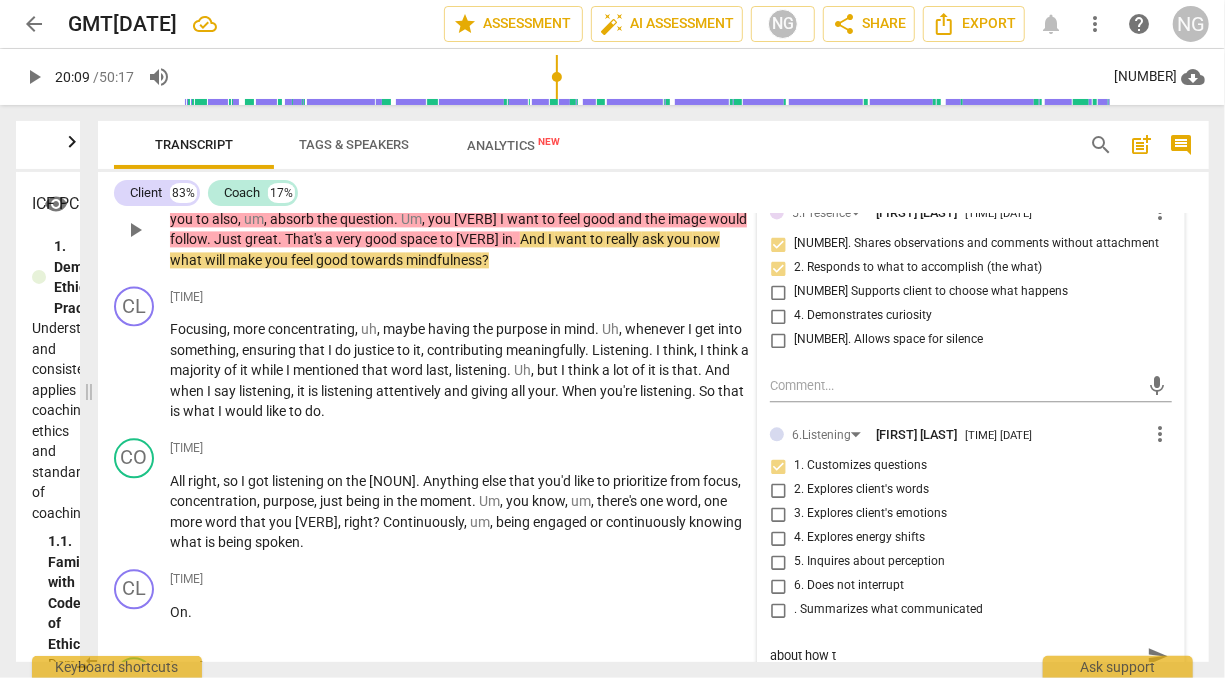 type on "Coach seem to acknowledge the client about how" 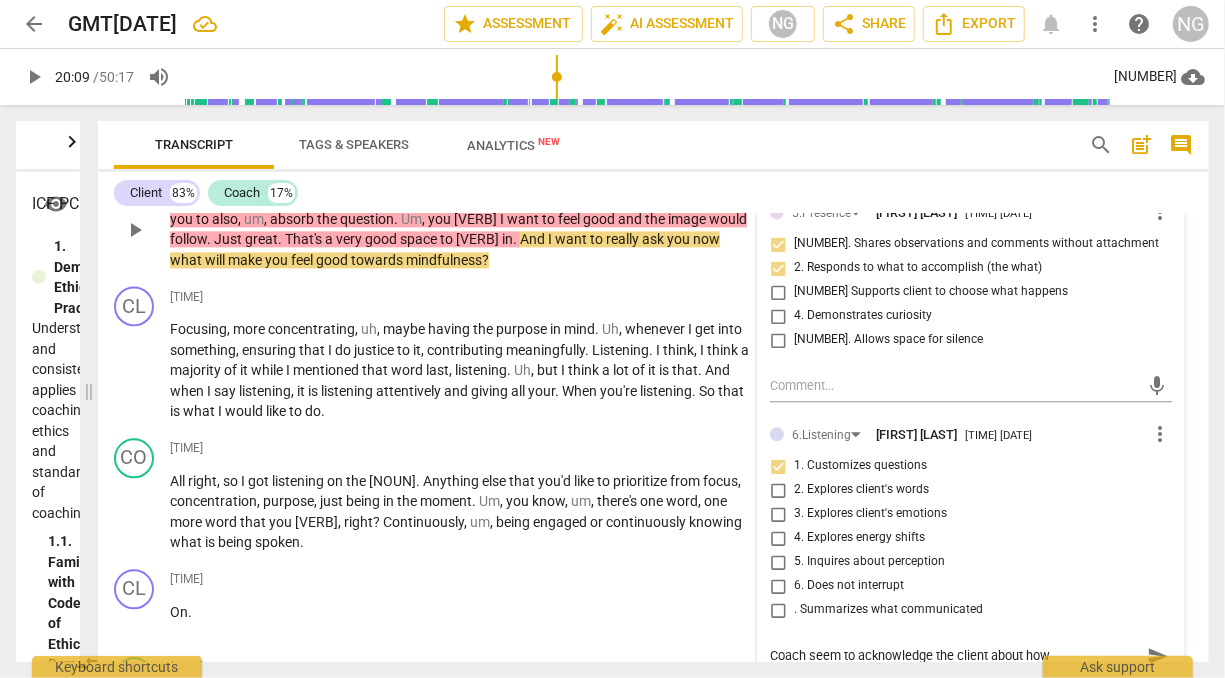 type on "Coach seem to acknowledge the client about how c" 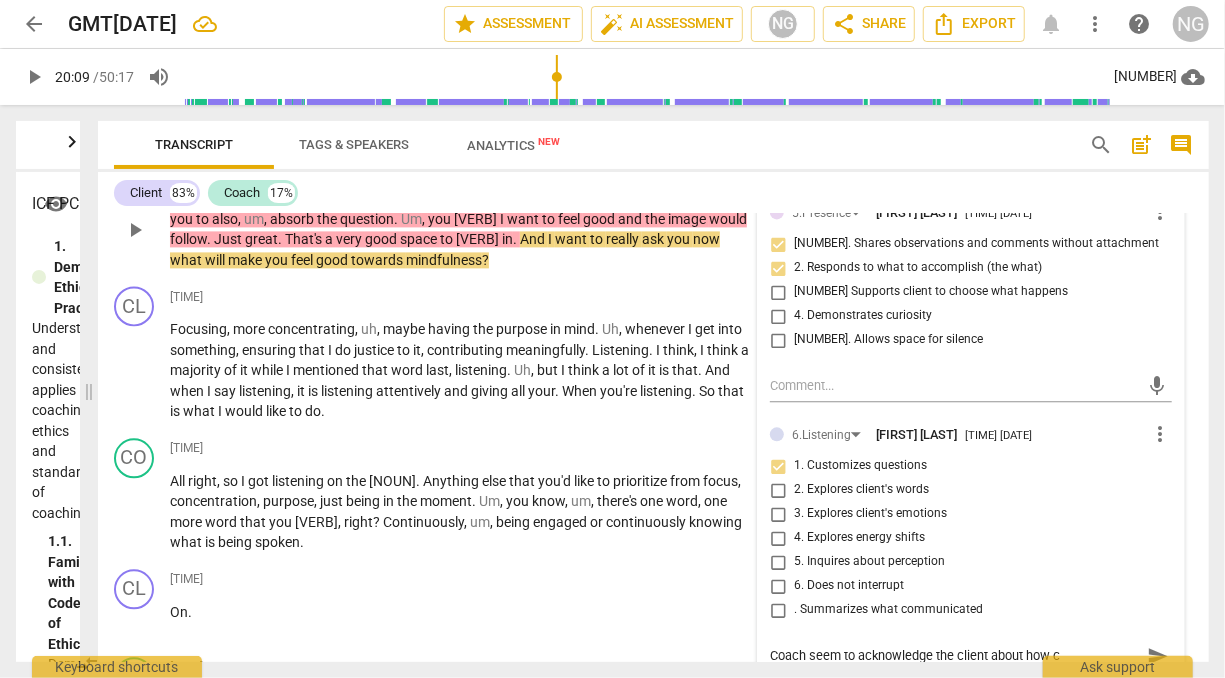 type on "Coach seem to acknowledge the cl[CLIENT] about how cl" 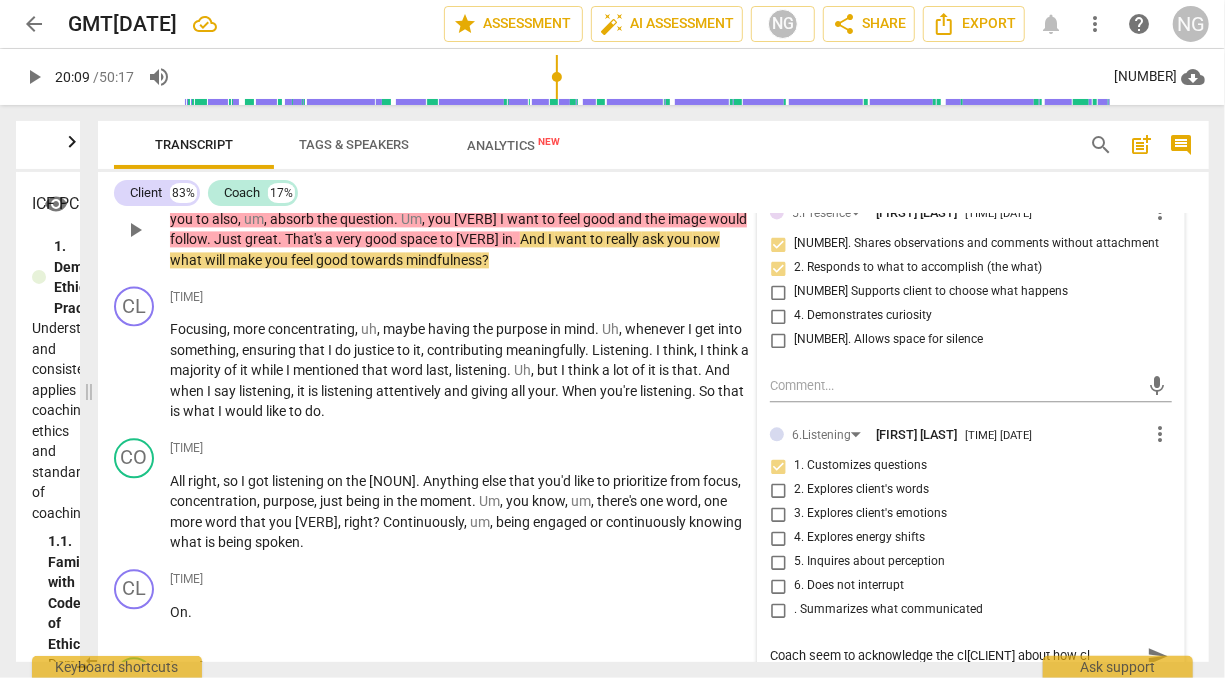 type on "Coach seem to acknowledge the client about how cli" 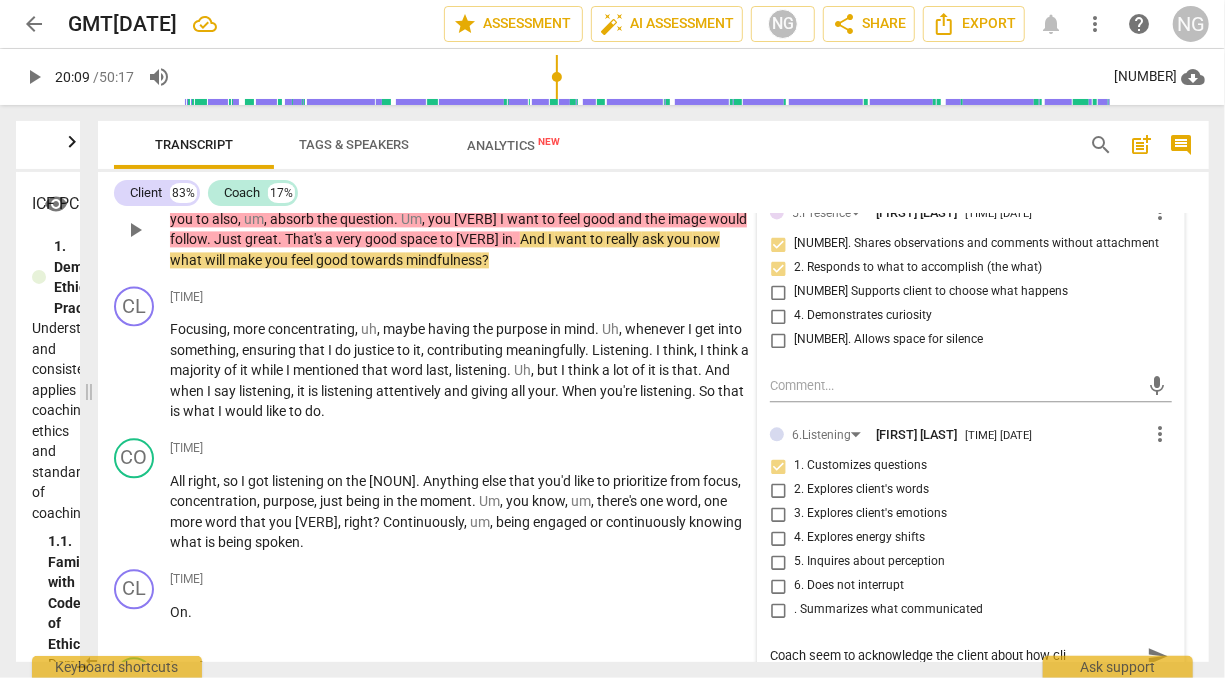 type on "Coach seem to acknowledge the client about how clie" 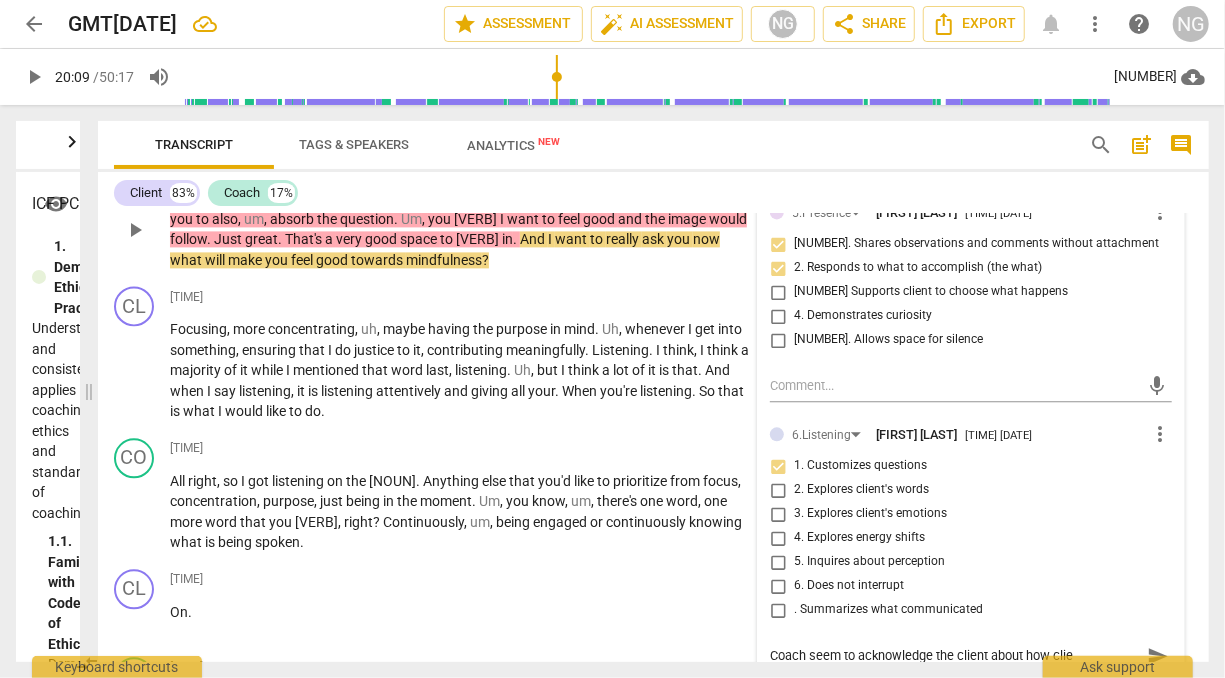 type on "Coach seem to acknowledge the client about how clien" 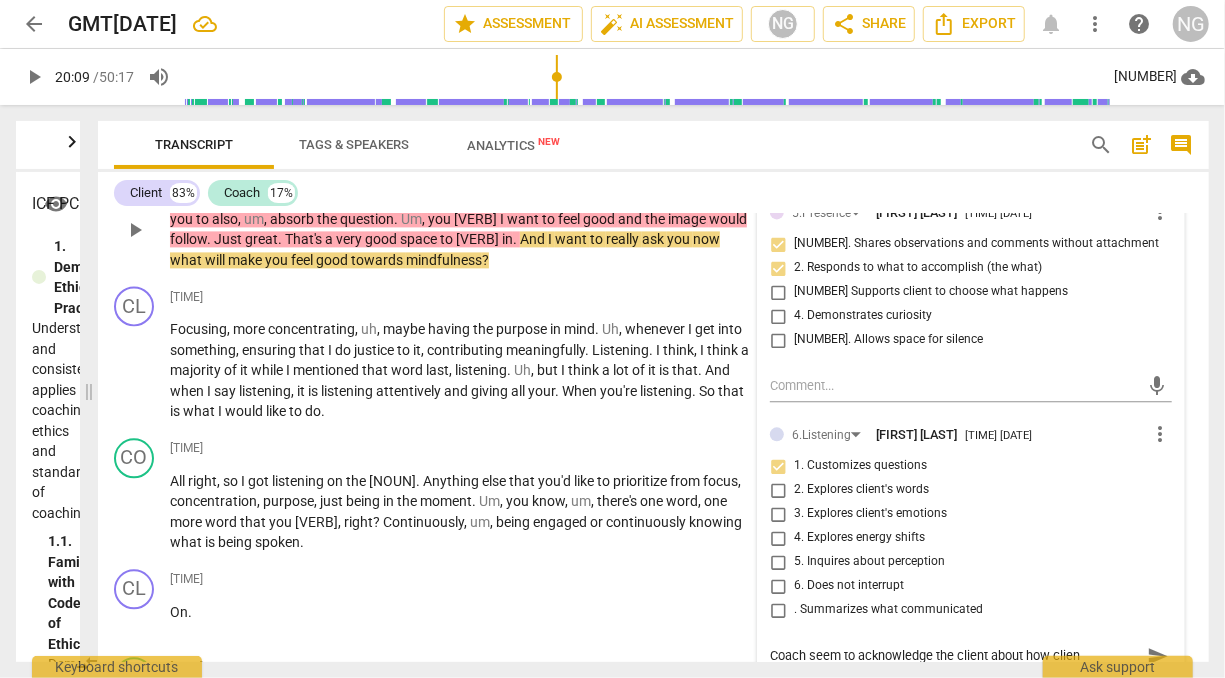type on "Coach seem to acknowledge the client about how client" 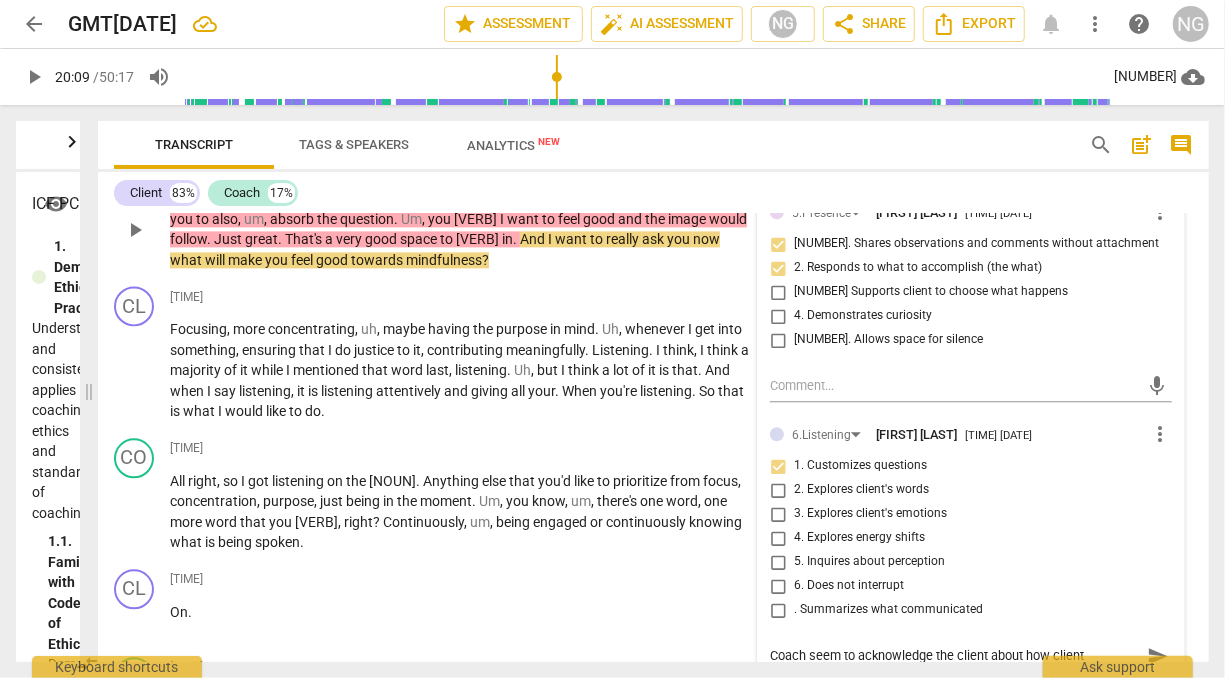 type on "Coach seem to acknowledge the client about how client" 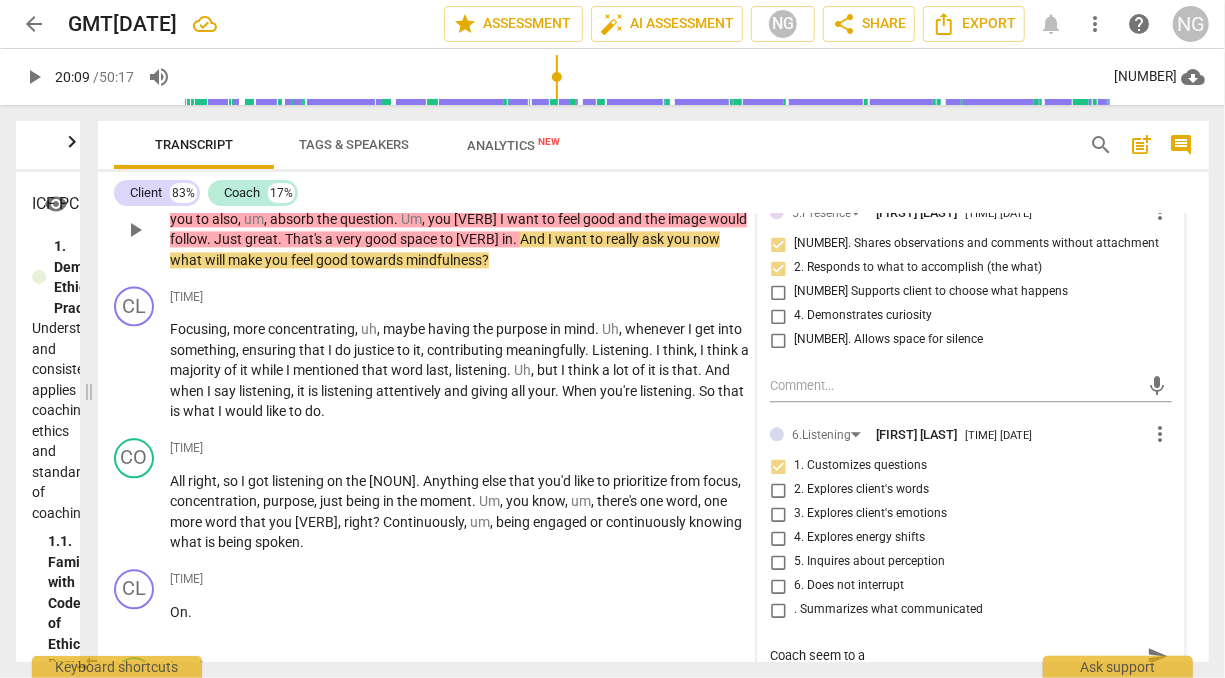 type on "Coach seem to acknowledge the client about how client re" 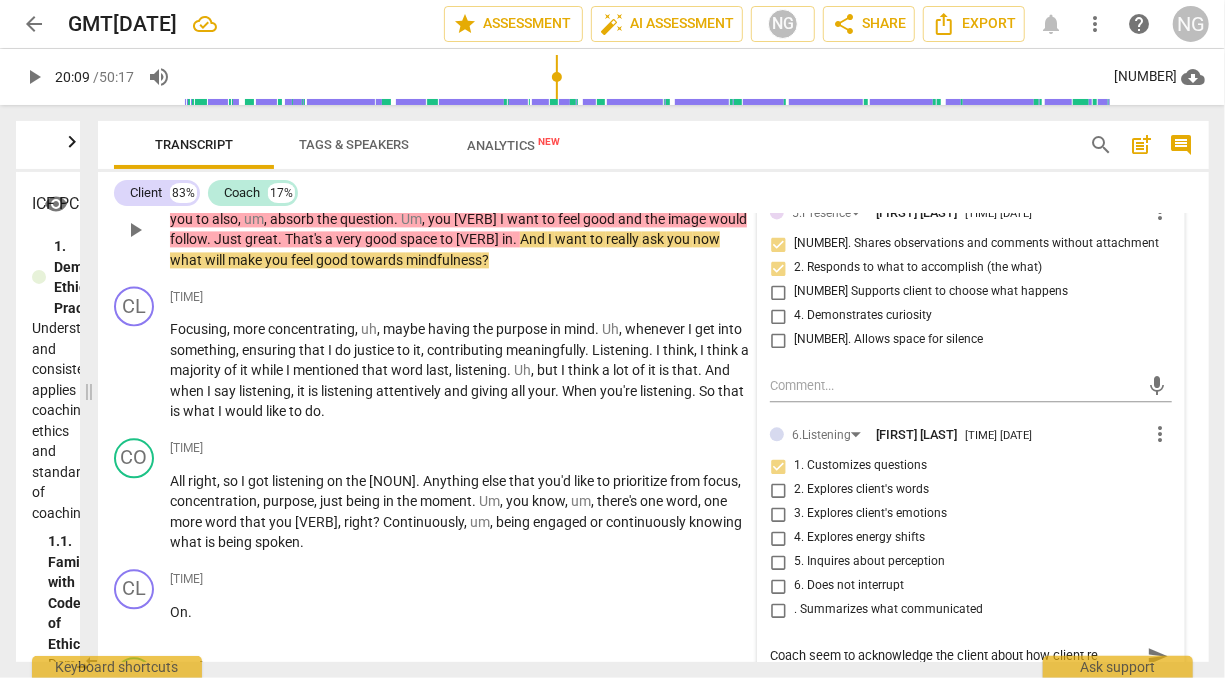 type on "Coach seem to acknowledge the client about how client res" 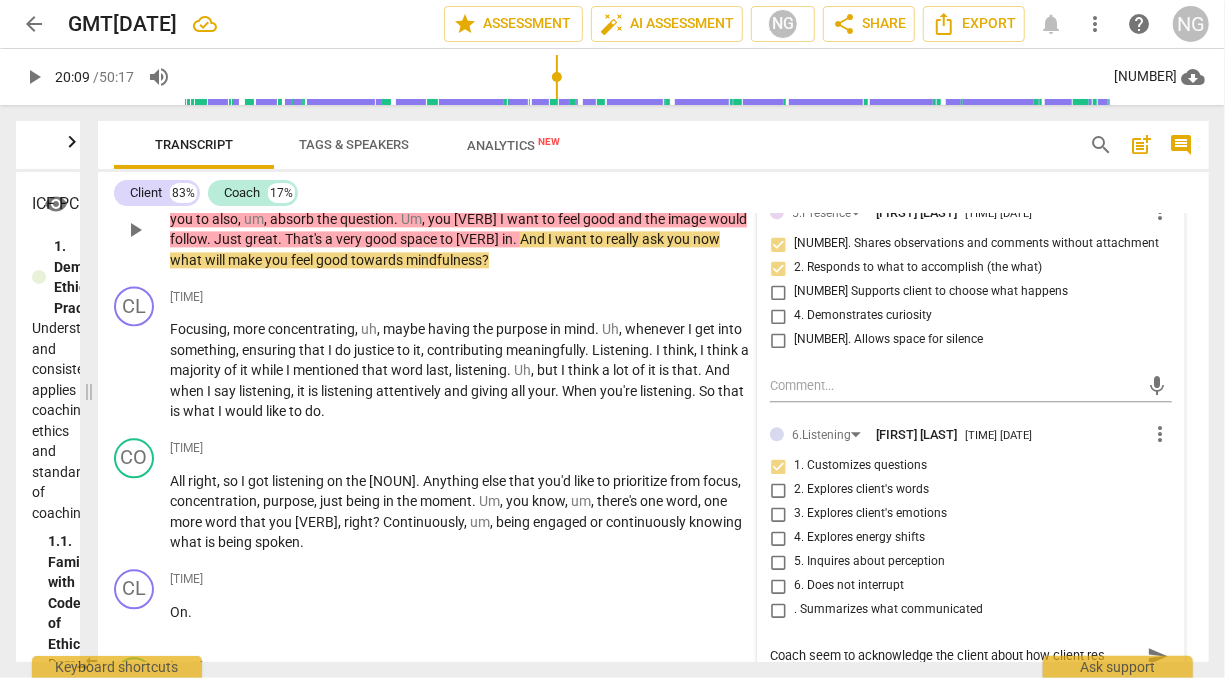type on "Coach seem to acknowledge the client about how client resp" 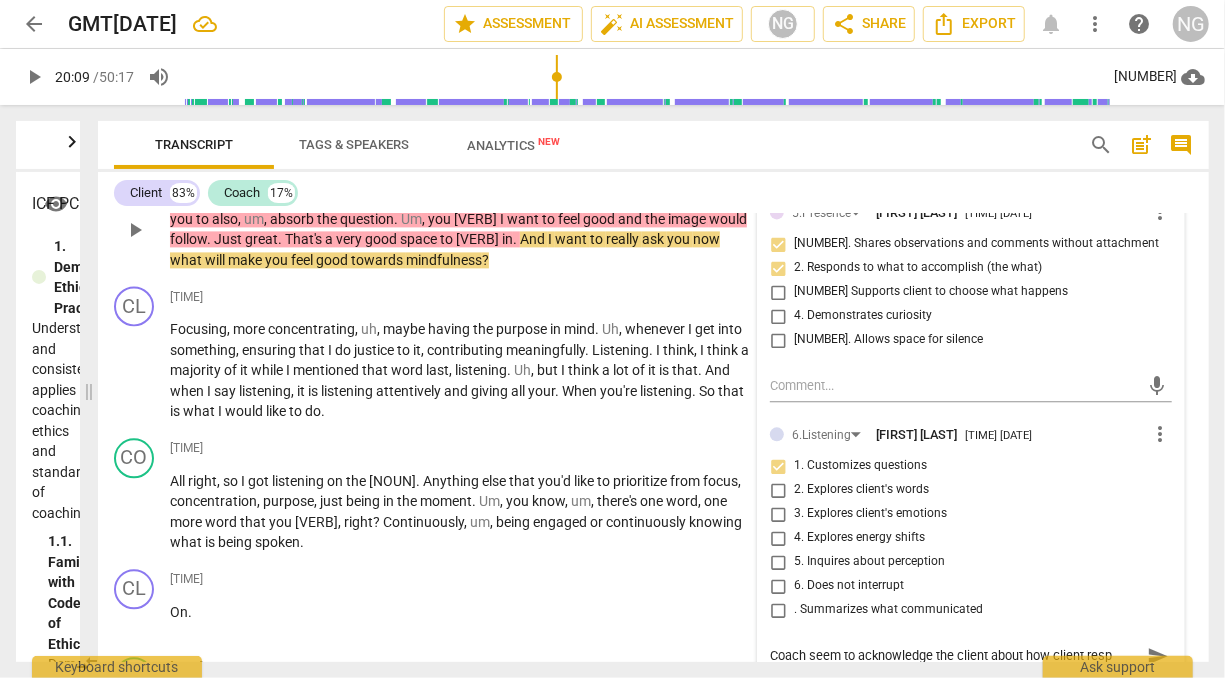 type on "Coach seem to acknowledge the client about how client respo" 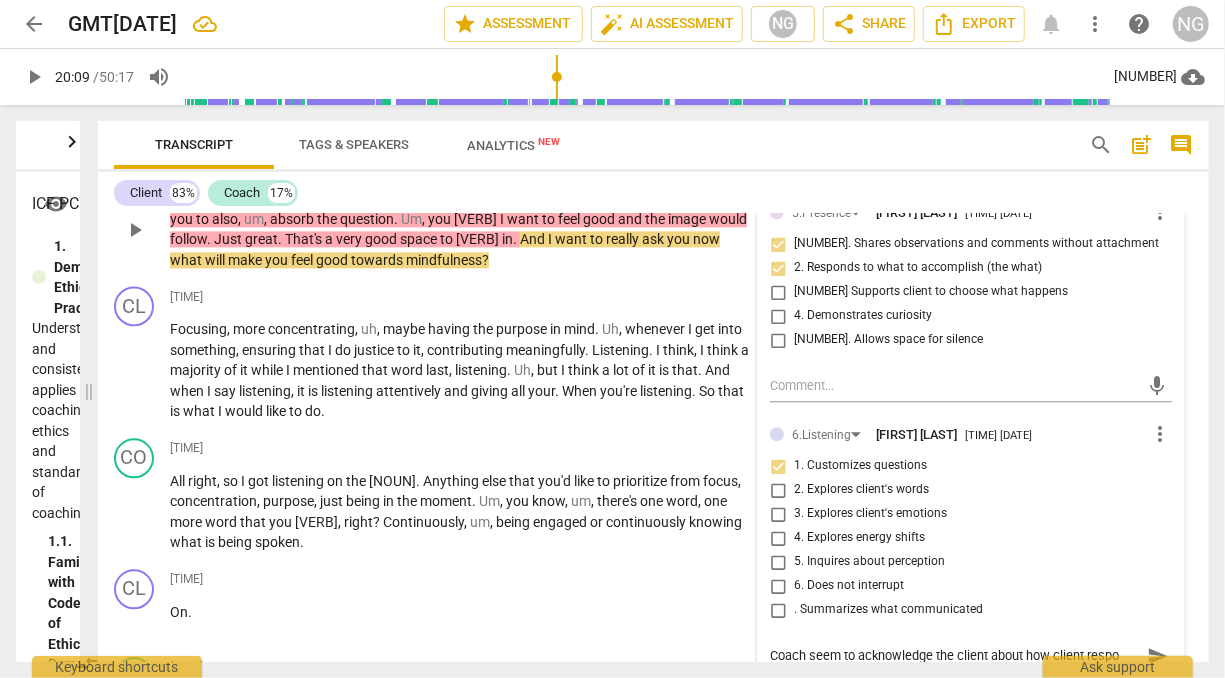 type on "Coach seem to acknowledge the client about how client respon" 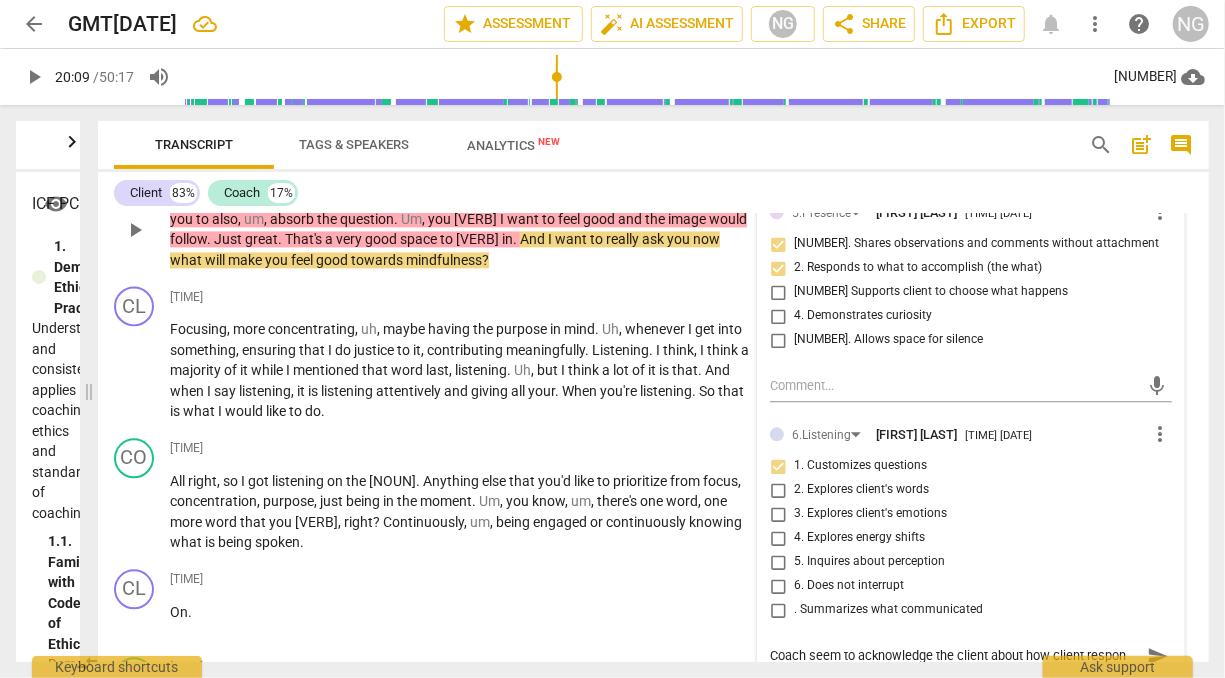 type on "Coach seem to acknowledge the client about how client respond" 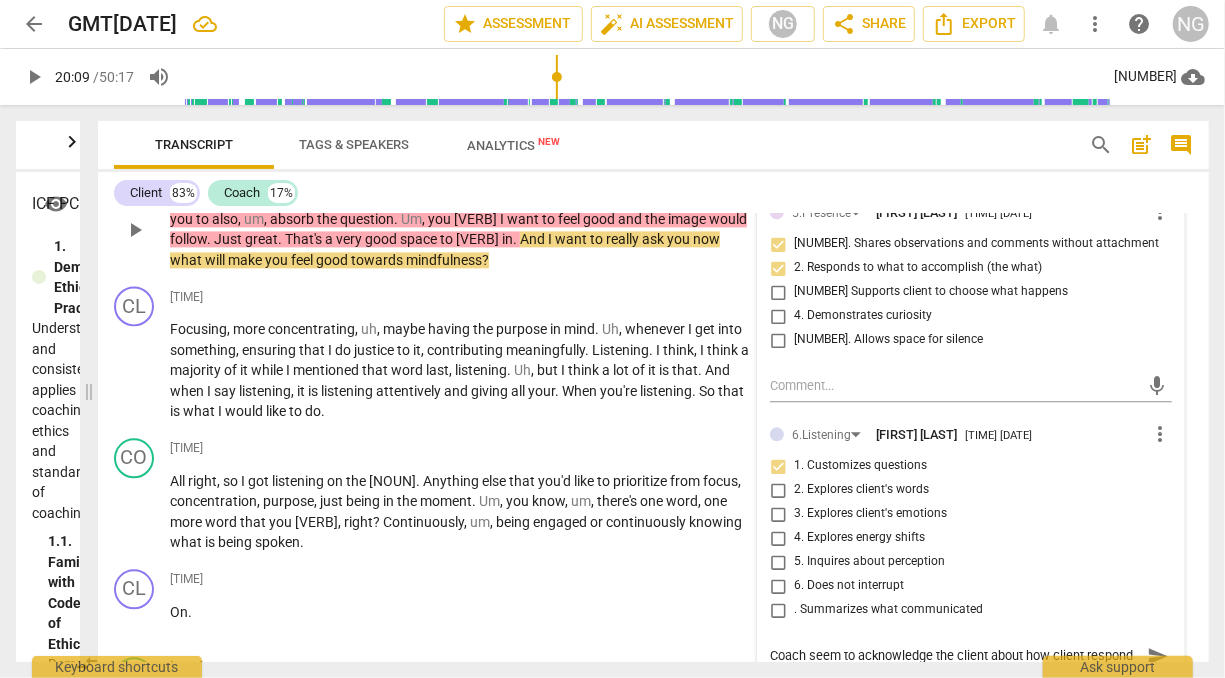 type on "responde" 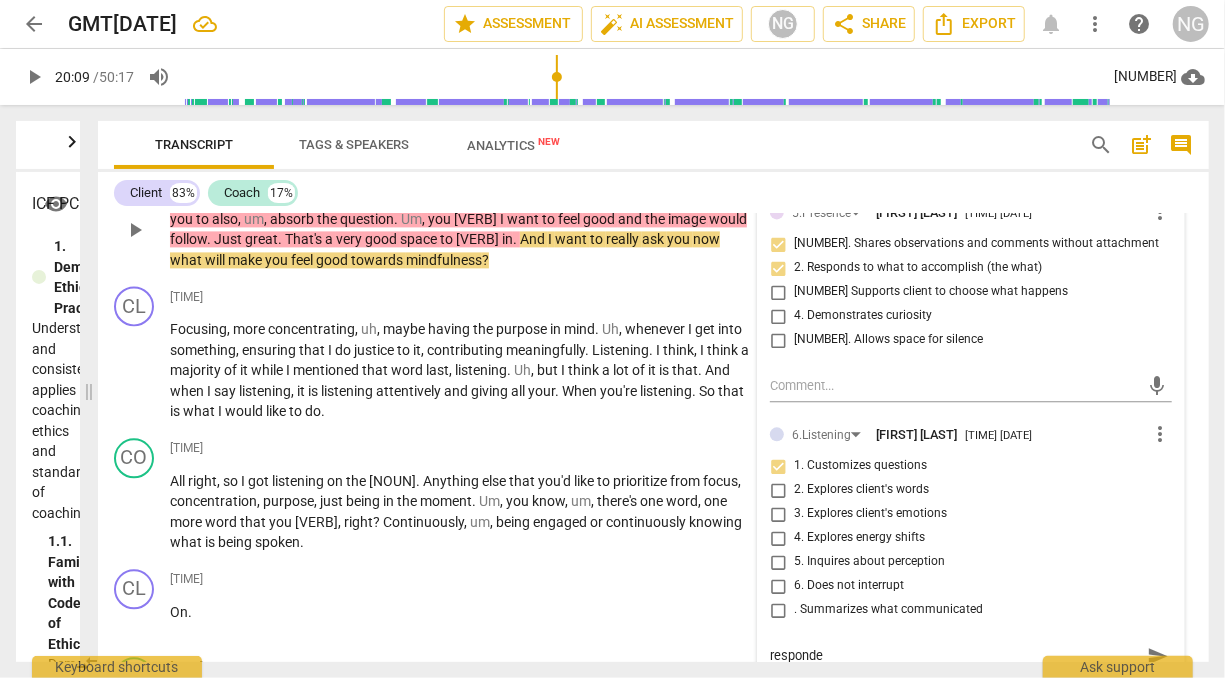 scroll, scrollTop: 16, scrollLeft: 0, axis: vertical 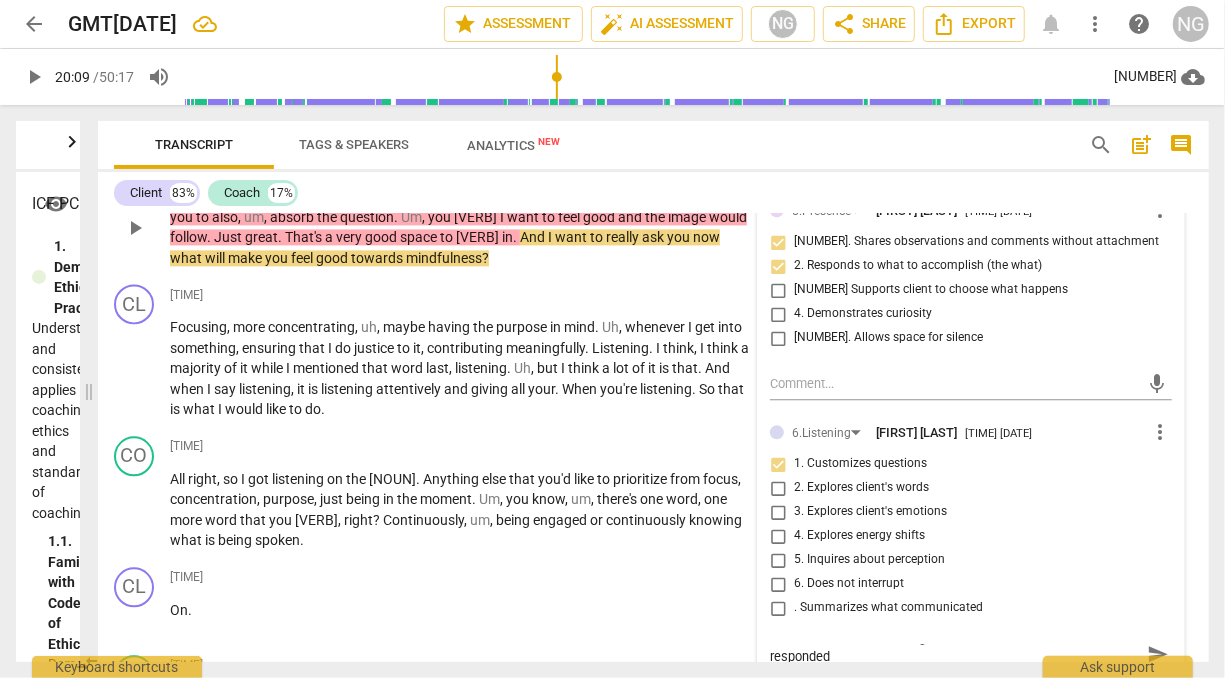 type on "Coach seem to acknowledge the client about how client responded" 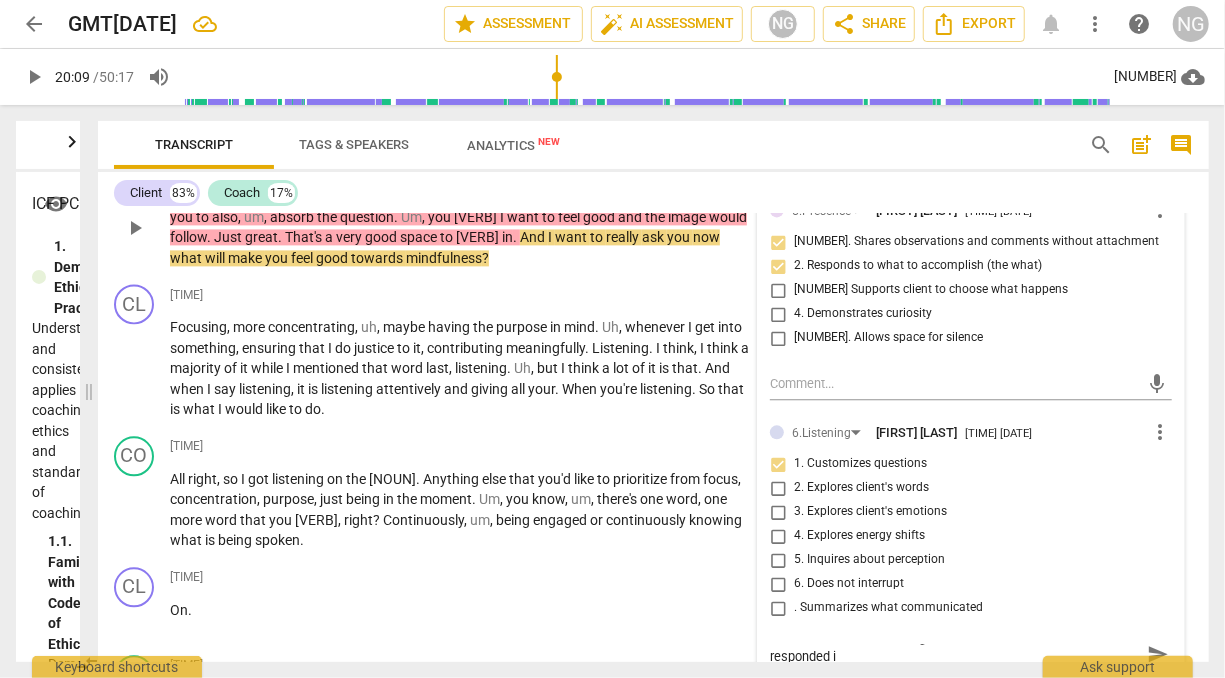 type on "Coach seem to acknowledge the client about how client responded in" 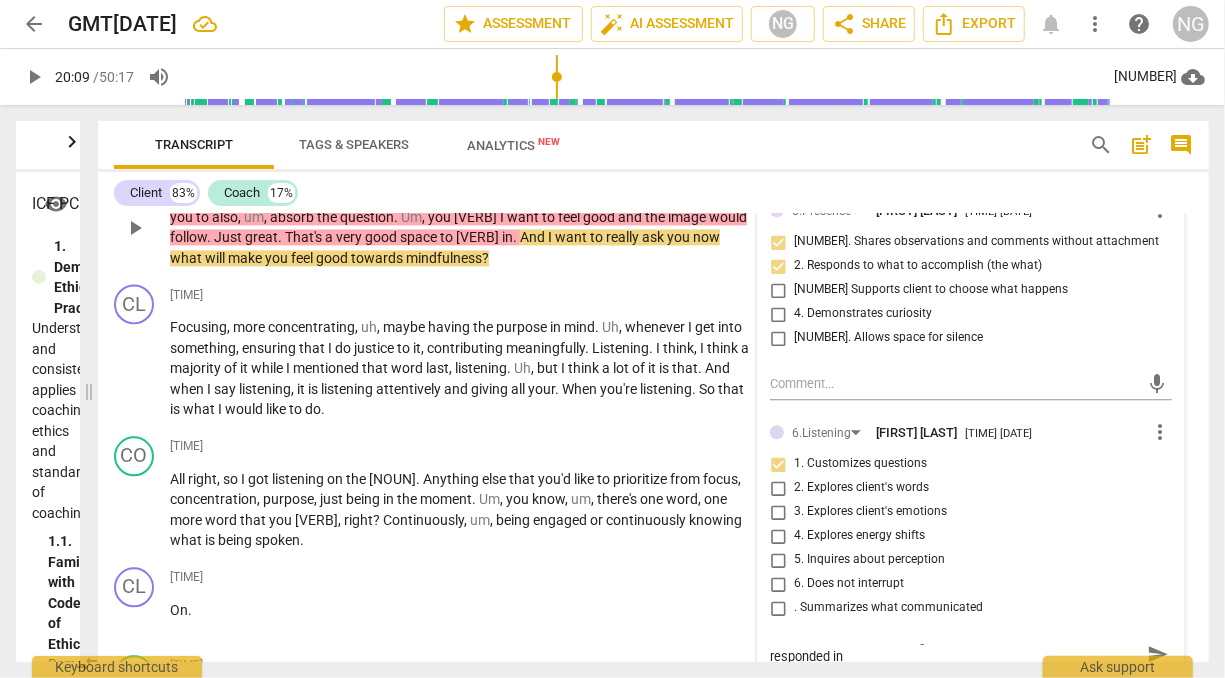 type on "Coach seem to acknowledge the client about how client responded in" 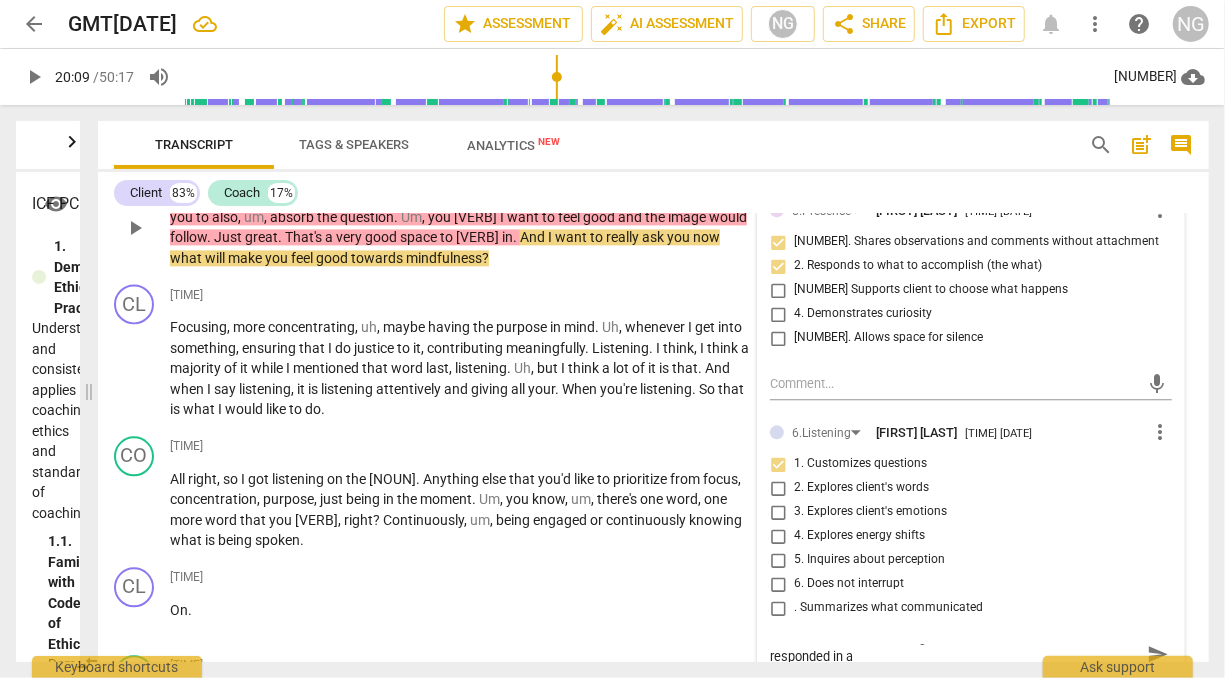 scroll, scrollTop: 5881, scrollLeft: 0, axis: vertical 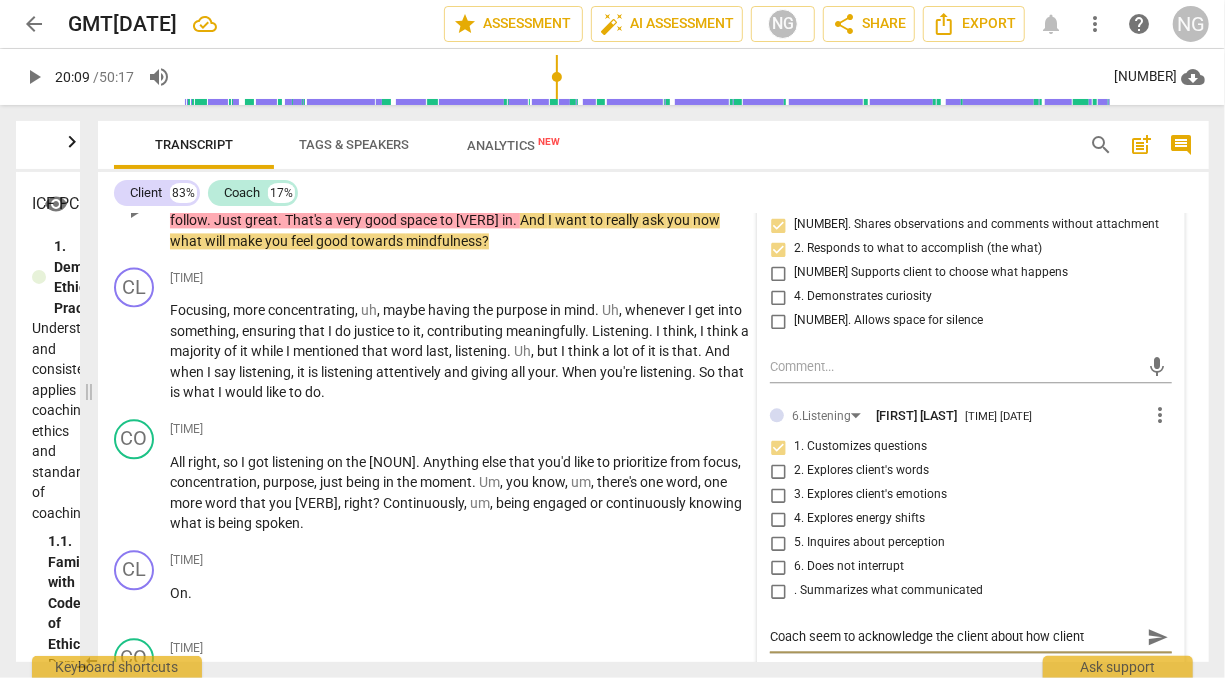 type on "Coach seem to acknowledge the client about how client responded in a" 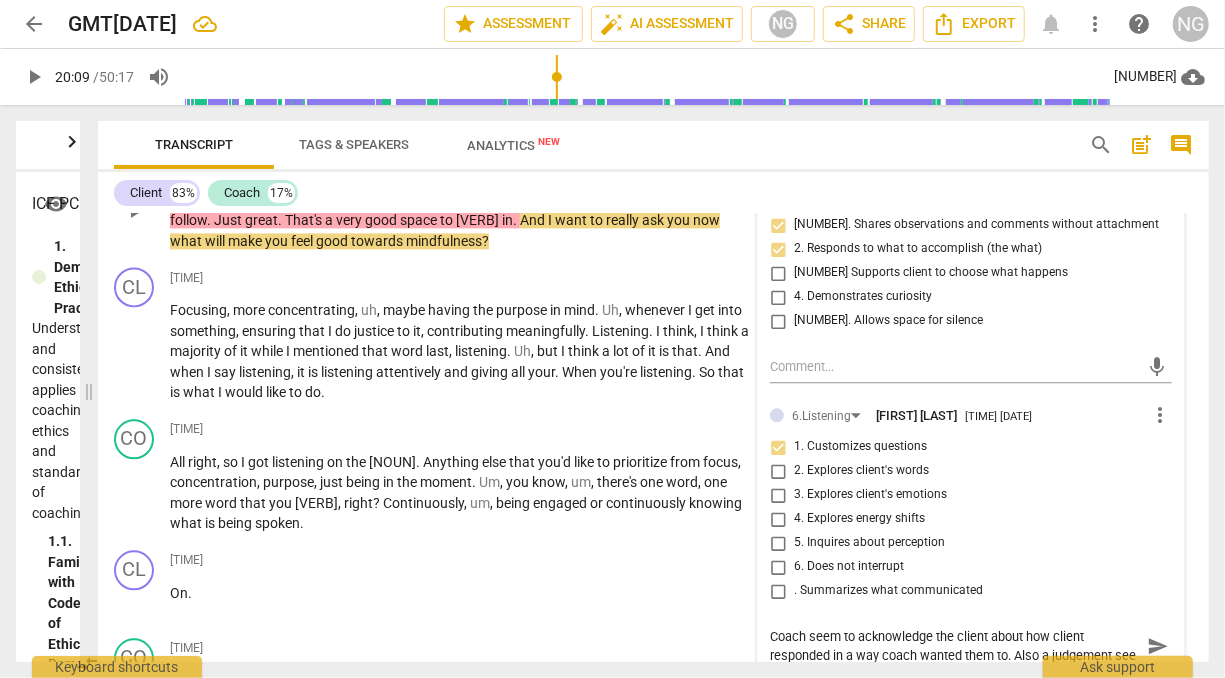 scroll, scrollTop: 17, scrollLeft: 0, axis: vertical 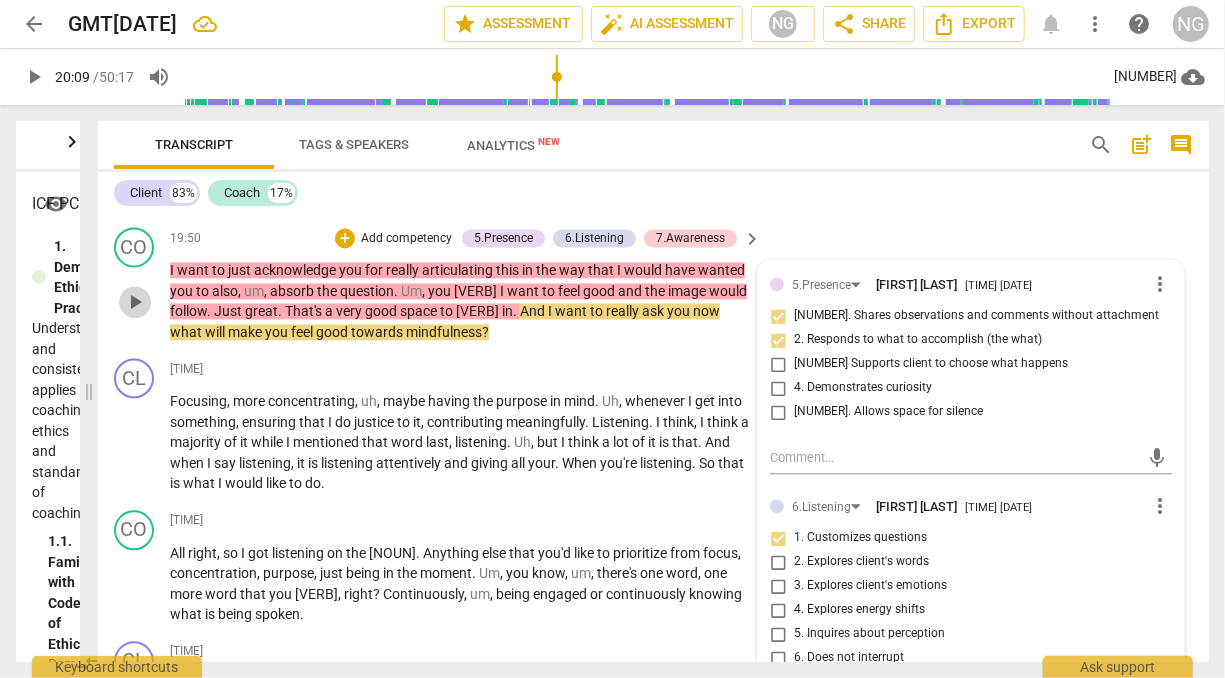 click on "play_arrow" at bounding box center (135, 302) 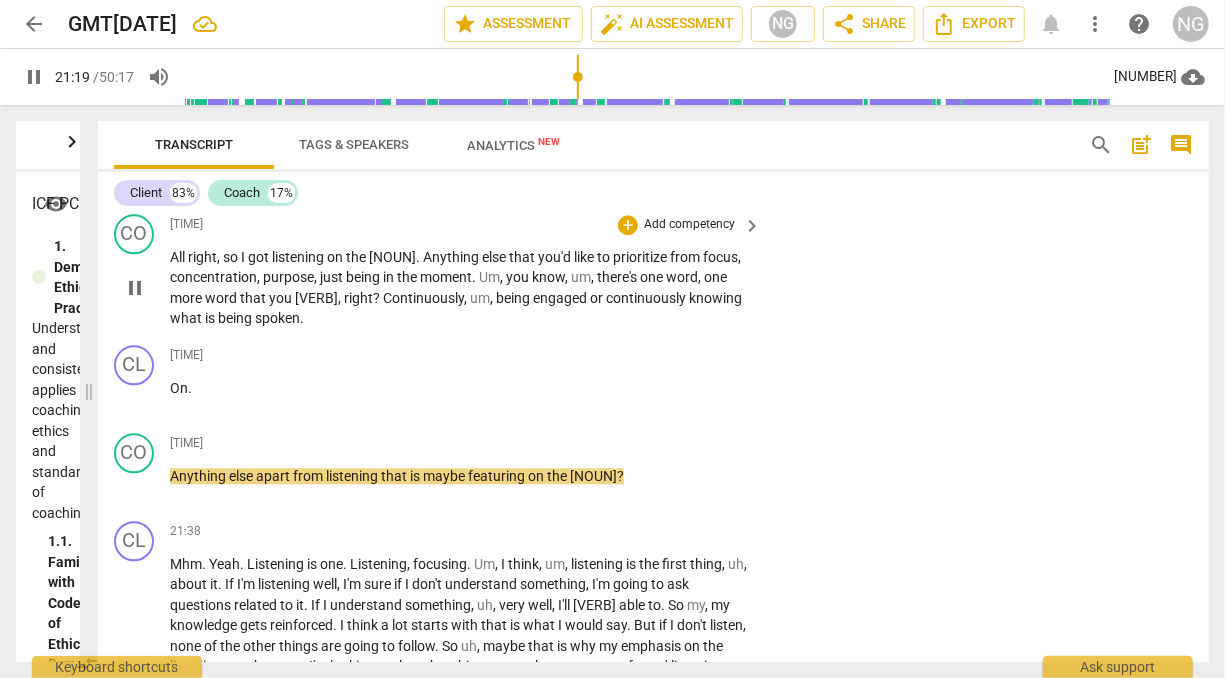 scroll, scrollTop: 6090, scrollLeft: 0, axis: vertical 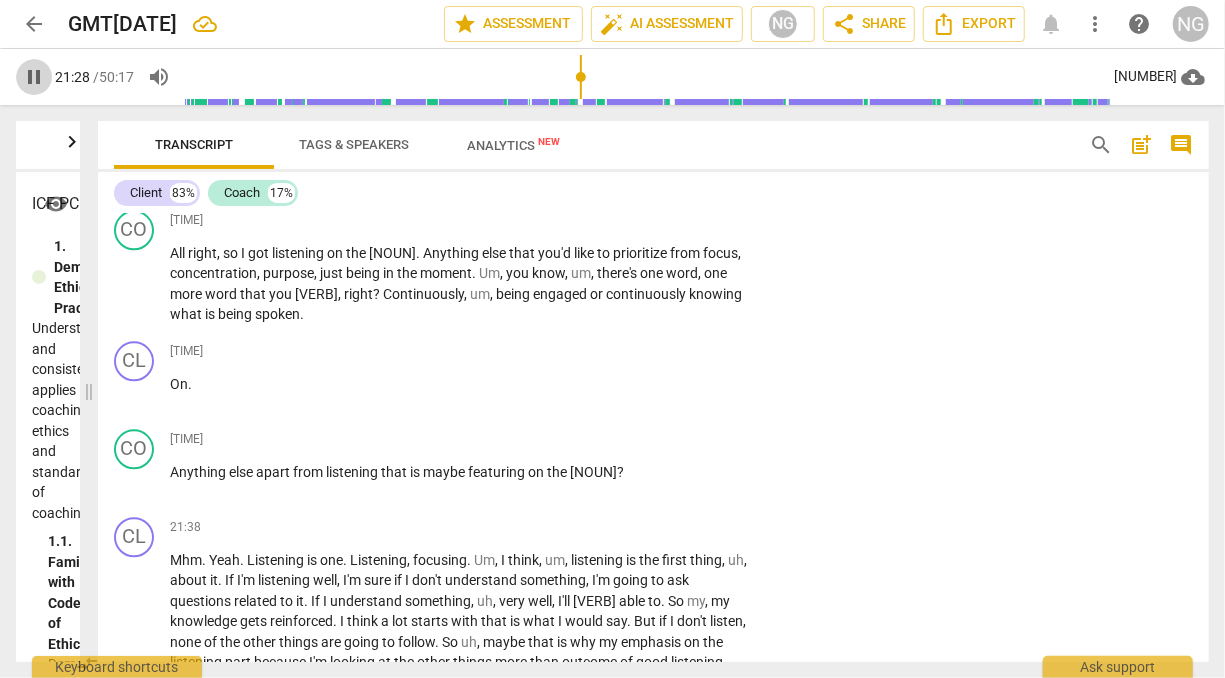 click on "pause" at bounding box center [34, 77] 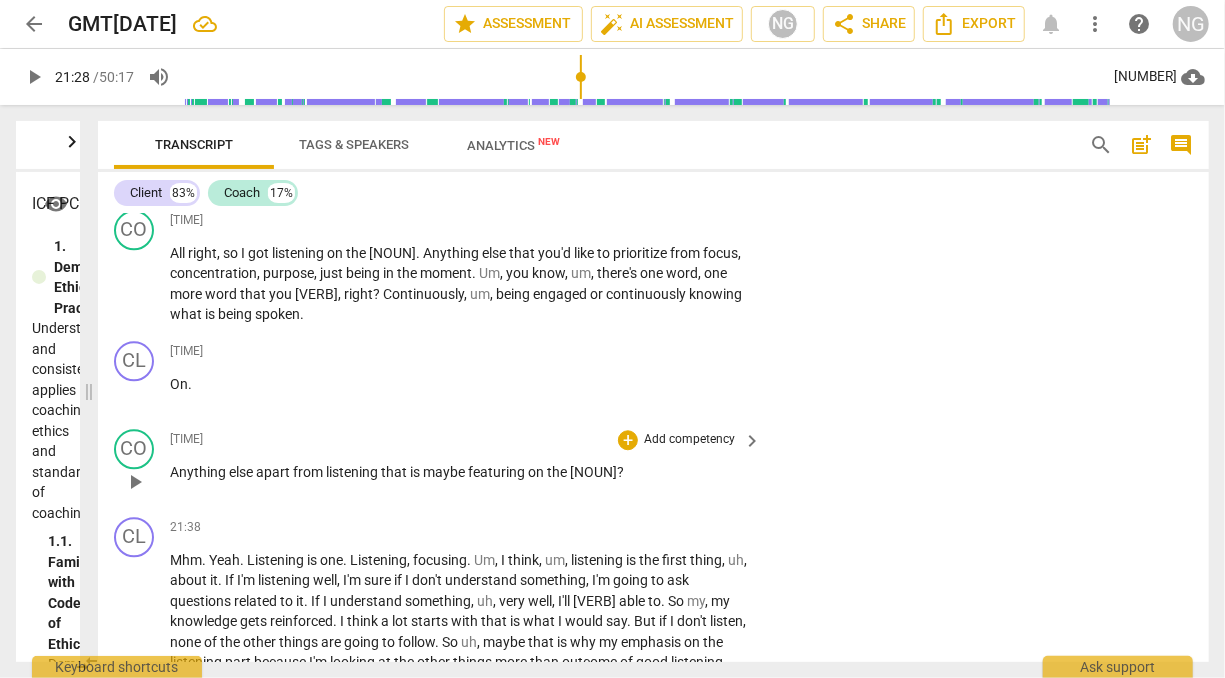 click on "Add competency" at bounding box center (689, 440) 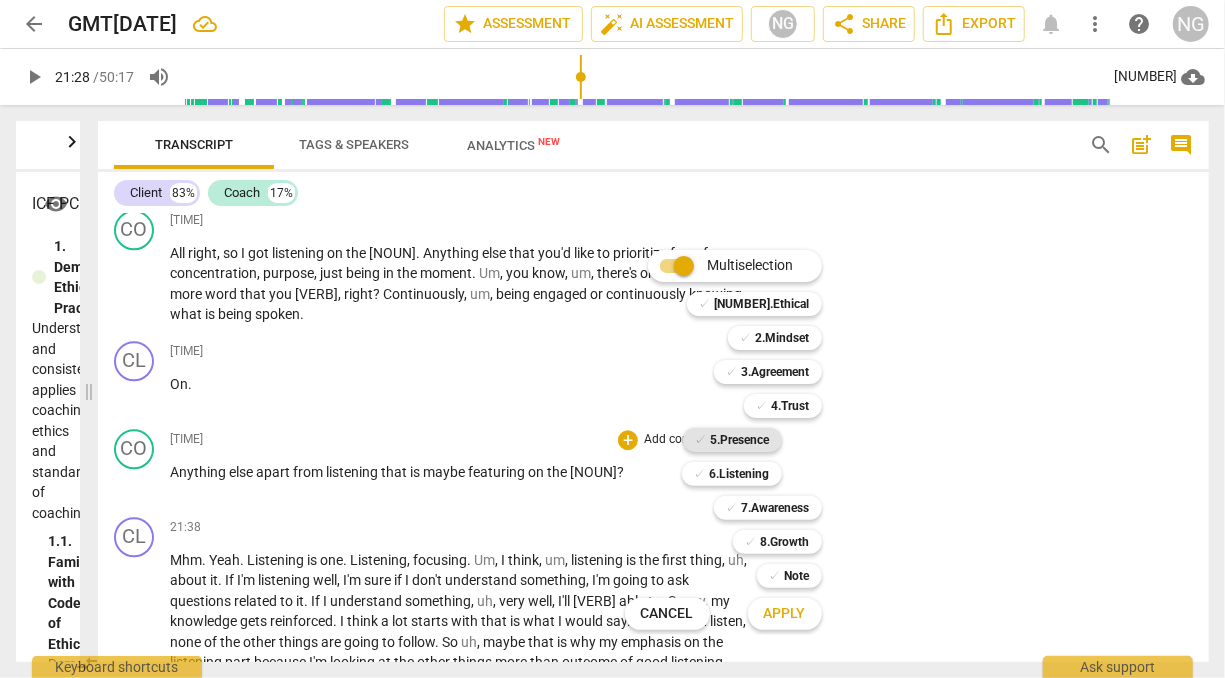 click on "5.Presence" at bounding box center (740, 440) 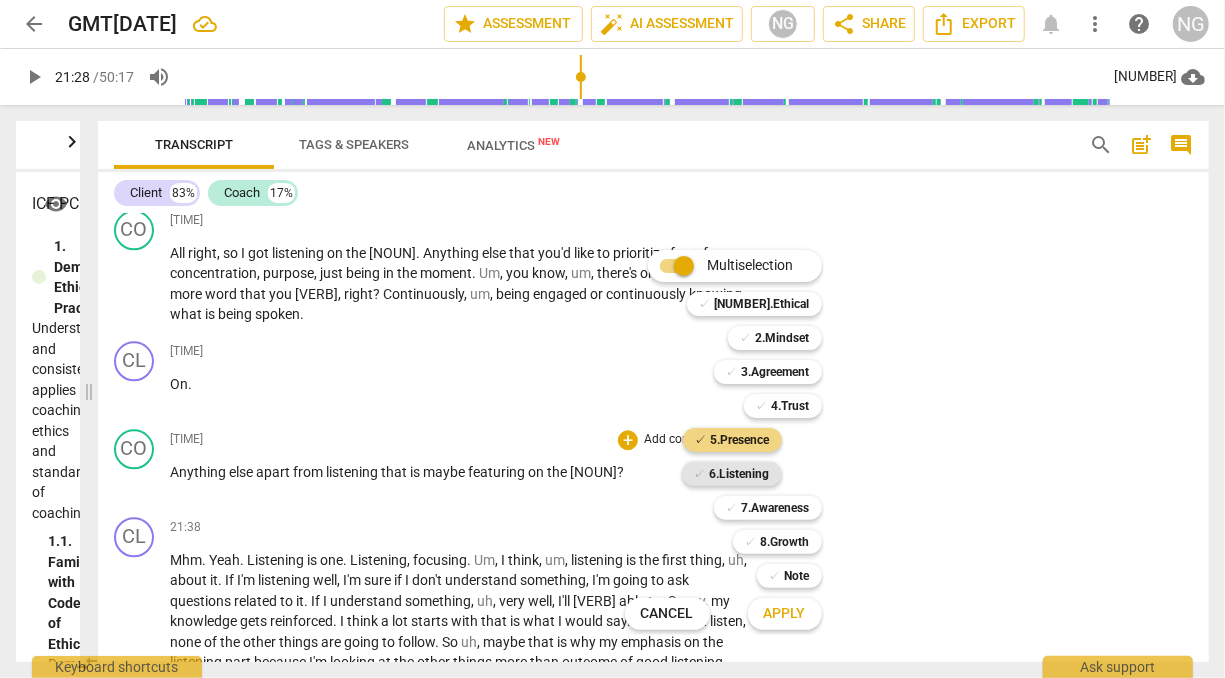 click on "6.Listening" at bounding box center (740, 474) 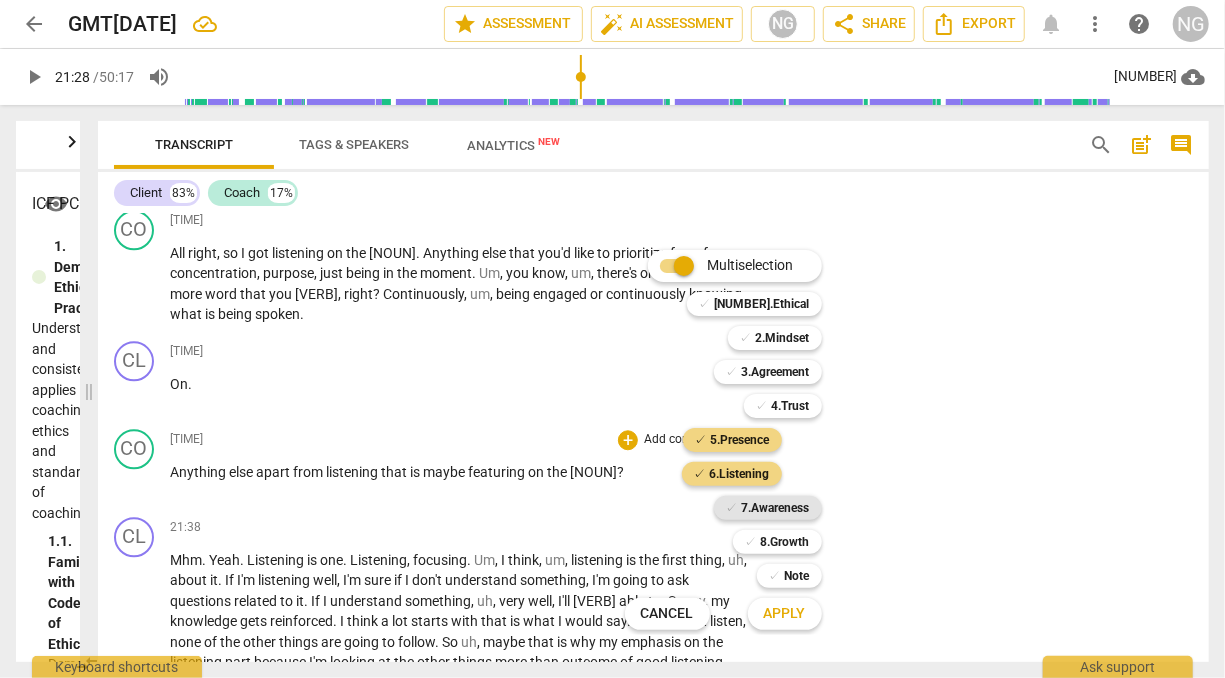 click on "7.Awareness" at bounding box center [776, 508] 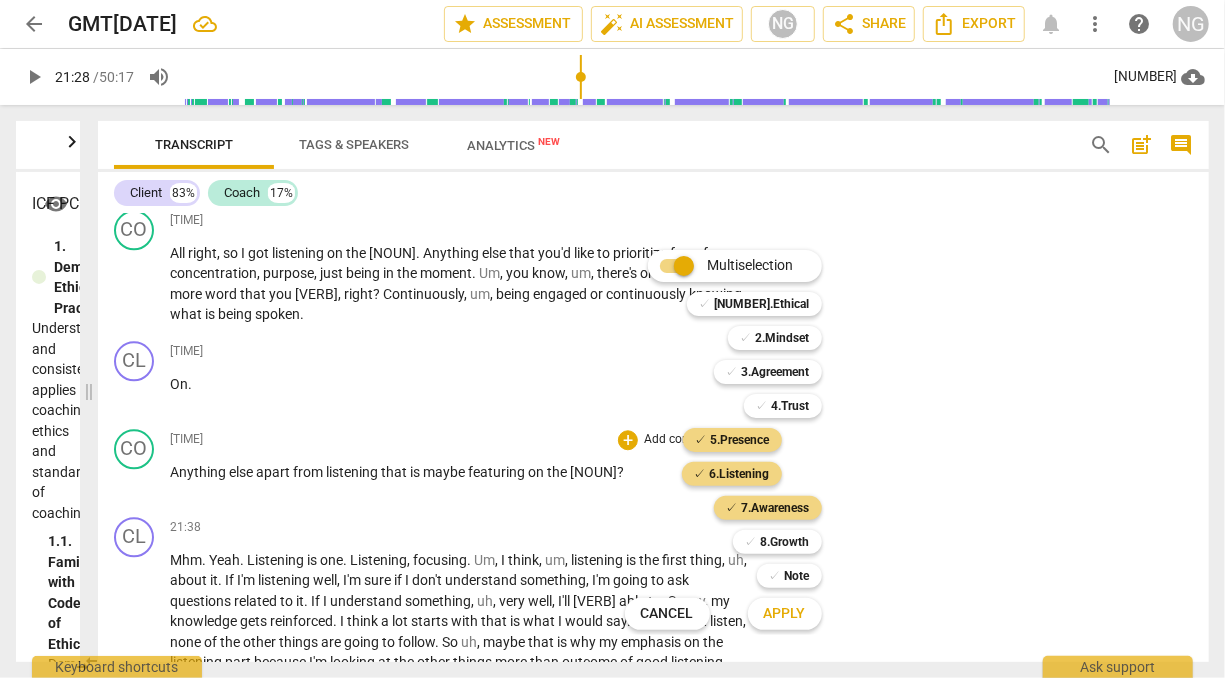 click on "Apply" at bounding box center [785, 614] 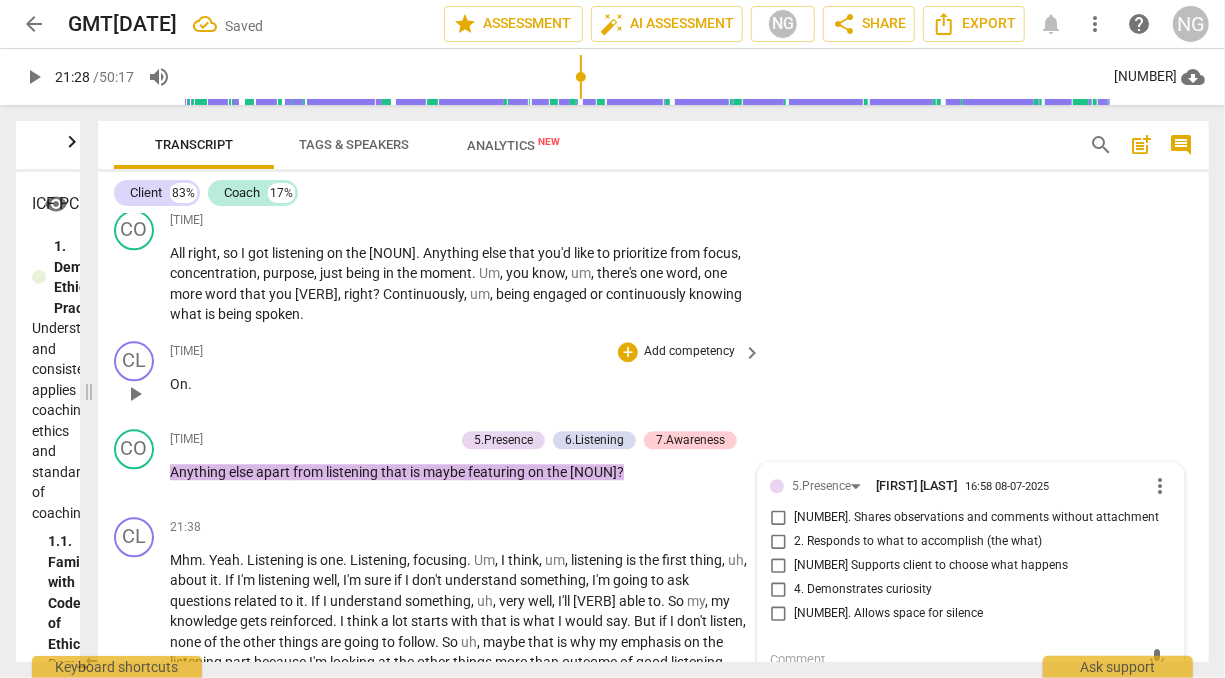 scroll, scrollTop: 6094, scrollLeft: 0, axis: vertical 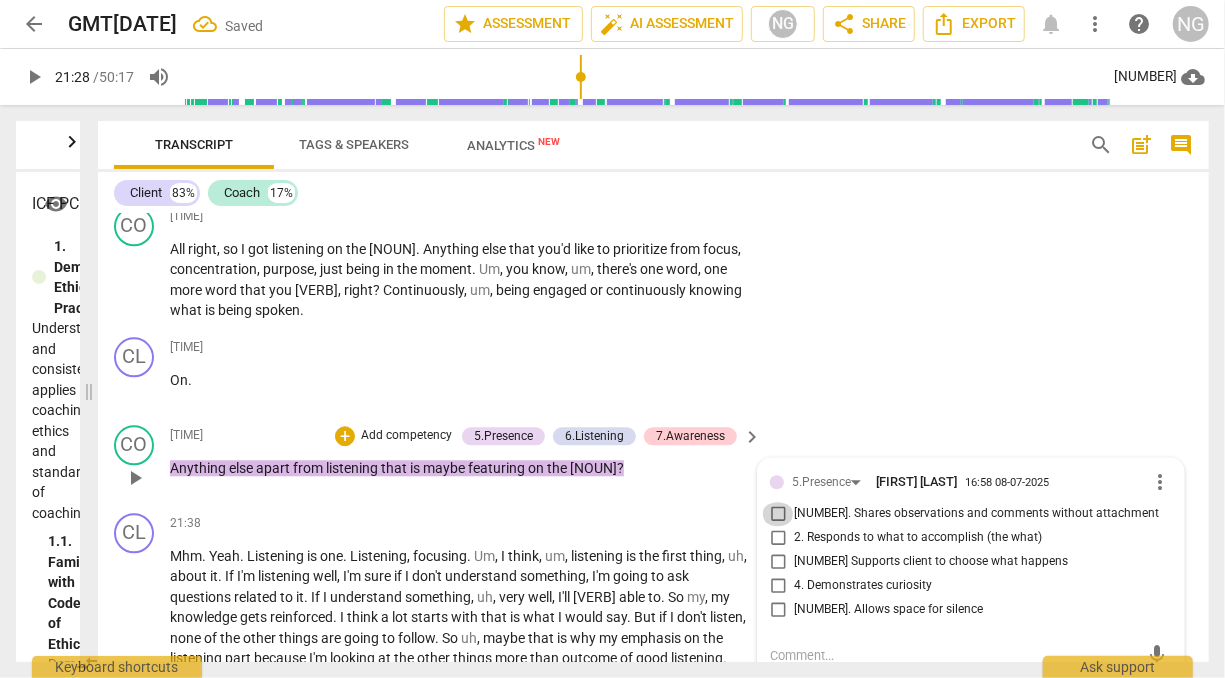 click on "[NUMBER]. Shares observations and comments without attachment" at bounding box center [778, 514] 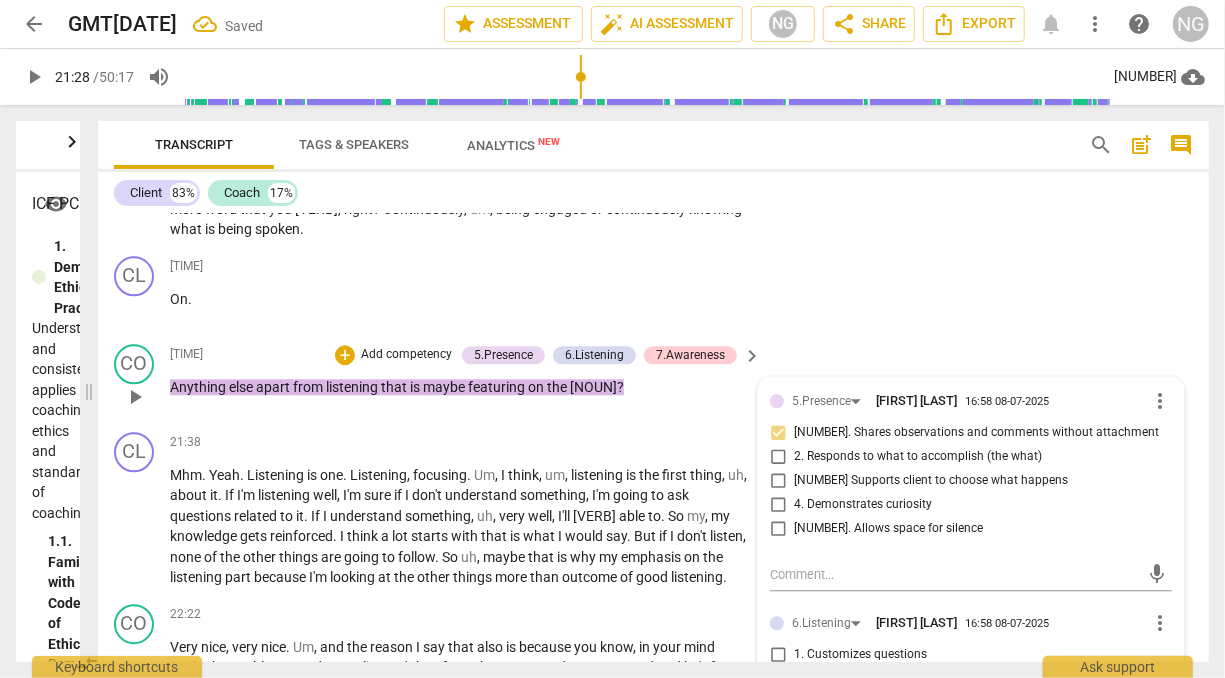 scroll, scrollTop: 6248, scrollLeft: 0, axis: vertical 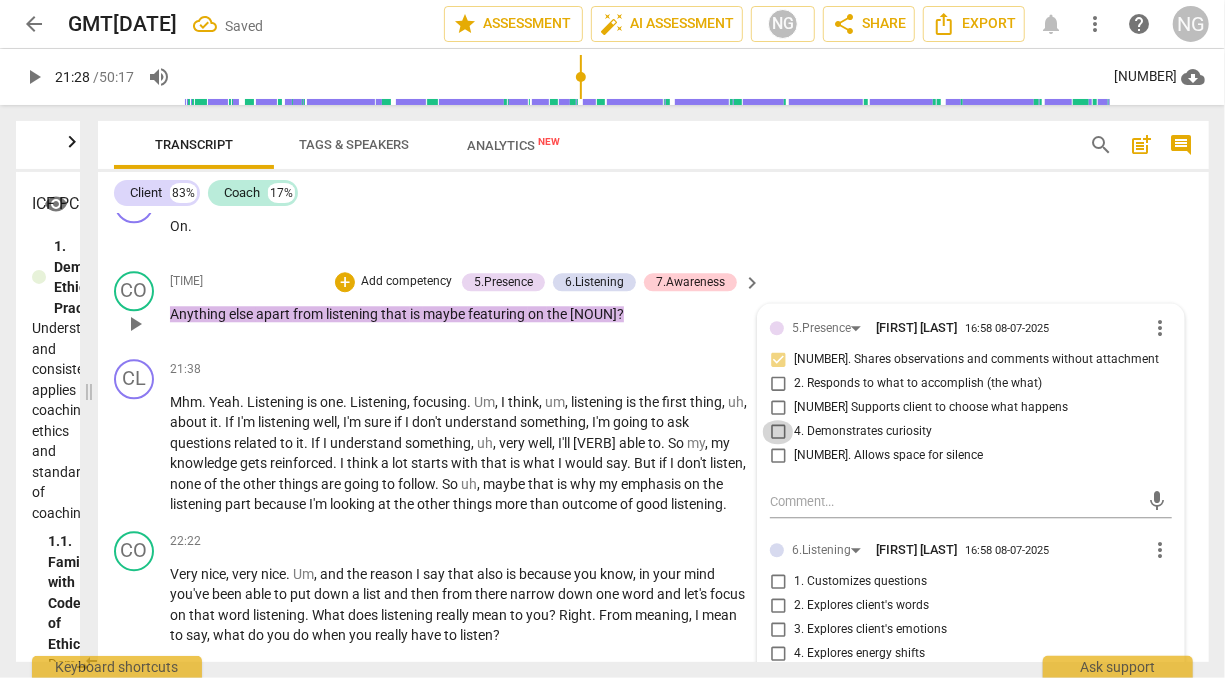 click on "4. Demonstrates curiosity" at bounding box center [778, 432] 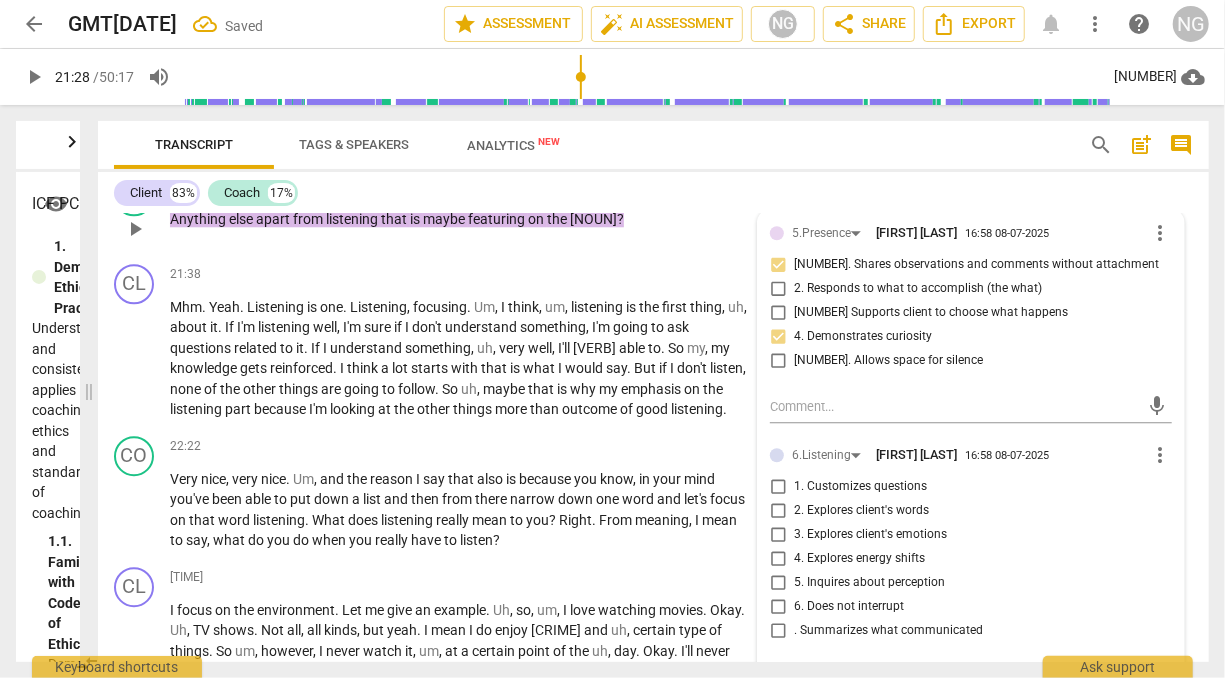 scroll, scrollTop: 6368, scrollLeft: 0, axis: vertical 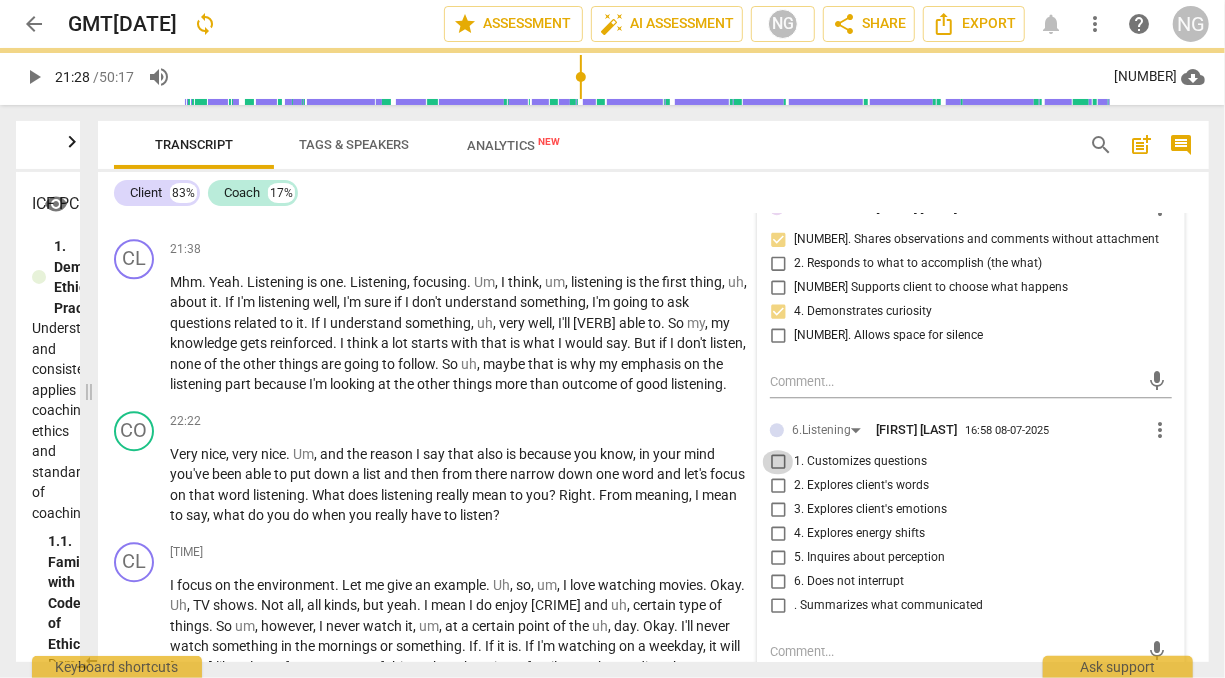 click on "1. Customizes questions" at bounding box center [778, 462] 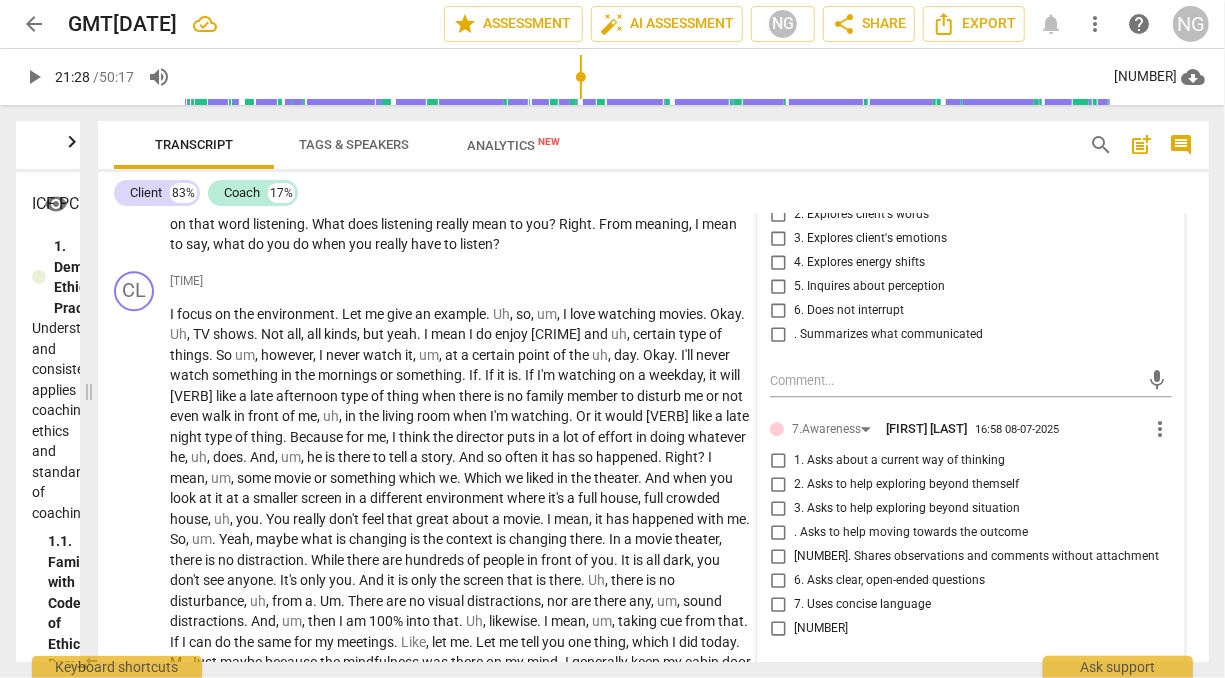 scroll, scrollTop: 6640, scrollLeft: 0, axis: vertical 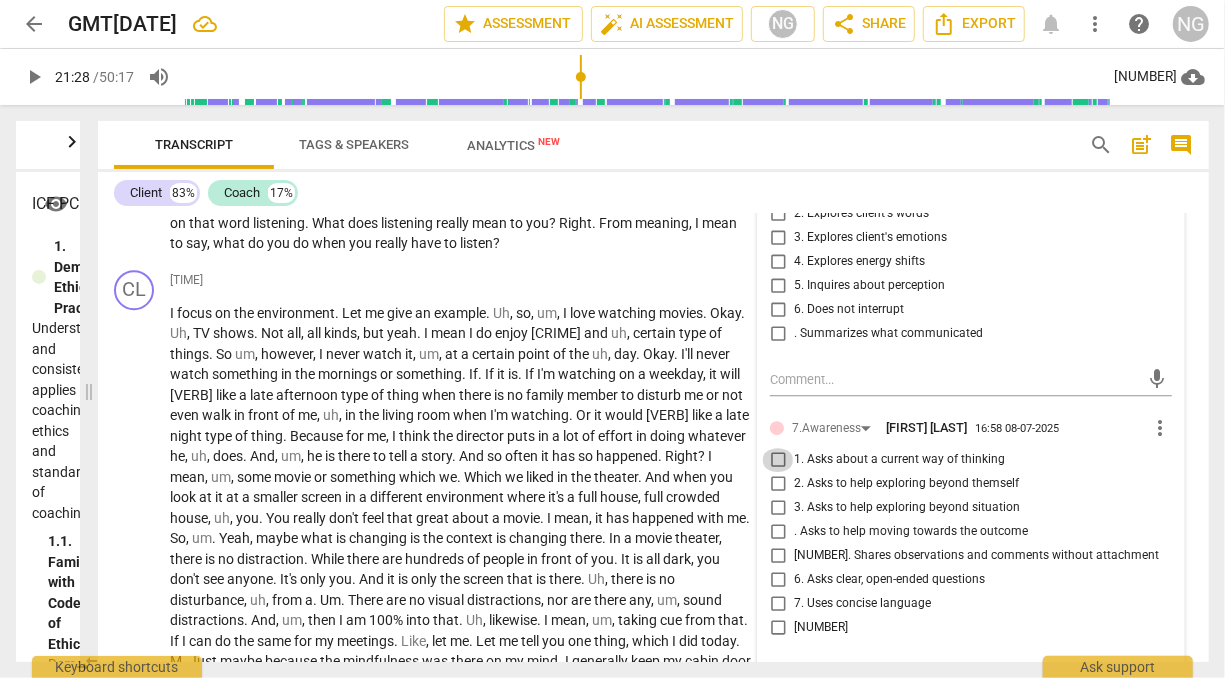 click on "1. Asks about a current way of thinking" at bounding box center [778, 460] 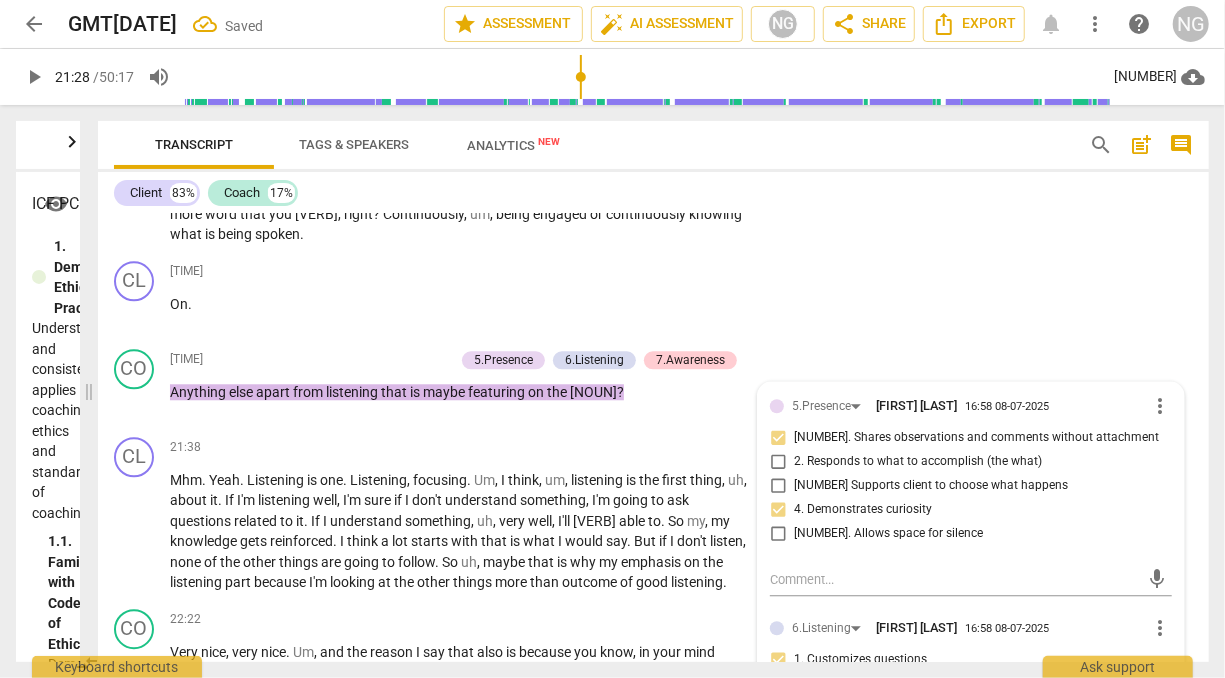 scroll, scrollTop: 6154, scrollLeft: 0, axis: vertical 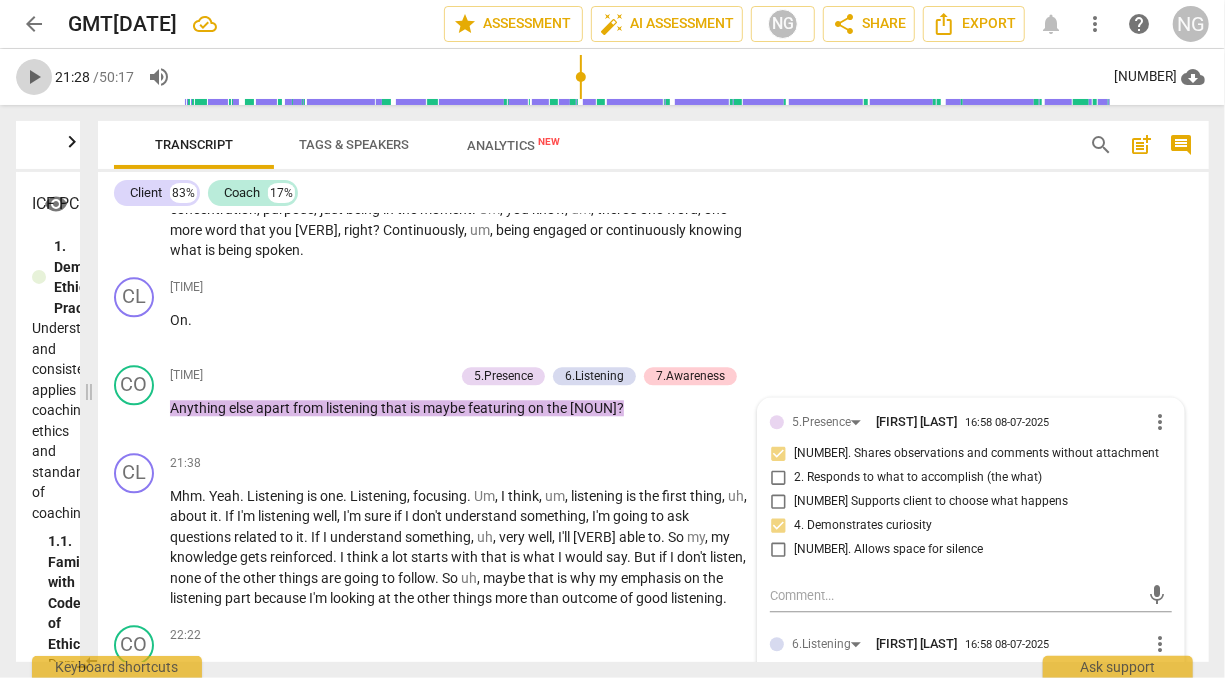 click on "play_arrow" at bounding box center (34, 77) 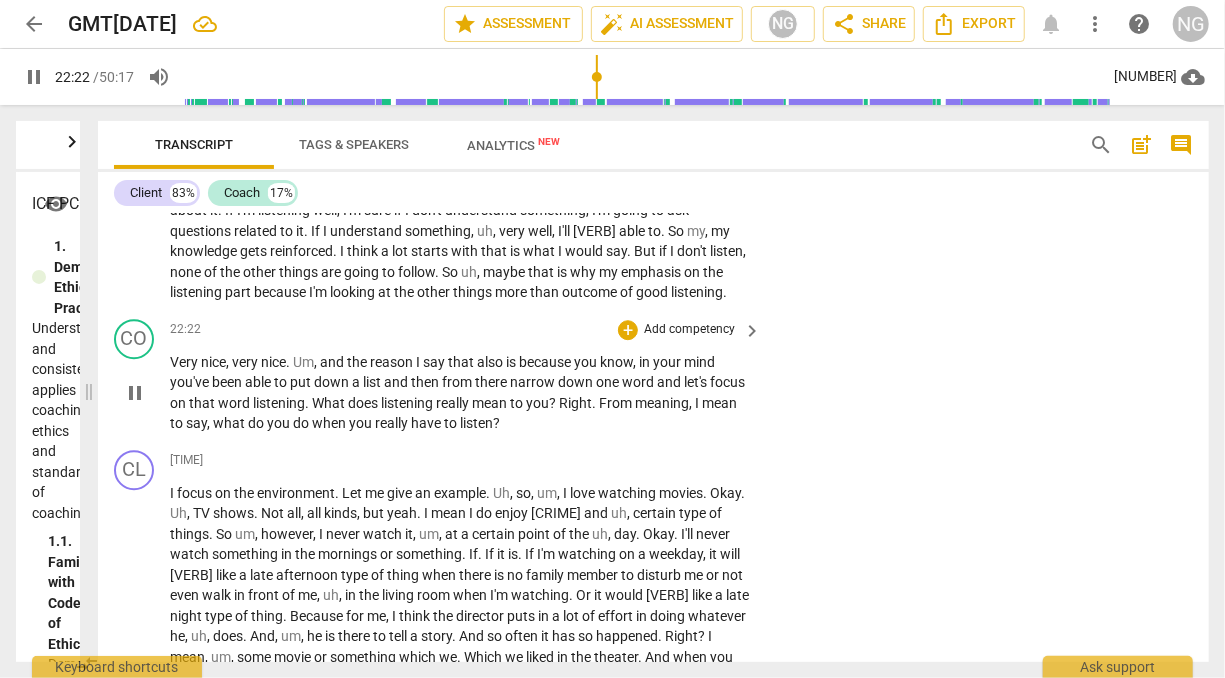 scroll, scrollTop: 6461, scrollLeft: 0, axis: vertical 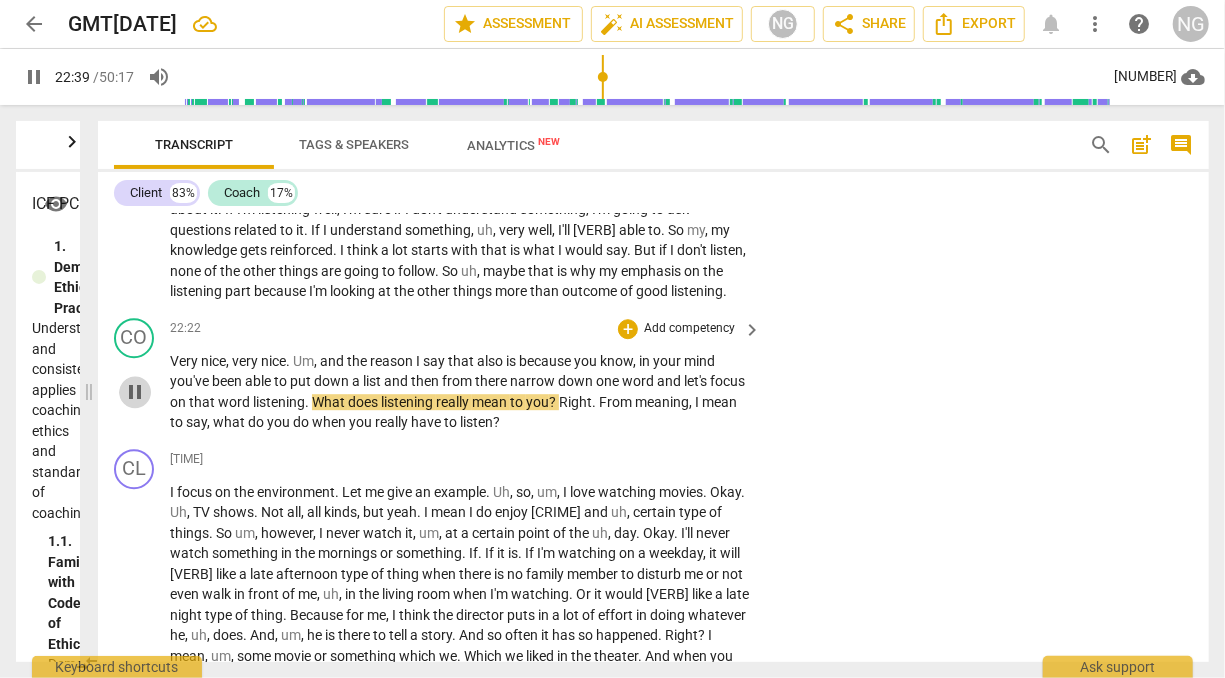 click on "pause" at bounding box center [135, 392] 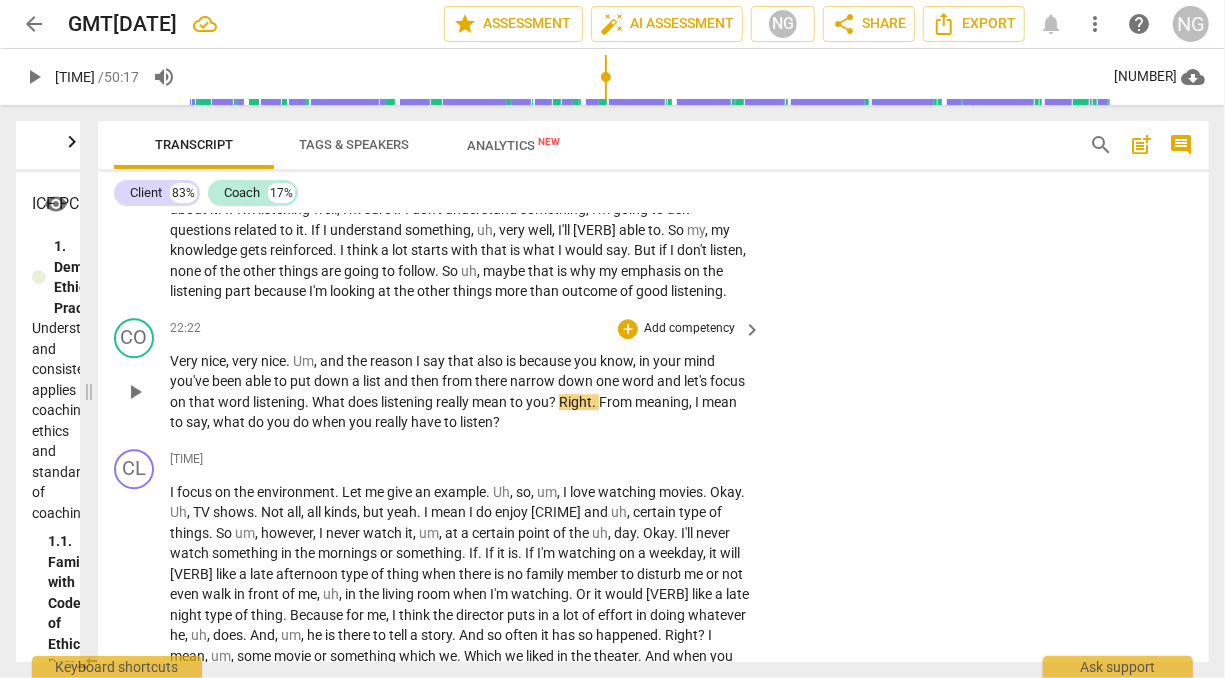 click on "Add competency" at bounding box center [689, 329] 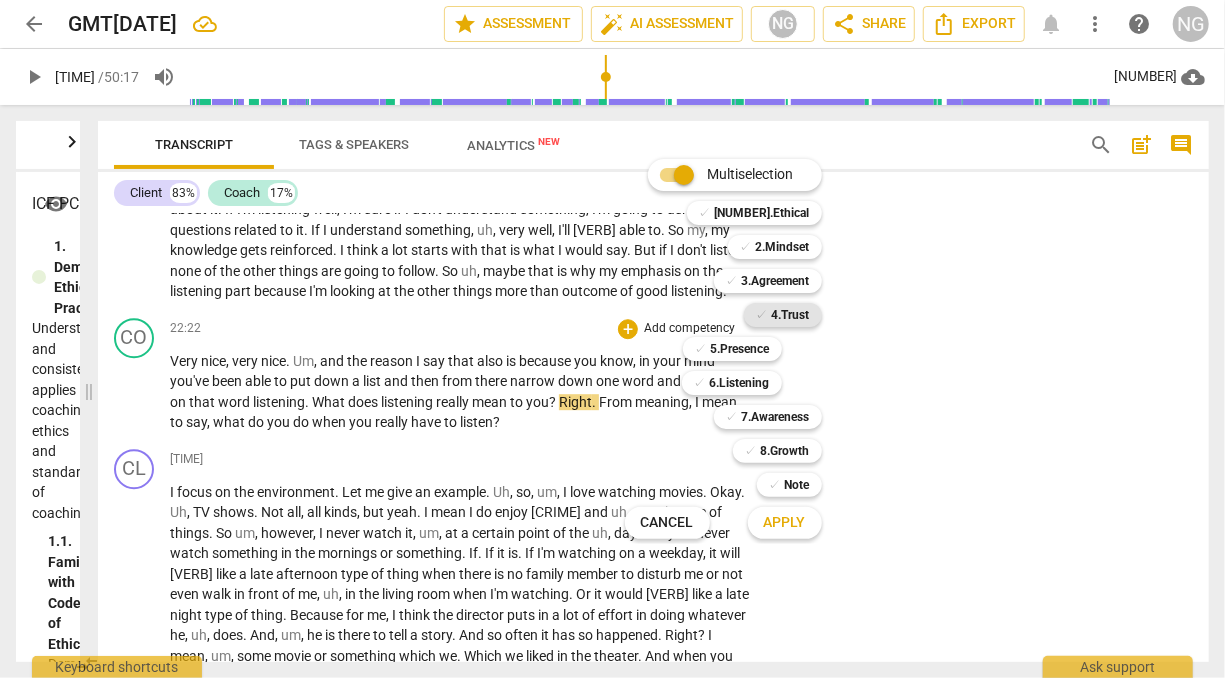 click on "4.Trust" at bounding box center (791, 315) 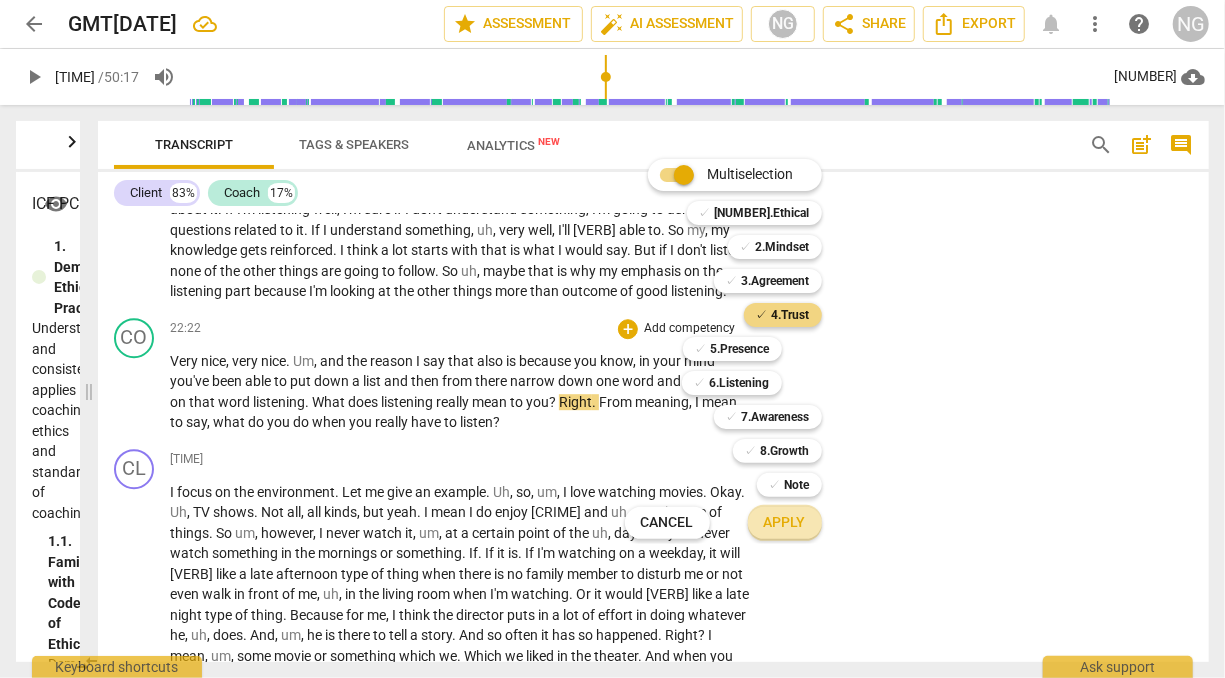 click on "Apply" at bounding box center [785, 523] 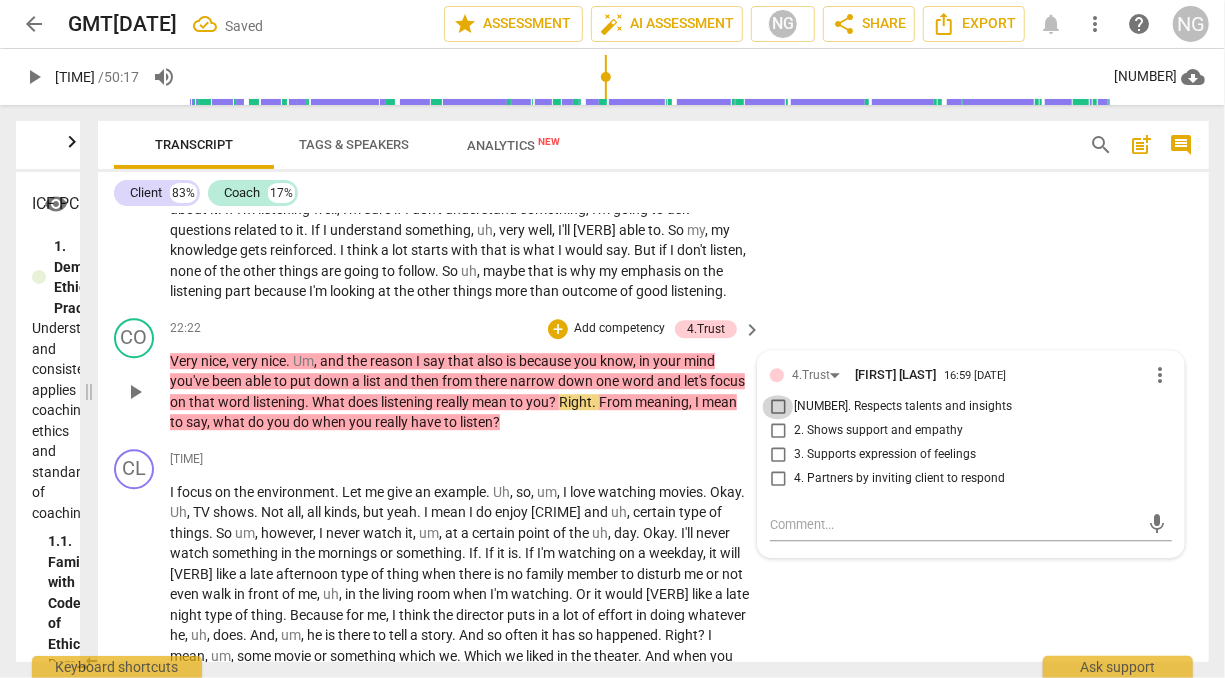 click on "[NUMBER]. Respects talents and insights" at bounding box center [778, 407] 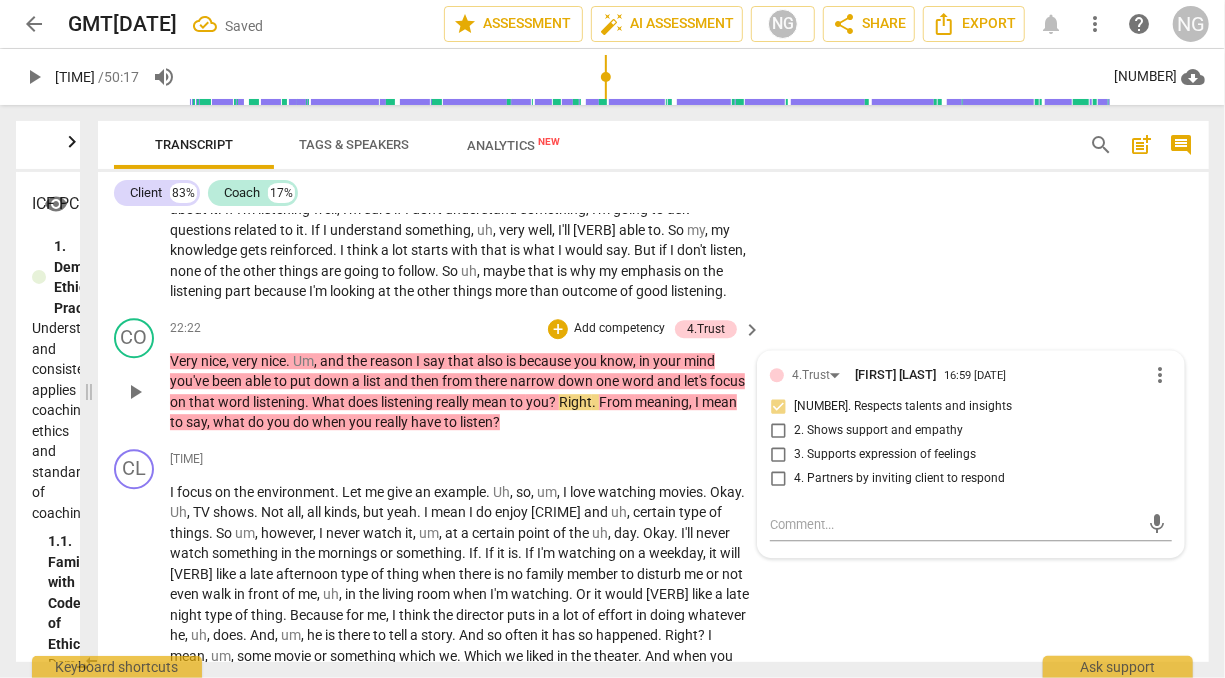click on "Add competency" at bounding box center [619, 329] 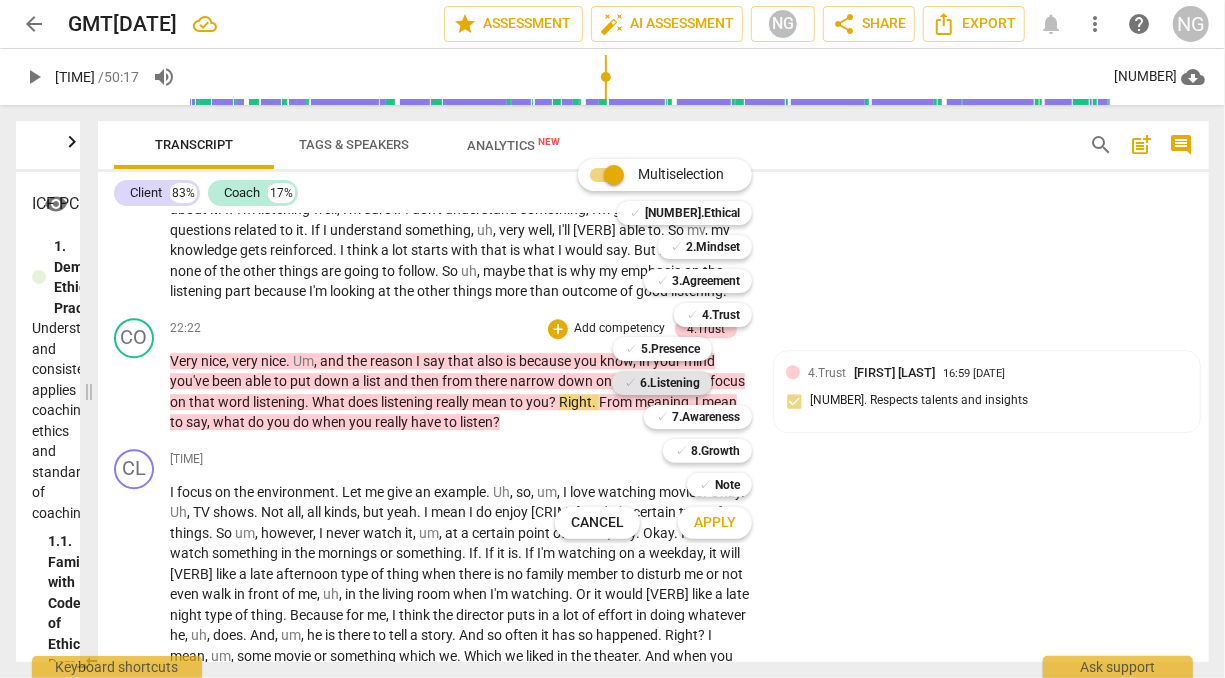 click on "6.Listening" at bounding box center [670, 383] 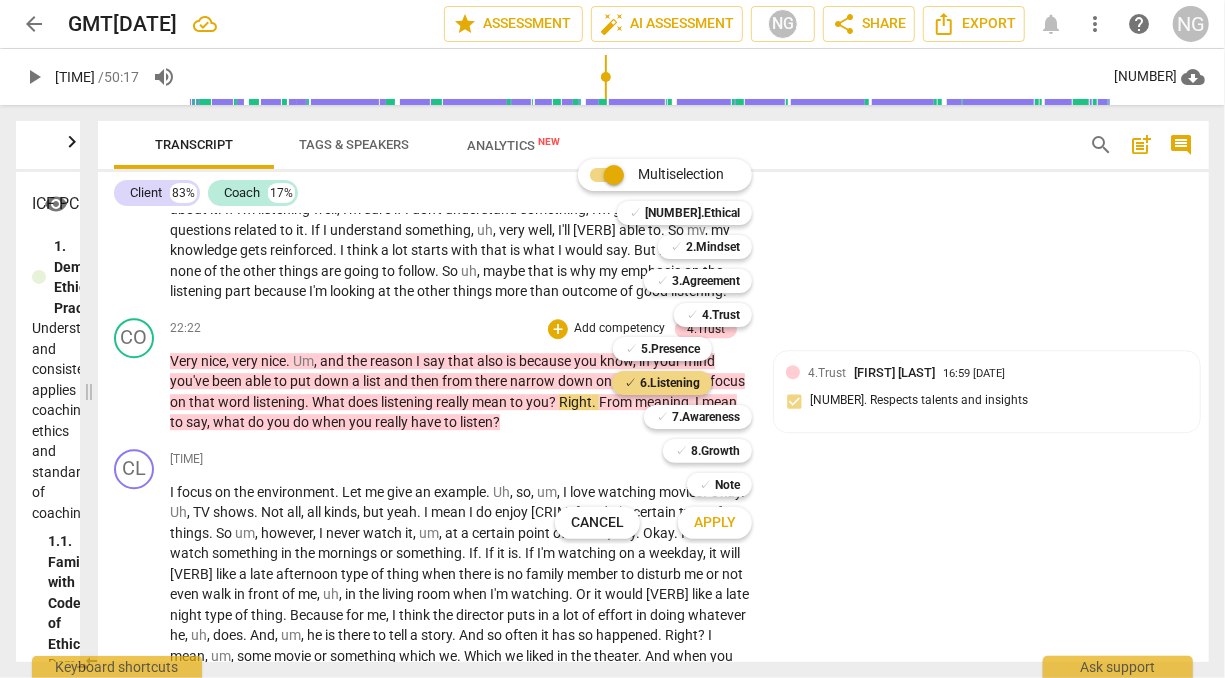 click on "Apply" at bounding box center [715, 523] 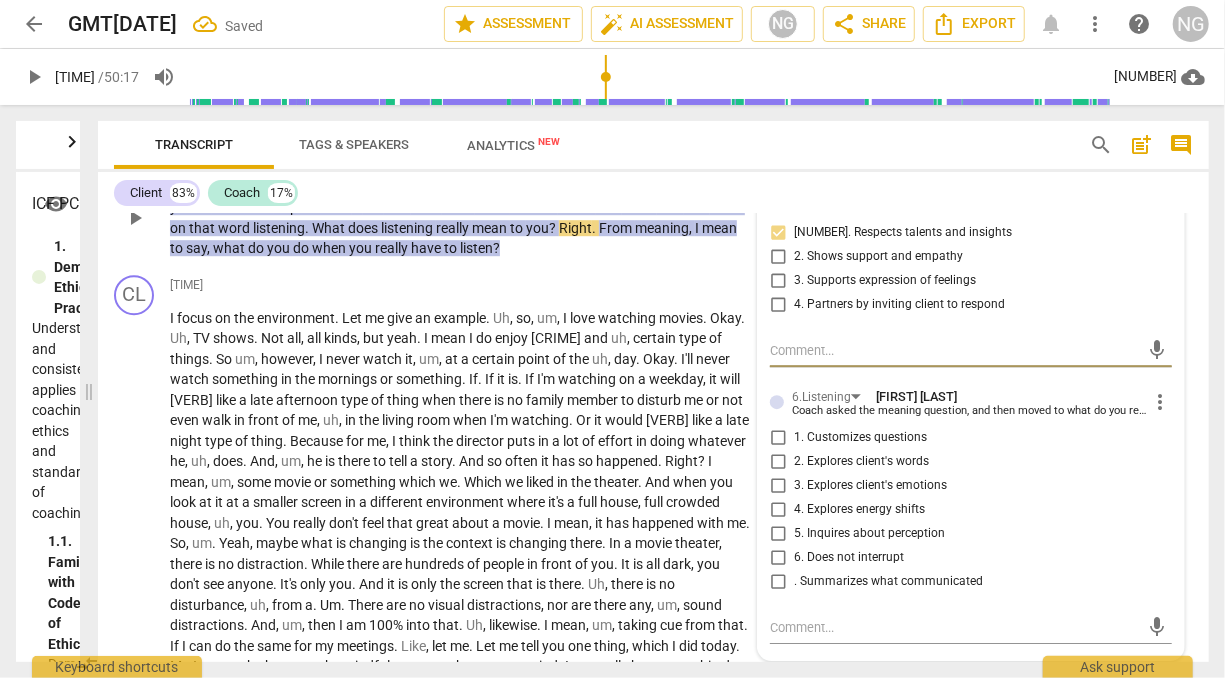 scroll, scrollTop: 6665, scrollLeft: 0, axis: vertical 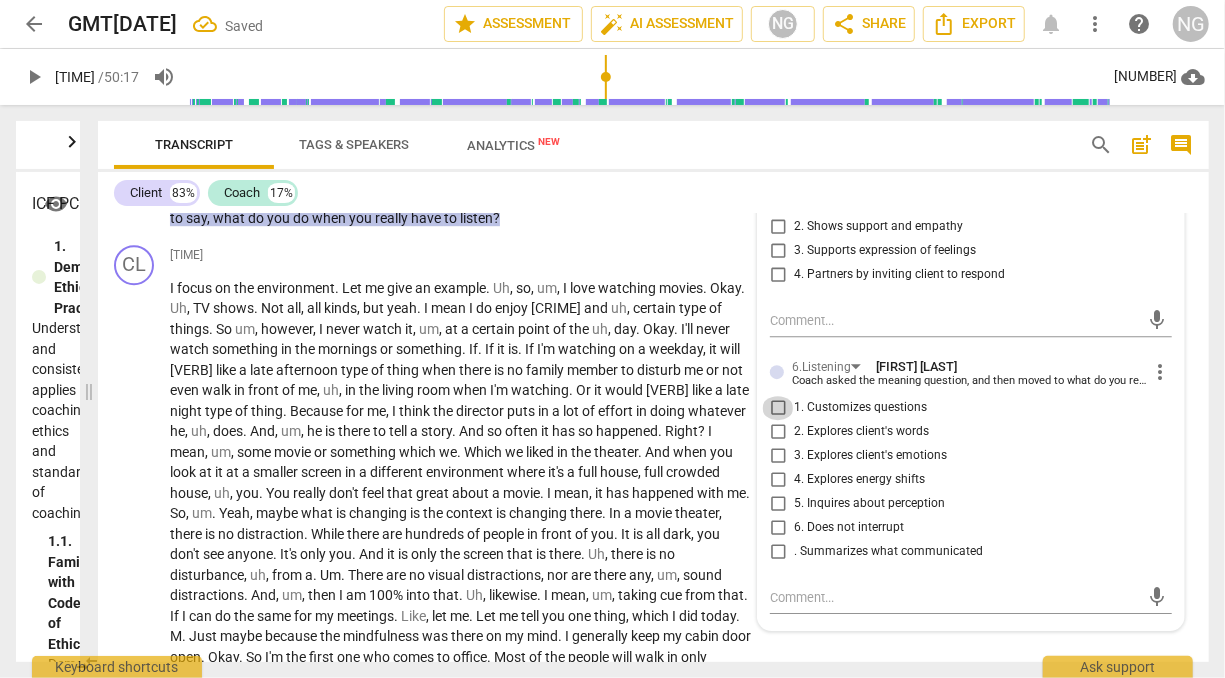 click on "1. Customizes questions" at bounding box center [778, 408] 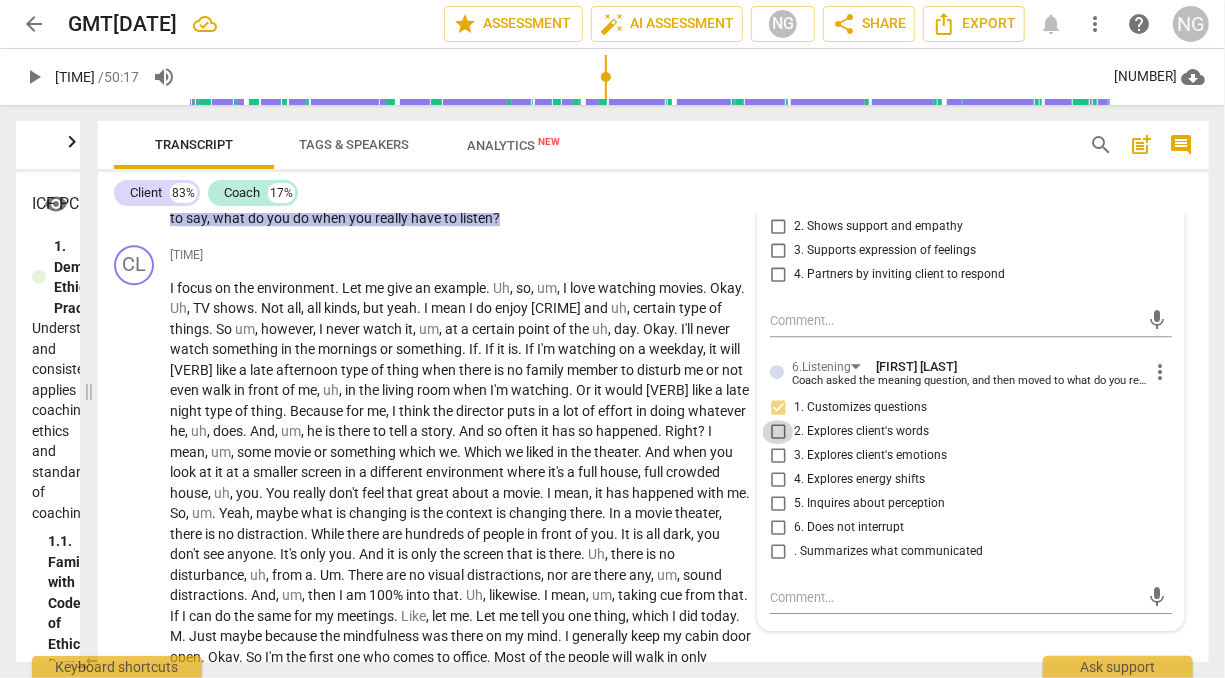 click on "2. Explores client's words" at bounding box center (778, 432) 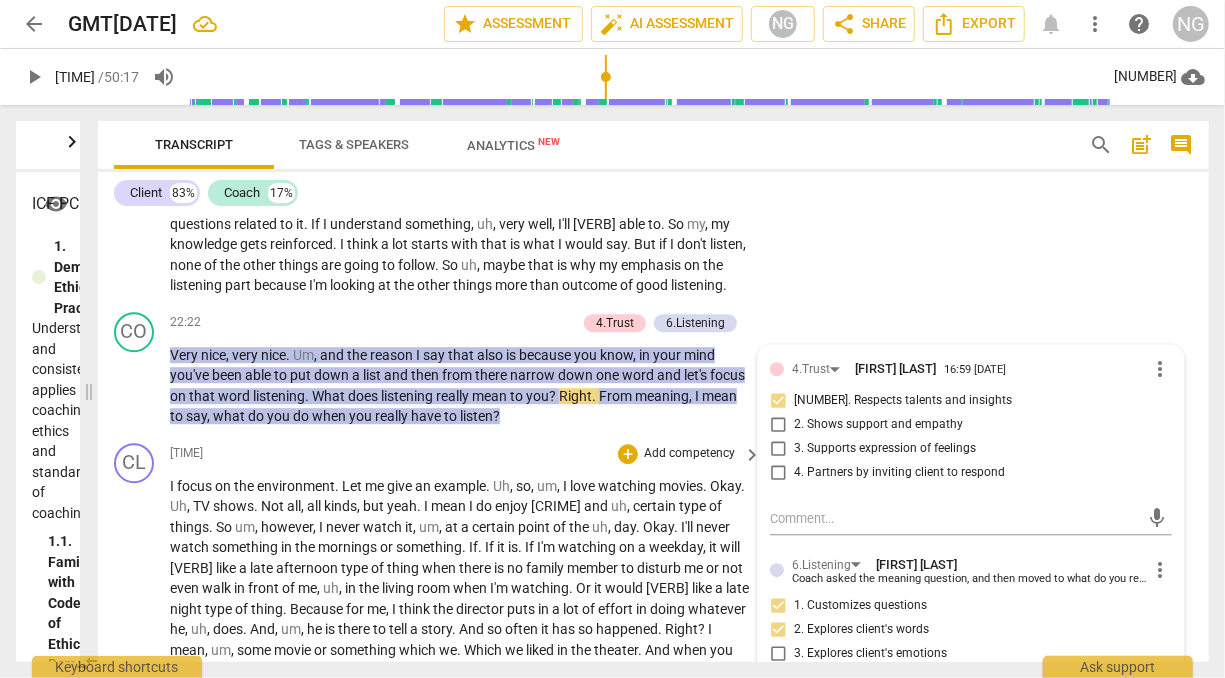 scroll, scrollTop: 6464, scrollLeft: 0, axis: vertical 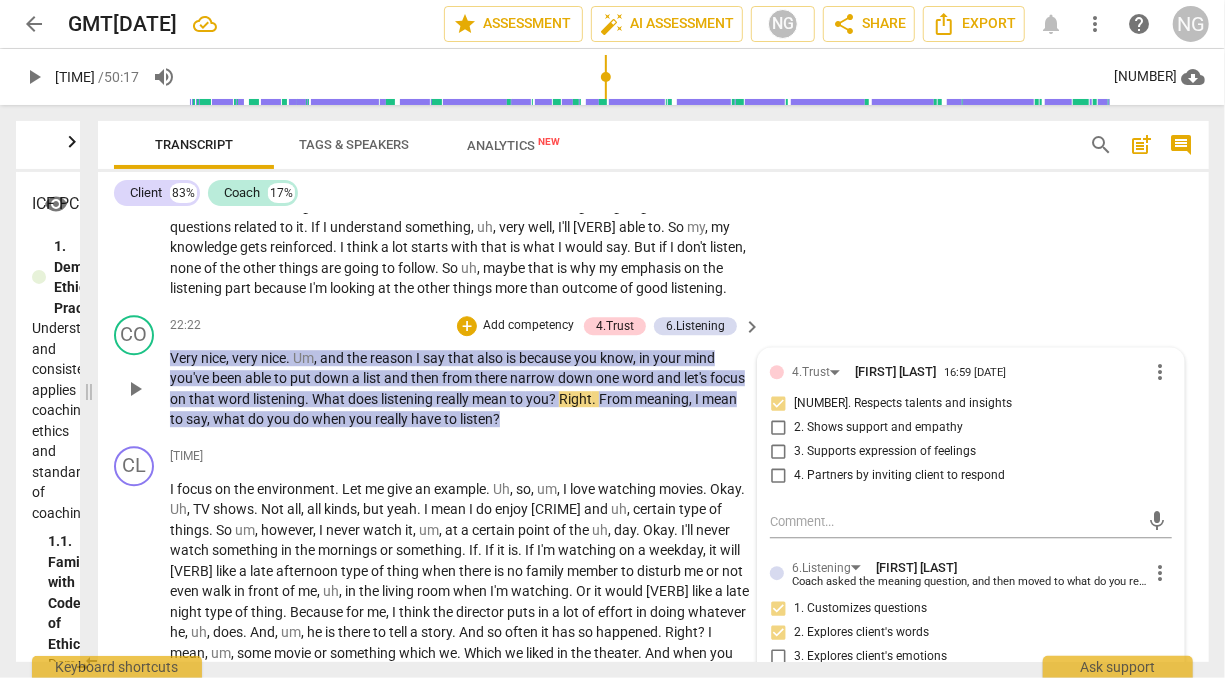 click on "Very   nice ,   very   nice .   Um ,   and   the   reason   I   say   that   also   is   because   you   know ,   in   your   mind   you've   been   able   to   put   down   a   list   and   then   from   there   narrow   down   one   word   and   let's   focus   on   that   word   listening .   What   does   listening   really   mean   to   you ?   Right .   From   meaning ,   I   mean   to   say ,   what   do   you   do   when   you   really   have   to   listen ?" at bounding box center (460, 389) 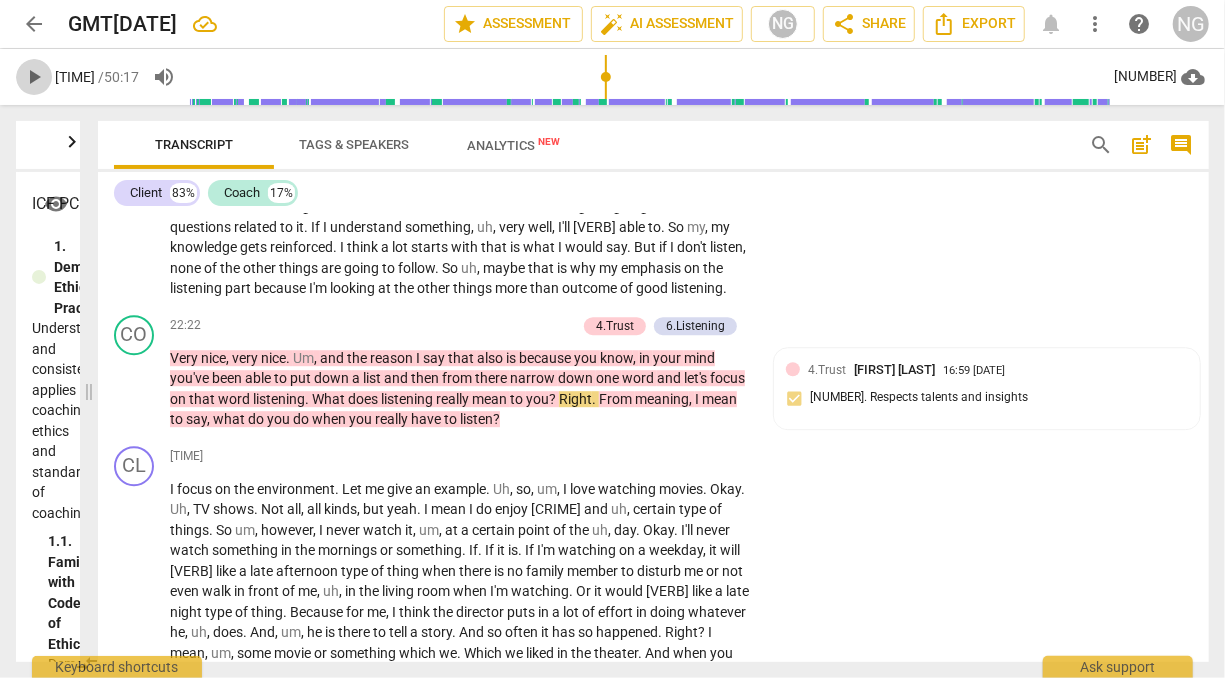 click on "play_arrow" at bounding box center [34, 77] 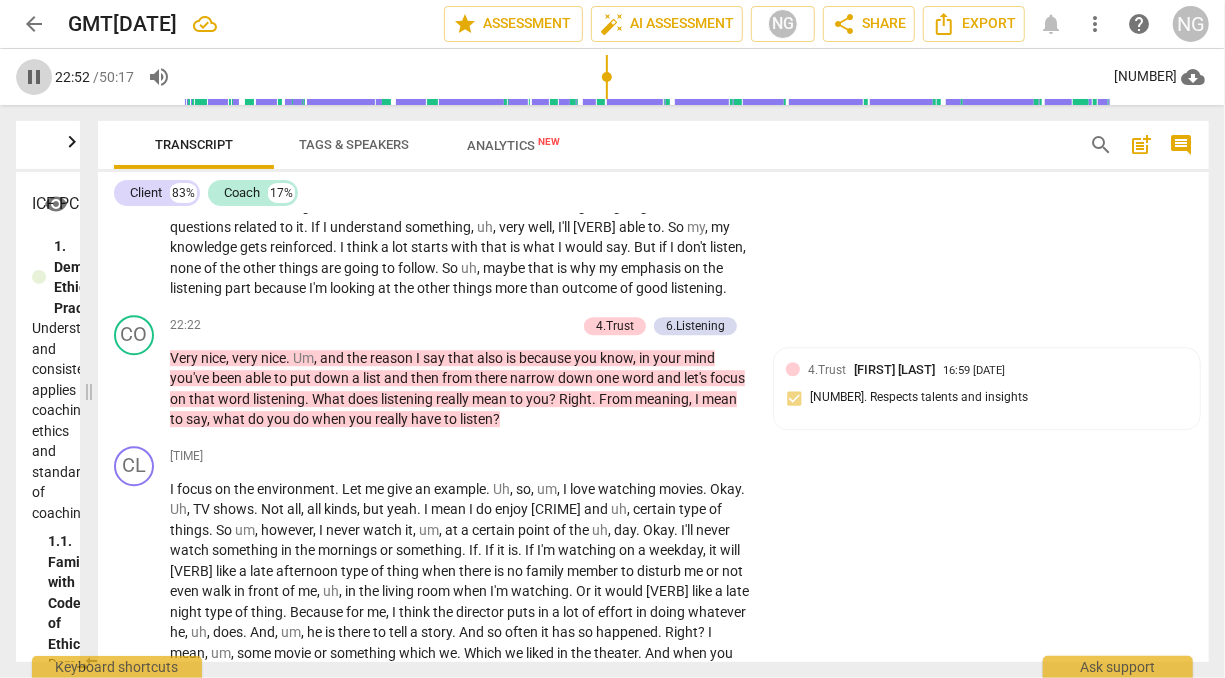 click on "pause" at bounding box center [34, 77] 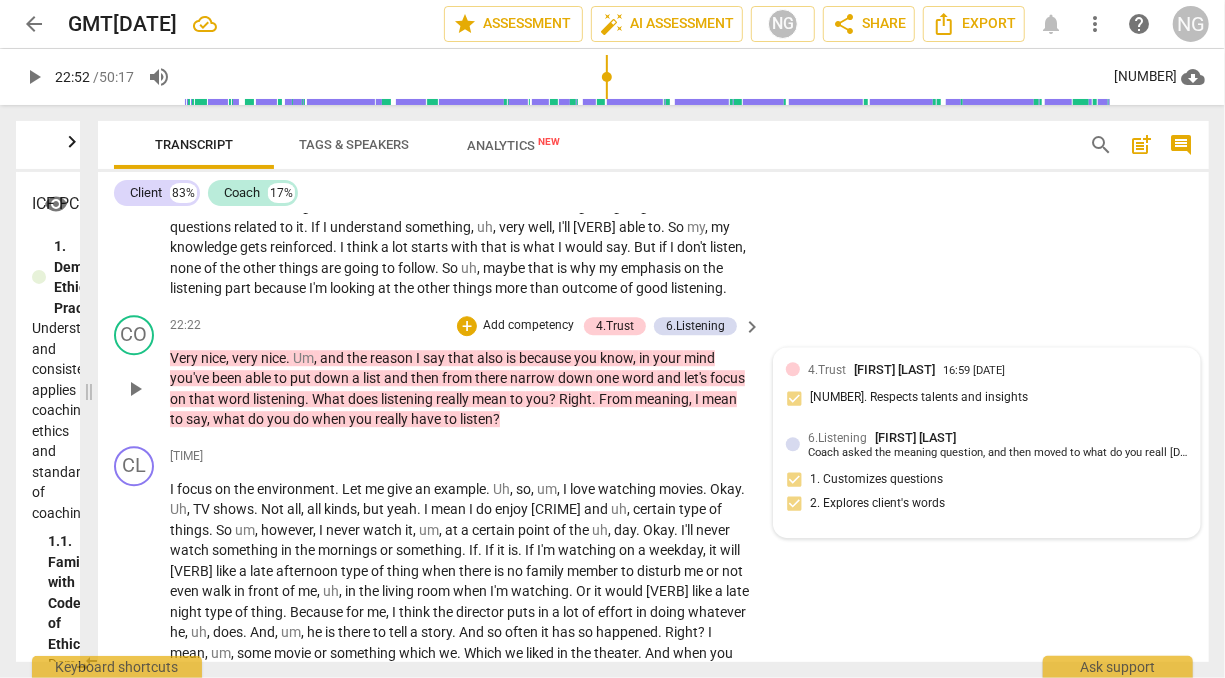 click on "[NUMBER] [NAME] [TIME] [DATE] [NUMBER] [NUMBER]" at bounding box center [987, 476] 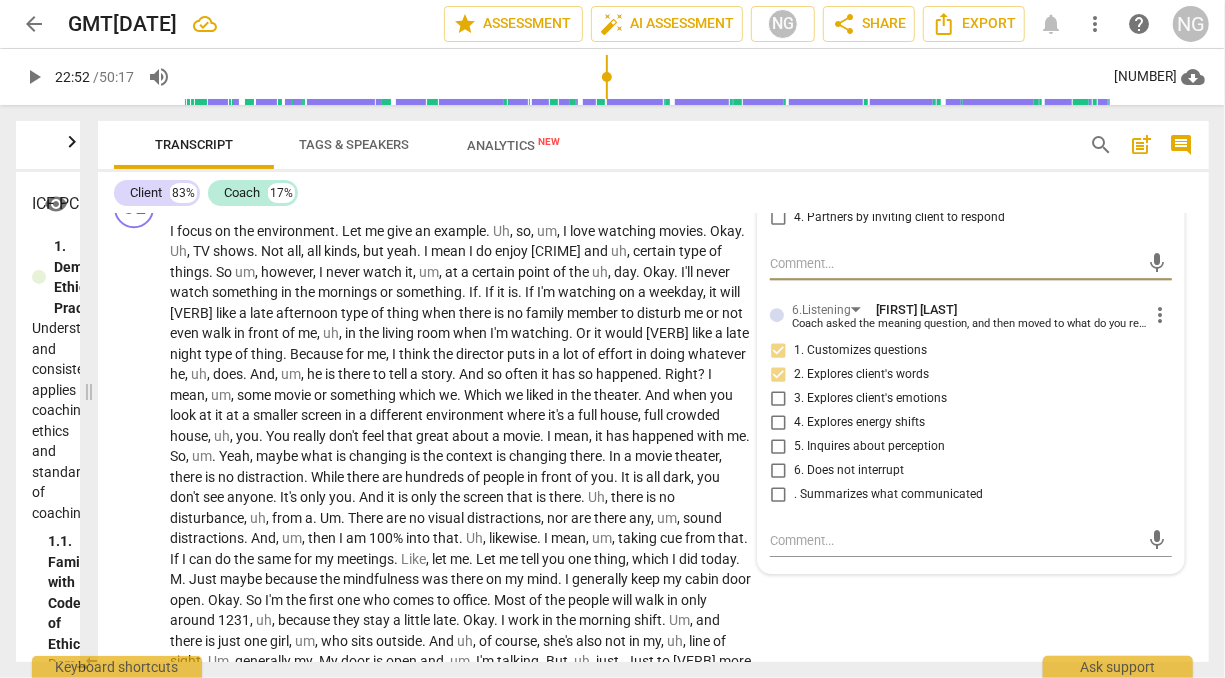 scroll, scrollTop: 6723, scrollLeft: 0, axis: vertical 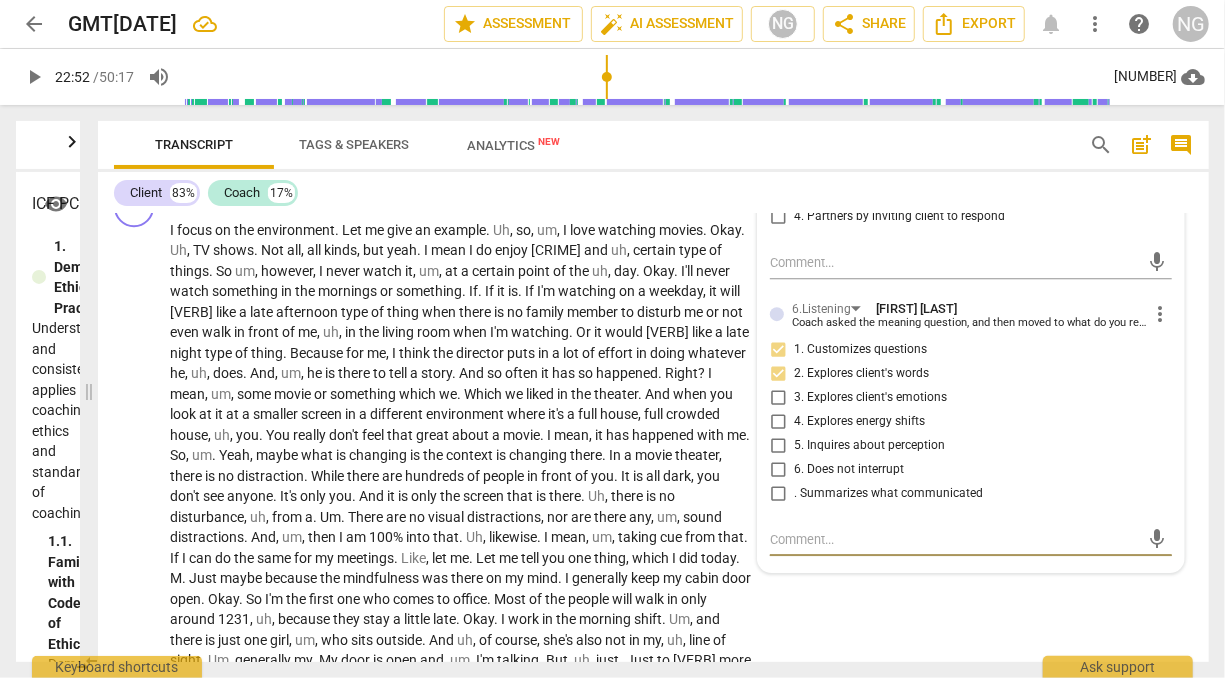 click at bounding box center (955, 539) 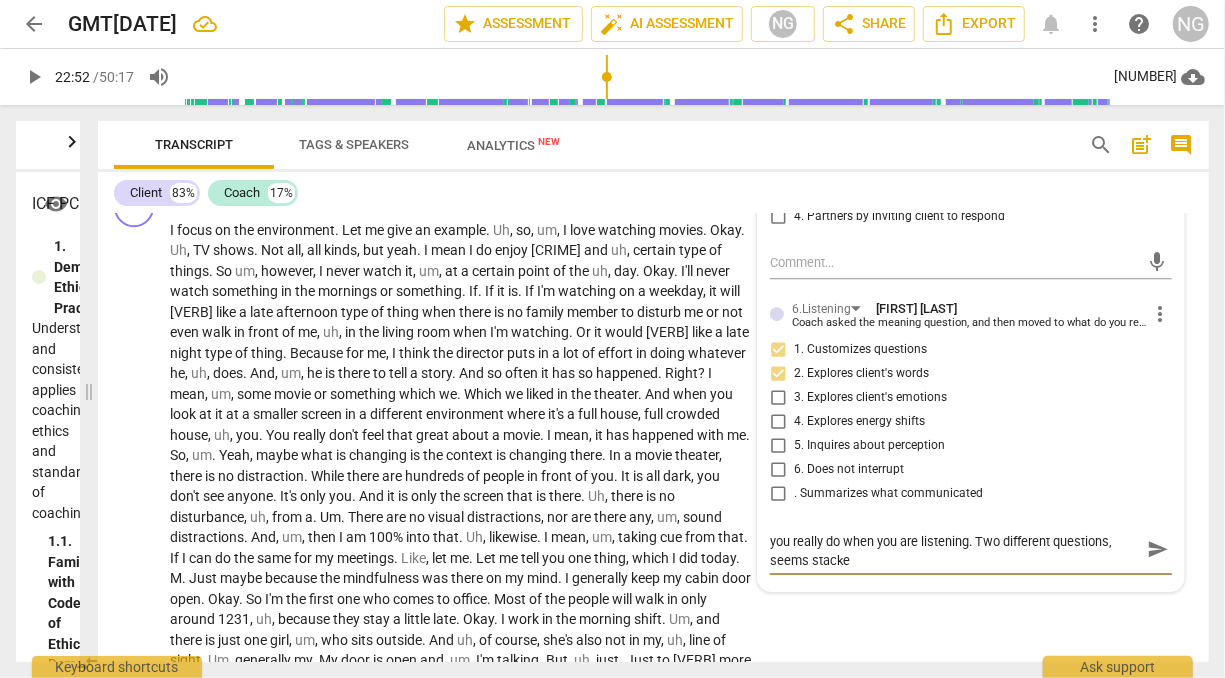 scroll, scrollTop: 0, scrollLeft: 0, axis: both 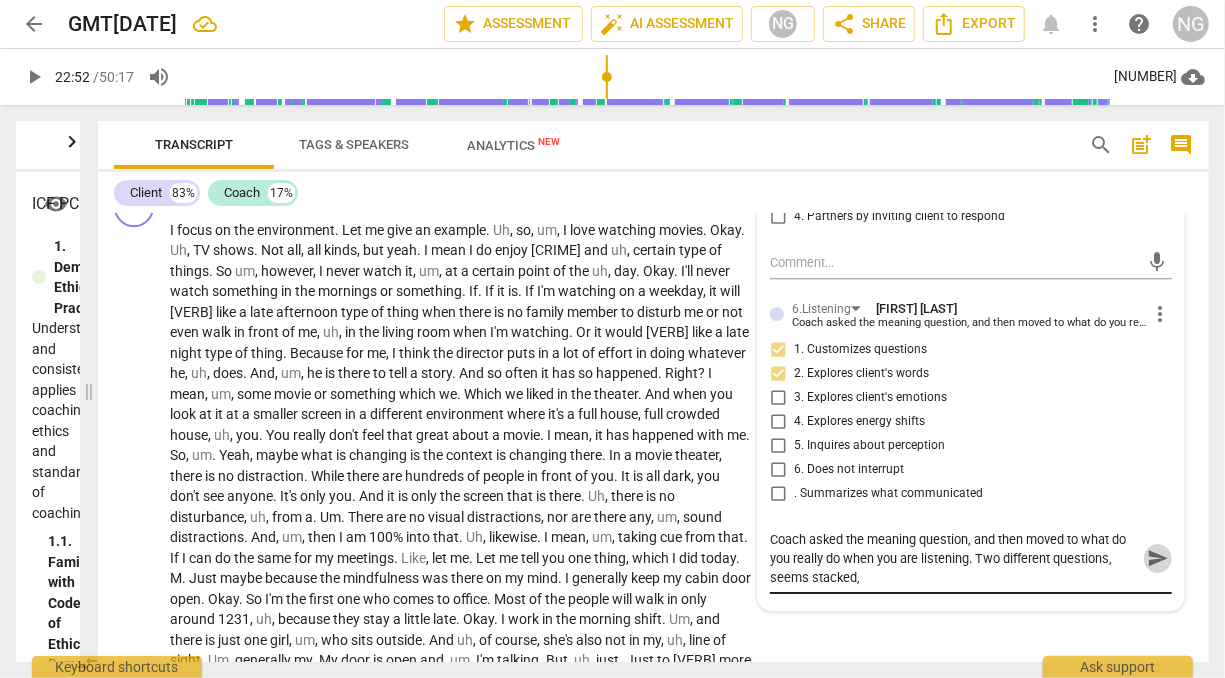 click on "send" at bounding box center (1158, 558) 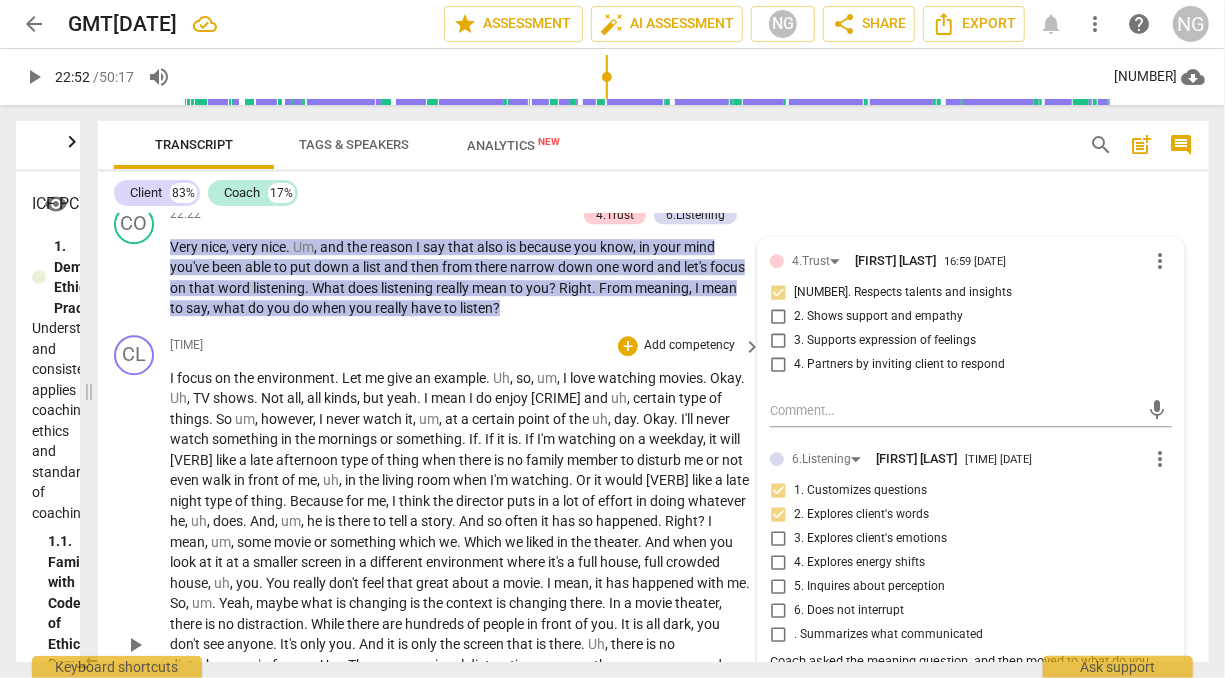scroll, scrollTop: 6557, scrollLeft: 0, axis: vertical 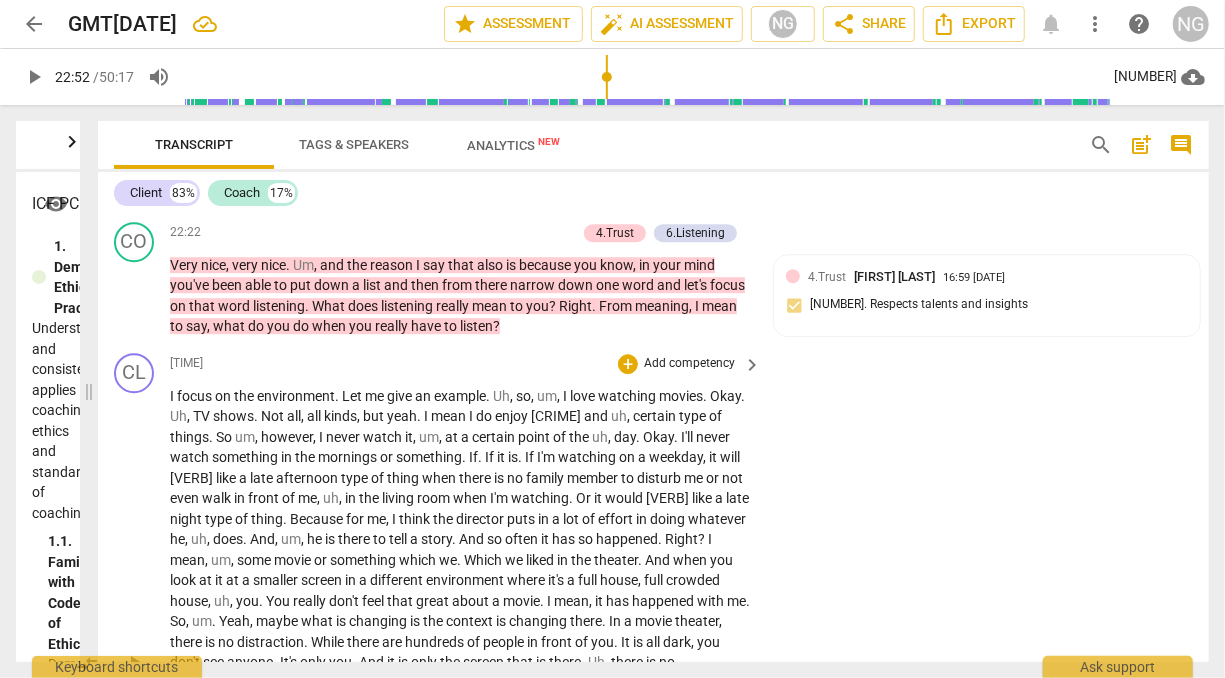 drag, startPoint x: 542, startPoint y: 446, endPoint x: 463, endPoint y: 493, distance: 91.92388 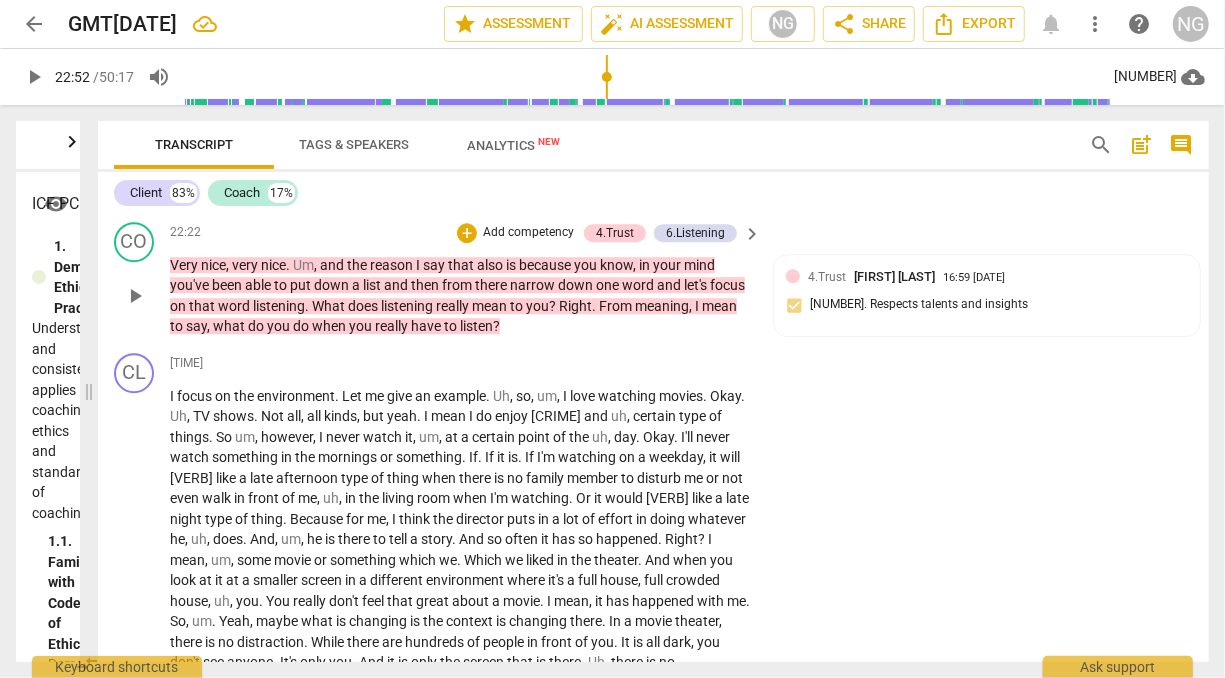 click on "because" at bounding box center [546, 265] 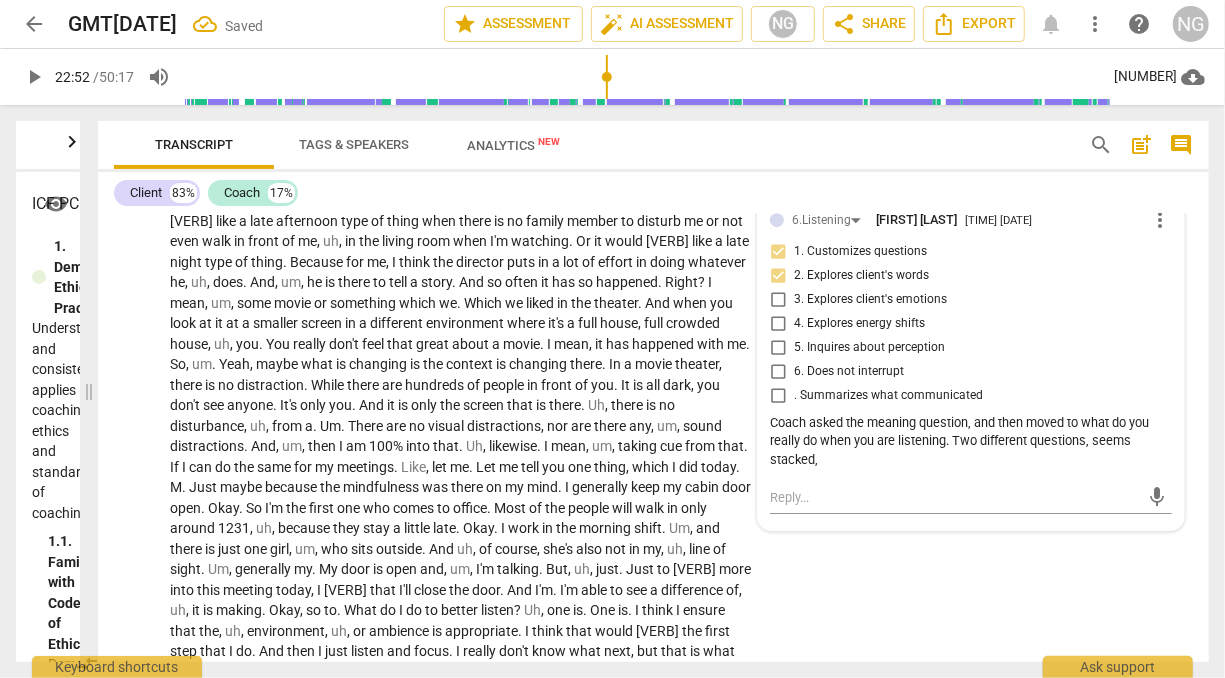 scroll, scrollTop: 6836, scrollLeft: 0, axis: vertical 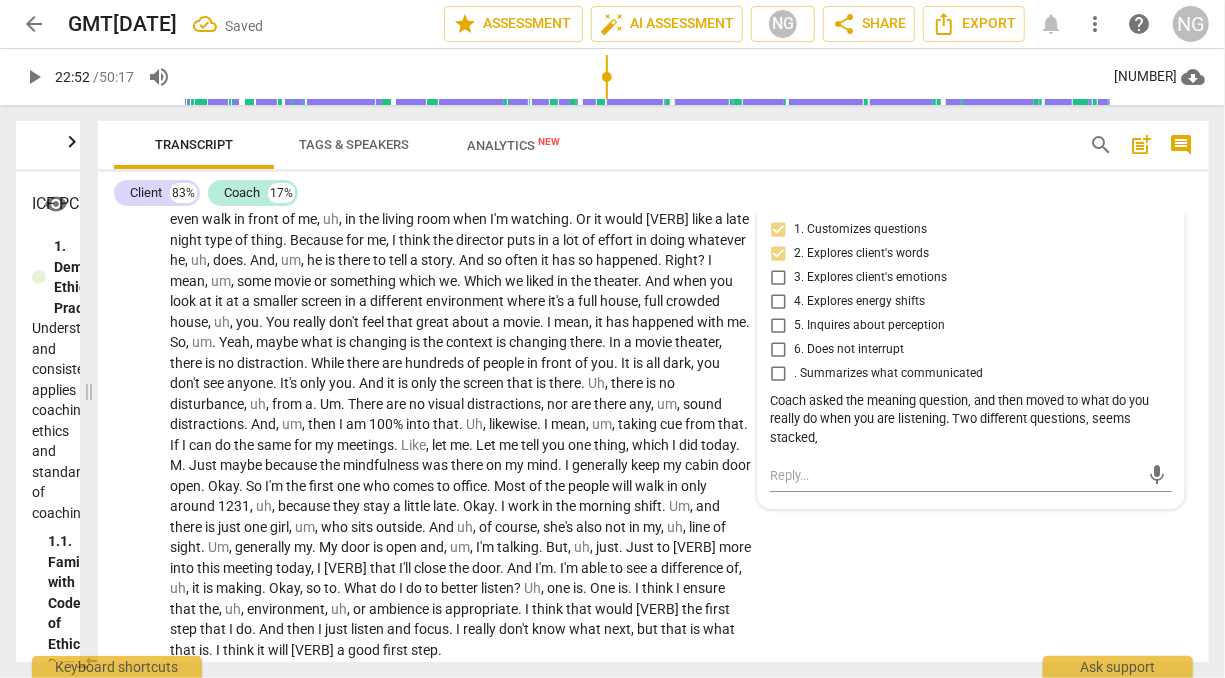 click on "Coach asked the meaning question, and then moved to what do you really do when you are listening. Two different questions, seems stacked," at bounding box center (971, 420) 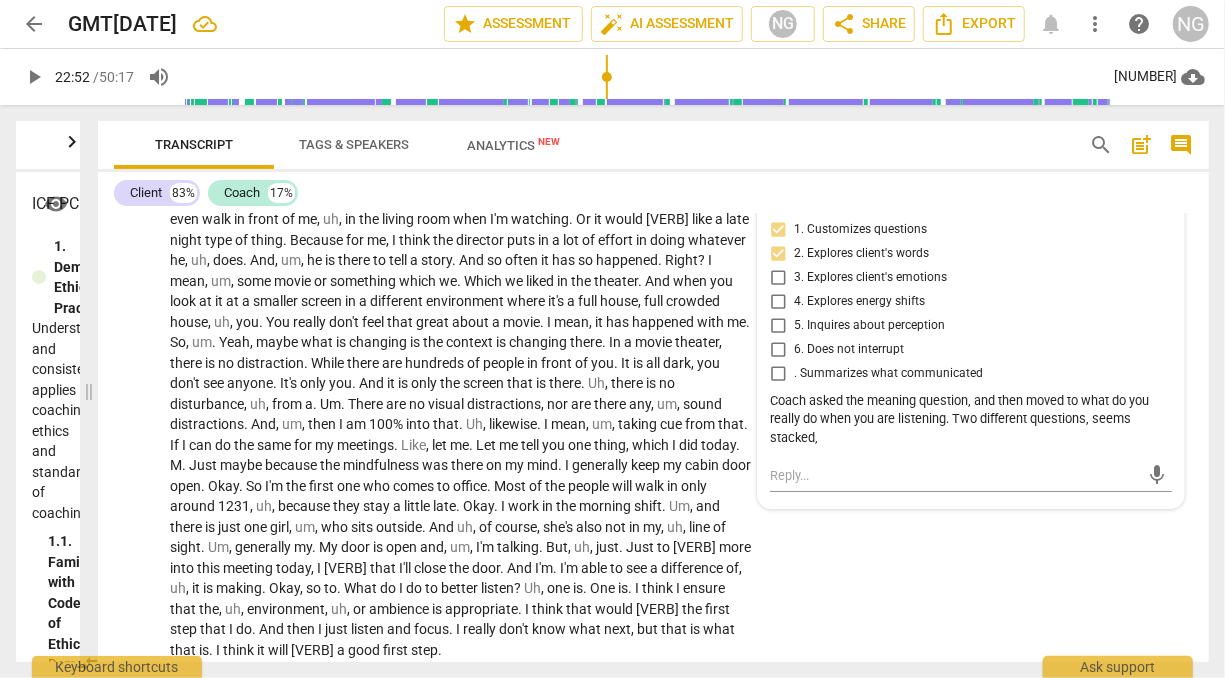 scroll, scrollTop: 6787, scrollLeft: 0, axis: vertical 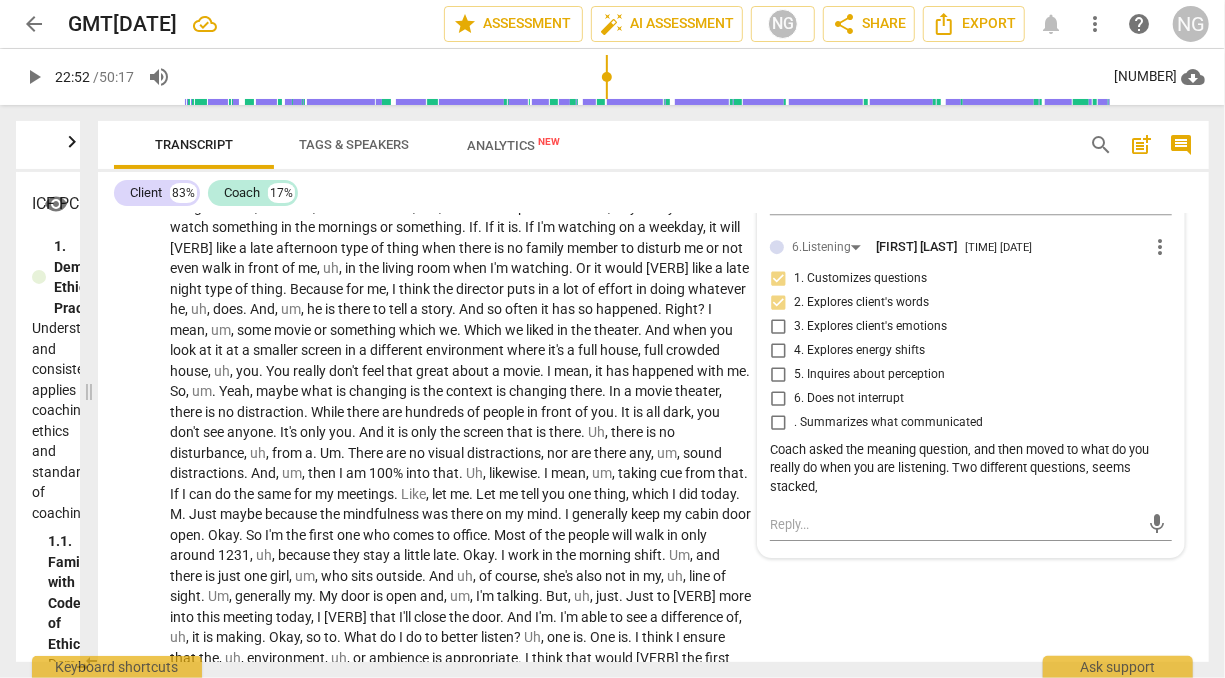 click on "more_vert" at bounding box center [1160, 247] 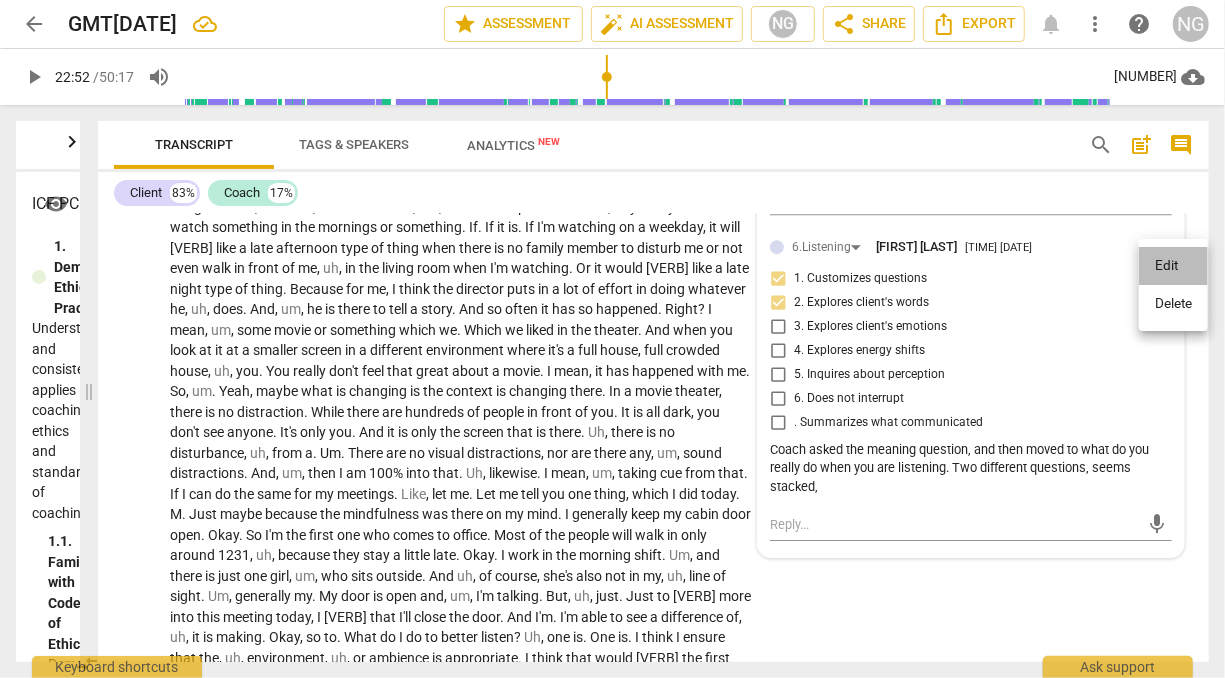 click on "Edit" at bounding box center (1173, 266) 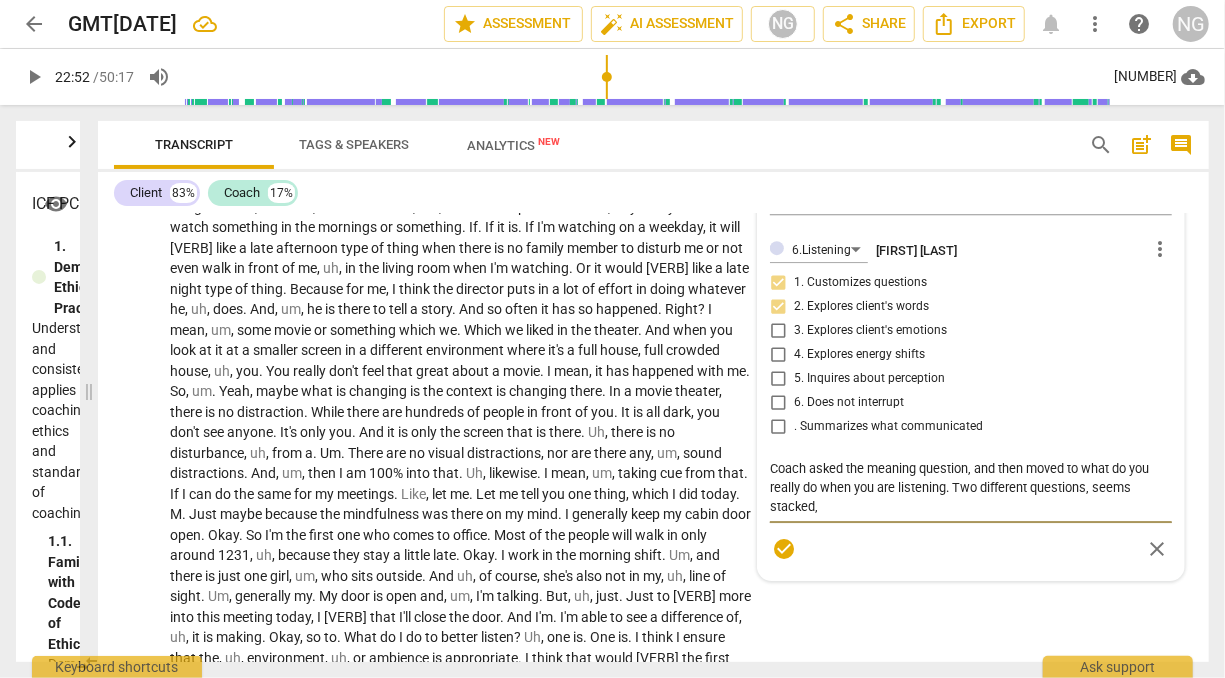 click on "Coach asked the meaning question, and then moved to what do you really do when you are listening. Two different questions, seems stacked," at bounding box center (971, 487) 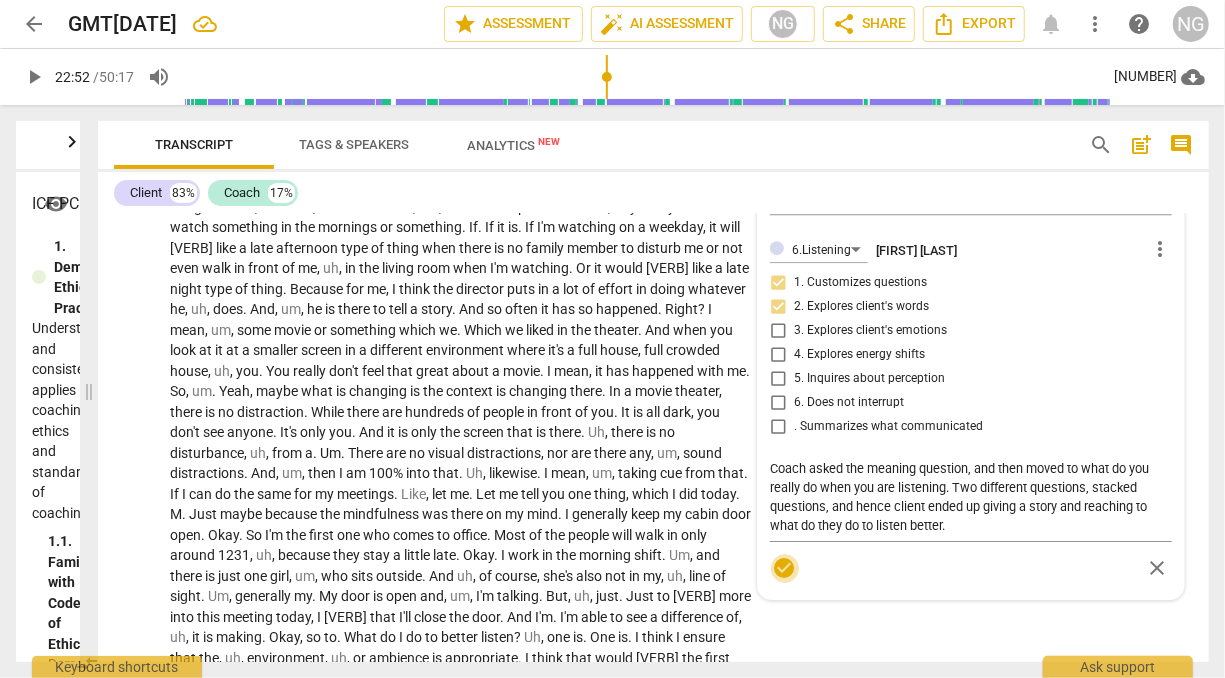 click on "check_circle" at bounding box center (785, 568) 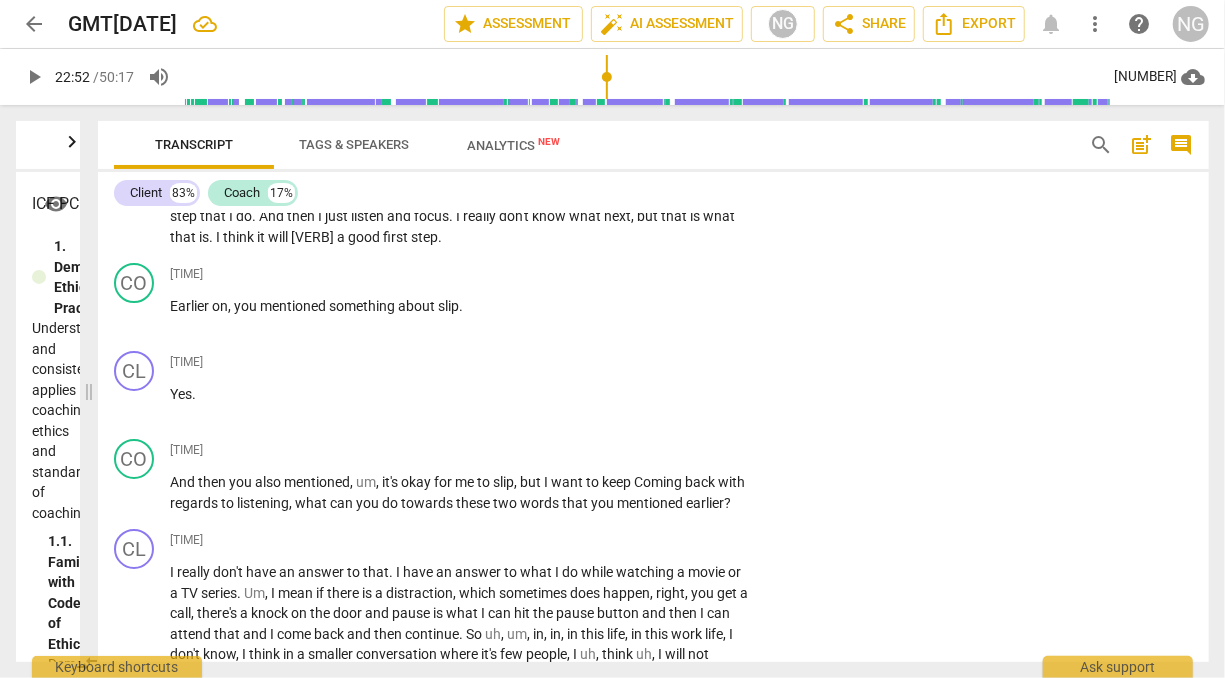scroll, scrollTop: 7250, scrollLeft: 0, axis: vertical 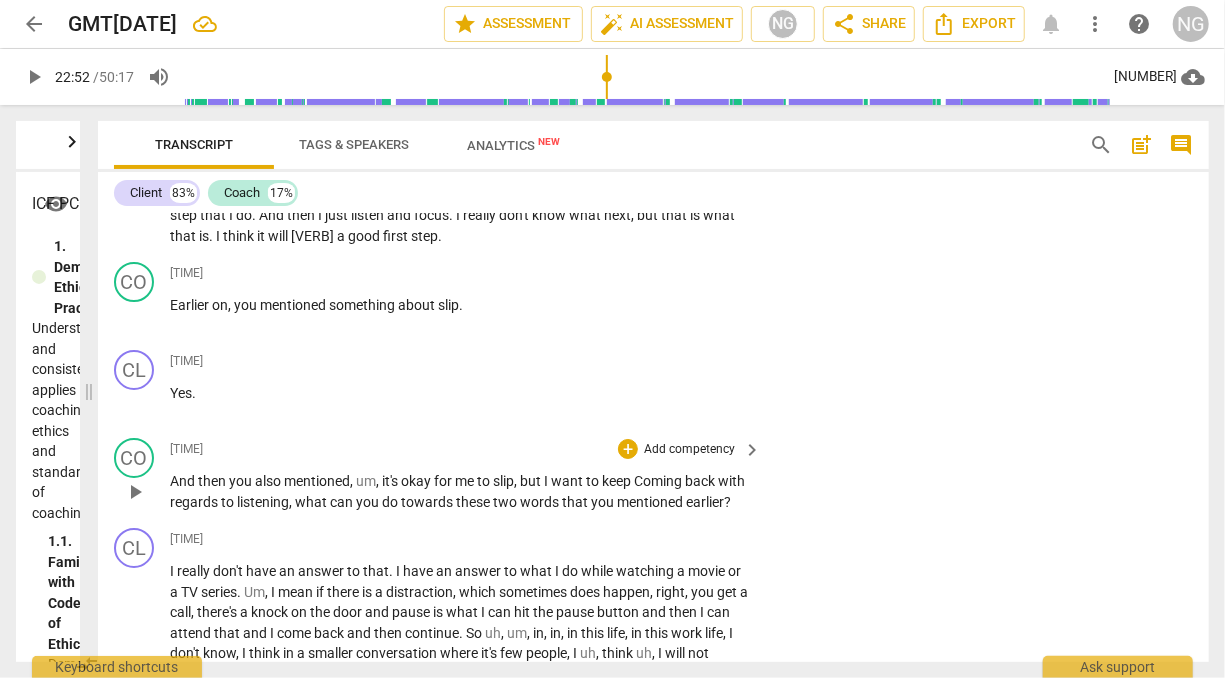 click on "Add competency" at bounding box center (689, 450) 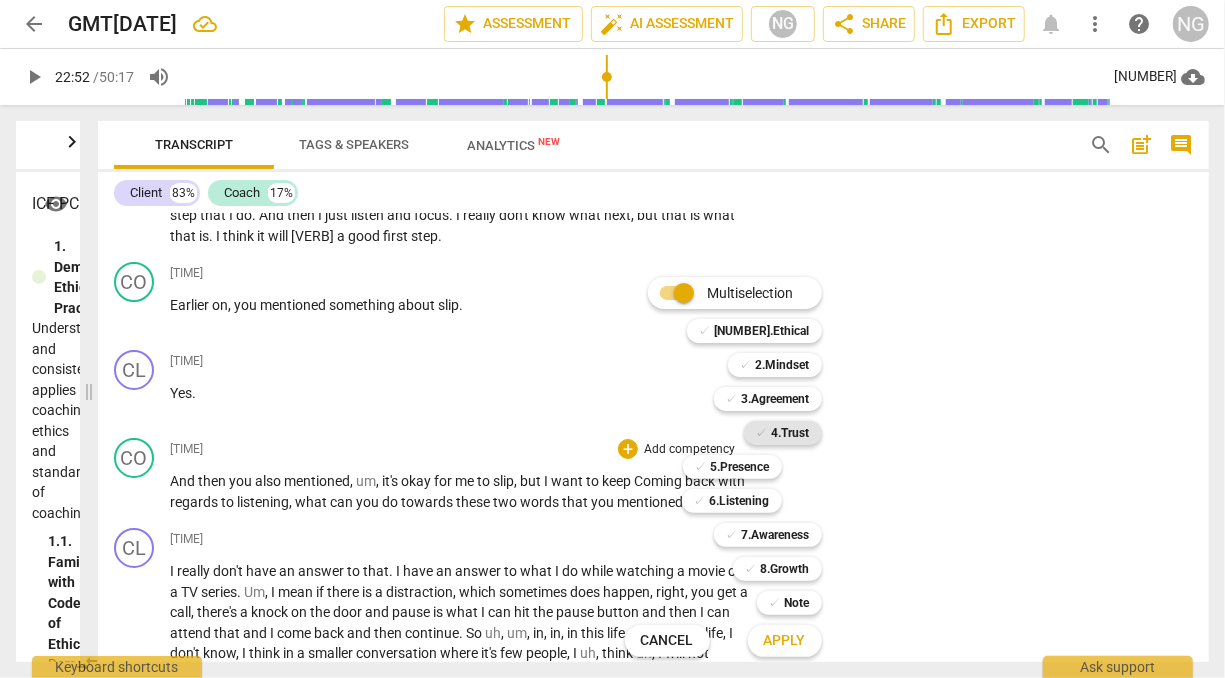 click on "4.Trust" at bounding box center [791, 433] 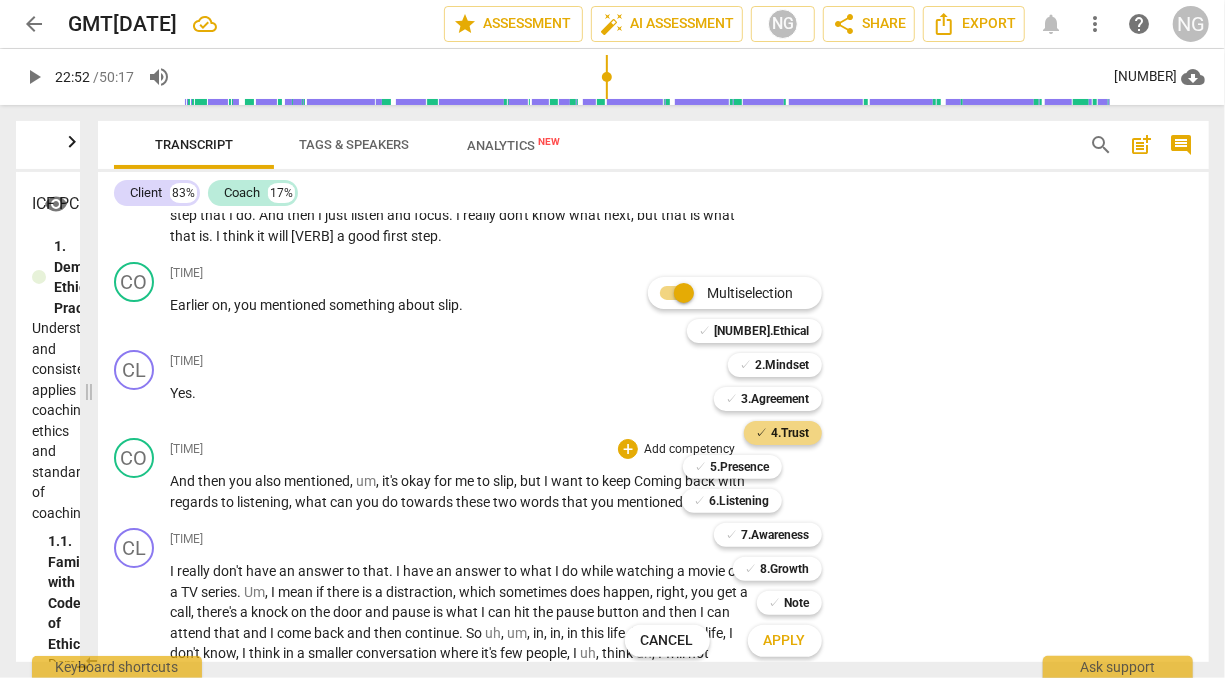 click on "Apply" at bounding box center [785, 641] 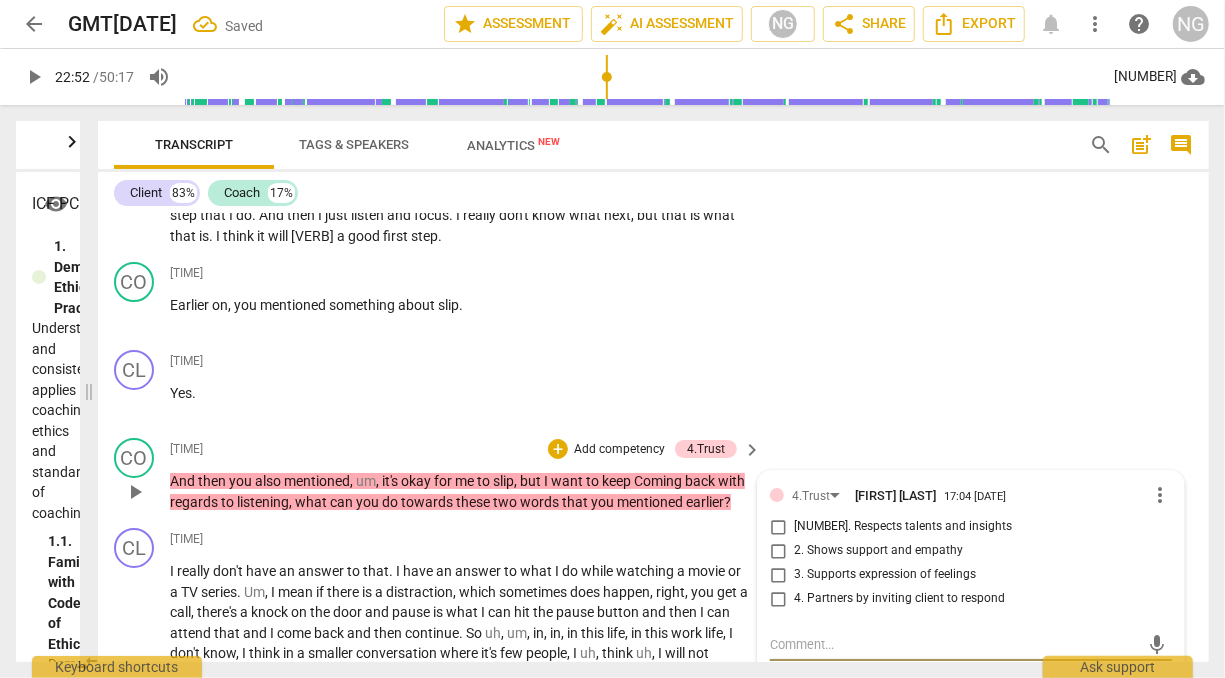 scroll, scrollTop: 7260, scrollLeft: 0, axis: vertical 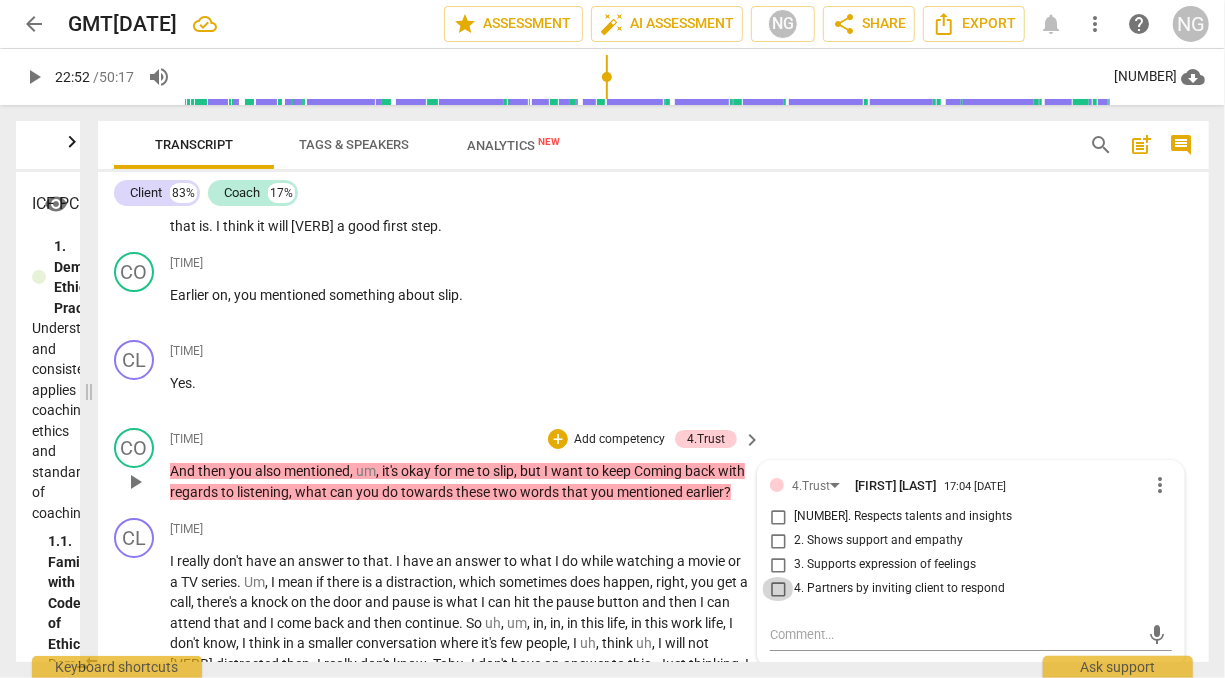 click on "4. Partners by inviting client to respond" at bounding box center [778, 589] 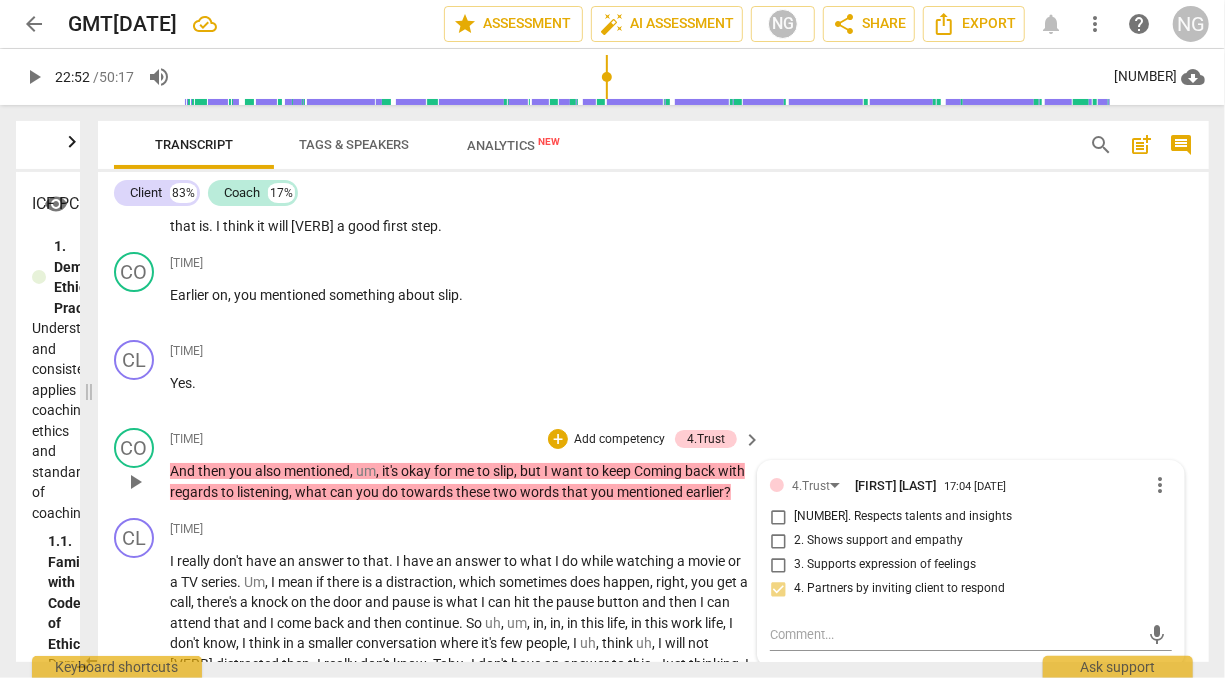 click on "And   then   you   also   mentioned ,   um ,   it's   okay   for   me   to   slip ,   but   I   want   to   keep   Coming   back   with   regards   to   listening ,   what   can   you   do   towards   these   two   words   that   you   mentioned   earlier ?" at bounding box center [460, 481] 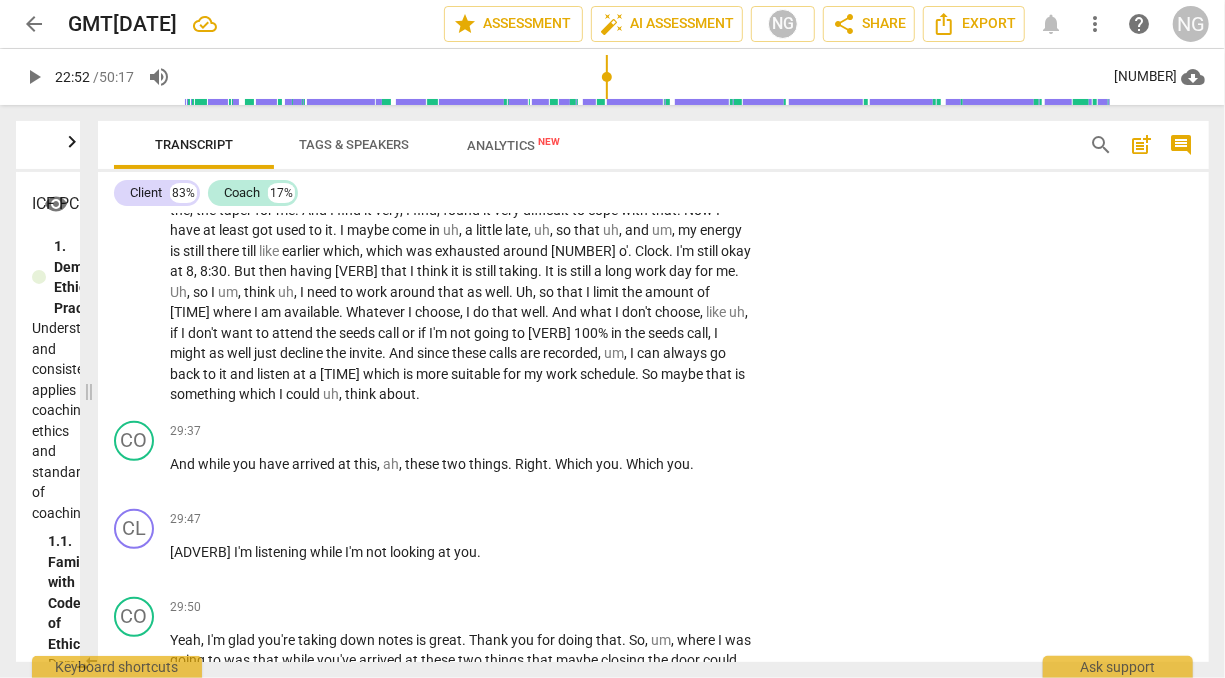 scroll, scrollTop: 7936, scrollLeft: 0, axis: vertical 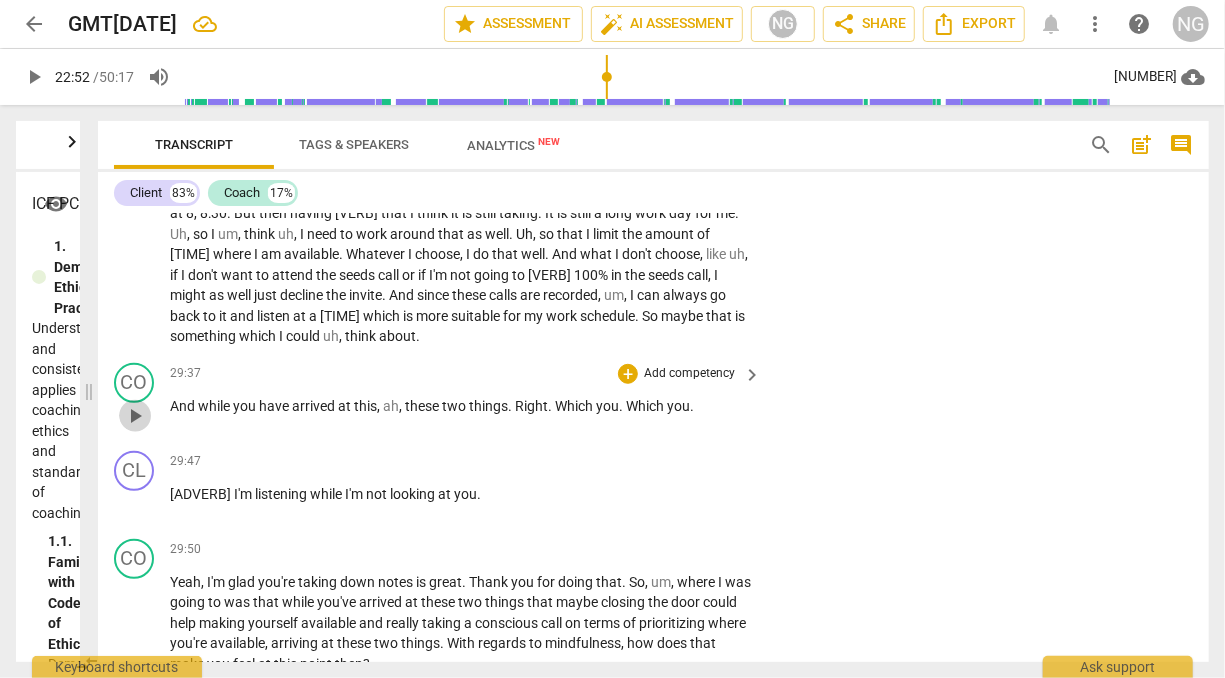 click on "play_arrow" at bounding box center (135, 416) 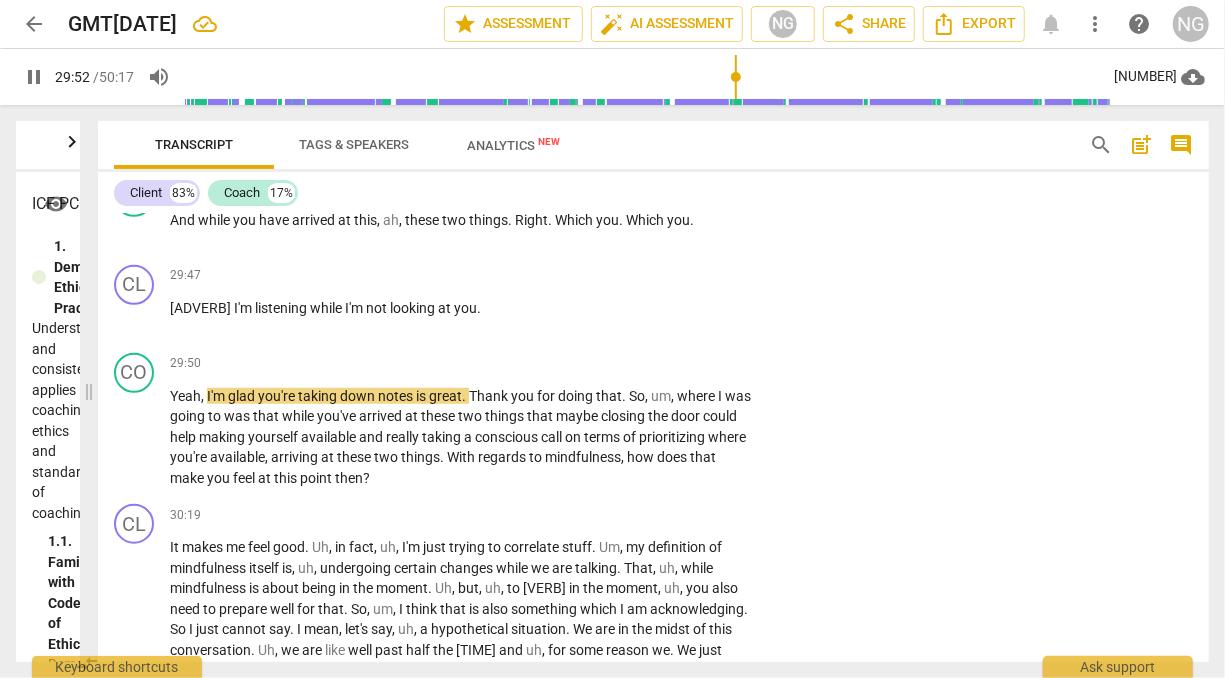 scroll, scrollTop: 8118, scrollLeft: 0, axis: vertical 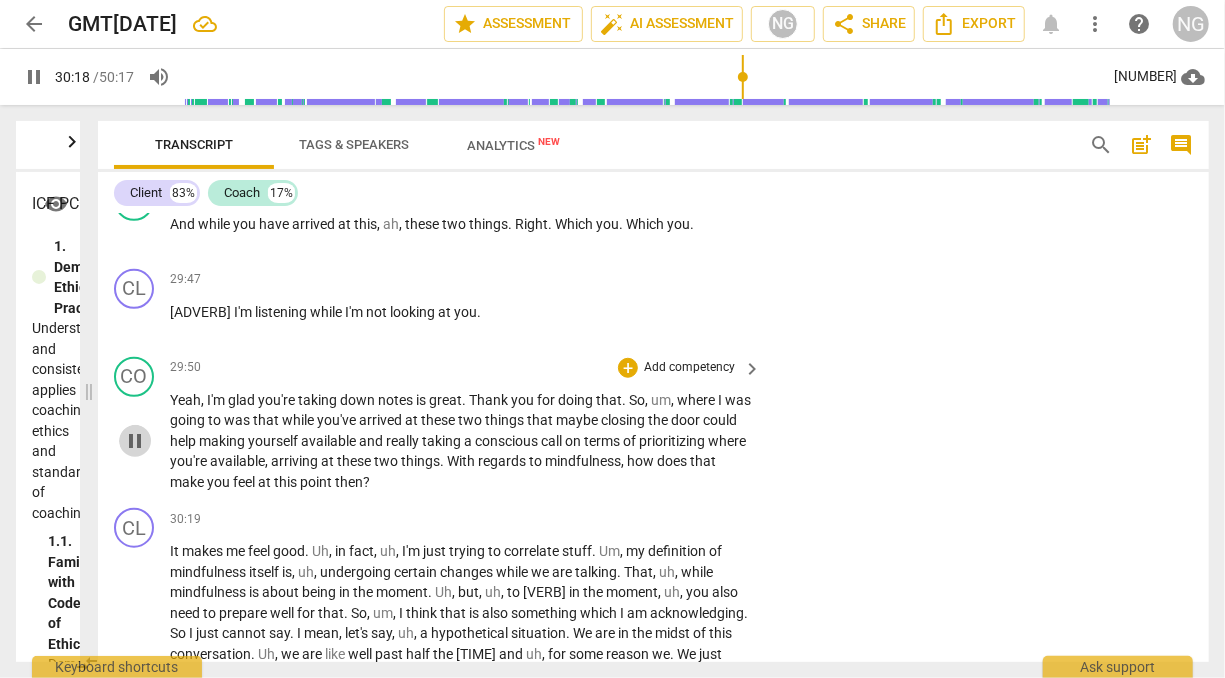 click on "pause" at bounding box center [135, 441] 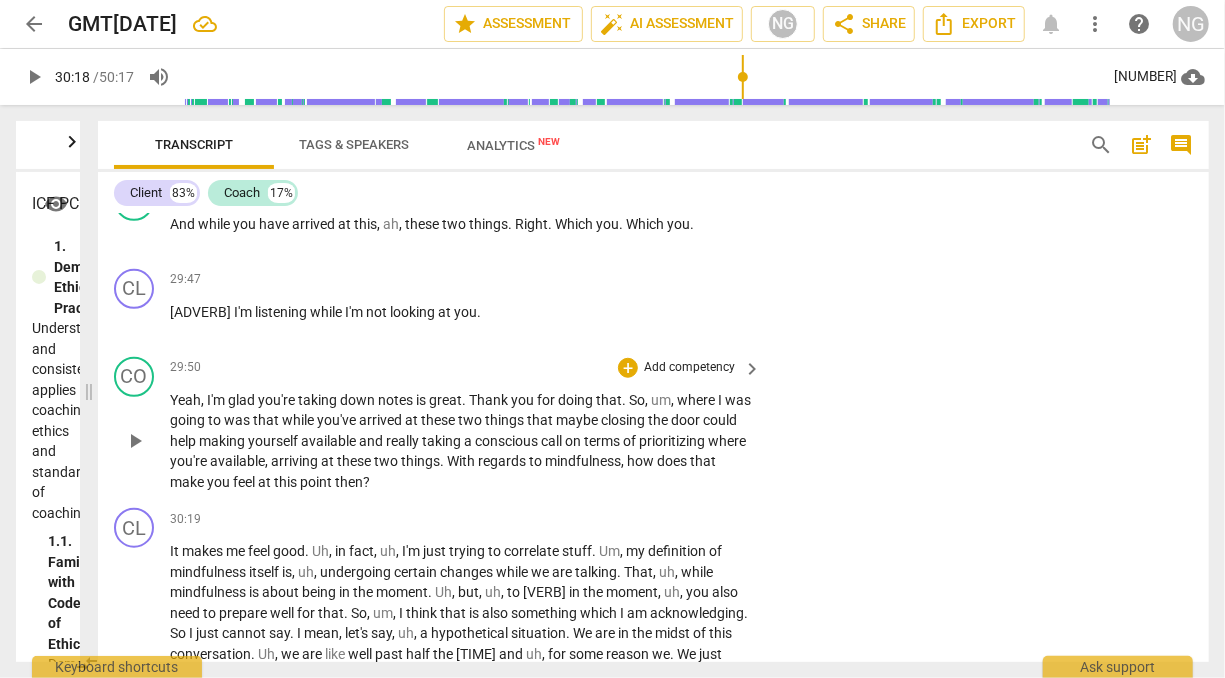 click on "Add competency" at bounding box center [689, 368] 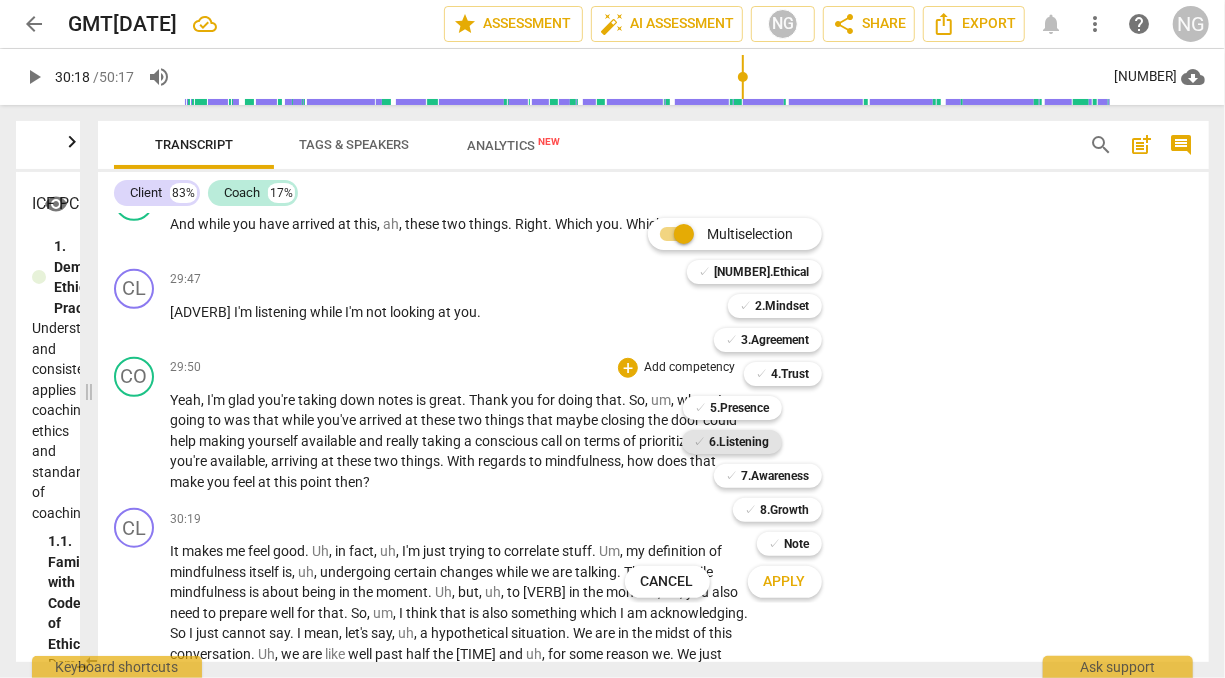 click on "6.Listening" at bounding box center (740, 442) 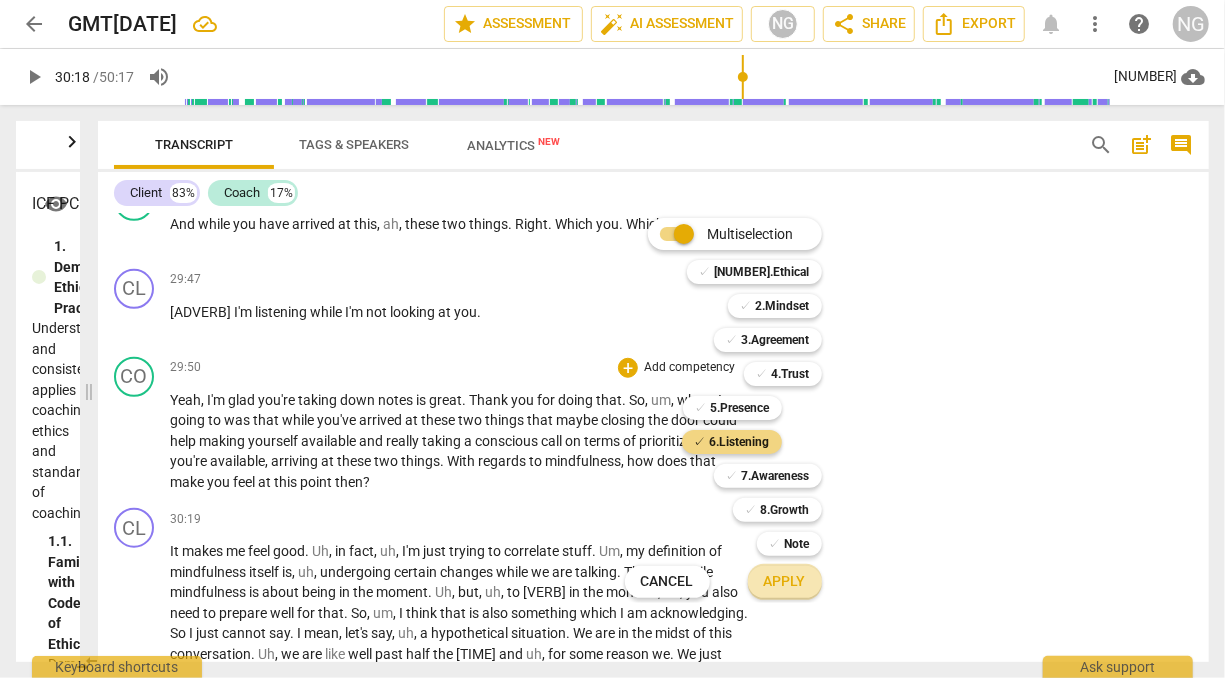 click on "Apply" at bounding box center (785, 582) 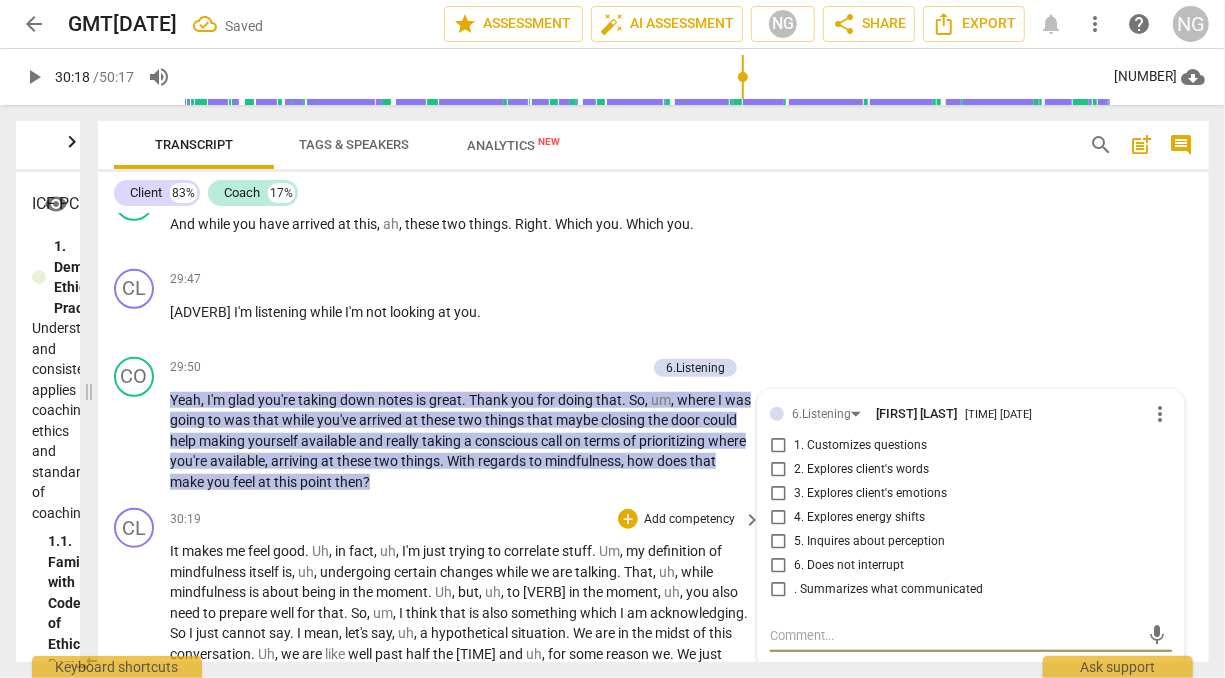 scroll, scrollTop: 8356, scrollLeft: 0, axis: vertical 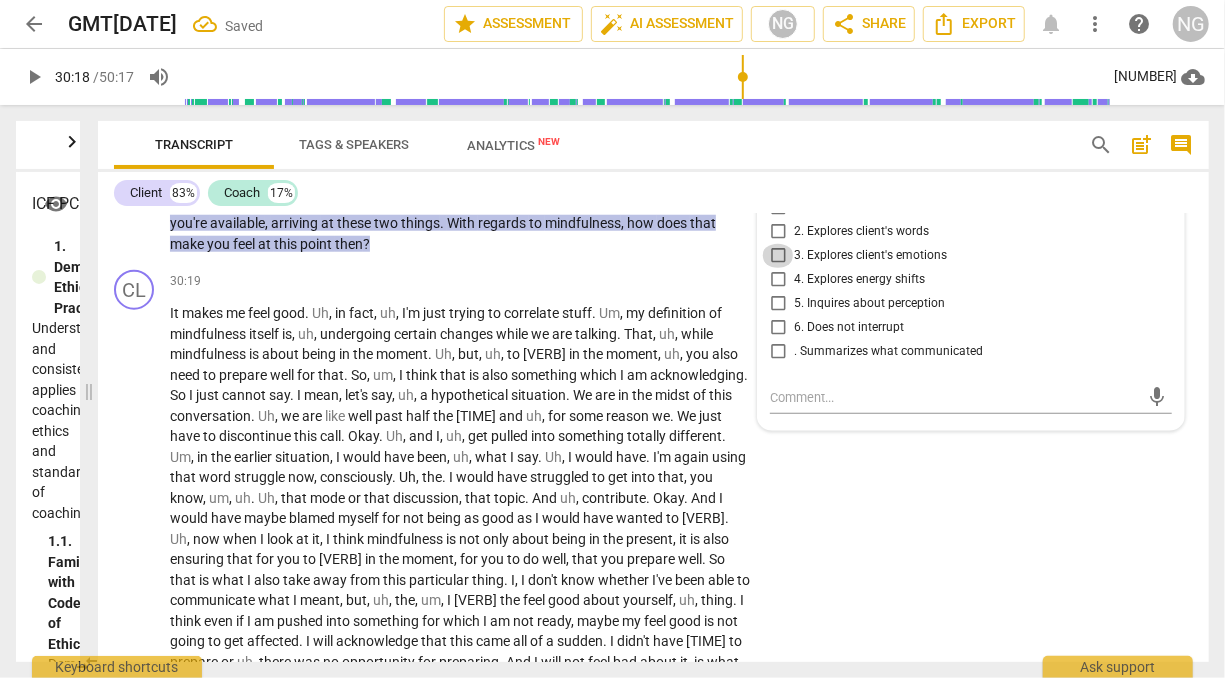 click on "3. Explores client's emotions" at bounding box center (778, 256) 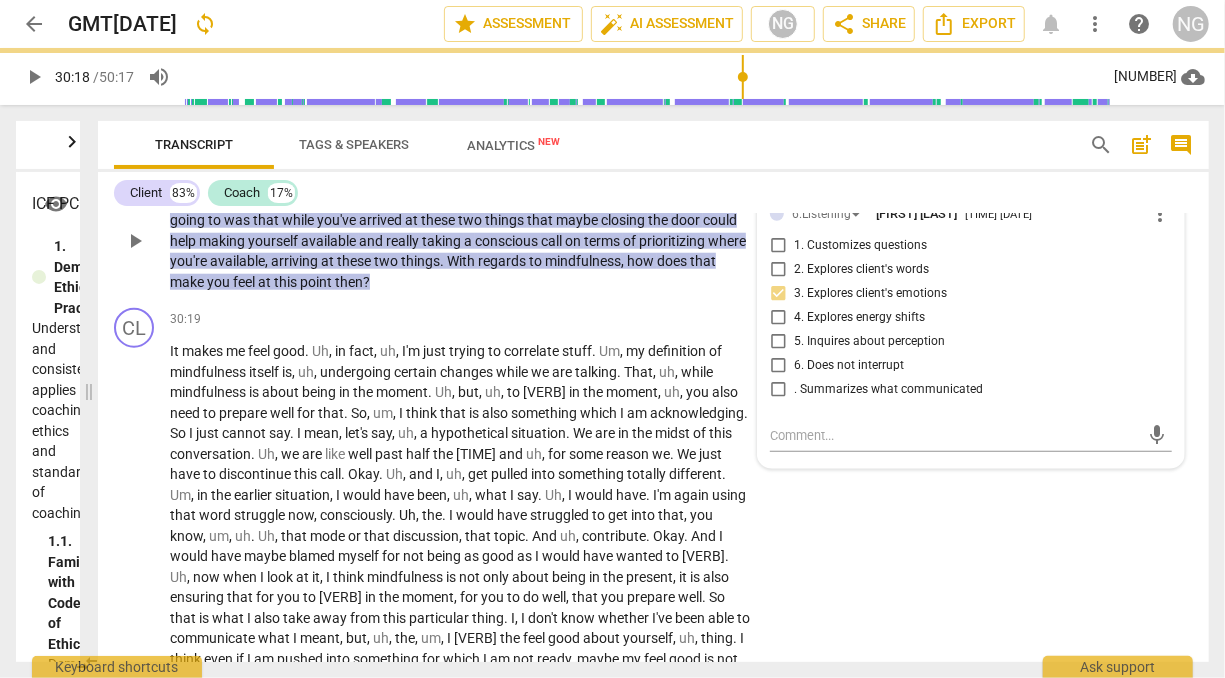 scroll, scrollTop: 8318, scrollLeft: 0, axis: vertical 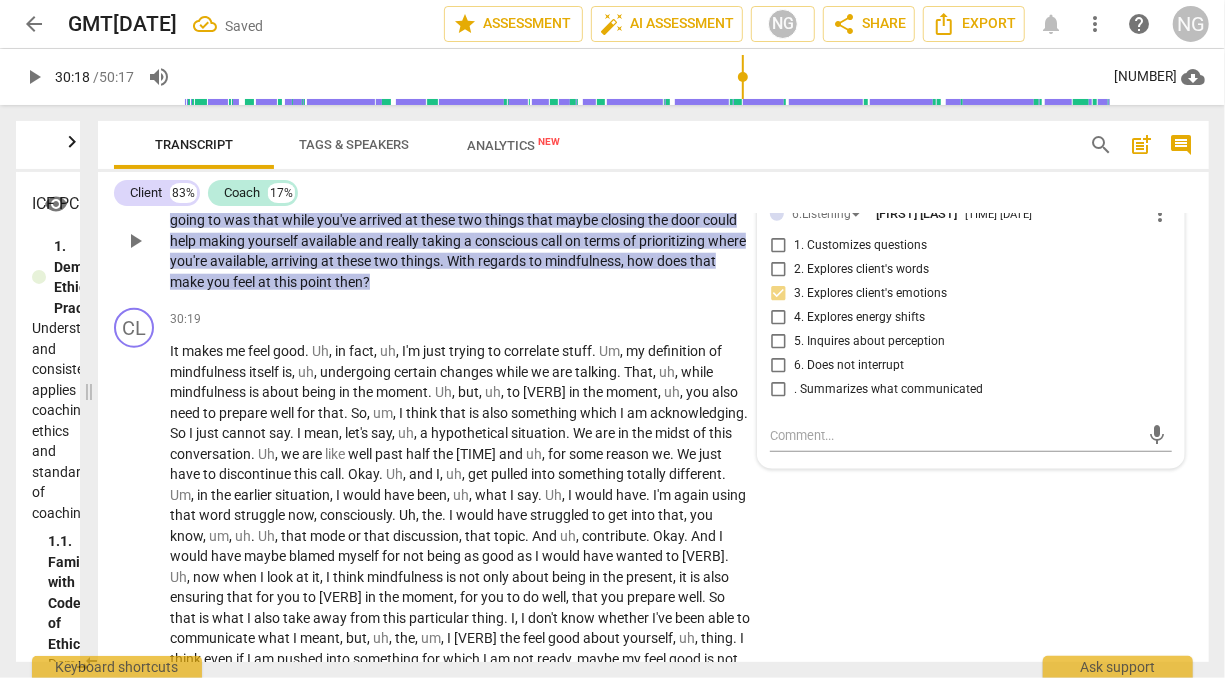 click on ". Summarizes what communicated" at bounding box center (778, 390) 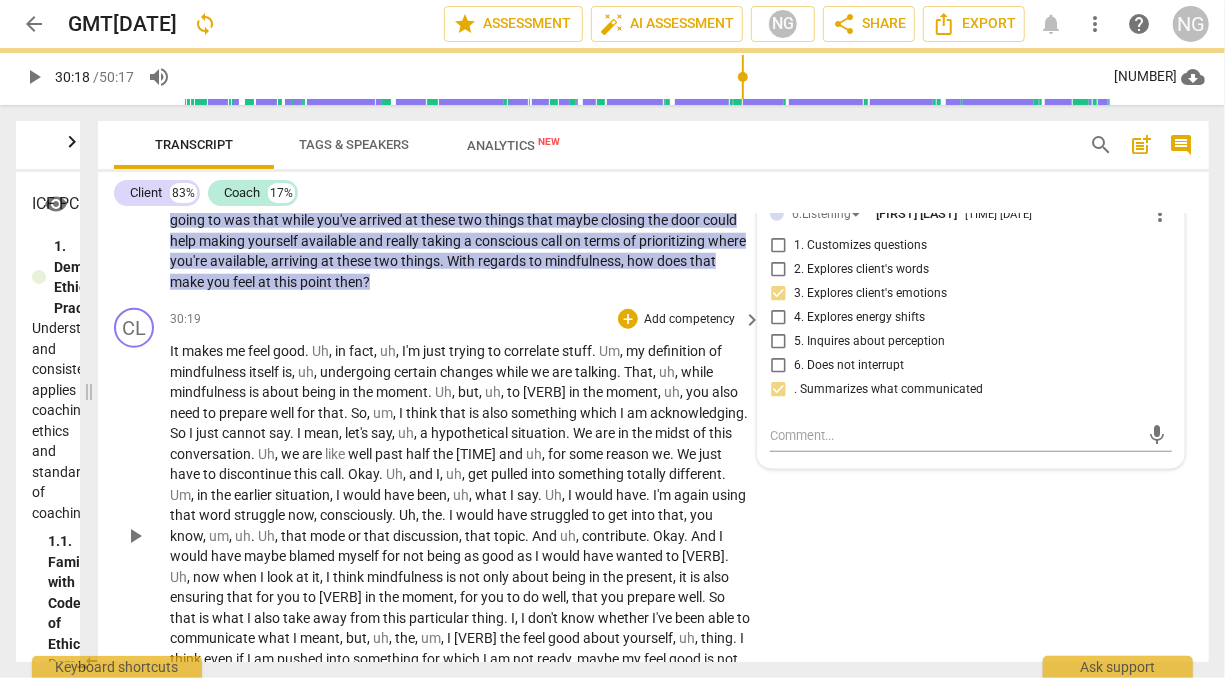 click on "changes" at bounding box center [468, 372] 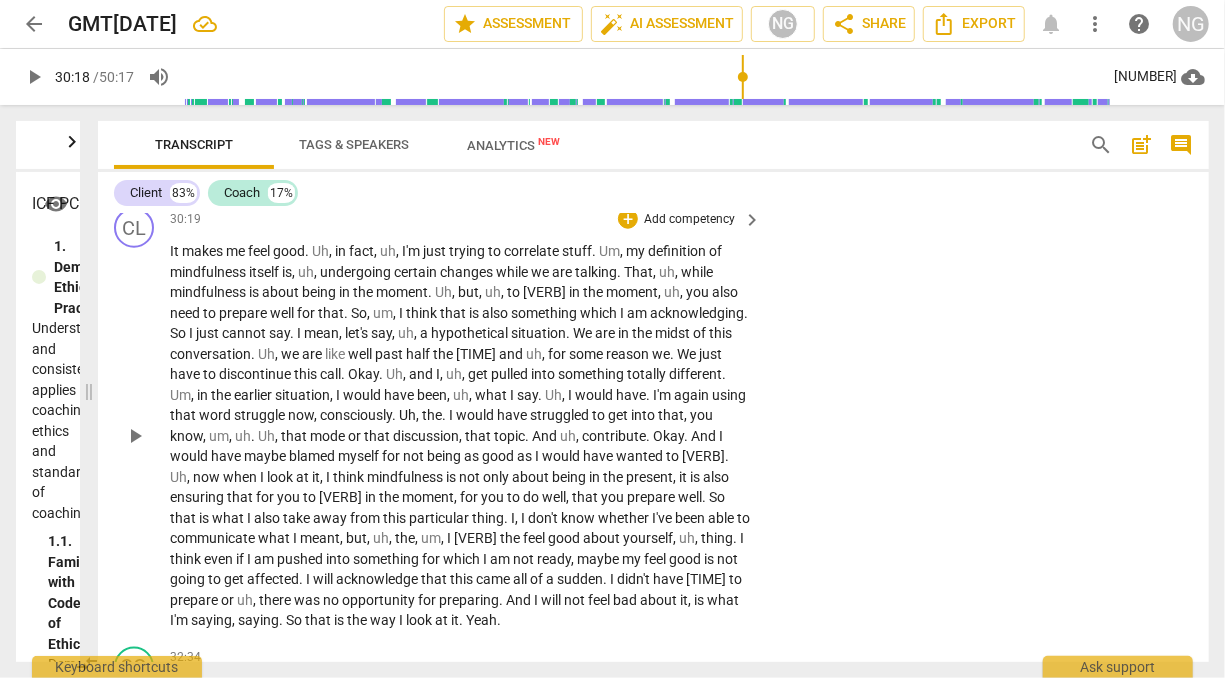 scroll, scrollTop: 8420, scrollLeft: 0, axis: vertical 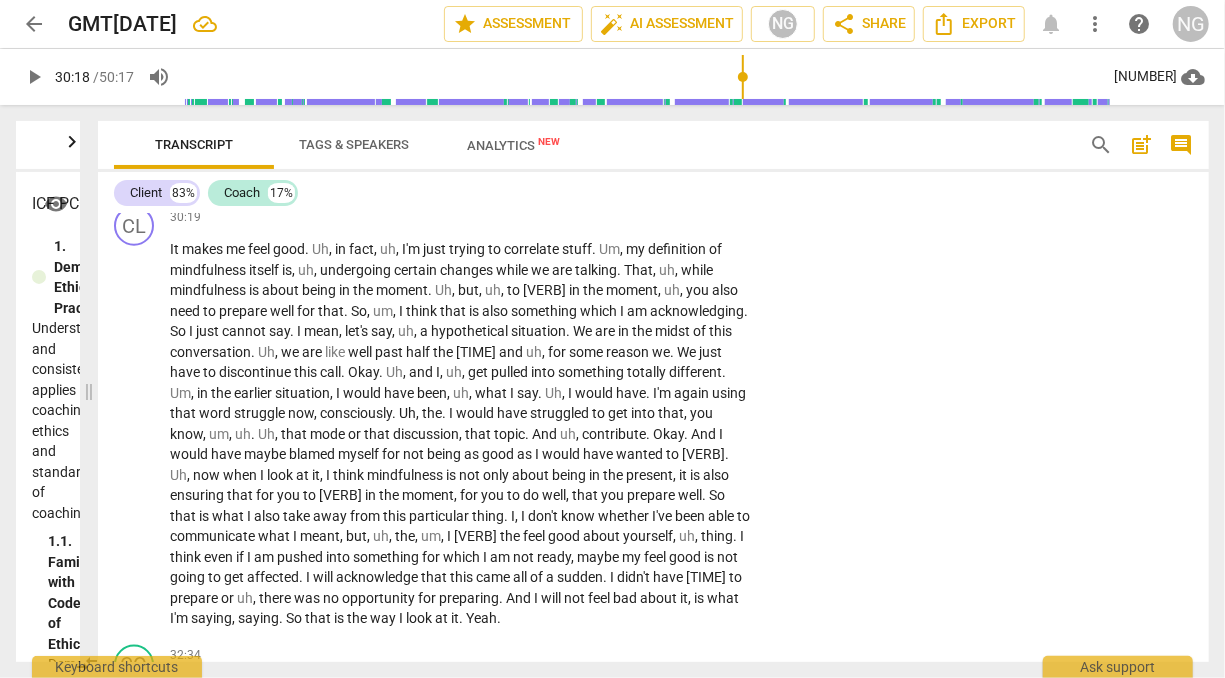 click on "play_arrow" at bounding box center (34, 77) 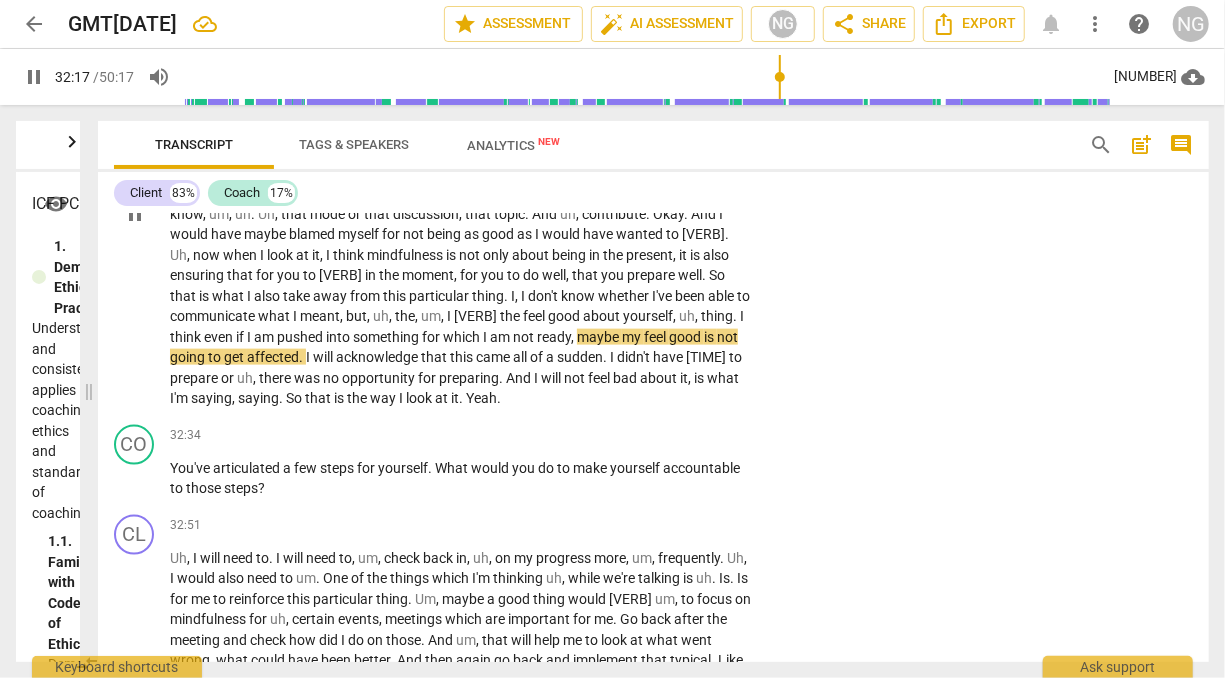 scroll, scrollTop: 8642, scrollLeft: 0, axis: vertical 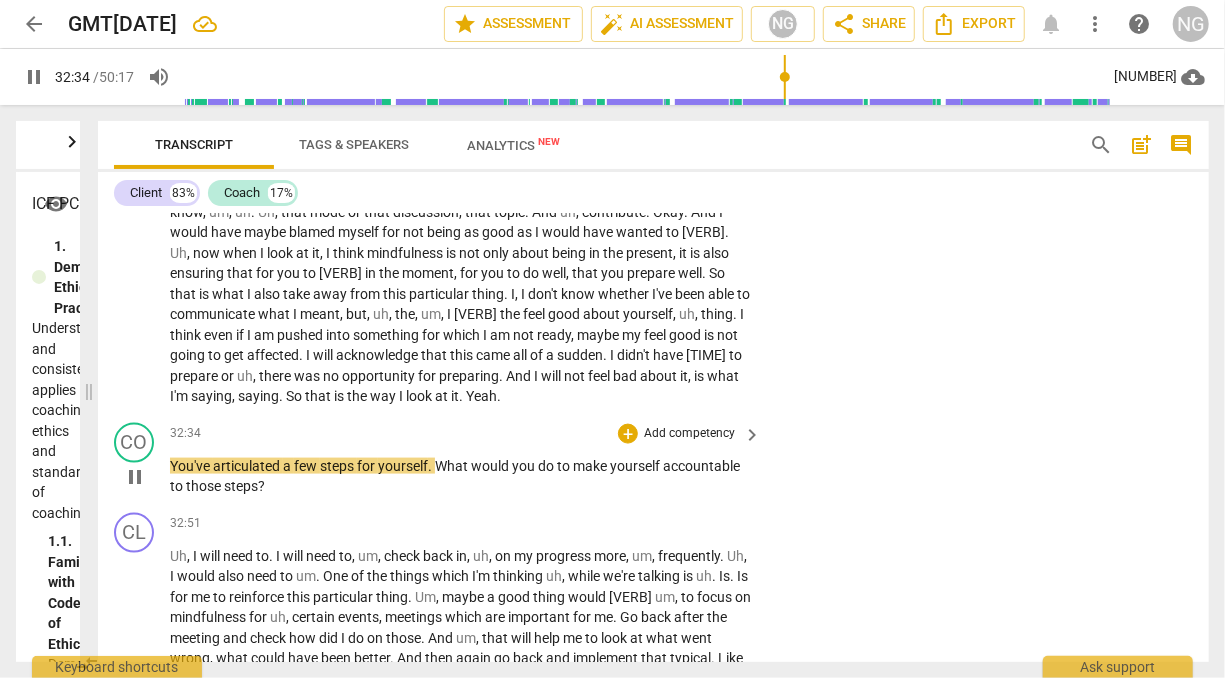 click on "Add competency" at bounding box center (689, 434) 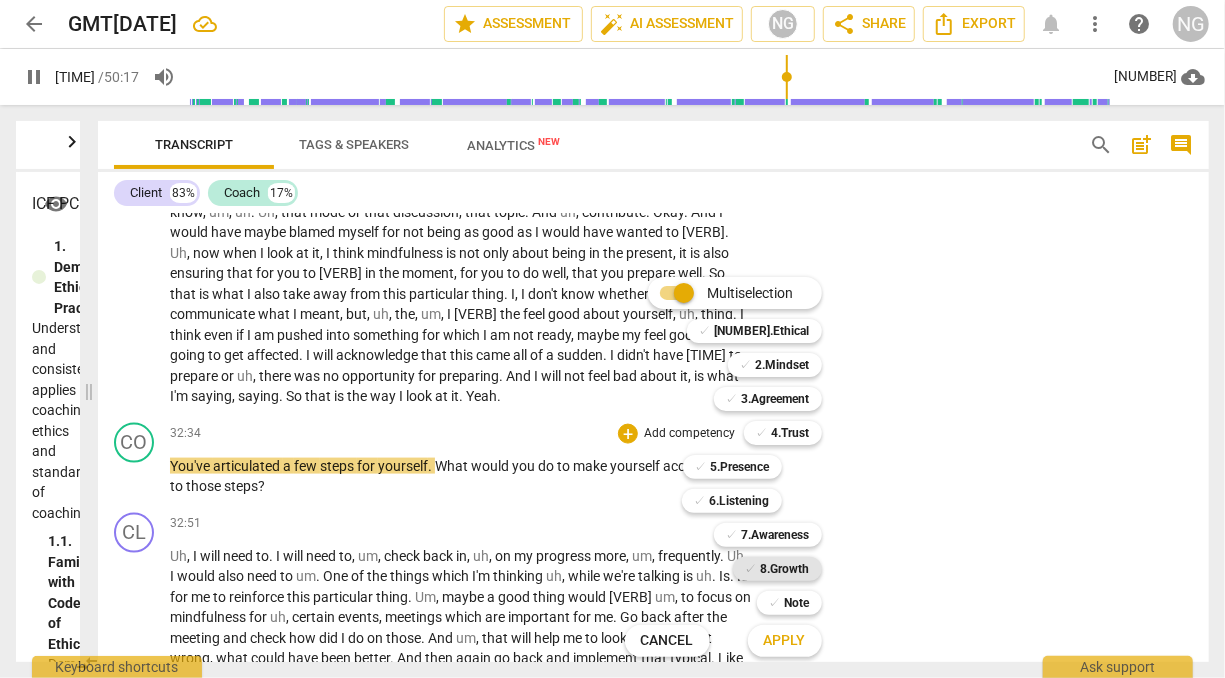 click on "8.Growth" at bounding box center [785, 569] 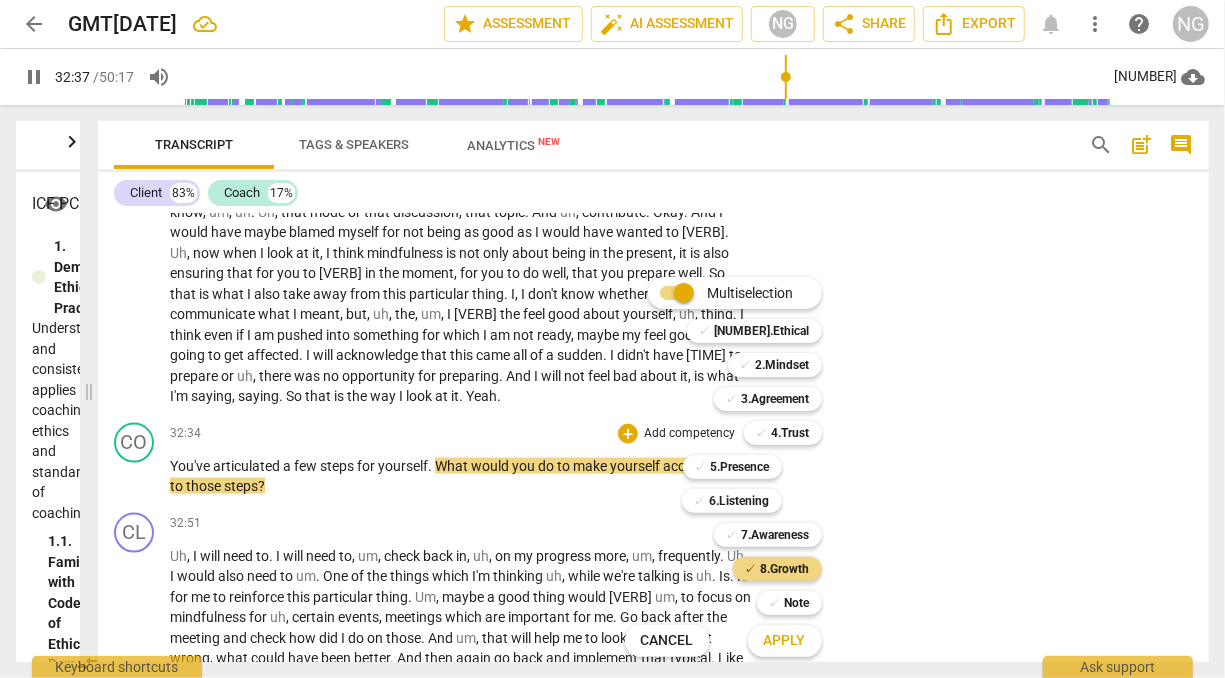 click on "Apply" at bounding box center [785, 641] 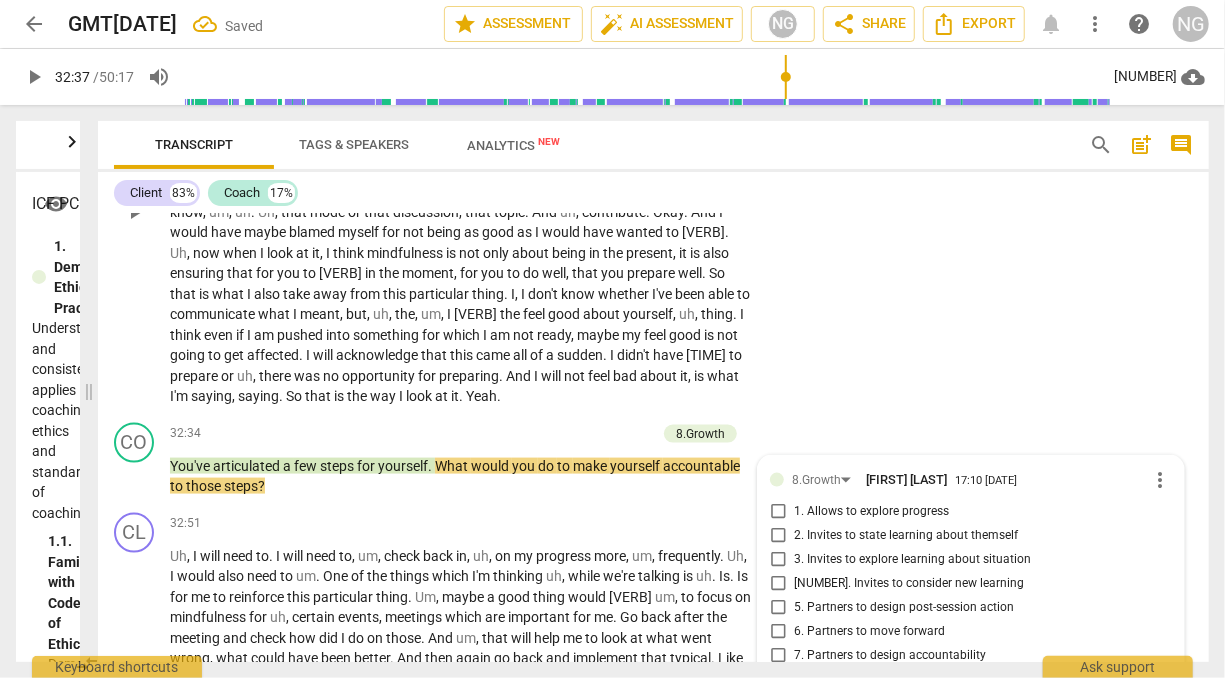 scroll, scrollTop: 8994, scrollLeft: 0, axis: vertical 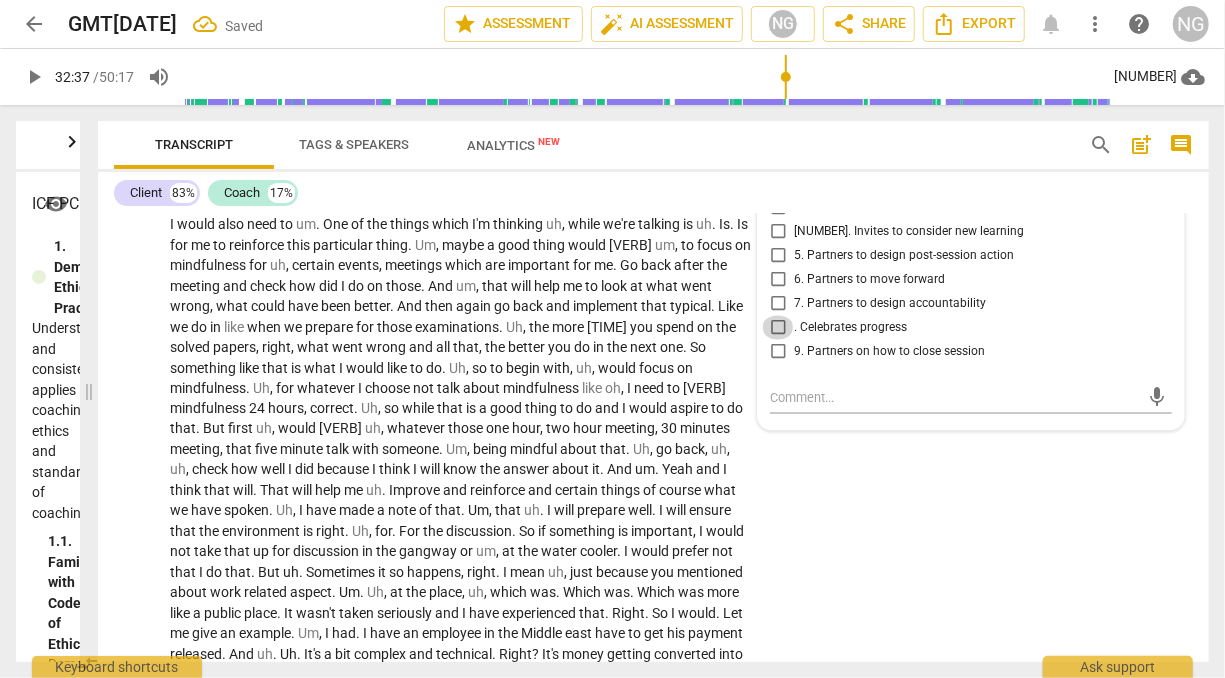 click on ". Celebrates progress" at bounding box center (778, 328) 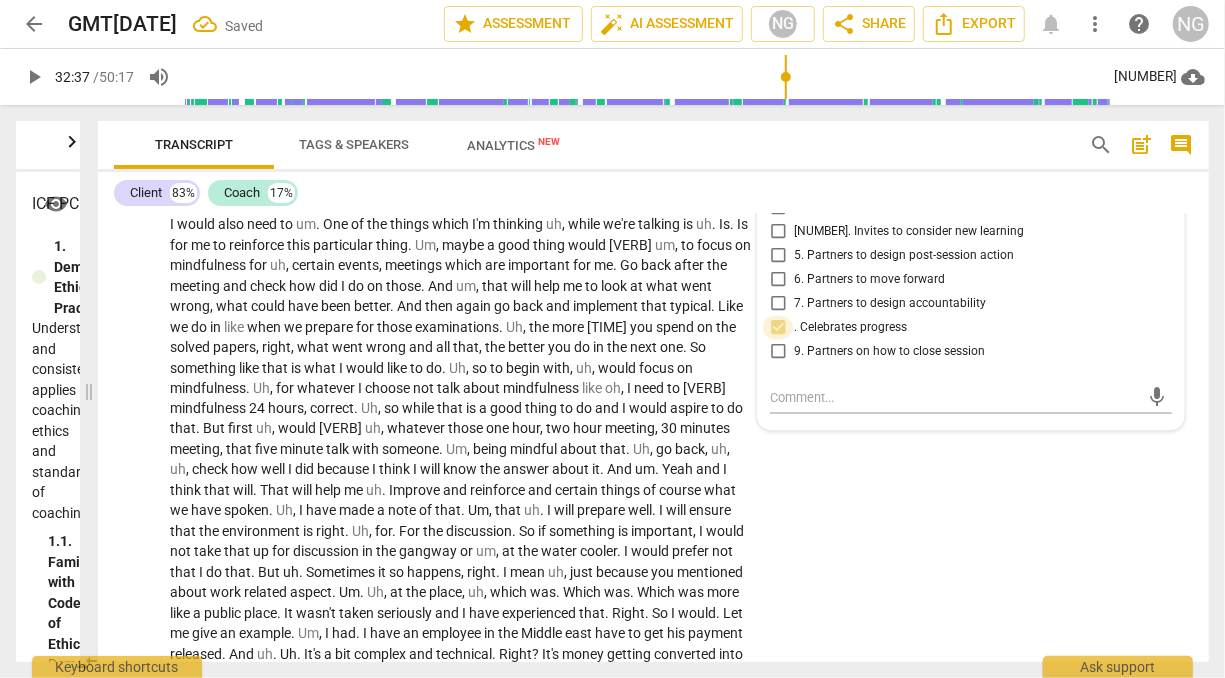 click on ". Celebrates progress" at bounding box center (778, 328) 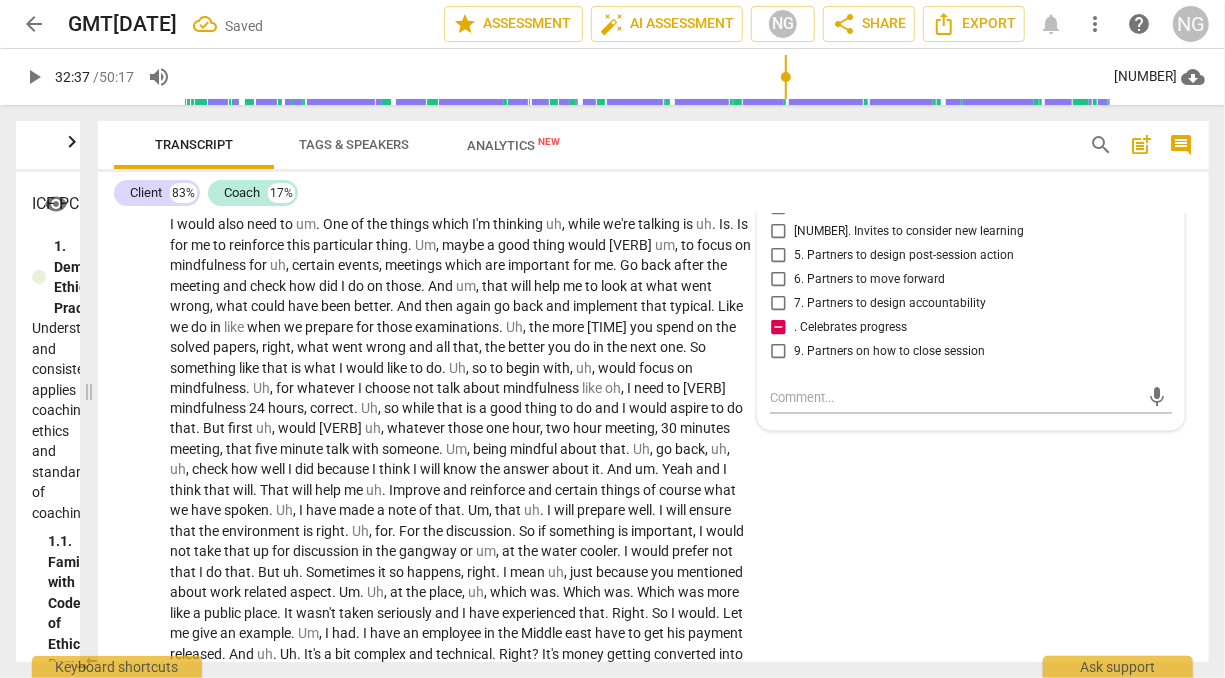 click on ". Celebrates progress" at bounding box center [778, 328] 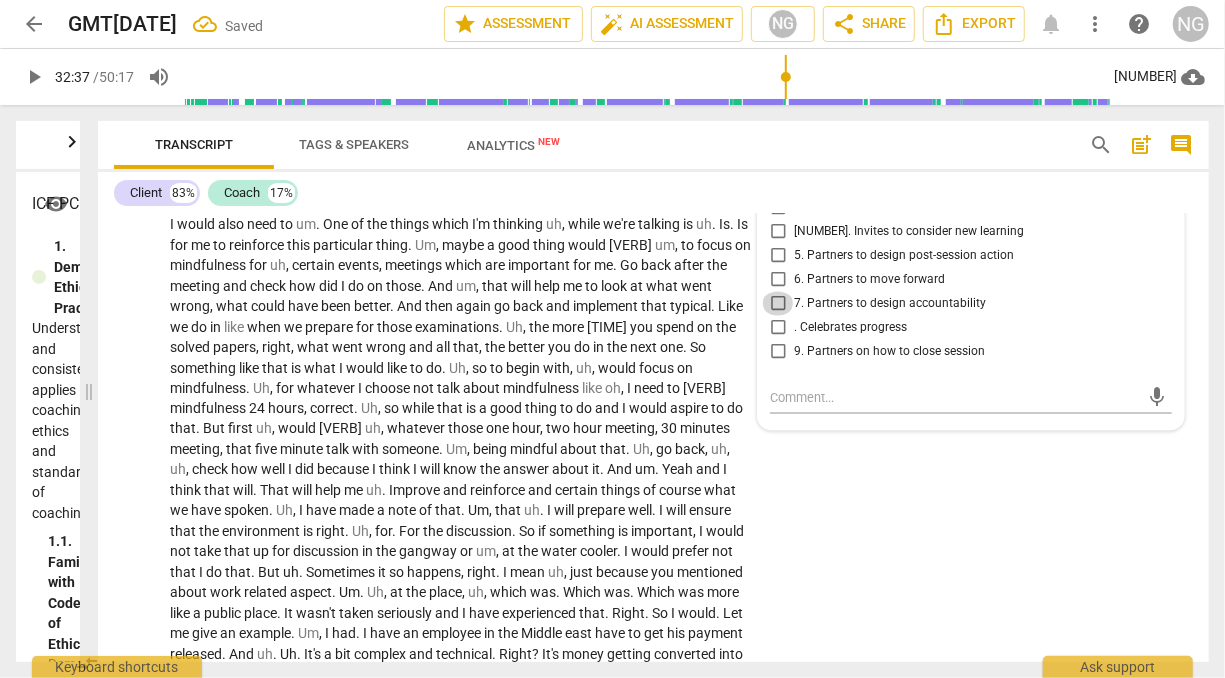 click on "7. Partners to design accountability" at bounding box center (778, 304) 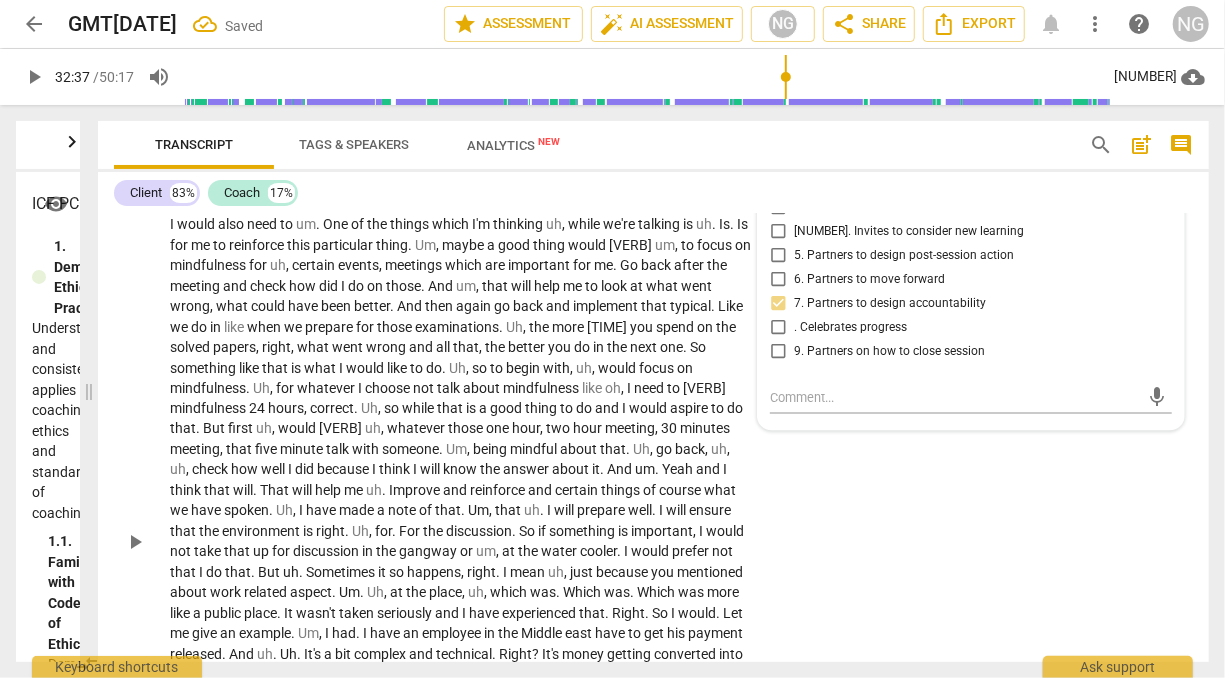 click on "Uh , I will need to . I will need to , um , check back in , uh , on my progress more , um , frequently . Uh , I would also need to um . One of the things which I'm thinking uh , while we're talking is uh . Is . Is for me to reinforce this particular thing . Um , maybe a good thing would be um , to focus on mindfulness for uh , certain events , meetings which are important for me . Go back after the meeting and check how did I do on those . And um , that will help me to look at what went wrong , what could have been better . And then again go back and implement that typical . Like we do in like when we prepare for those examinations . Uh , the more time you spend on the solved papers , right , what went wrong and all that , the better" at bounding box center (460, 542) 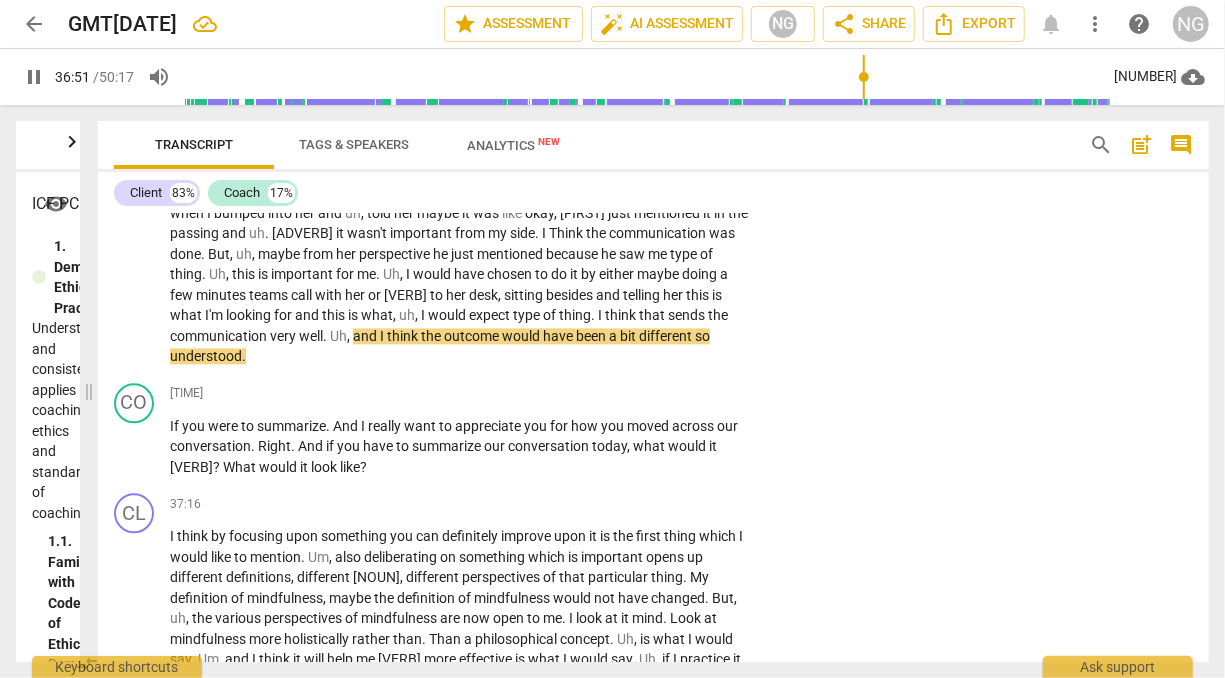 scroll, scrollTop: 9518, scrollLeft: 0, axis: vertical 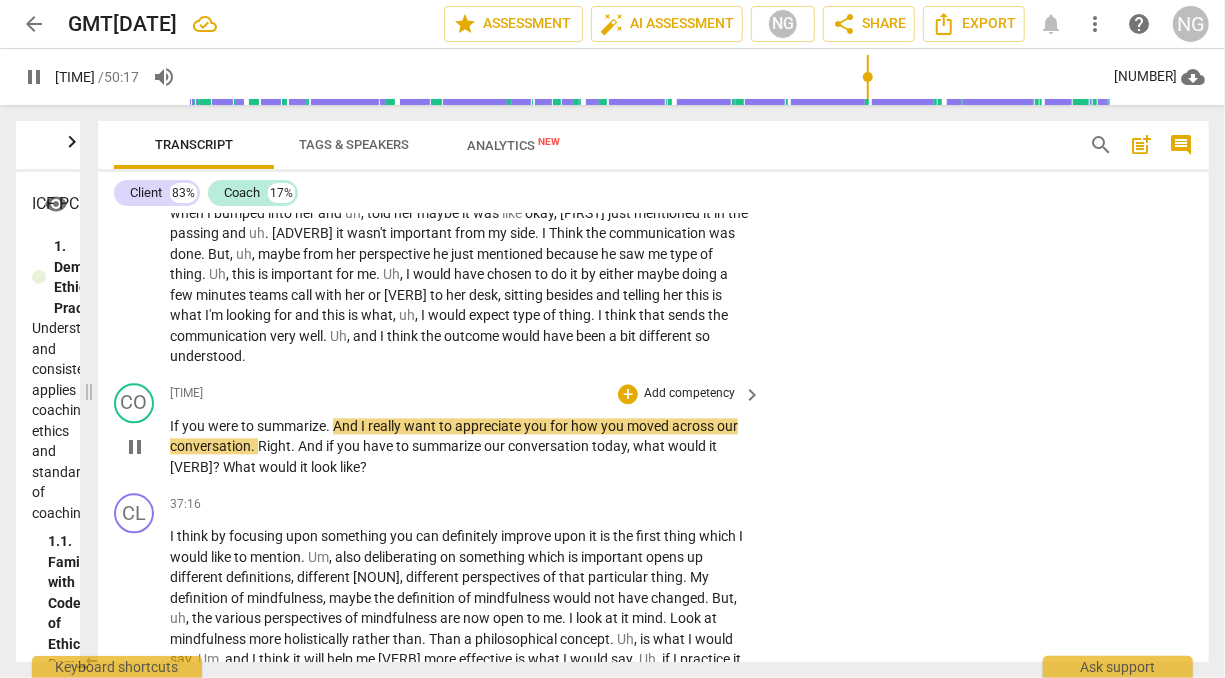 click on "Add competency" at bounding box center [689, 394] 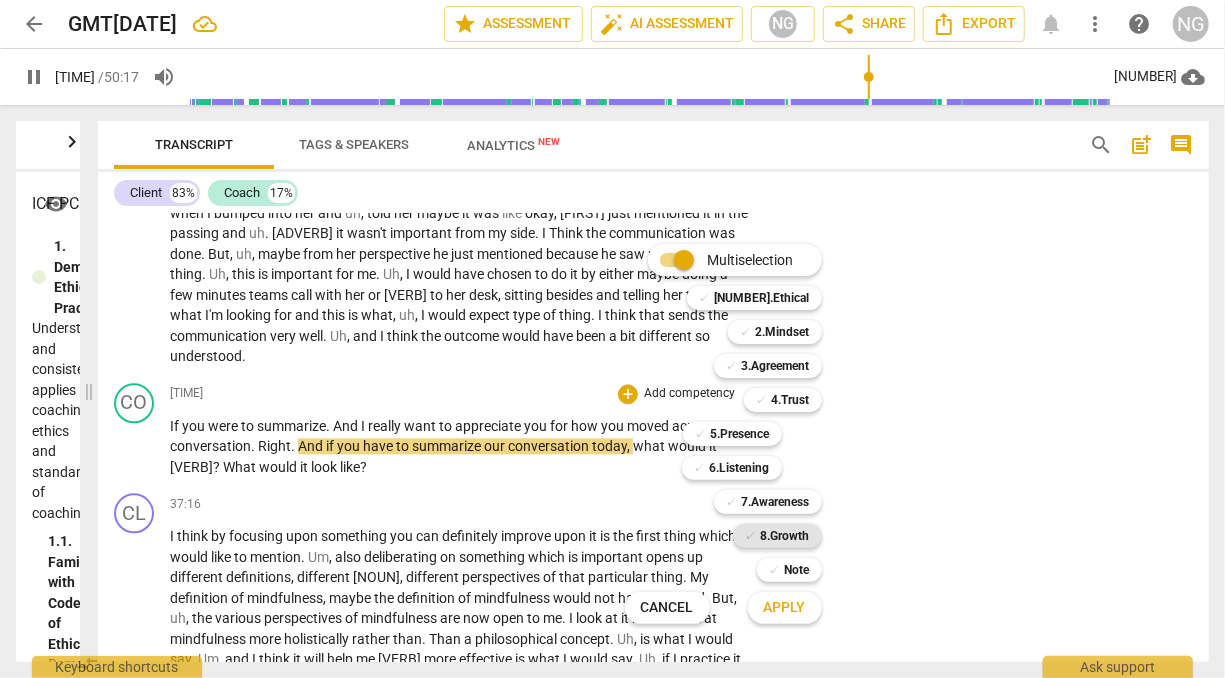 click on "8.Growth" at bounding box center (785, 536) 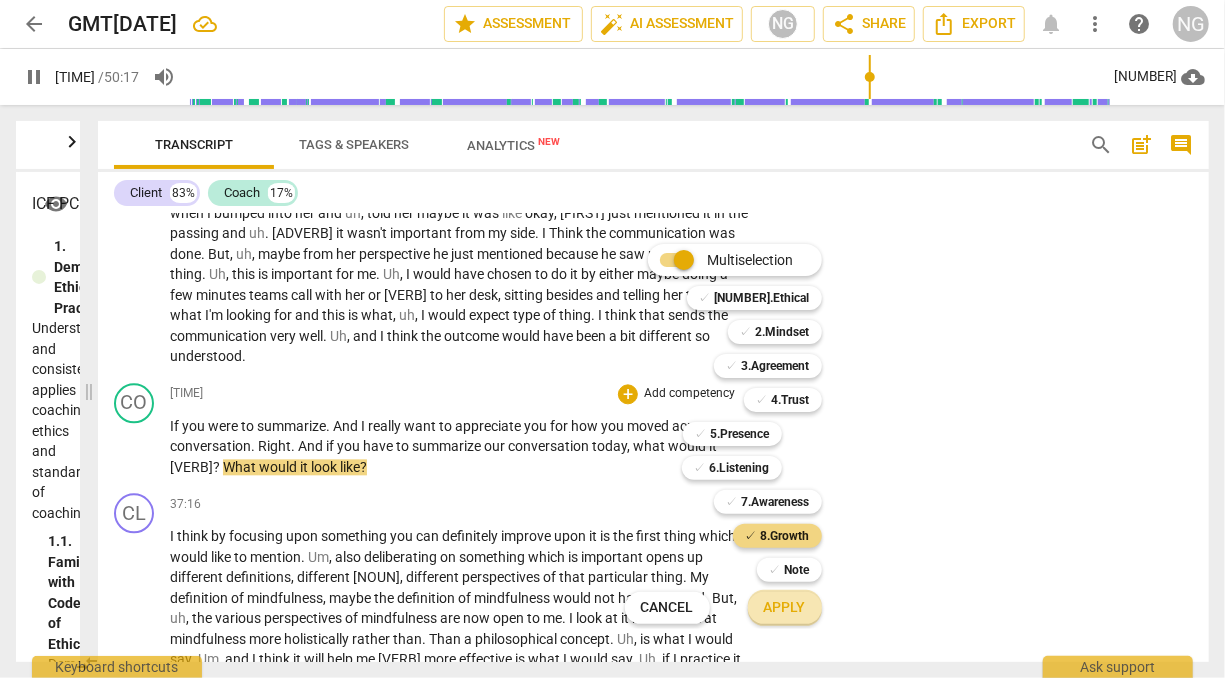 click on "Apply" at bounding box center (785, 608) 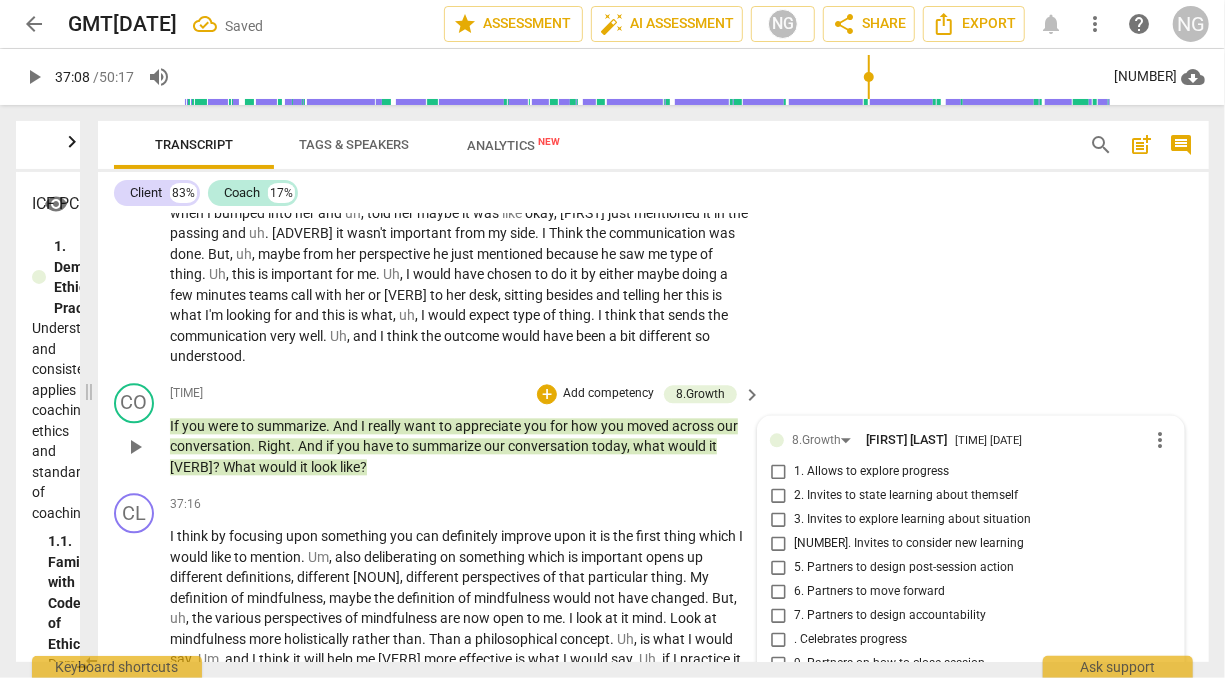scroll, scrollTop: 9830, scrollLeft: 0, axis: vertical 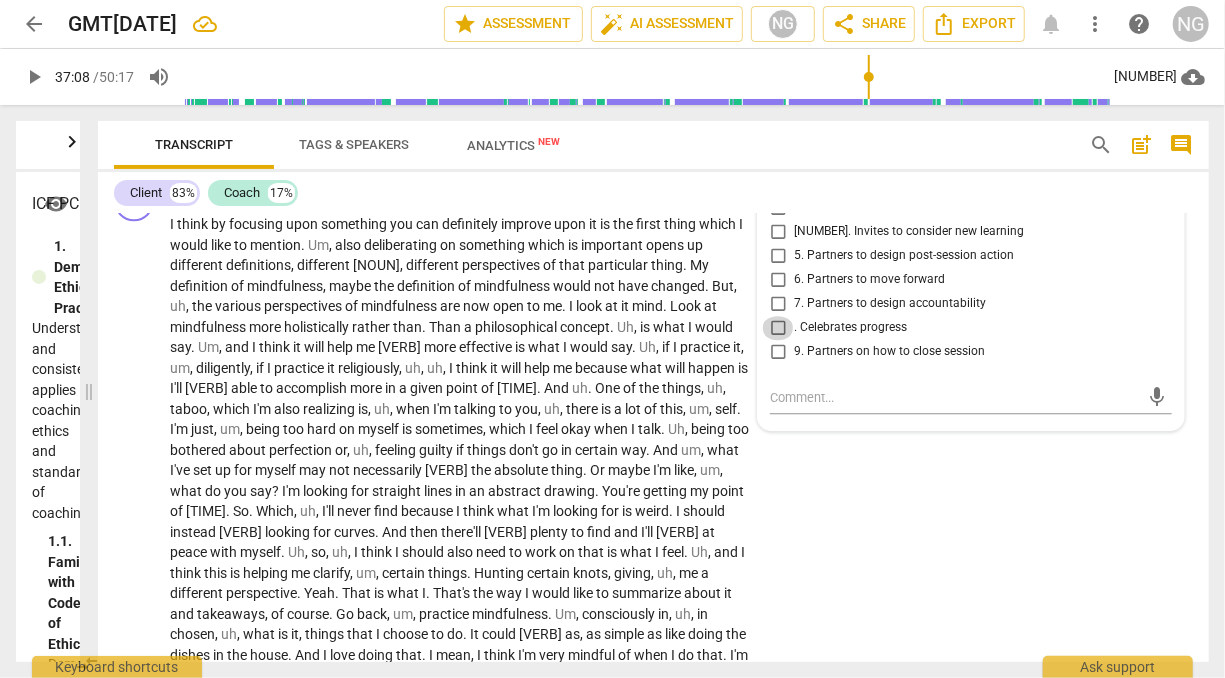 click on ". Celebrates progress" at bounding box center [778, 328] 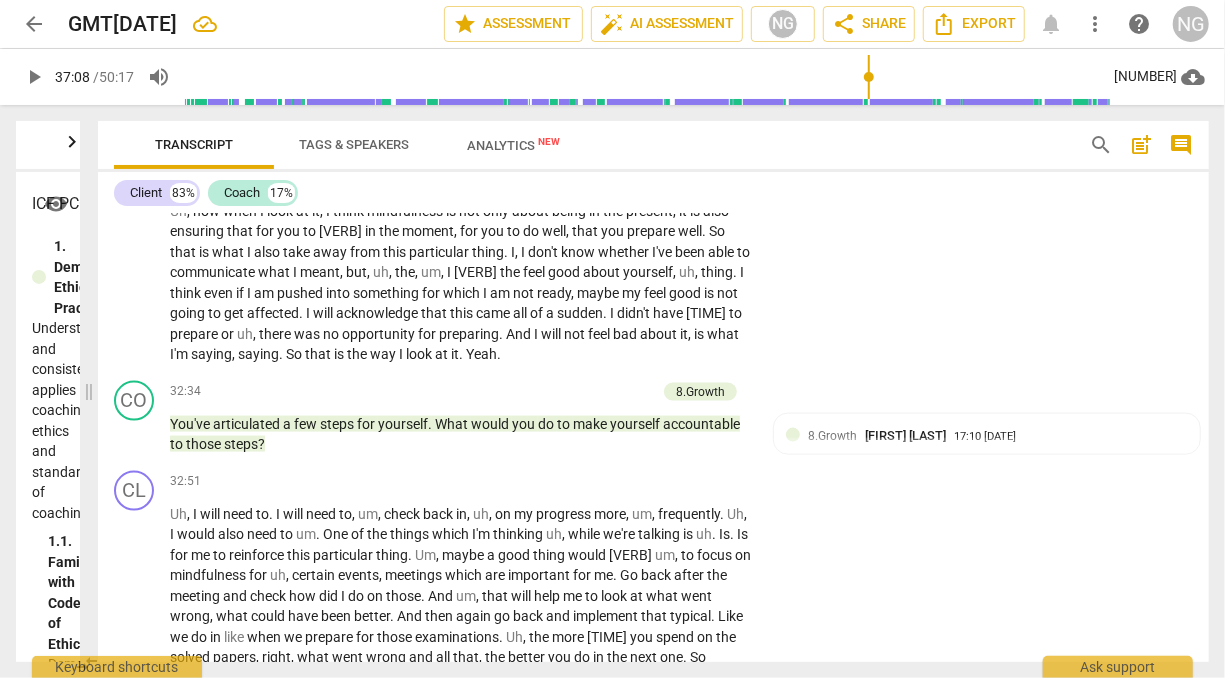 scroll, scrollTop: 8636, scrollLeft: 0, axis: vertical 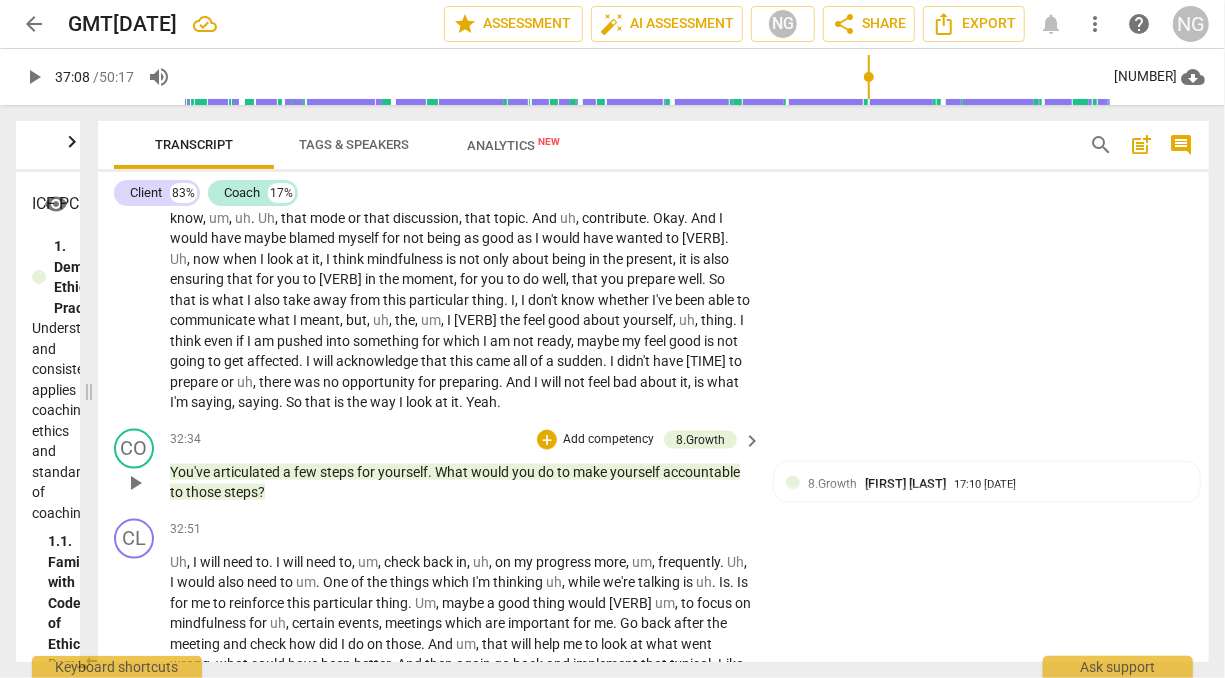 click on "Add competency" at bounding box center (608, 440) 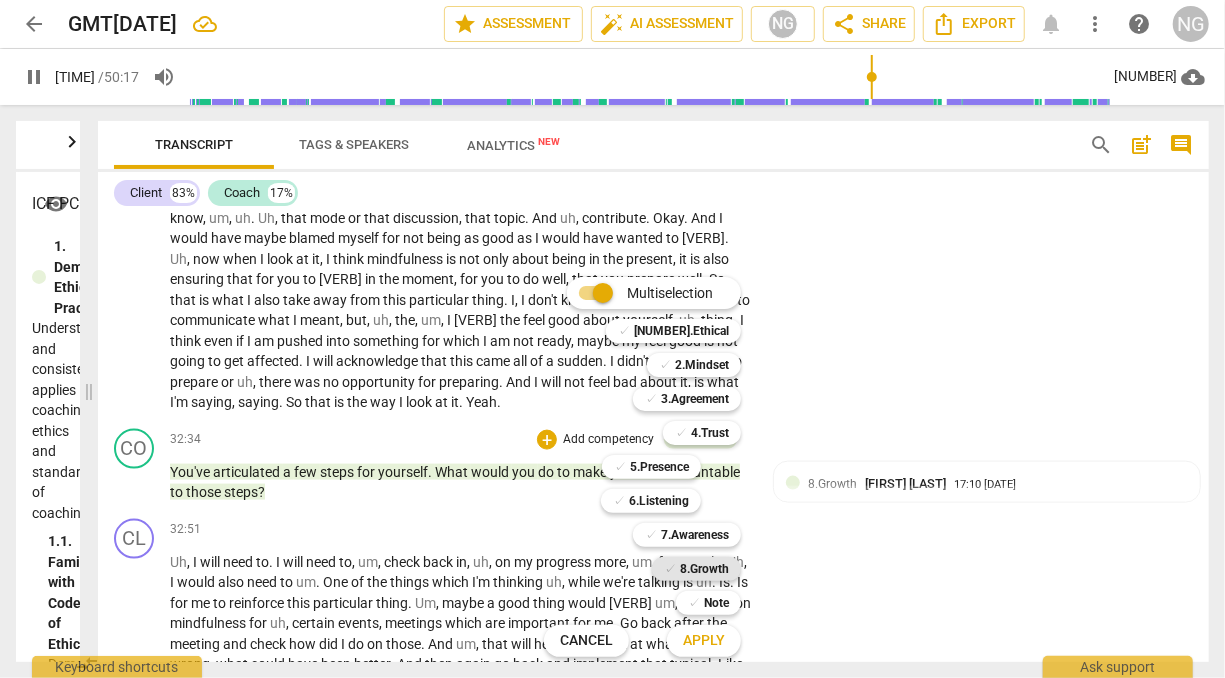 click on "8.Growth" at bounding box center (704, 569) 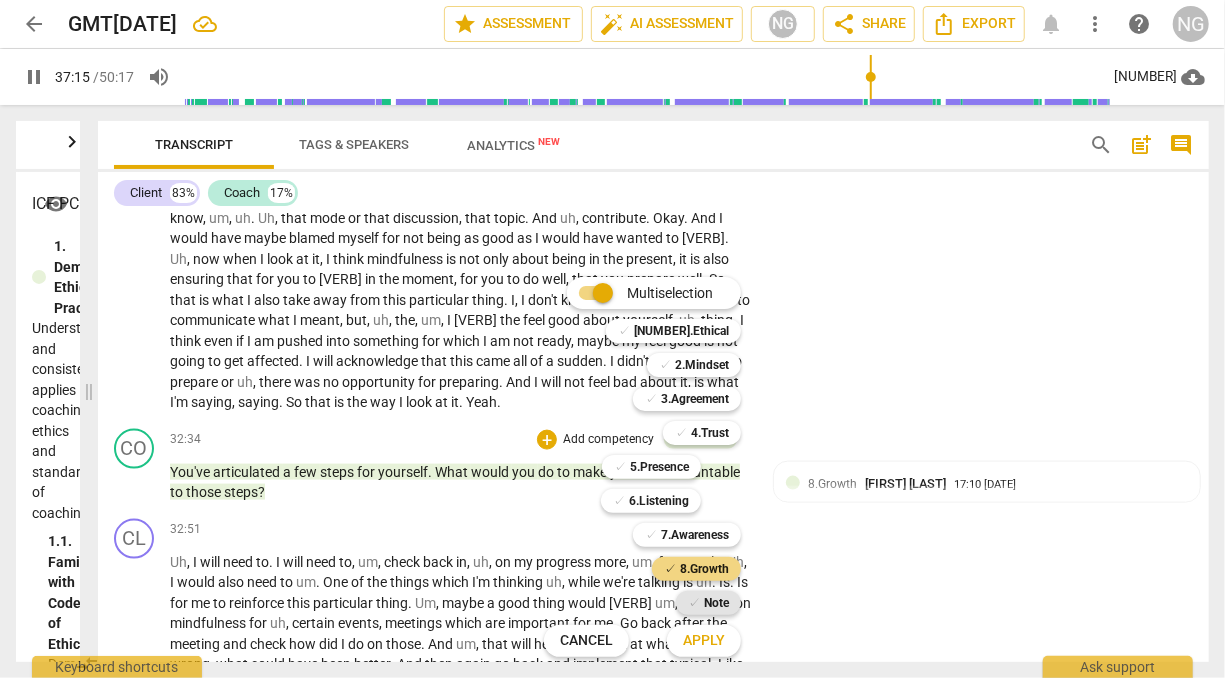 scroll, scrollTop: 9872, scrollLeft: 0, axis: vertical 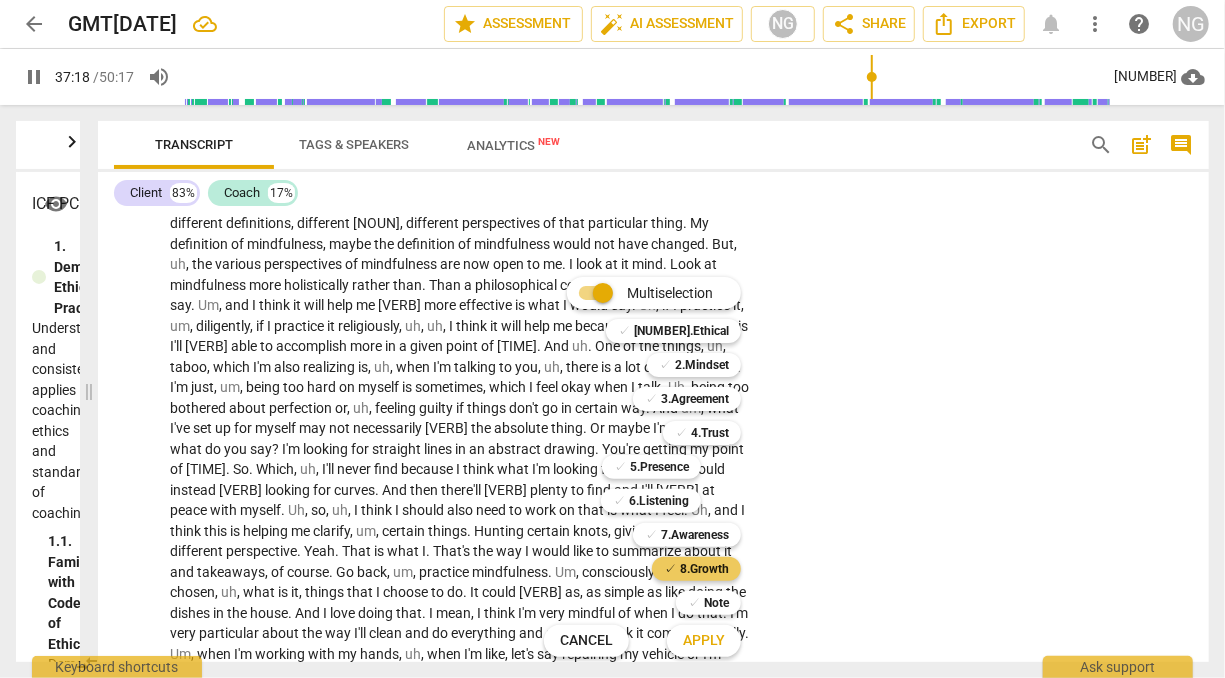 click on "8.Growth" at bounding box center [704, 569] 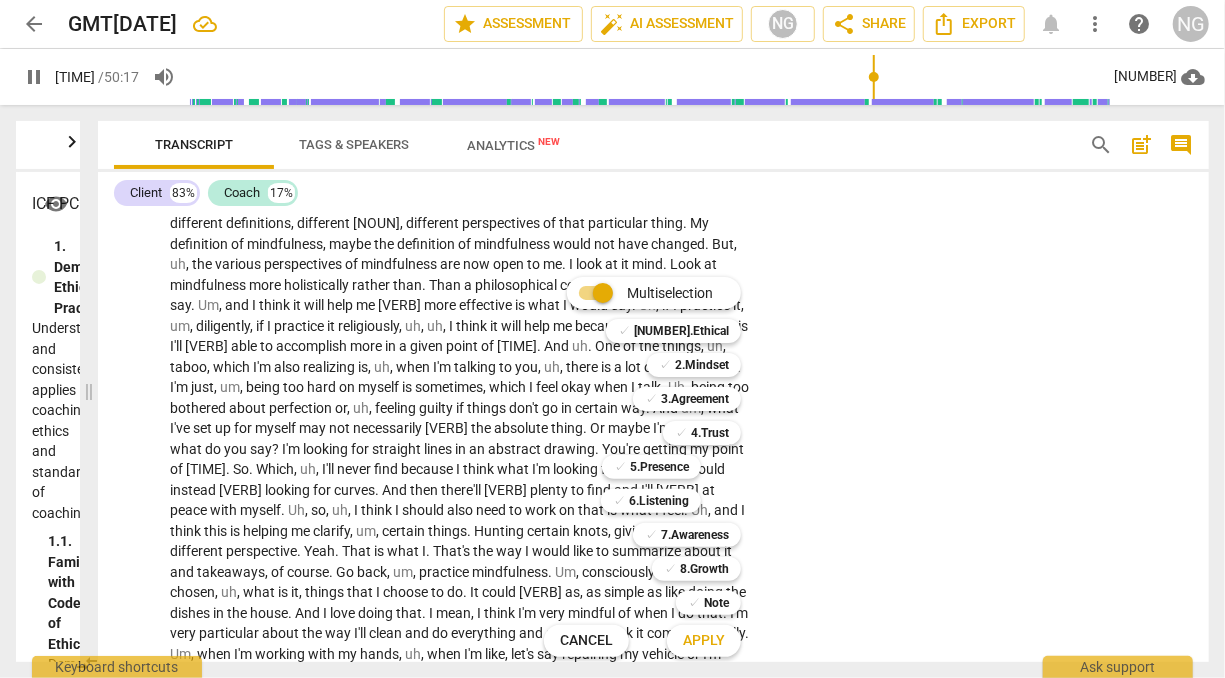 click at bounding box center [612, 339] 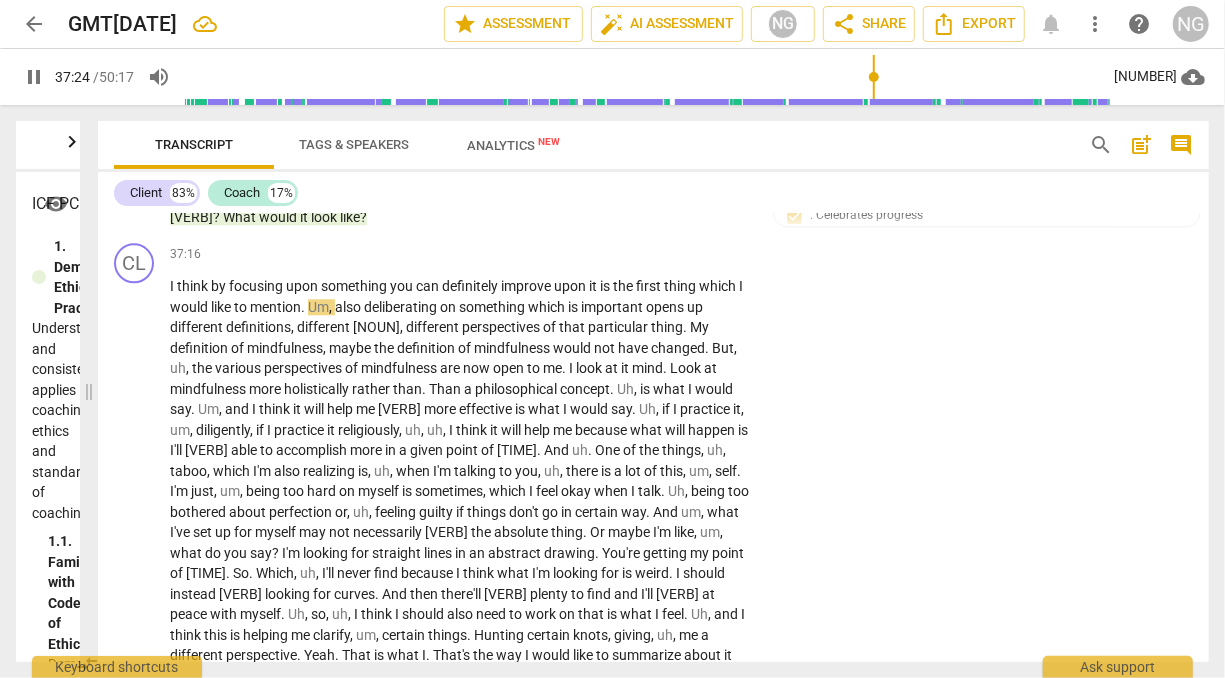 scroll, scrollTop: 9852, scrollLeft: 0, axis: vertical 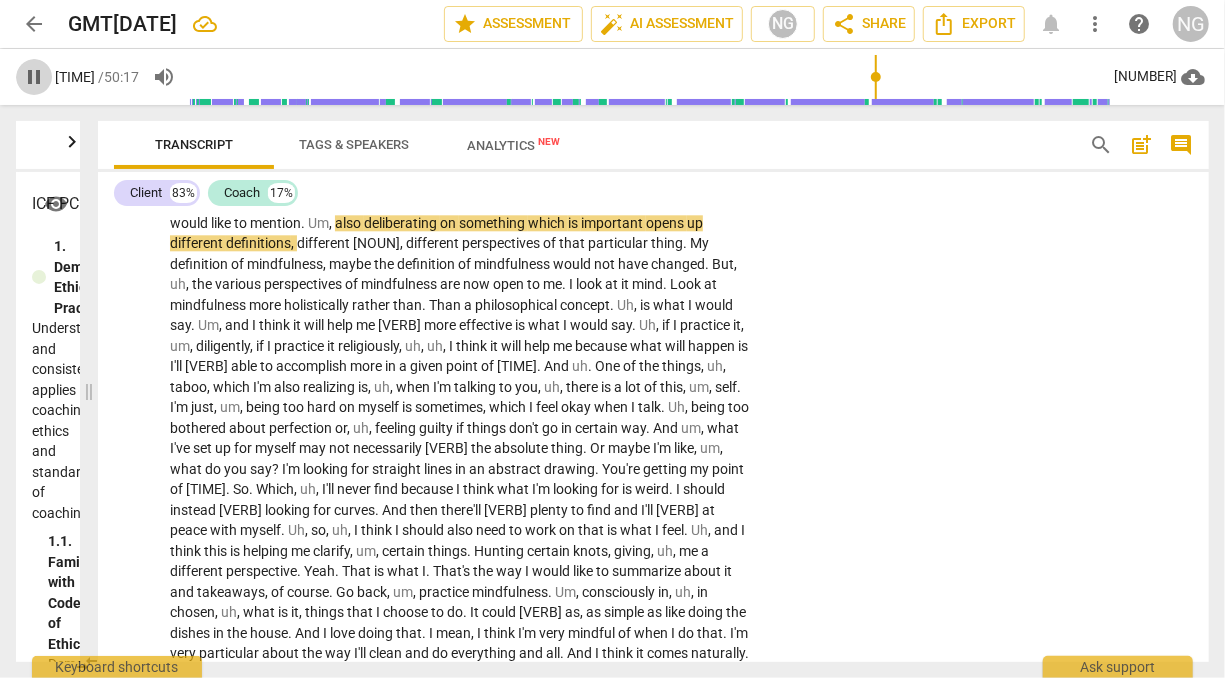 click on "pause" at bounding box center (34, 77) 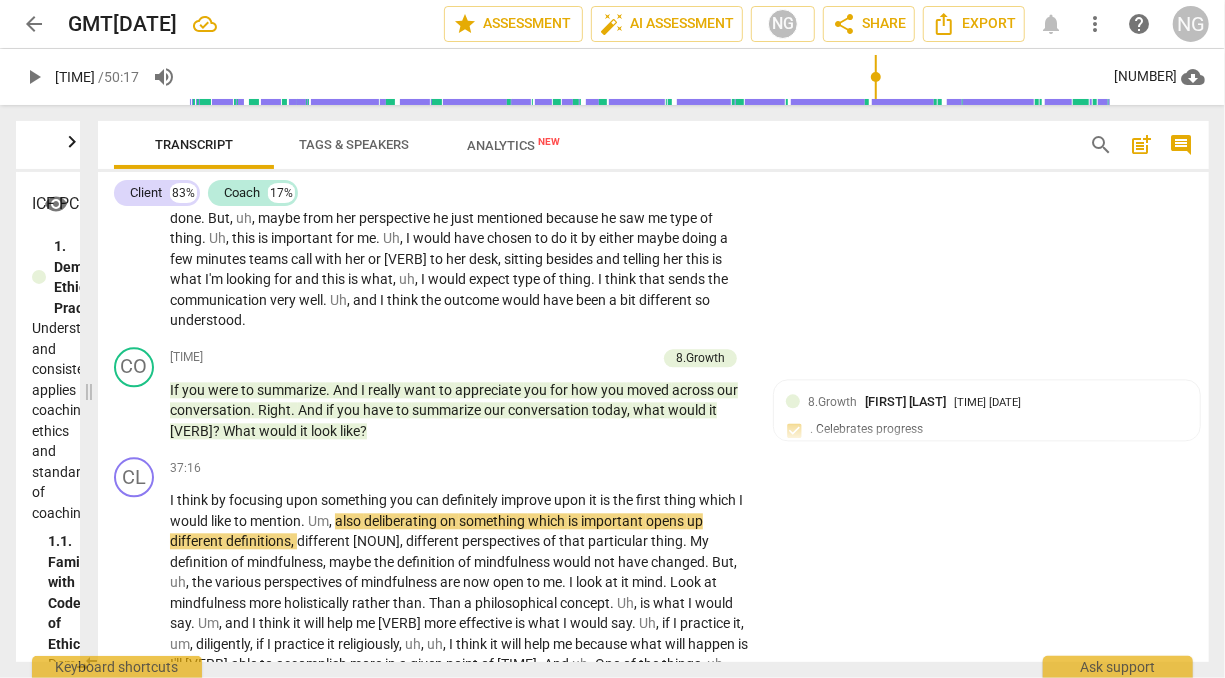 scroll, scrollTop: 9720, scrollLeft: 0, axis: vertical 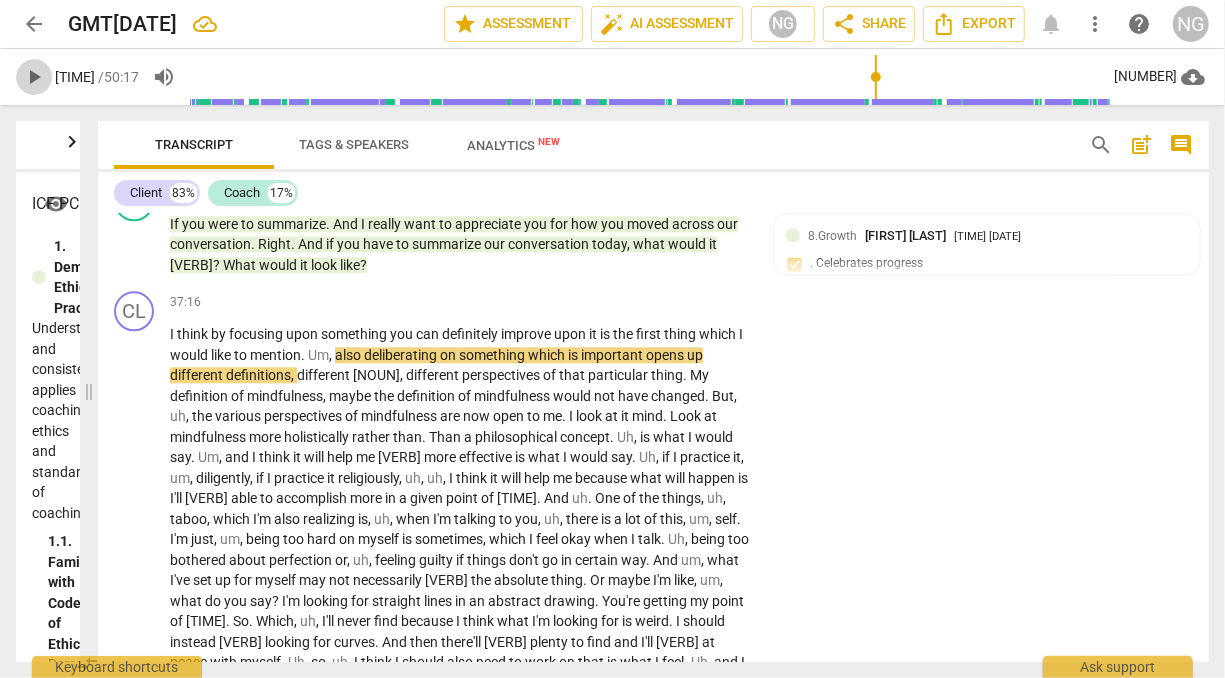 click on "play_arrow" at bounding box center (34, 77) 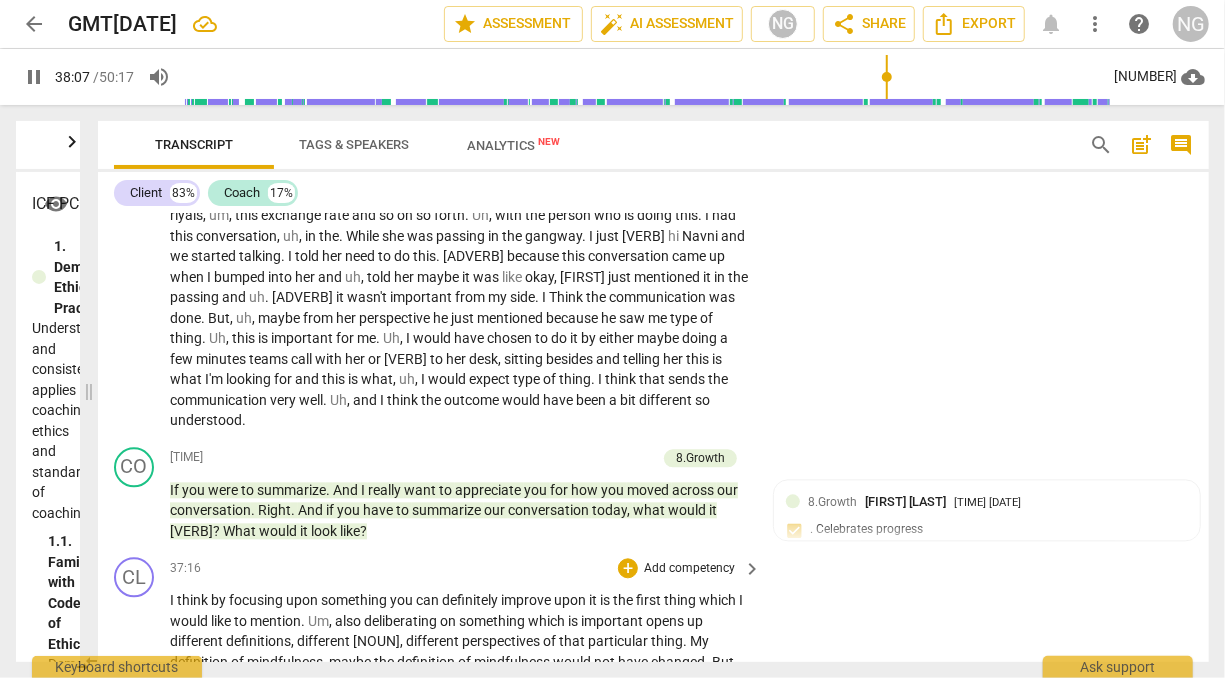 scroll, scrollTop: 9496, scrollLeft: 0, axis: vertical 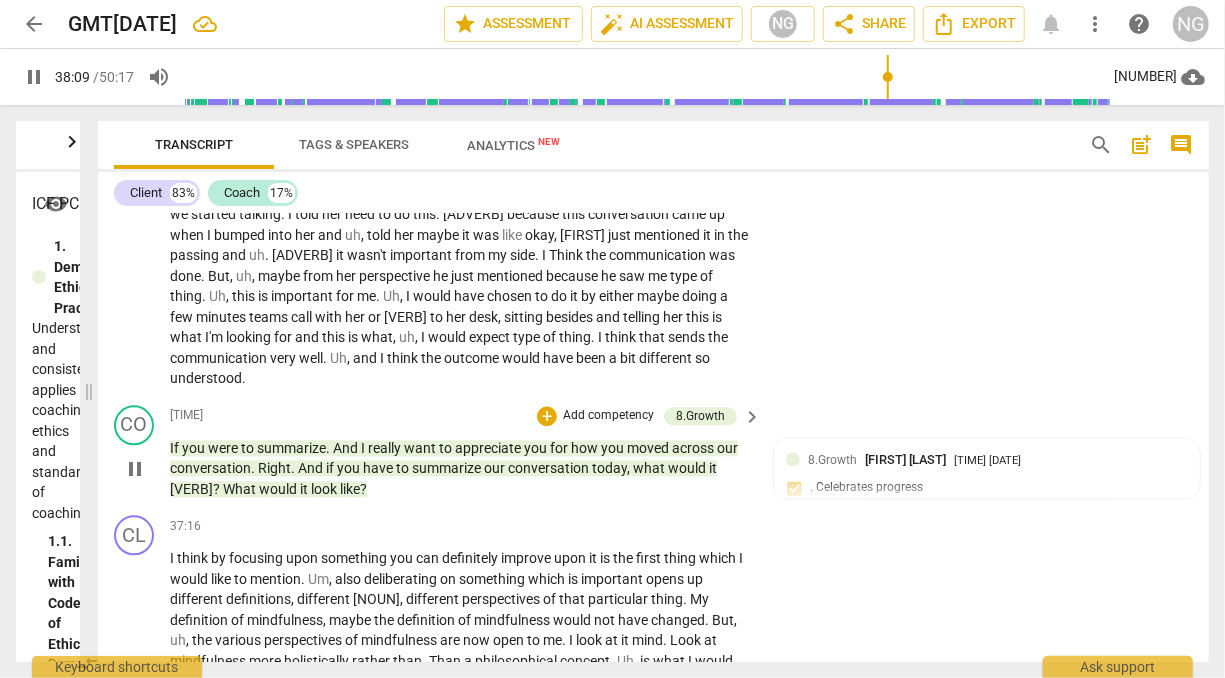 click on "Add competency" at bounding box center (608, 416) 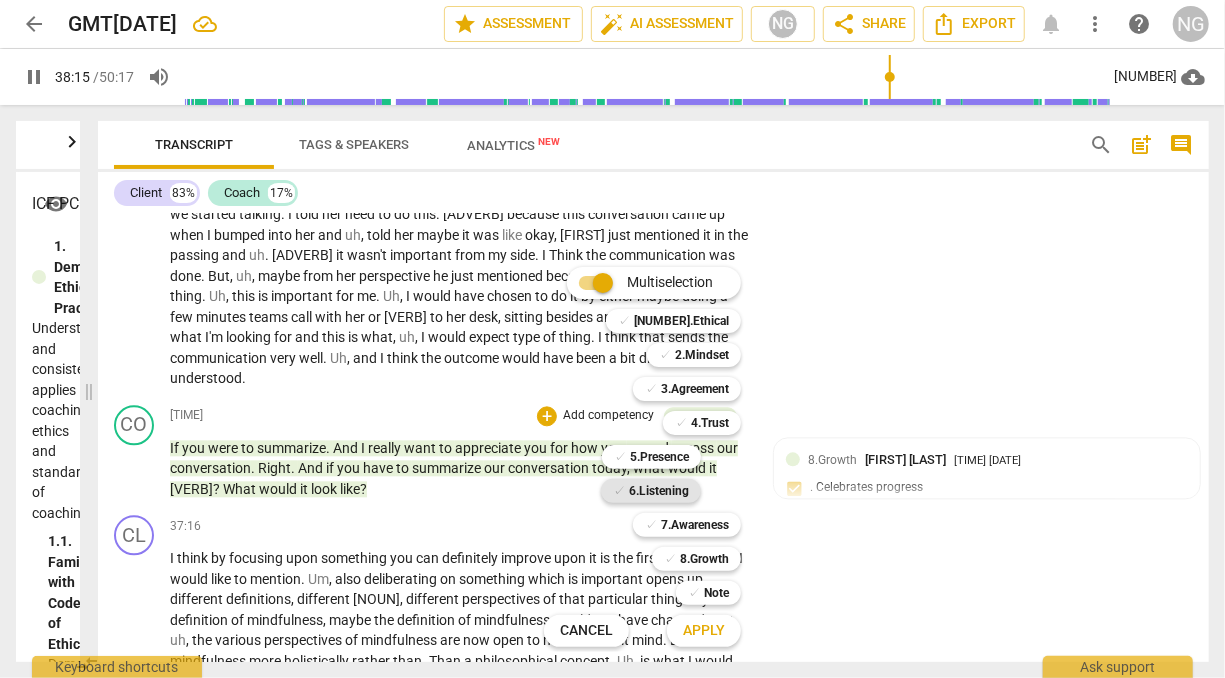 click on "6.Listening" at bounding box center [659, 491] 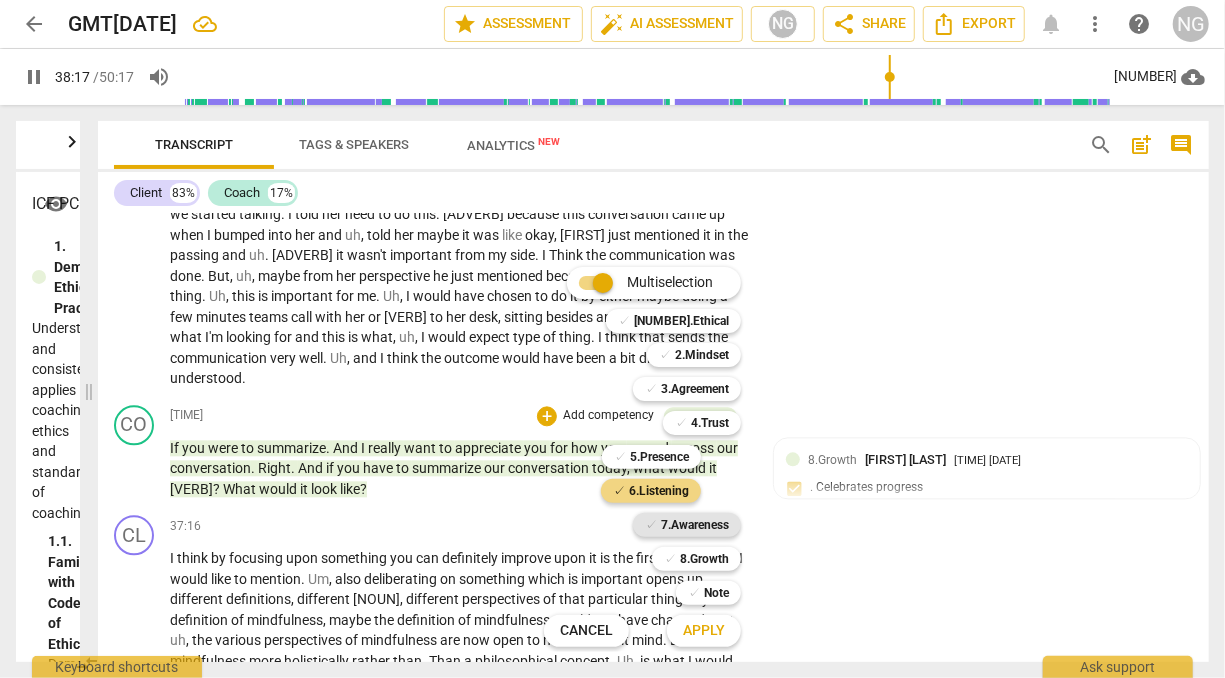 click on "7.Awareness" at bounding box center (695, 525) 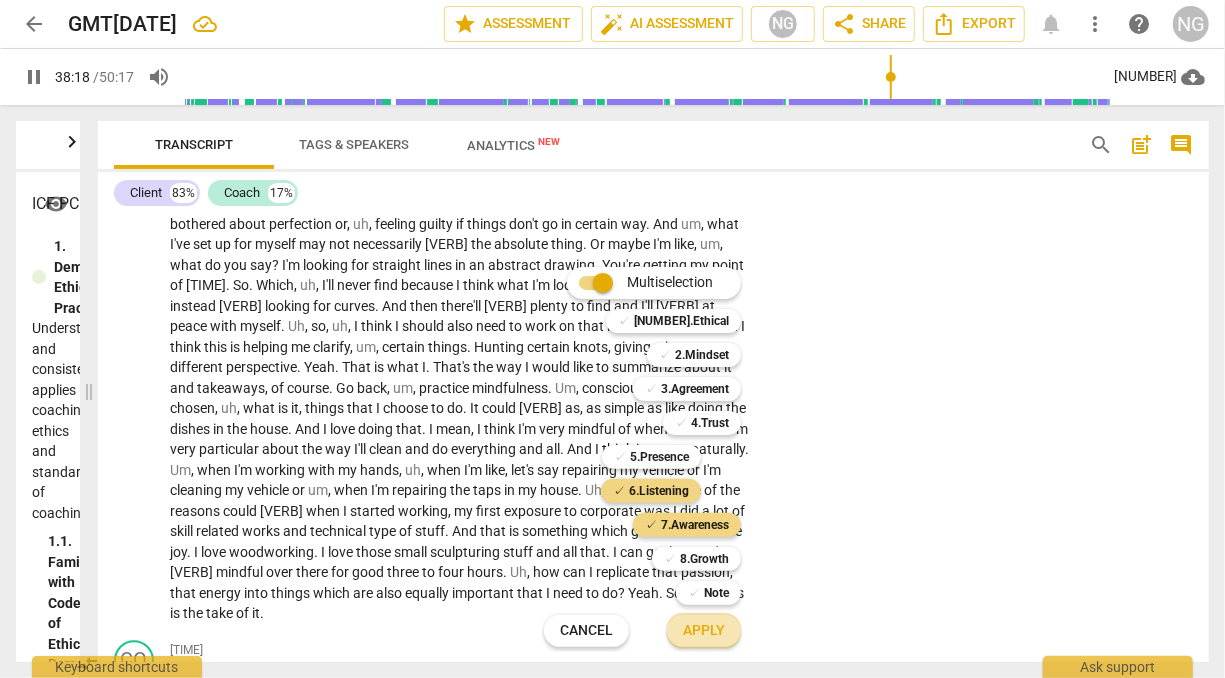 click on "Apply" at bounding box center (704, 631) 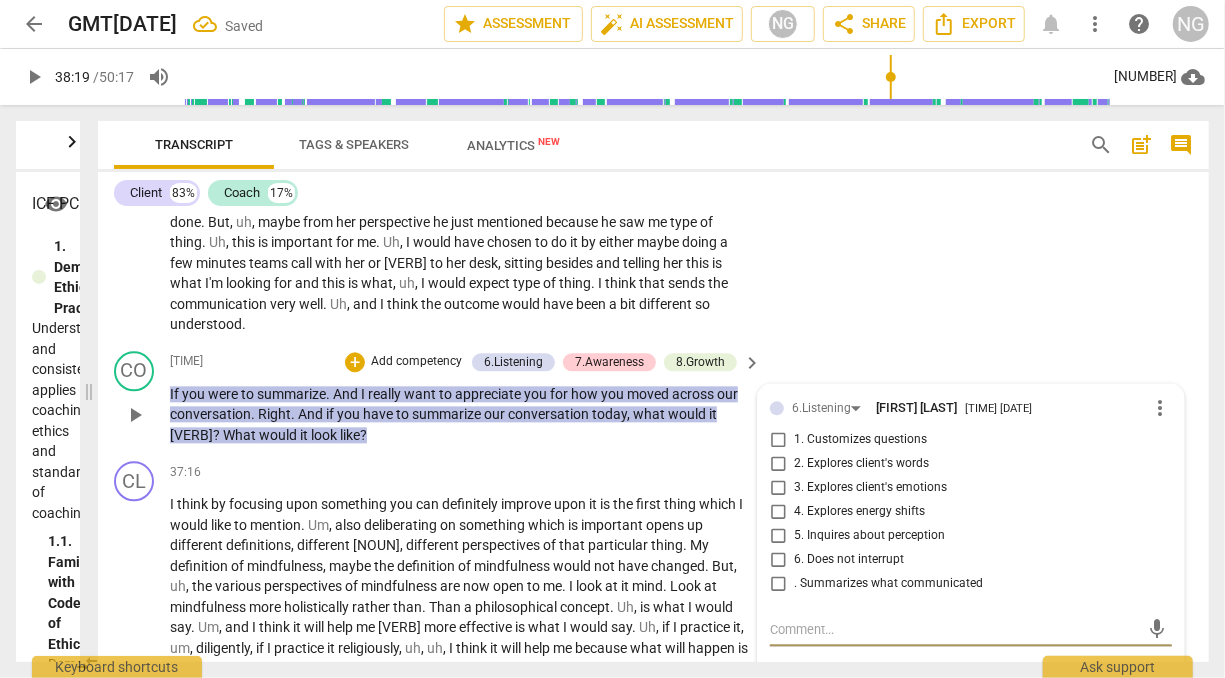 scroll, scrollTop: 9565, scrollLeft: 0, axis: vertical 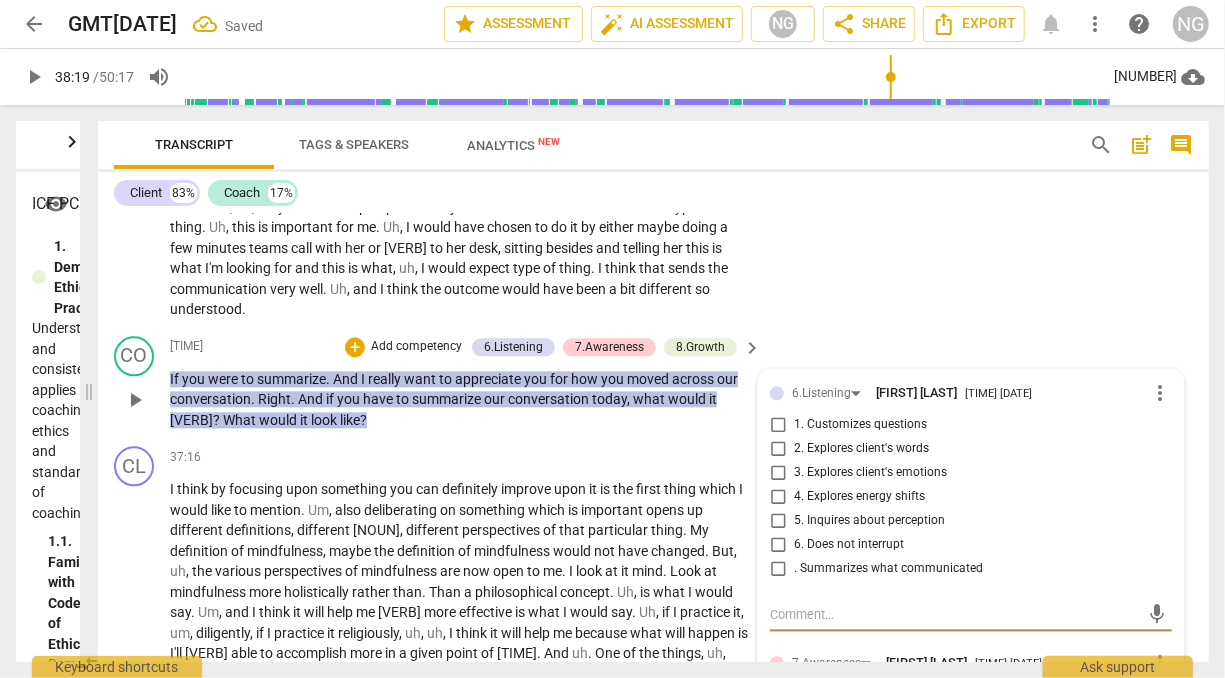click on "6. Does not interrupt" at bounding box center (778, 545) 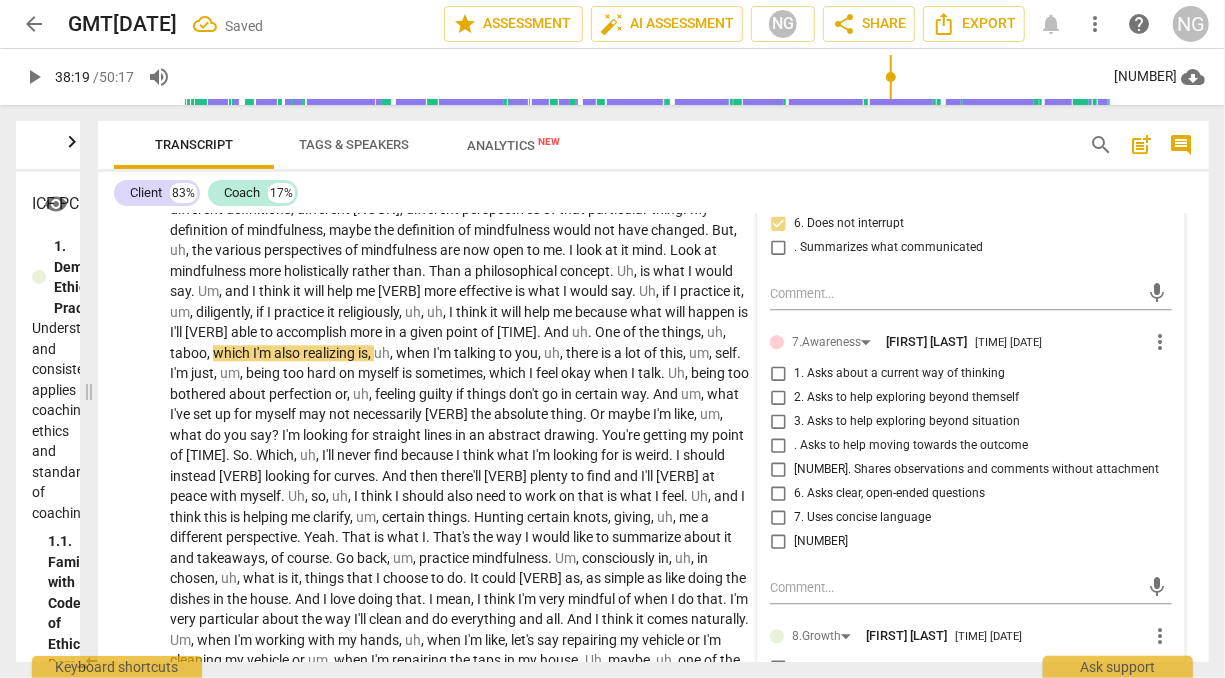 scroll, scrollTop: 9889, scrollLeft: 0, axis: vertical 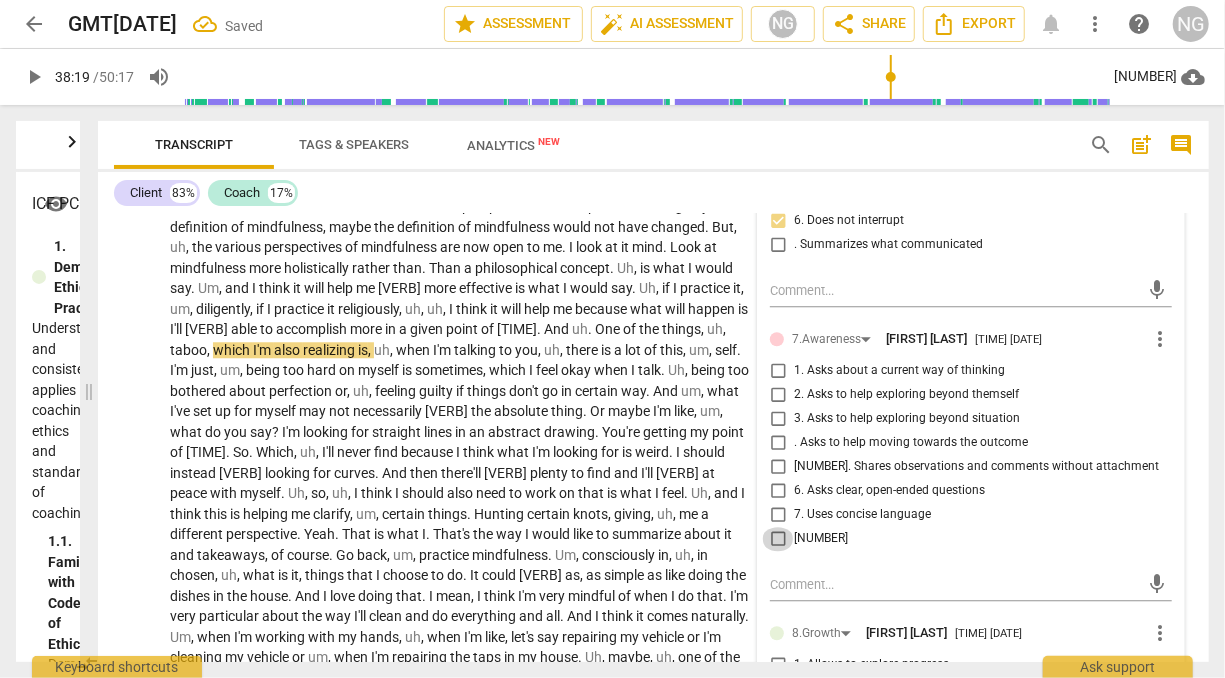 click on "[NUMBER]" at bounding box center (778, 539) 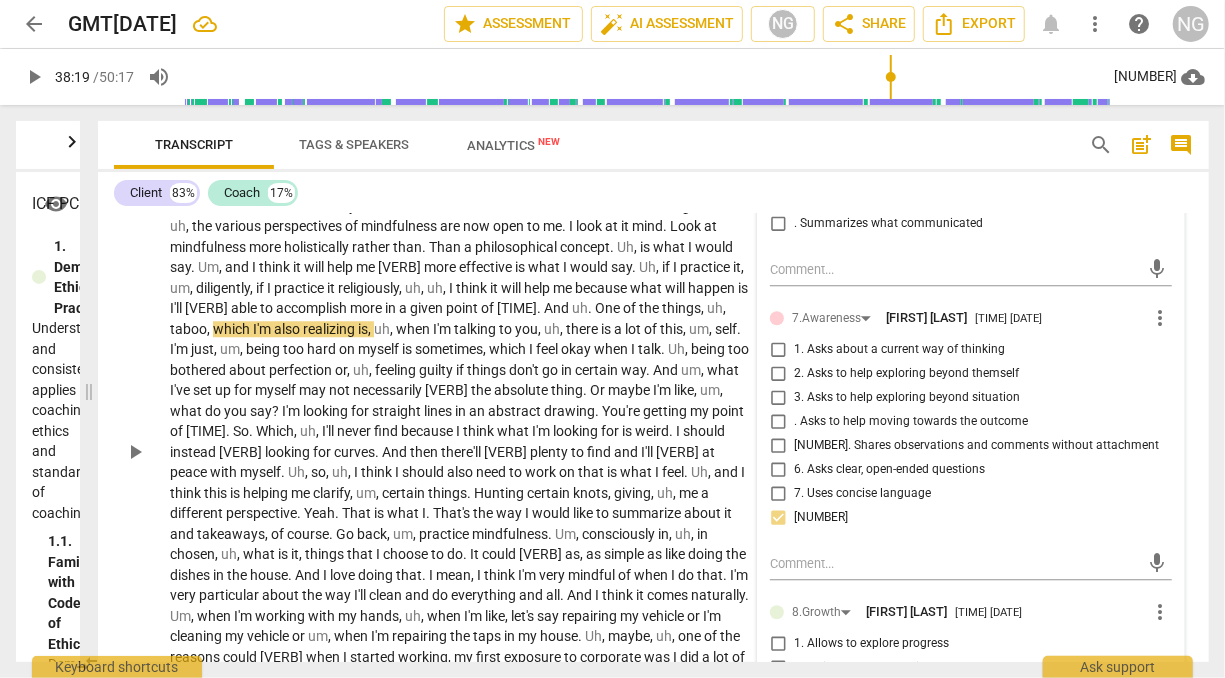 scroll, scrollTop: 9911, scrollLeft: 0, axis: vertical 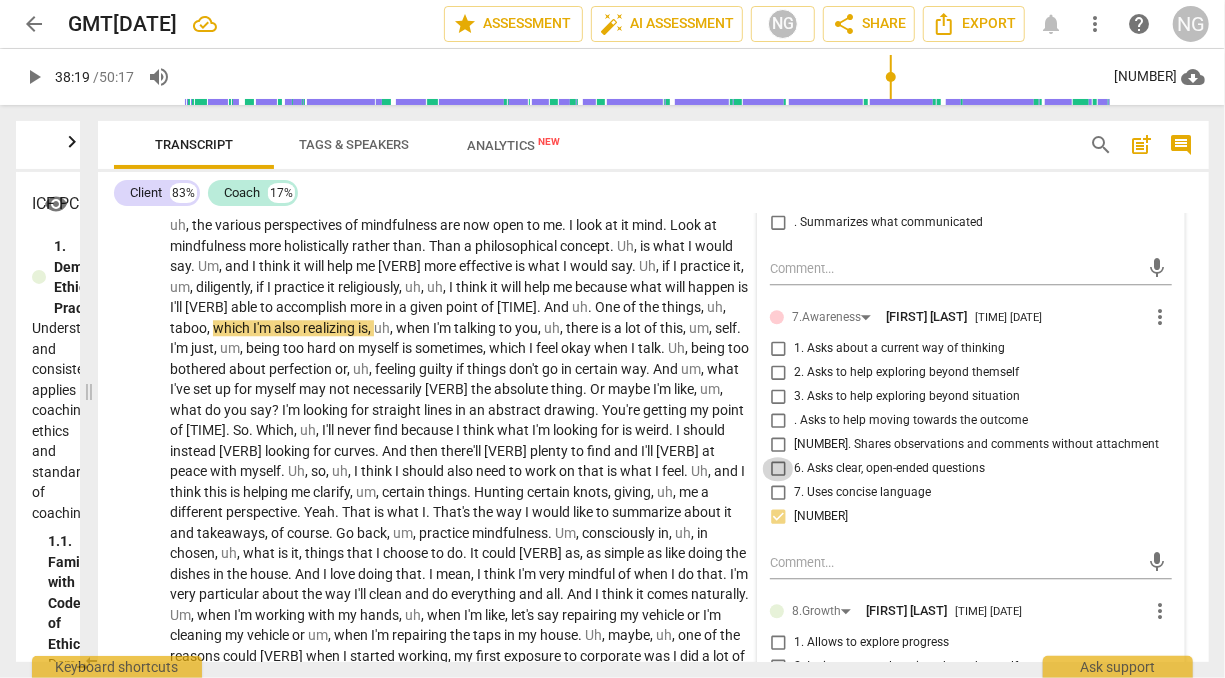 click on "6. Asks clear, open-ended questions" at bounding box center [778, 469] 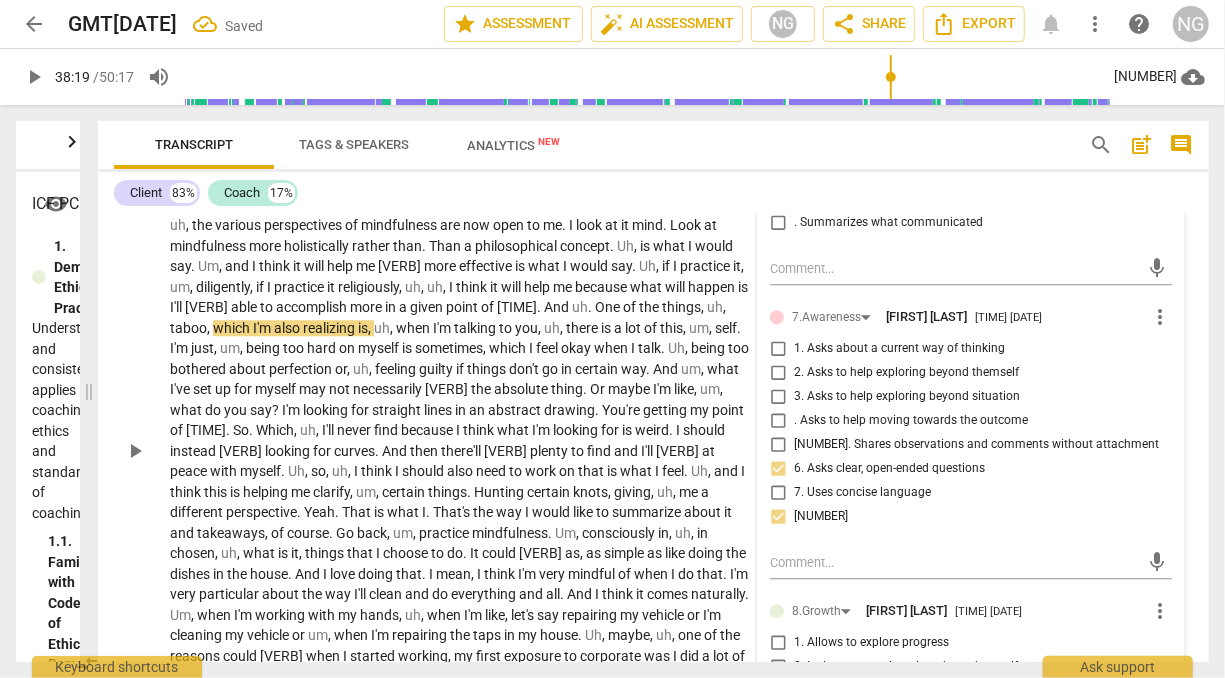 click on "You're" at bounding box center (622, 410) 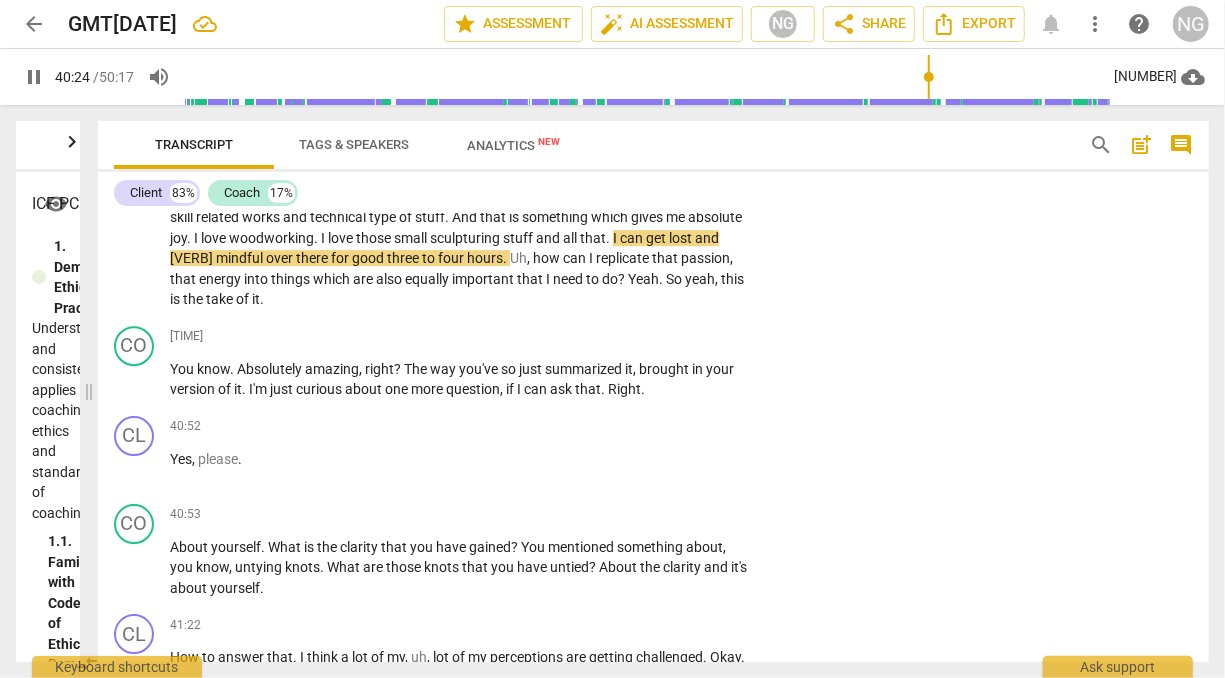 scroll, scrollTop: 10380, scrollLeft: 0, axis: vertical 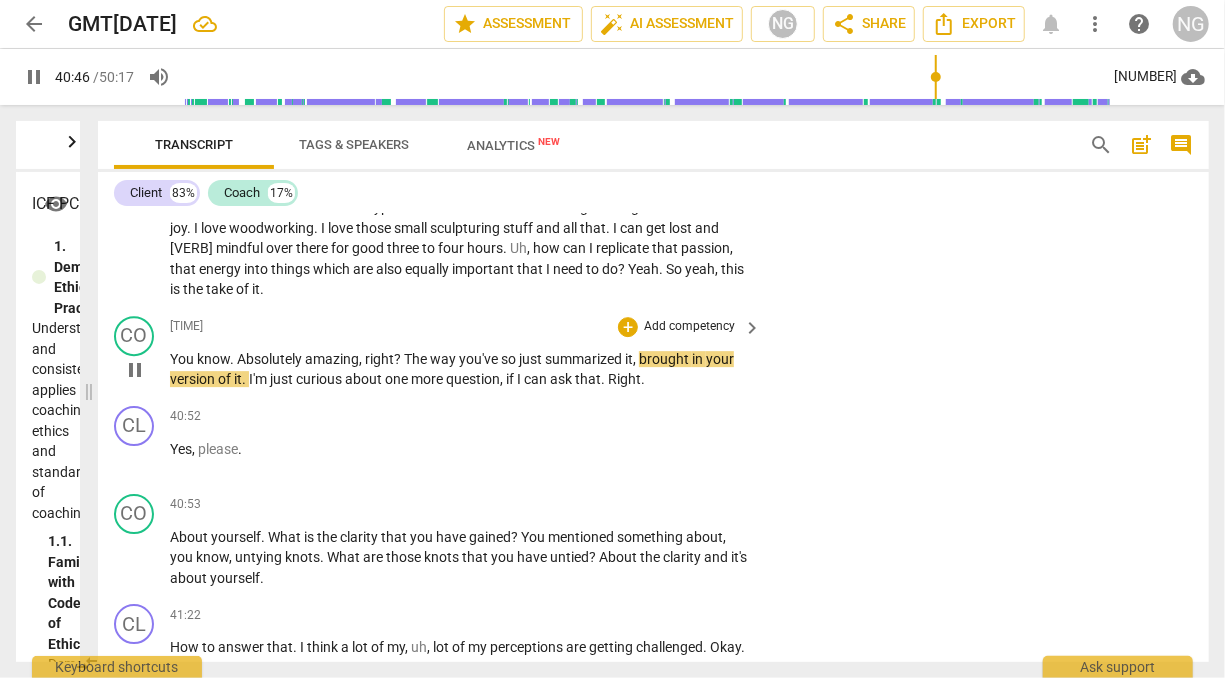 click on "Add competency" at bounding box center [689, 327] 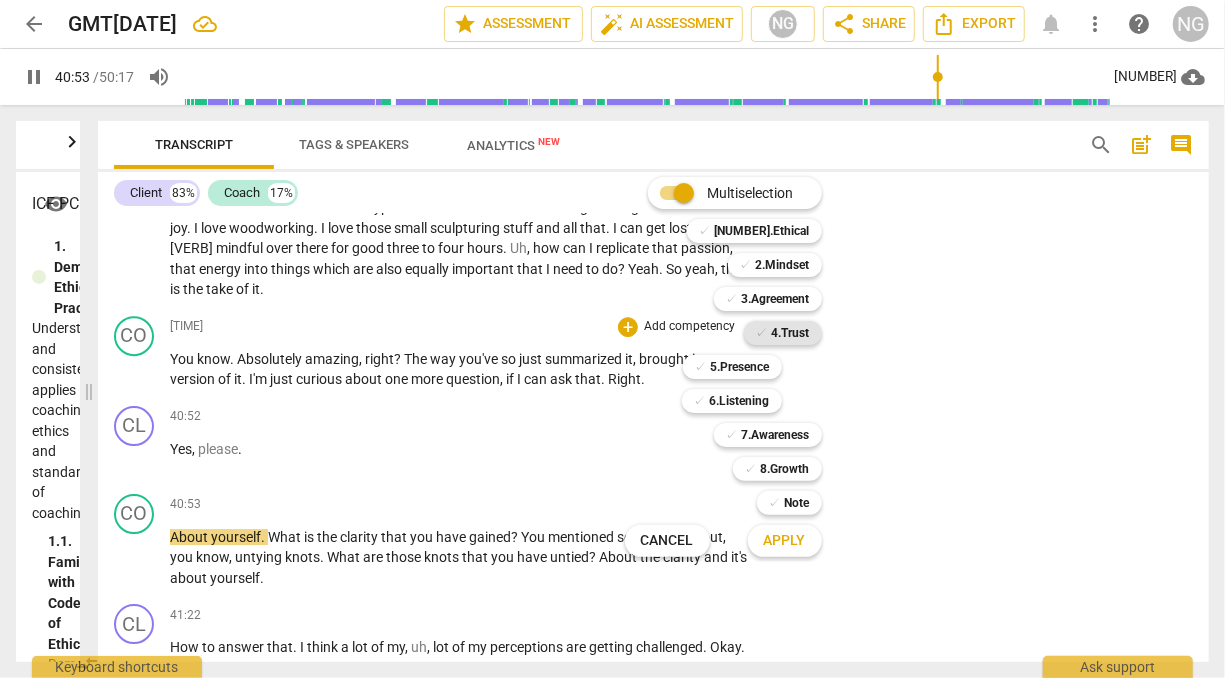 click on "✓" at bounding box center [762, 333] 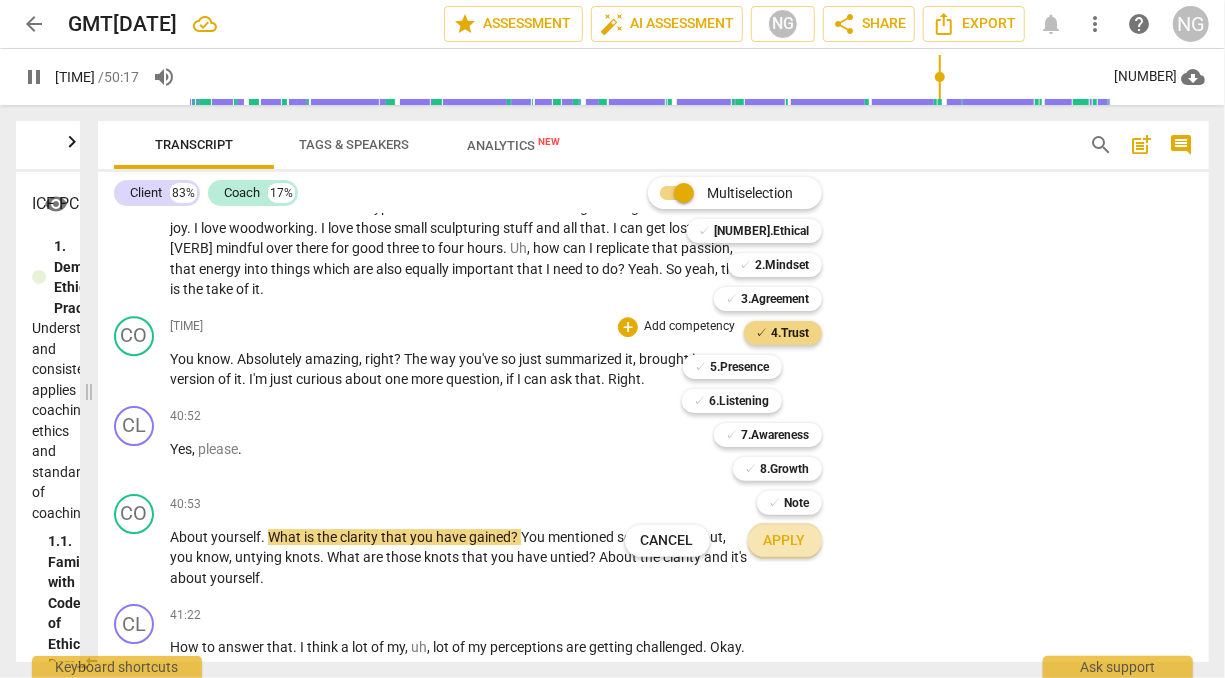 click on "Apply" at bounding box center (785, 541) 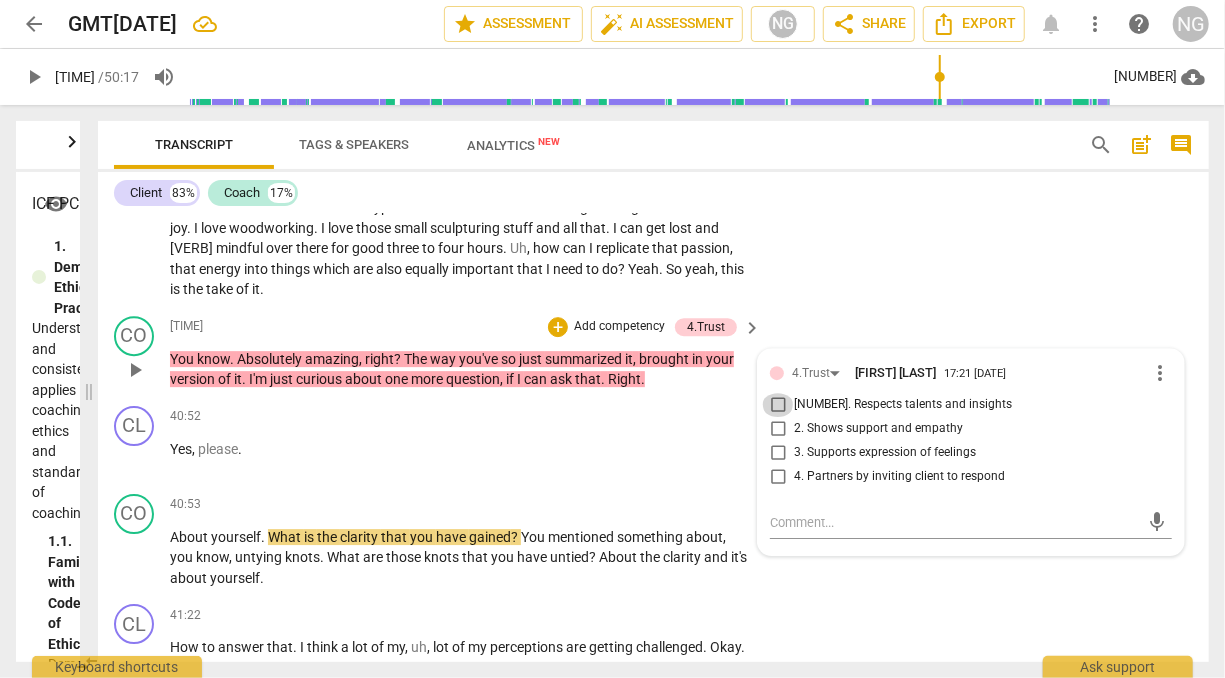 click on "[NUMBER]. Respects talents and insights" at bounding box center (778, 405) 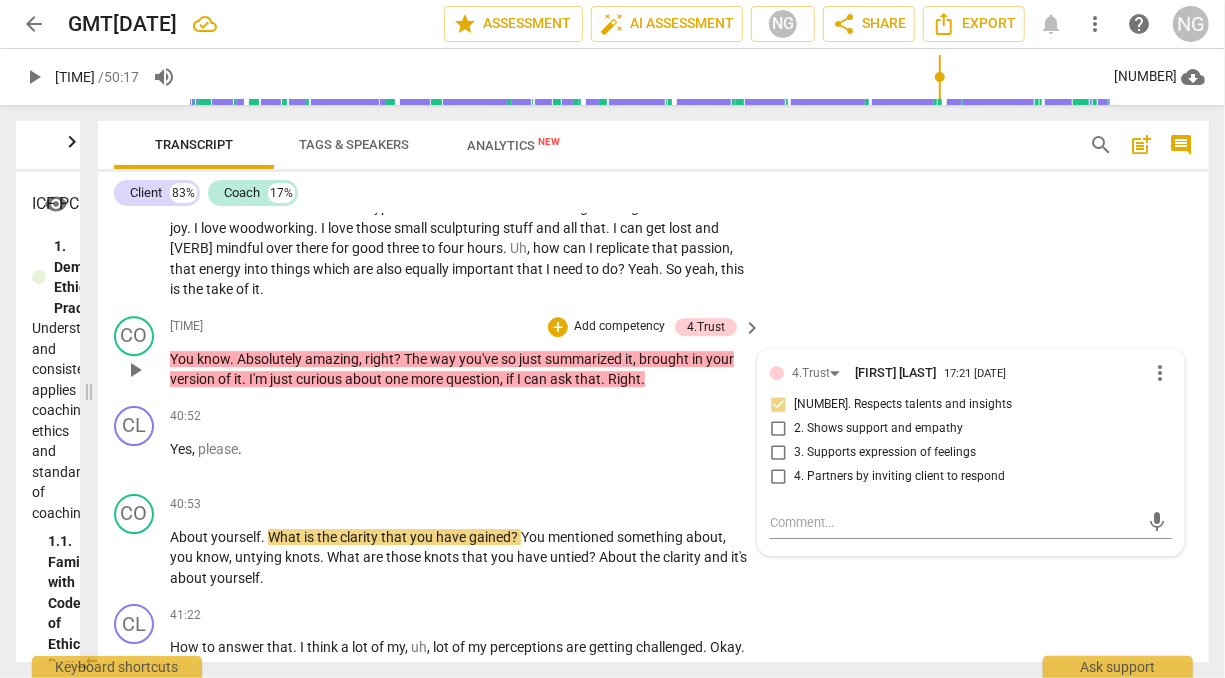 click on "You   know .   Absolutely   amazing ,   right ?   The   way   you've   so   just   summarized   it ,   brought   in   your   version   of   it .   I'm   just   curious   about   one   more   question ,   if   I   can   ask   that .   Right ." at bounding box center (460, 369) 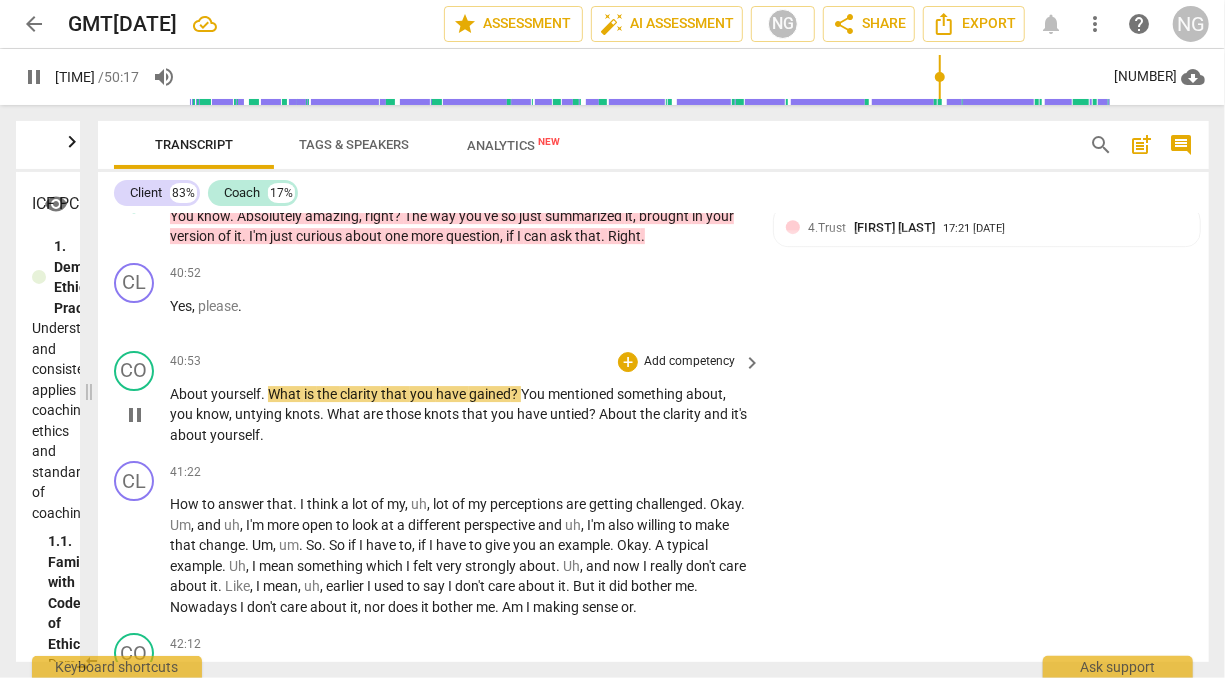 scroll, scrollTop: 10524, scrollLeft: 0, axis: vertical 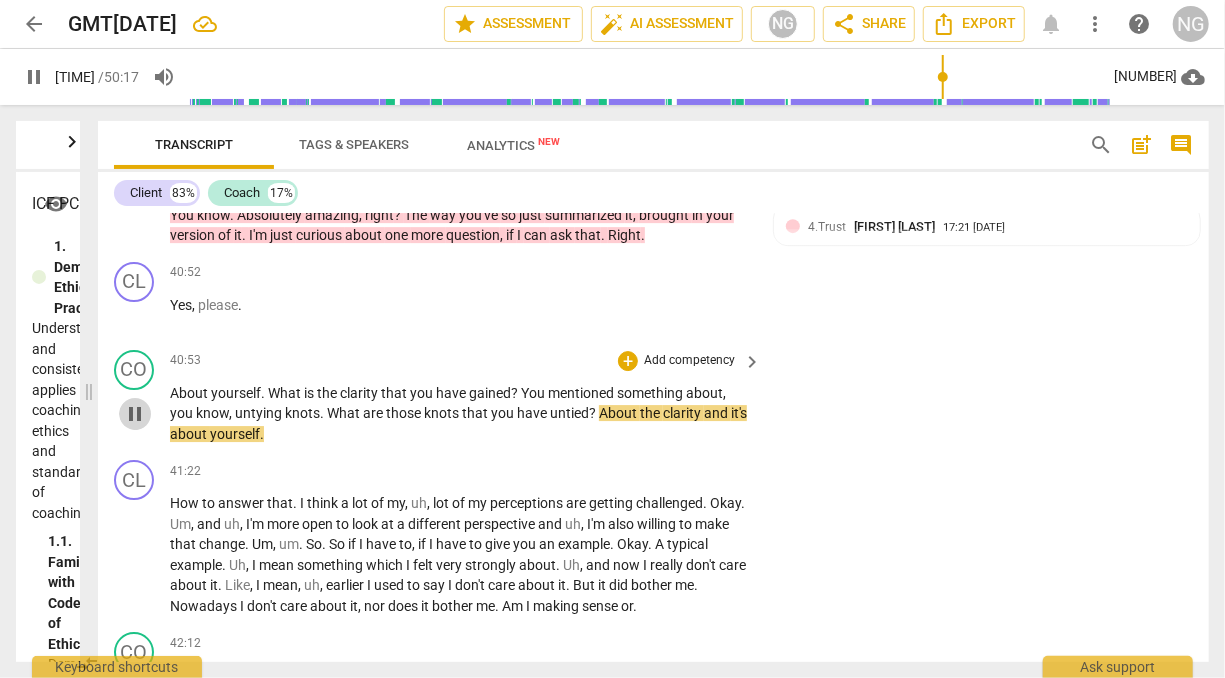 click on "pause" at bounding box center [135, 414] 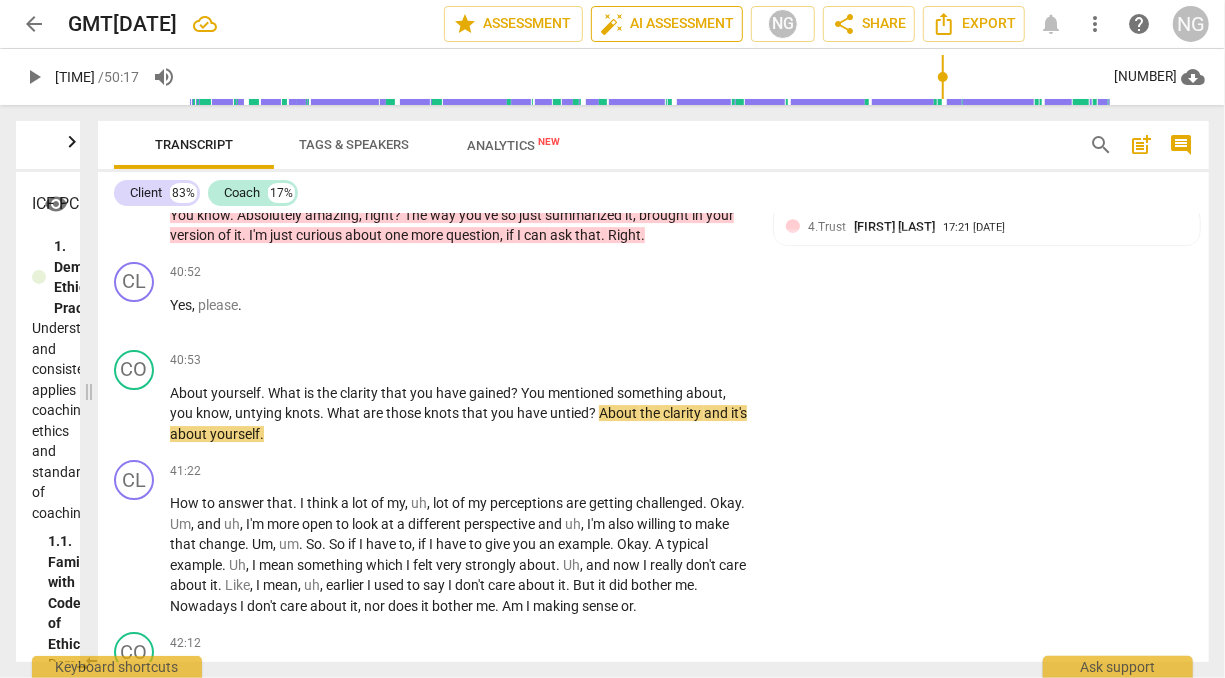 scroll, scrollTop: 5037, scrollLeft: 4, axis: both 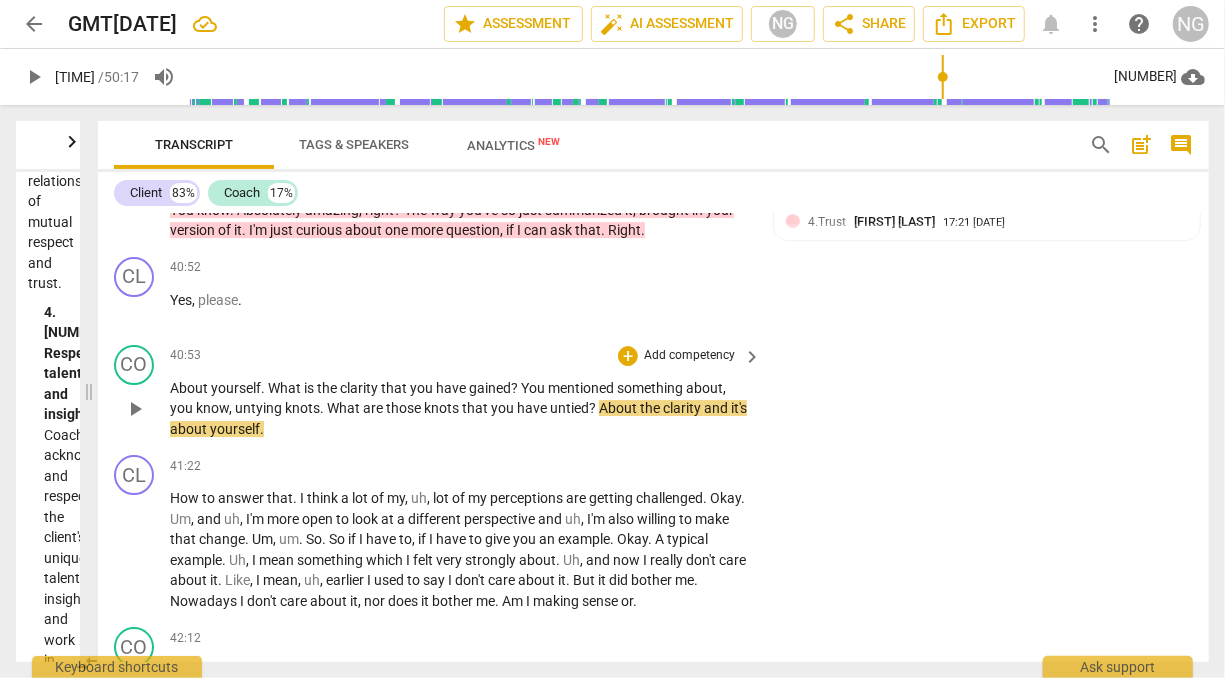 click on "Add competency" at bounding box center (689, 356) 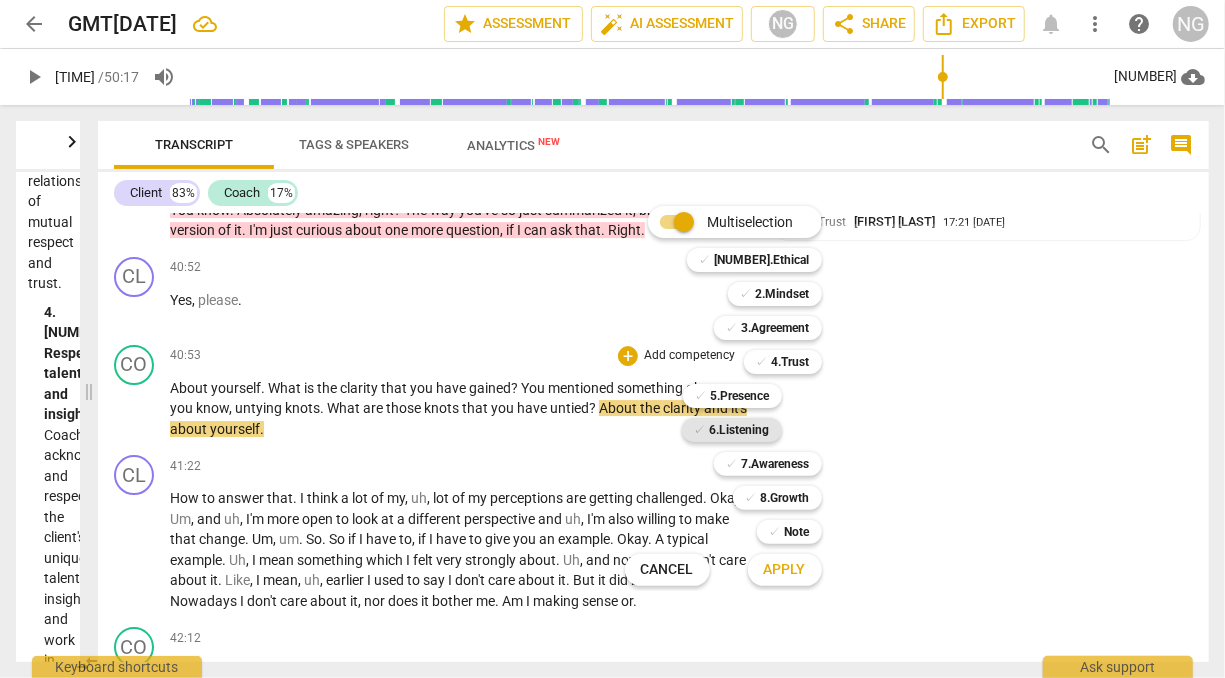 click on "6.Listening" at bounding box center (740, 430) 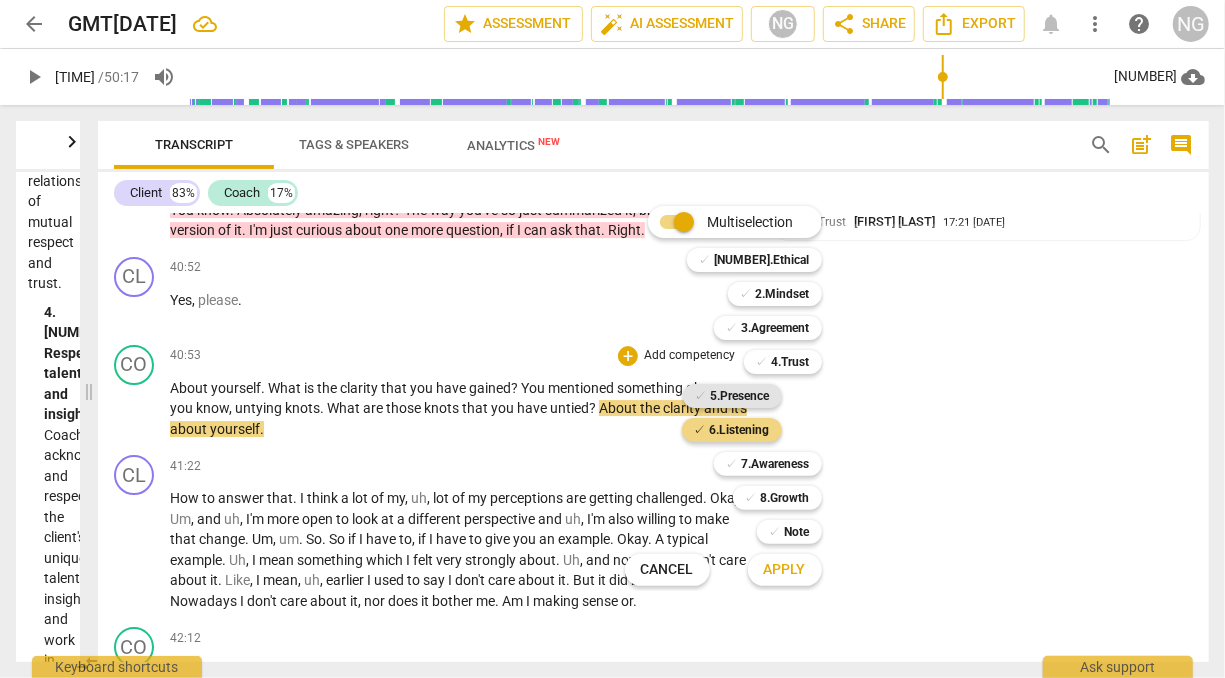 click on "5.Presence" at bounding box center (740, 396) 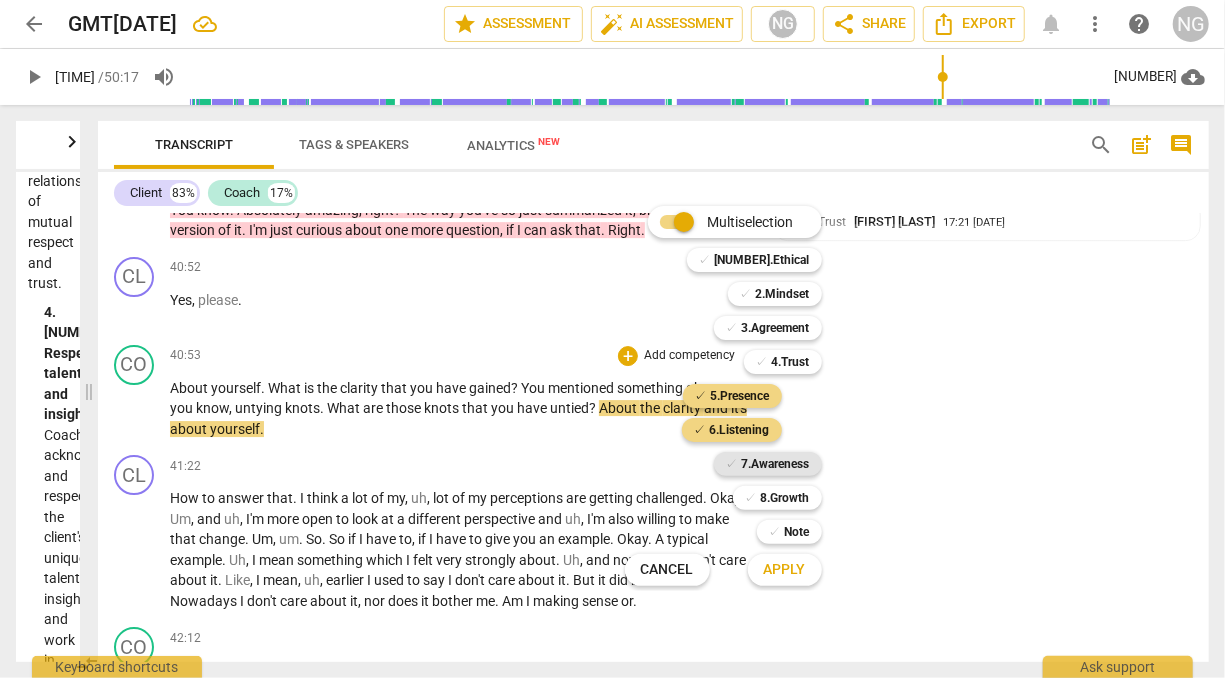 click on "7.Awareness" at bounding box center (776, 464) 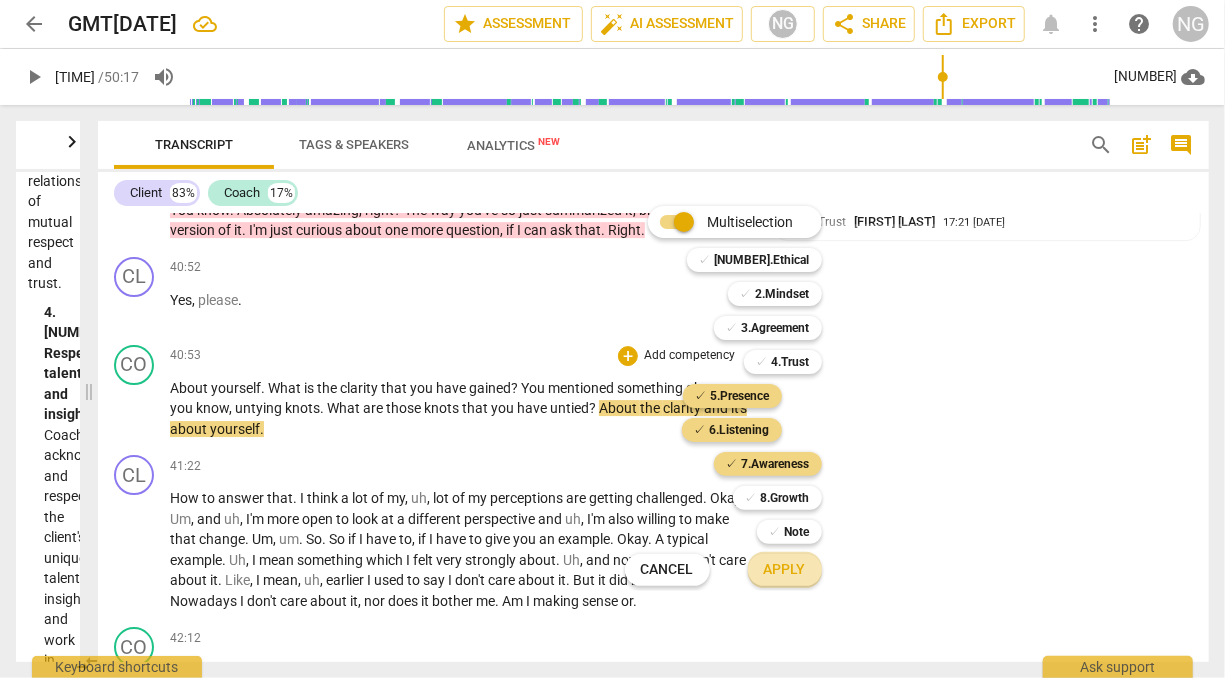 click on "Apply" at bounding box center (785, 570) 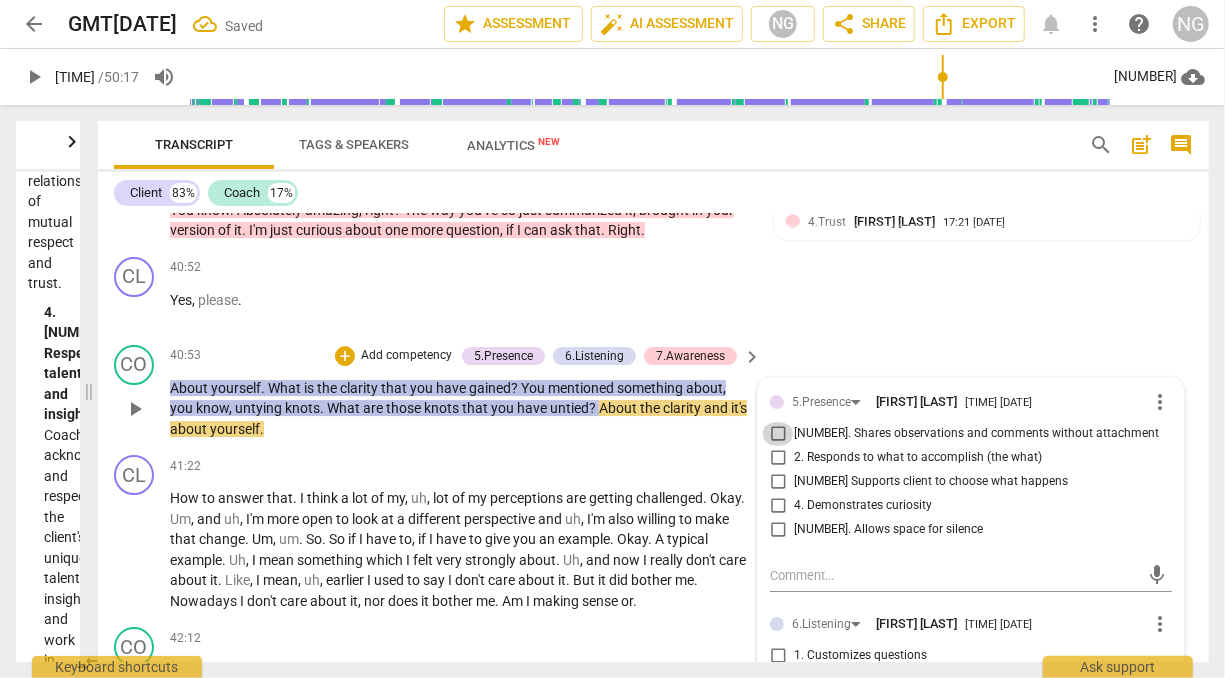 click on "[NUMBER]. Shares observations and comments without attachment" at bounding box center (778, 434) 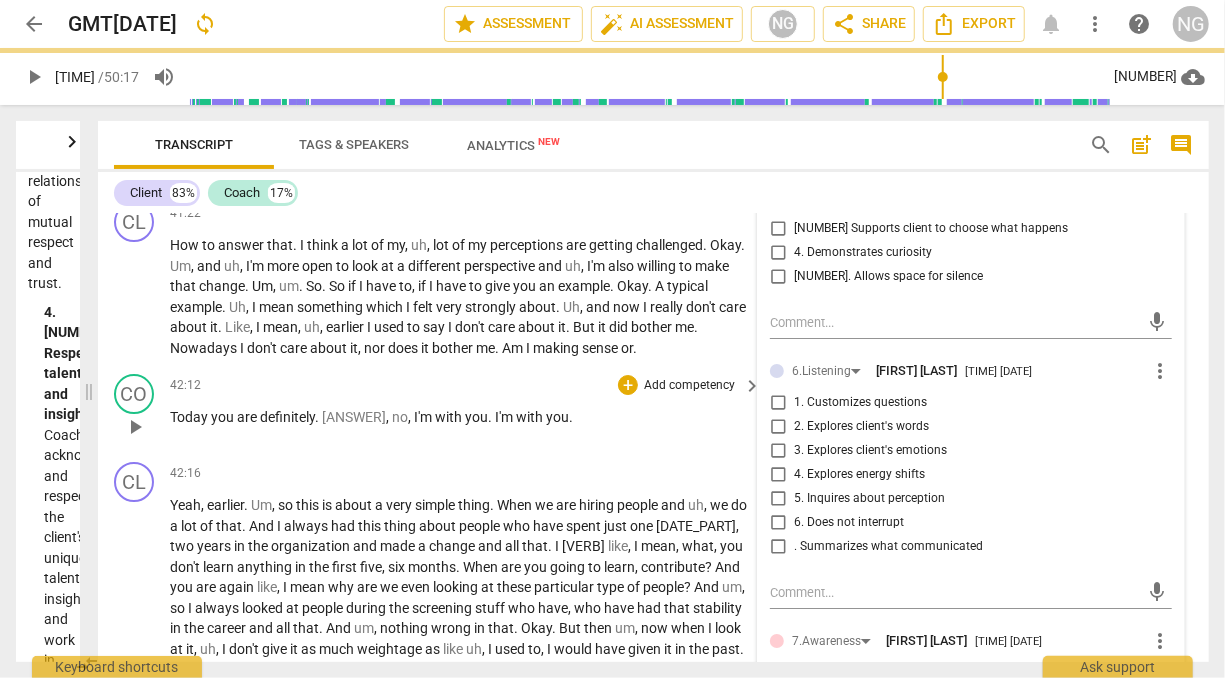 scroll, scrollTop: 10783, scrollLeft: 0, axis: vertical 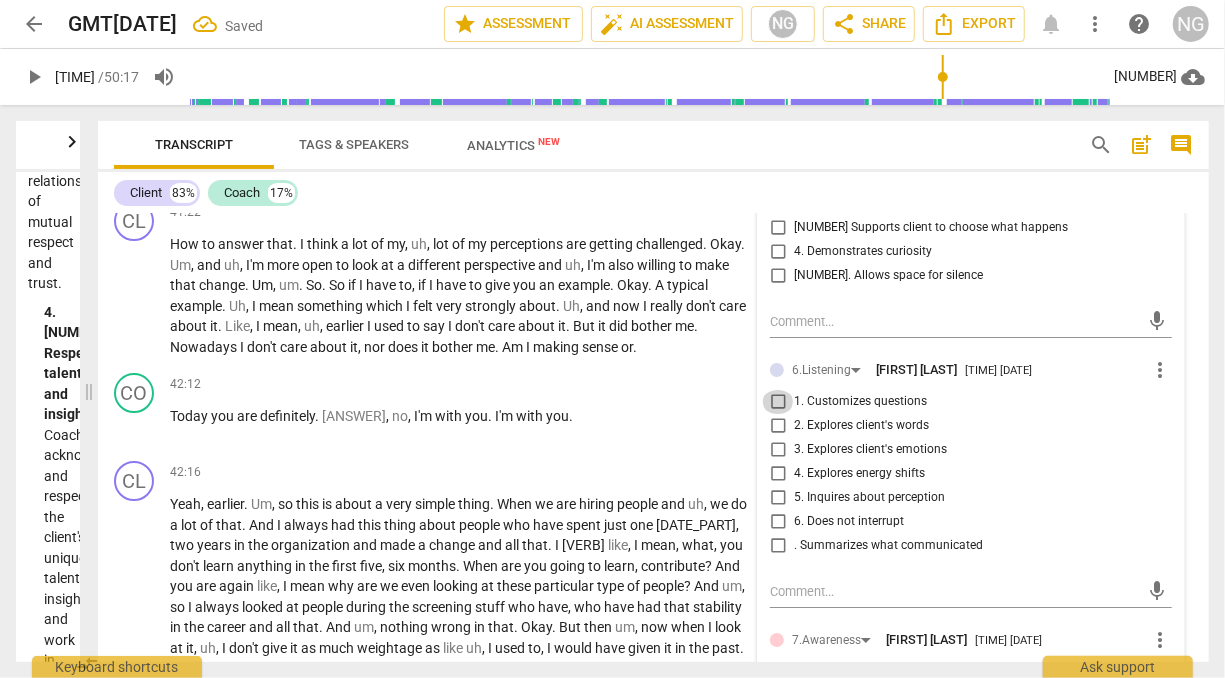 click on "1. Customizes questions" at bounding box center [778, 402] 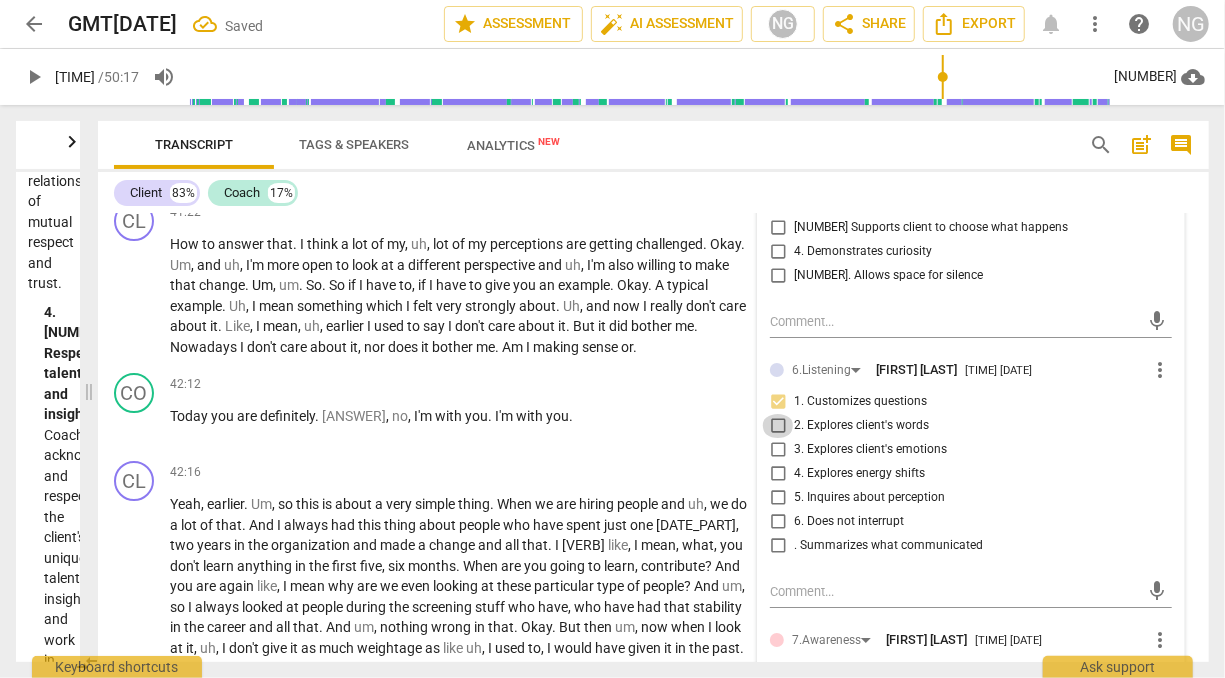 click on "2. Explores client's words" at bounding box center (778, 426) 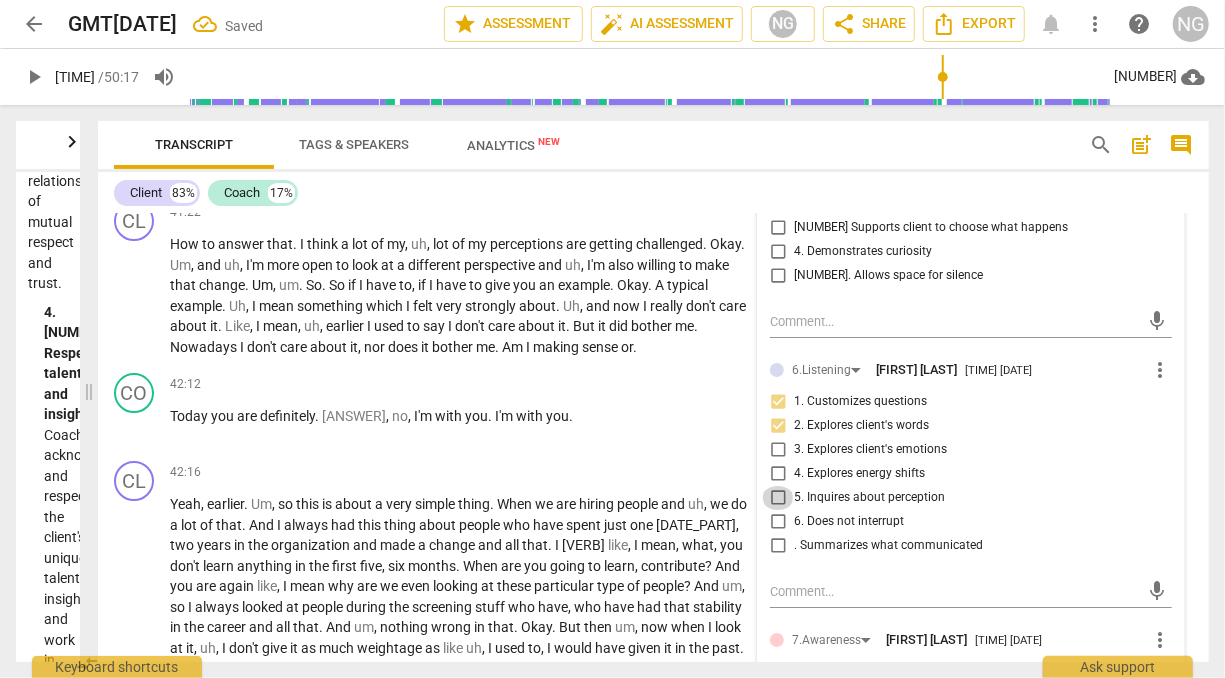 click on "5. Inquires about perception" at bounding box center (778, 498) 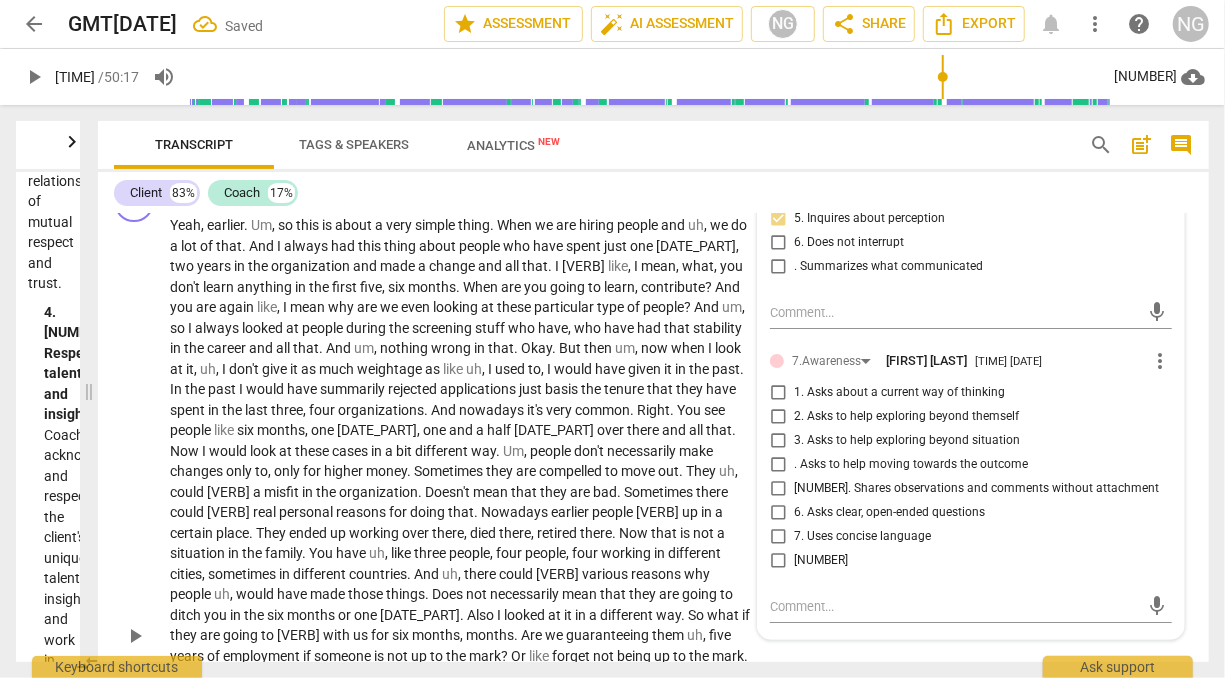 scroll, scrollTop: 11100, scrollLeft: 0, axis: vertical 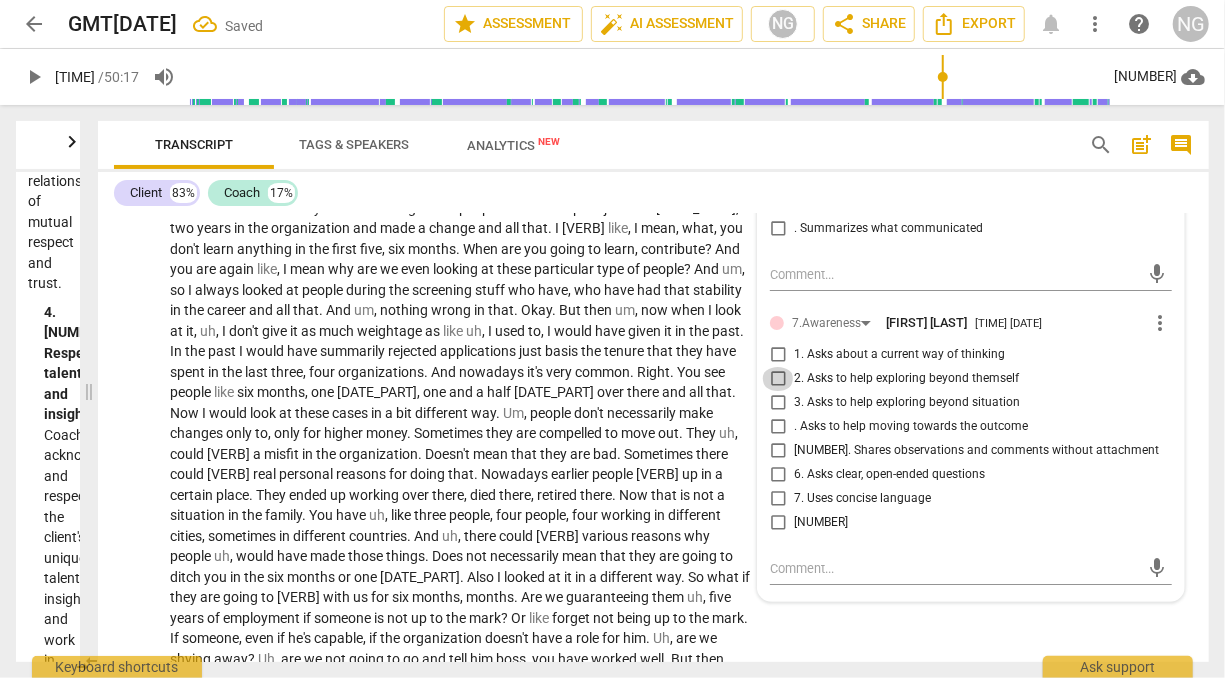 click on "2. Asks to help exploring beyond themself" at bounding box center [778, 379] 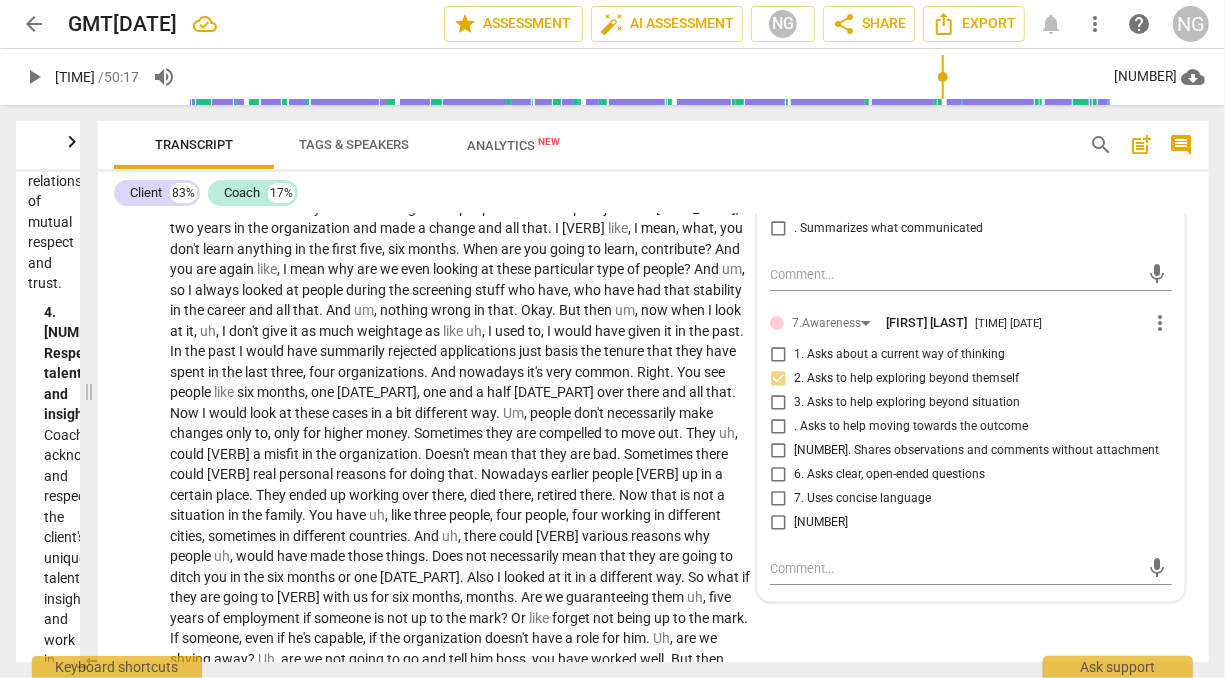 click on "3. Asks to help exploring beyond situation" at bounding box center [778, 403] 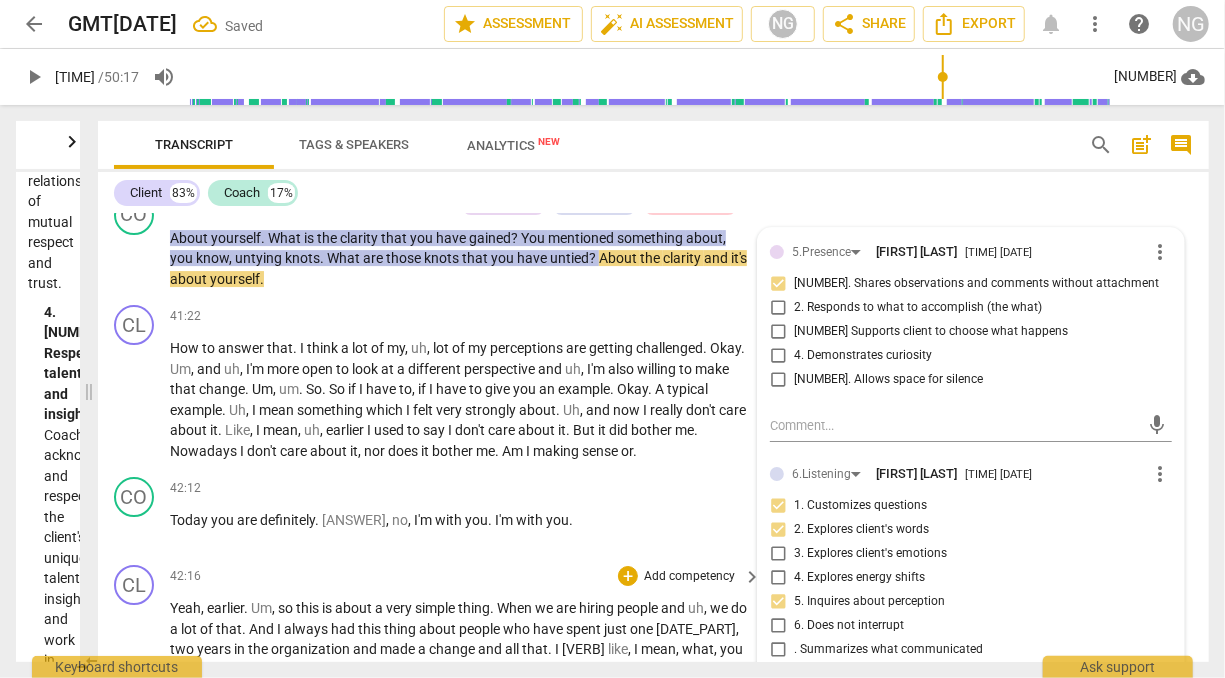 scroll, scrollTop: 10678, scrollLeft: 0, axis: vertical 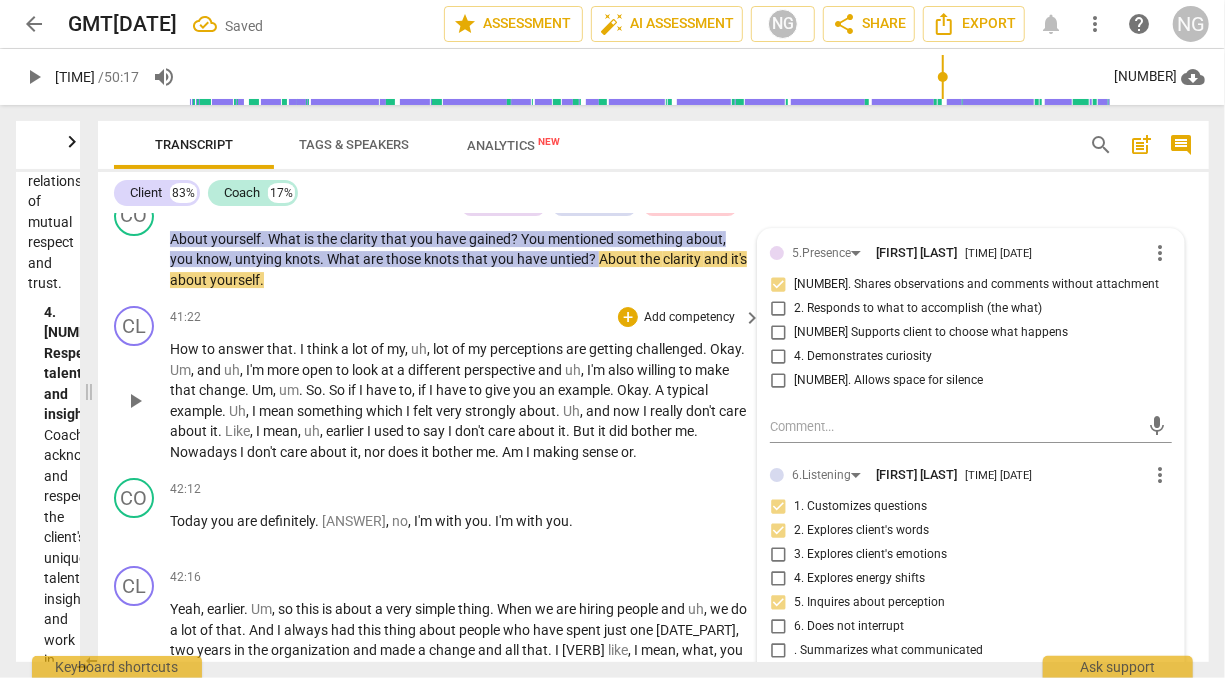 click on "and" at bounding box center [551, 370] 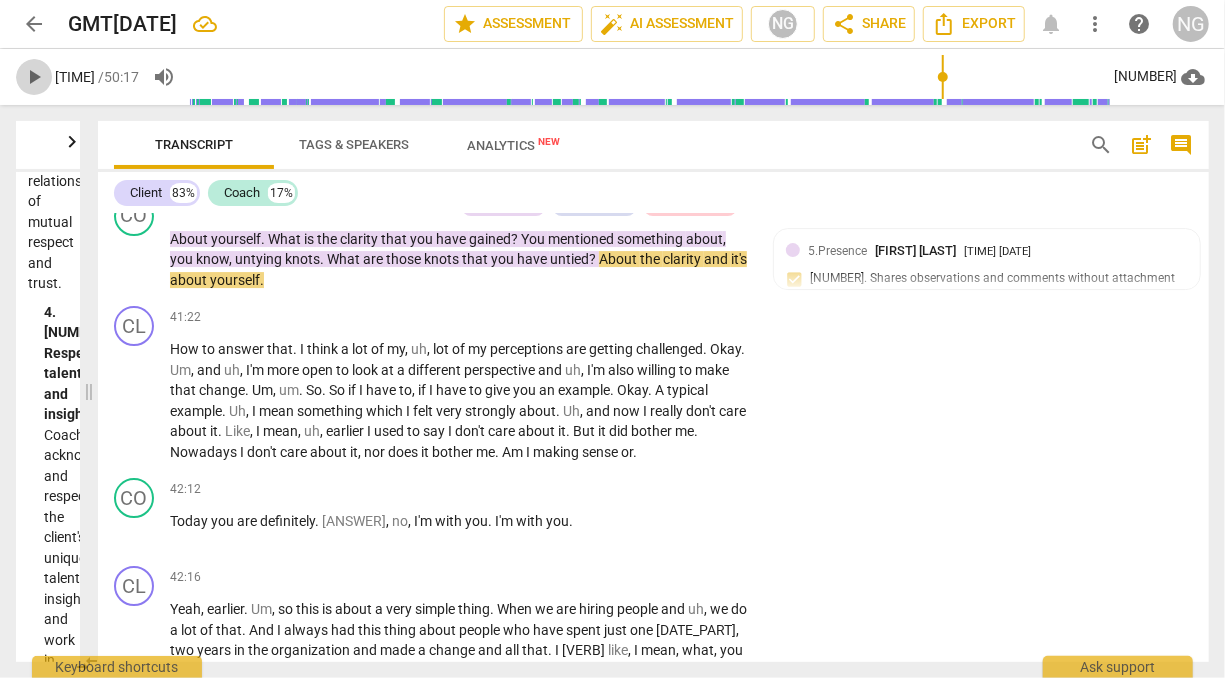 click on "play_arrow" at bounding box center (34, 77) 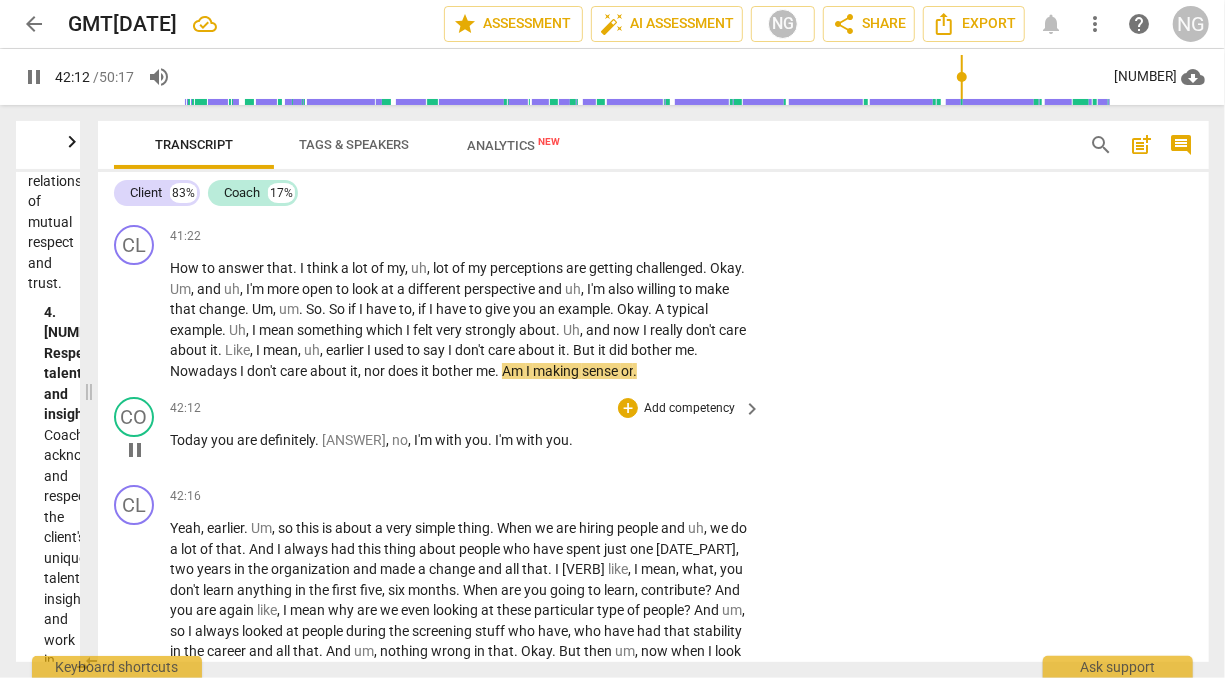 scroll, scrollTop: 10764, scrollLeft: 0, axis: vertical 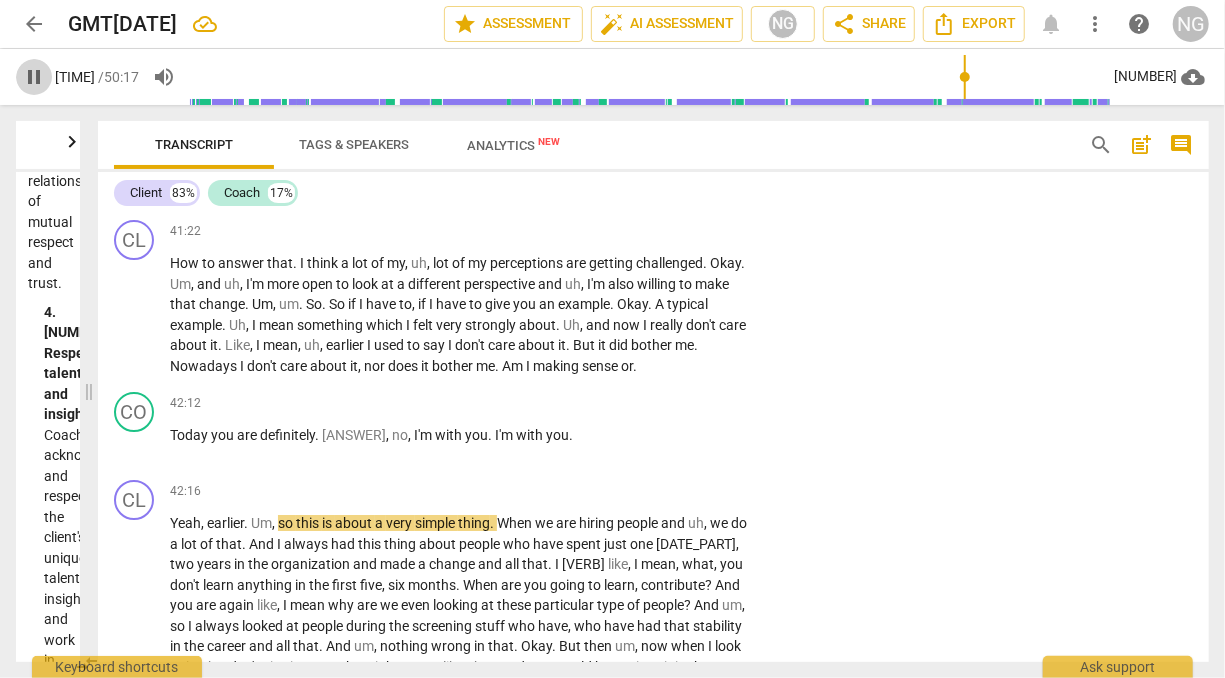 click on "pause" at bounding box center [34, 77] 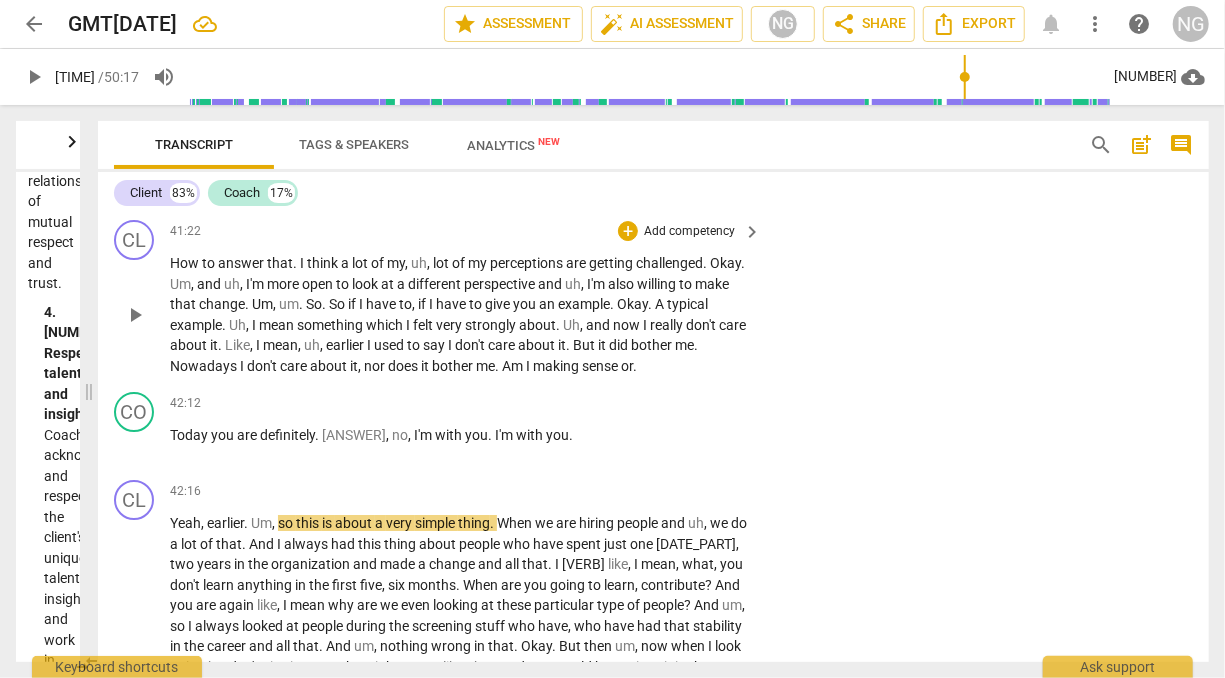 click on "How to answer that . I think a lot of my , uh , lot of my perceptions are getting challenged . Okay . Um , and uh , I'm more open to look at a different perspective and uh , I'm also willing to make that change . Um , um . So . So if I have to , if I have to give you an example . Okay . A typical example . Uh , I mean something which I felt very strongly about . Uh , and now I really don't care about it . Like , I mean , uh , earlier I used to say I don't care about it . But it did bother me . Nowadays I don't care about it , nor does it bother me . Am I making sense or ." at bounding box center (460, 314) 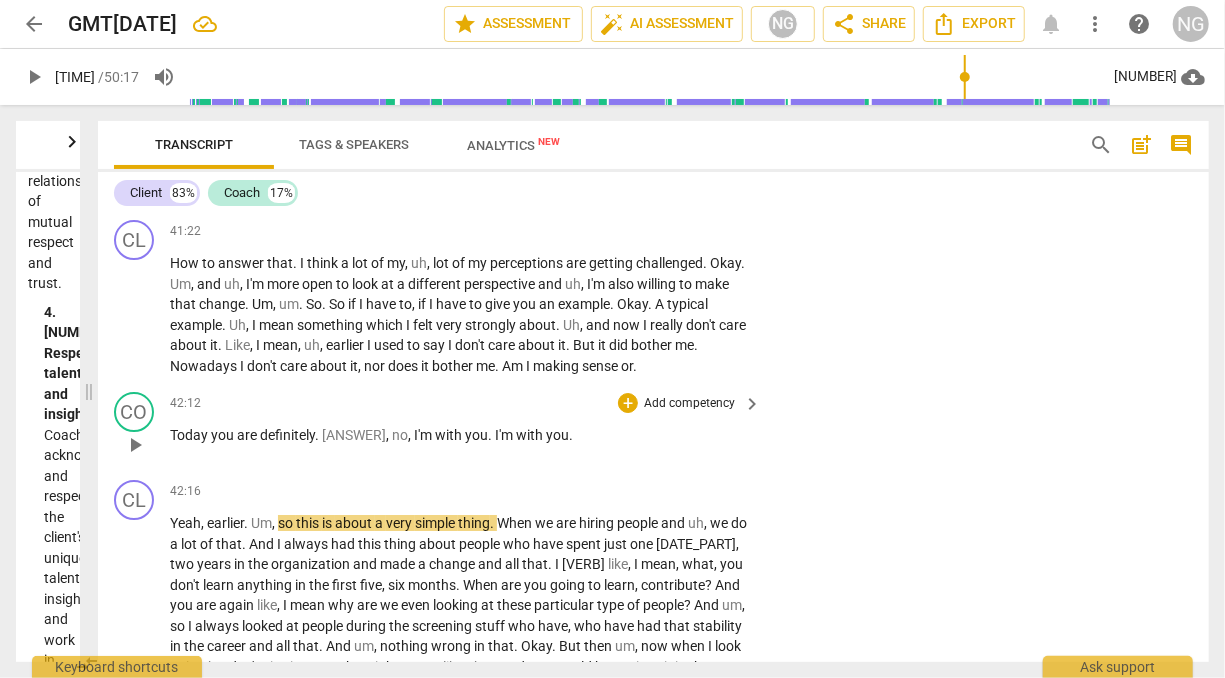 click on "Today" at bounding box center [190, 435] 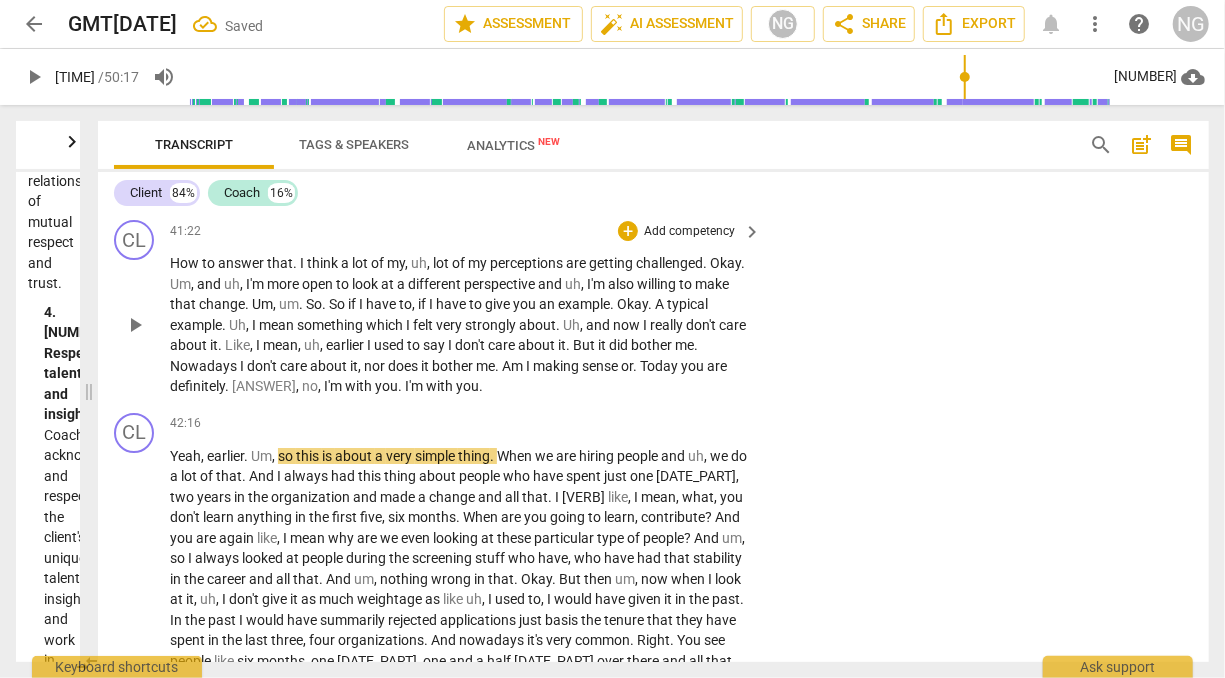 click on "you" at bounding box center (694, 366) 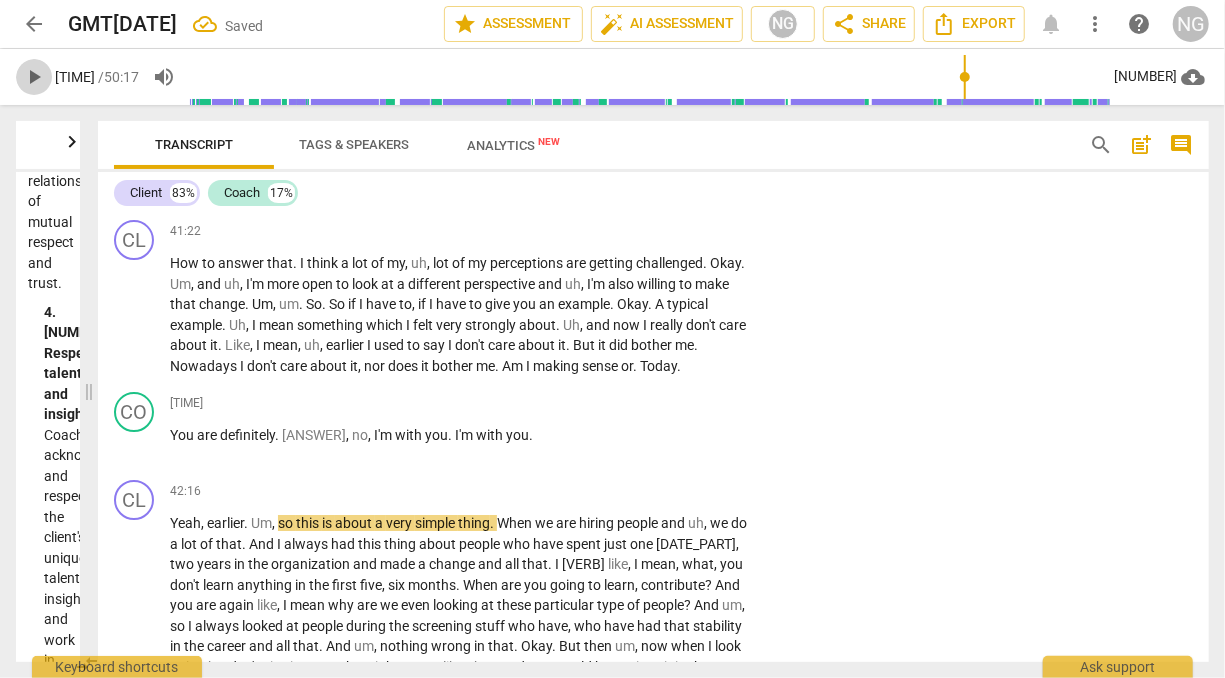 click on "play_arrow" at bounding box center [34, 77] 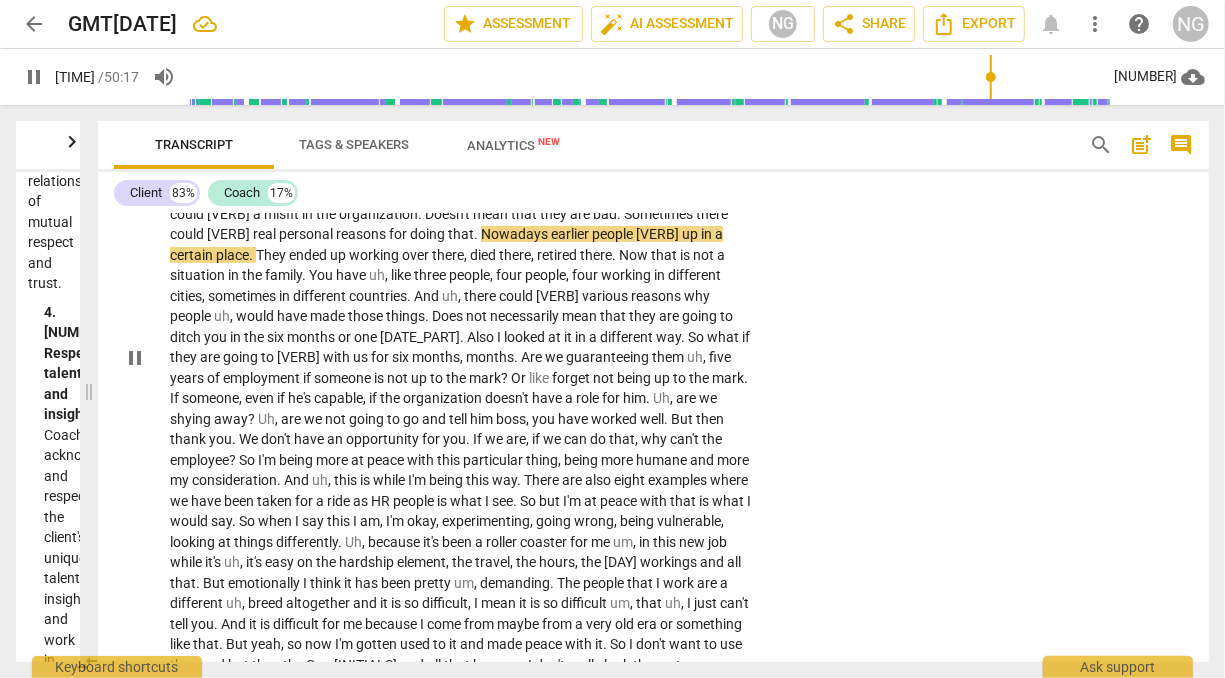 scroll, scrollTop: 11335, scrollLeft: 0, axis: vertical 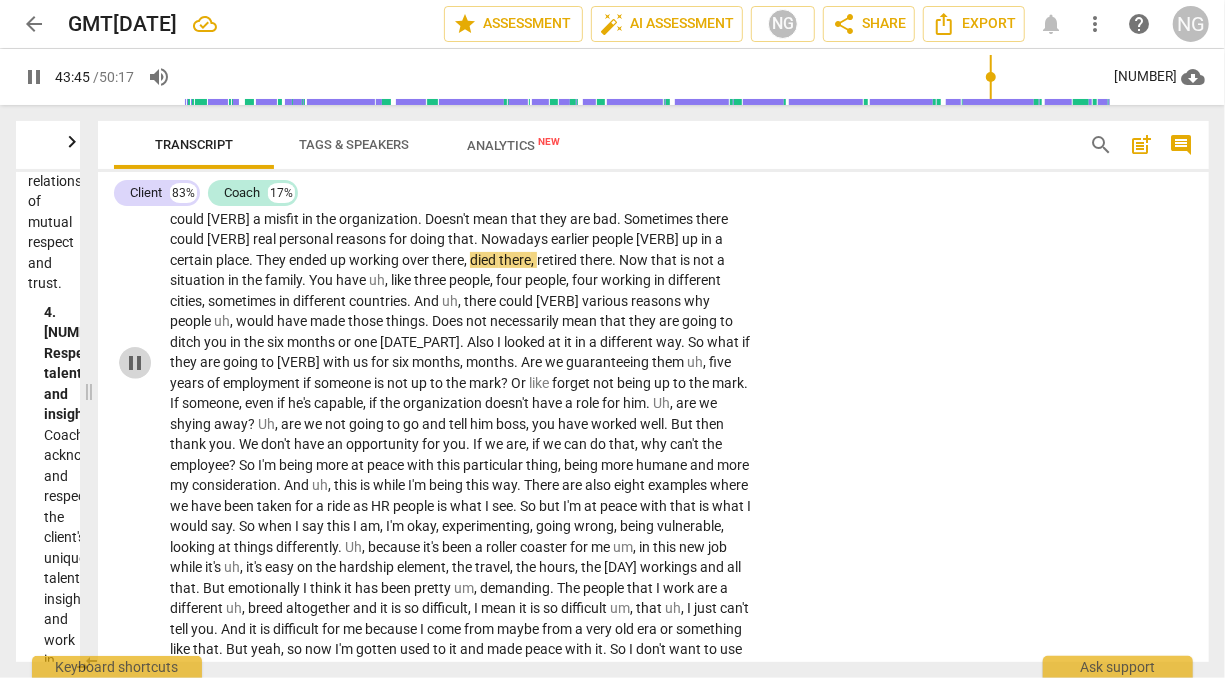 click on "pause" at bounding box center (135, 363) 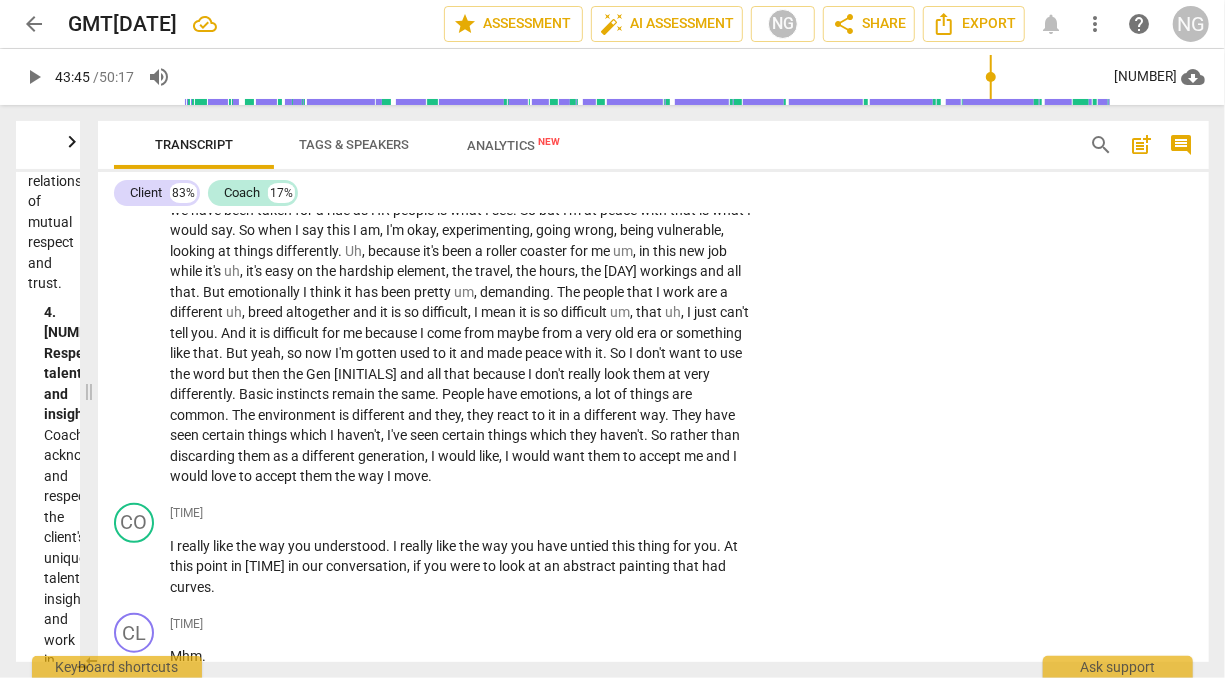 scroll, scrollTop: 11835, scrollLeft: 0, axis: vertical 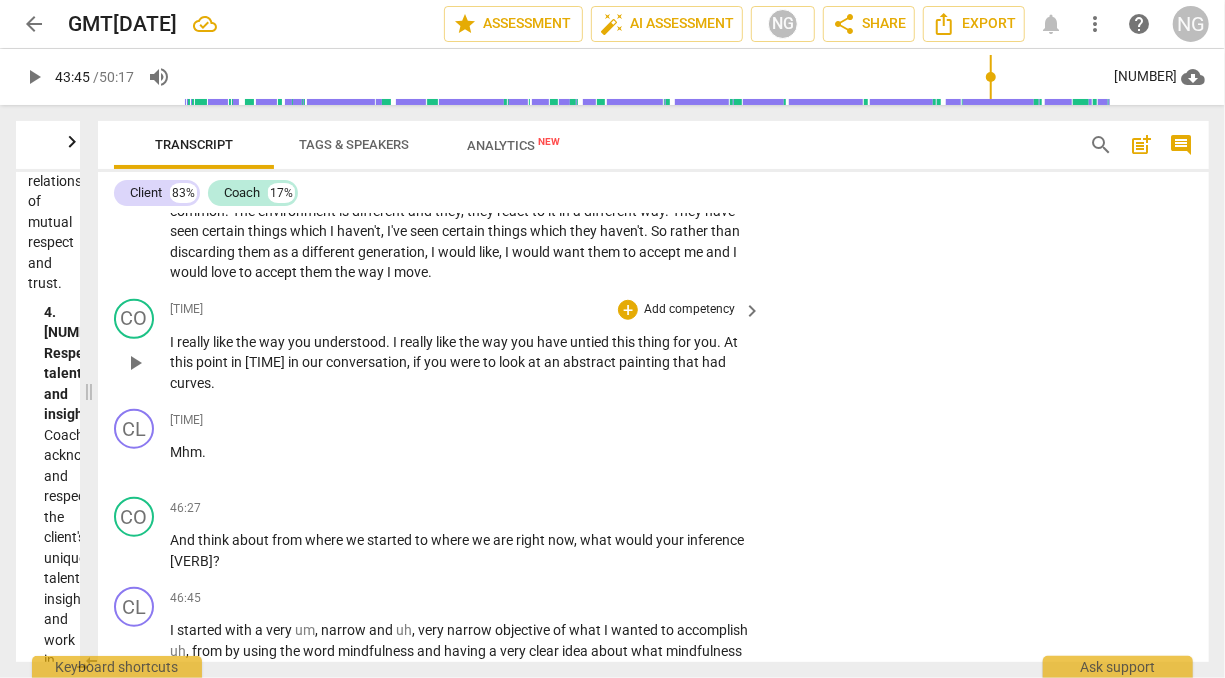 click on "Add competency" at bounding box center (689, 310) 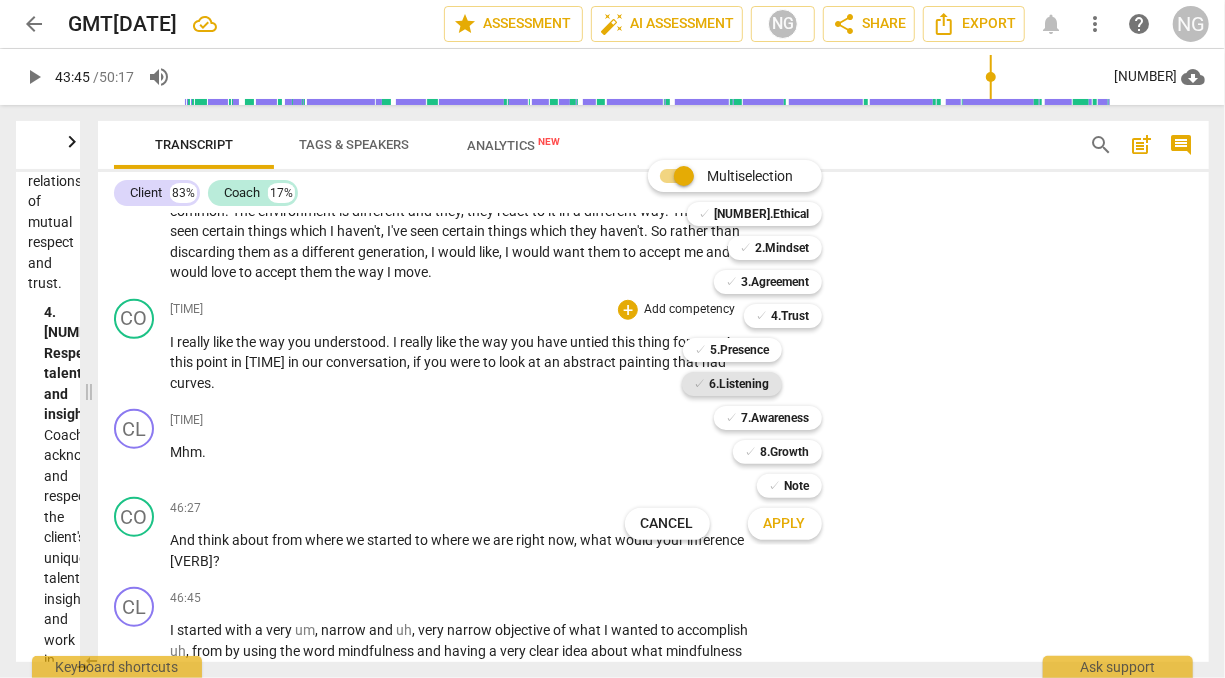 click on "6.Listening" at bounding box center (740, 384) 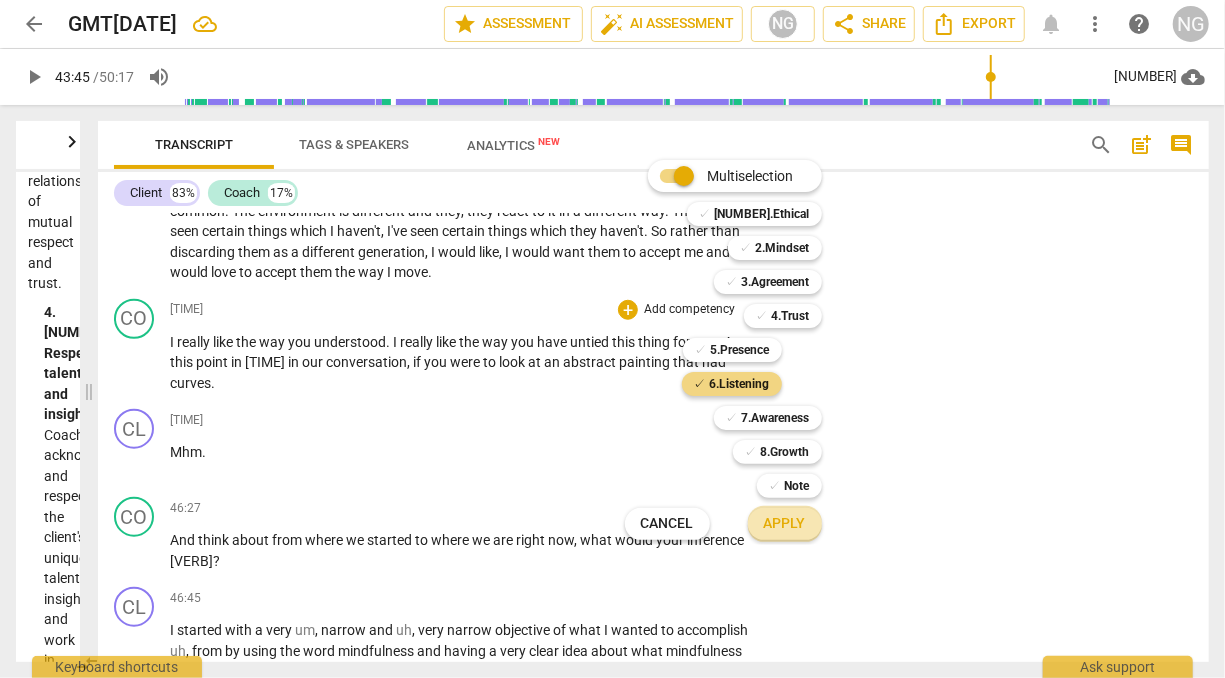 click on "Apply" at bounding box center [785, 524] 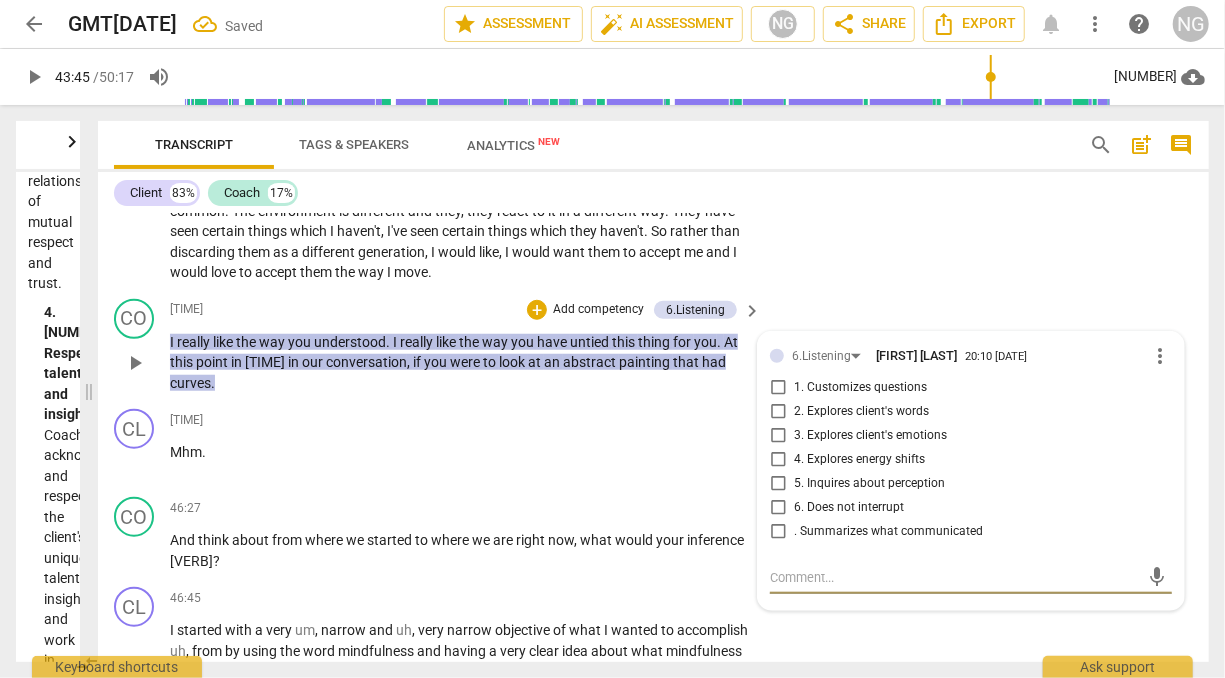 click at bounding box center [955, 577] 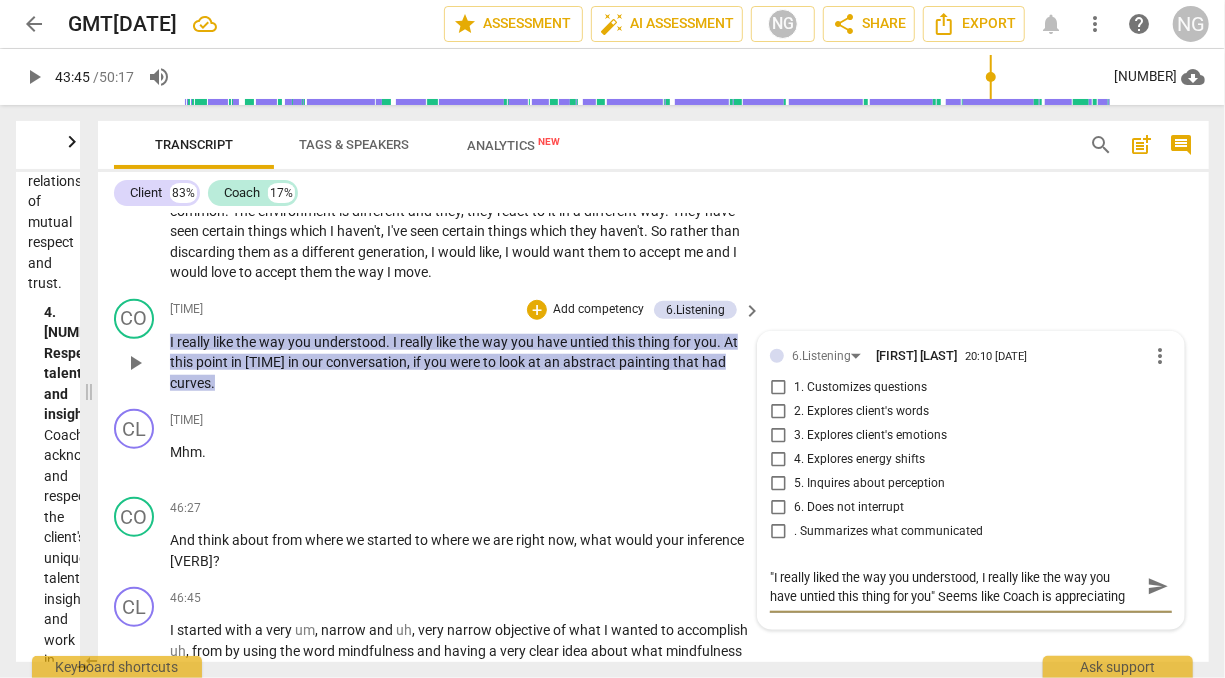 scroll, scrollTop: 16, scrollLeft: 0, axis: vertical 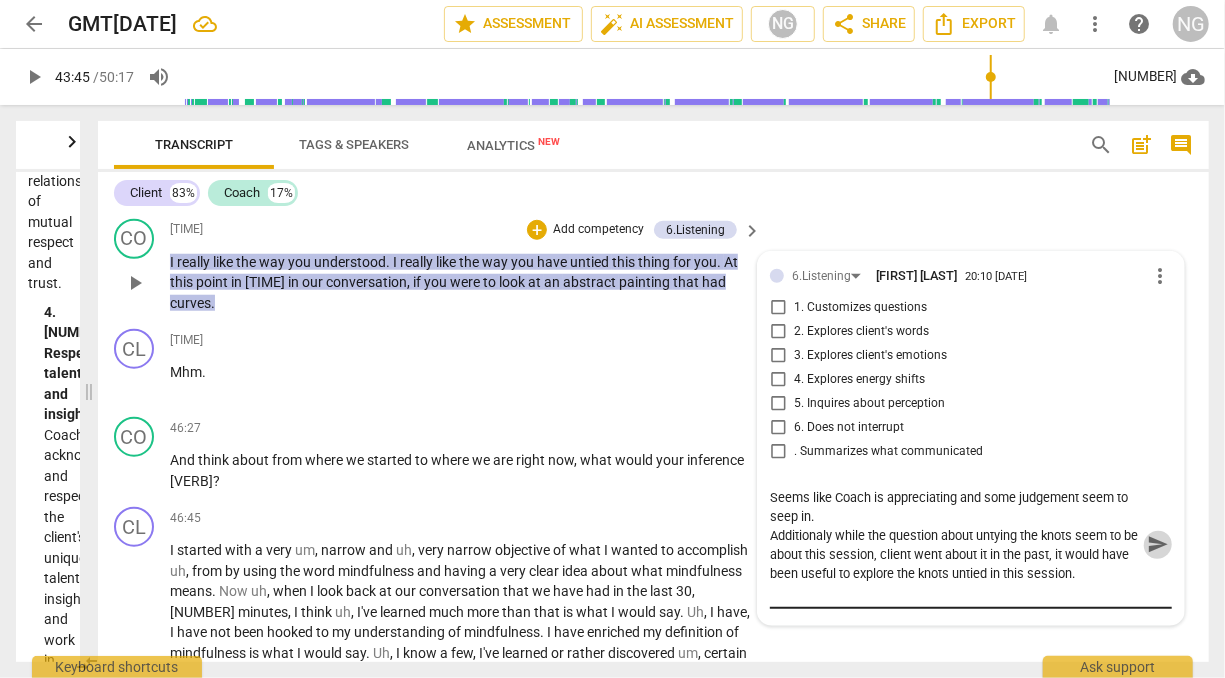 click on "send" at bounding box center [1158, 545] 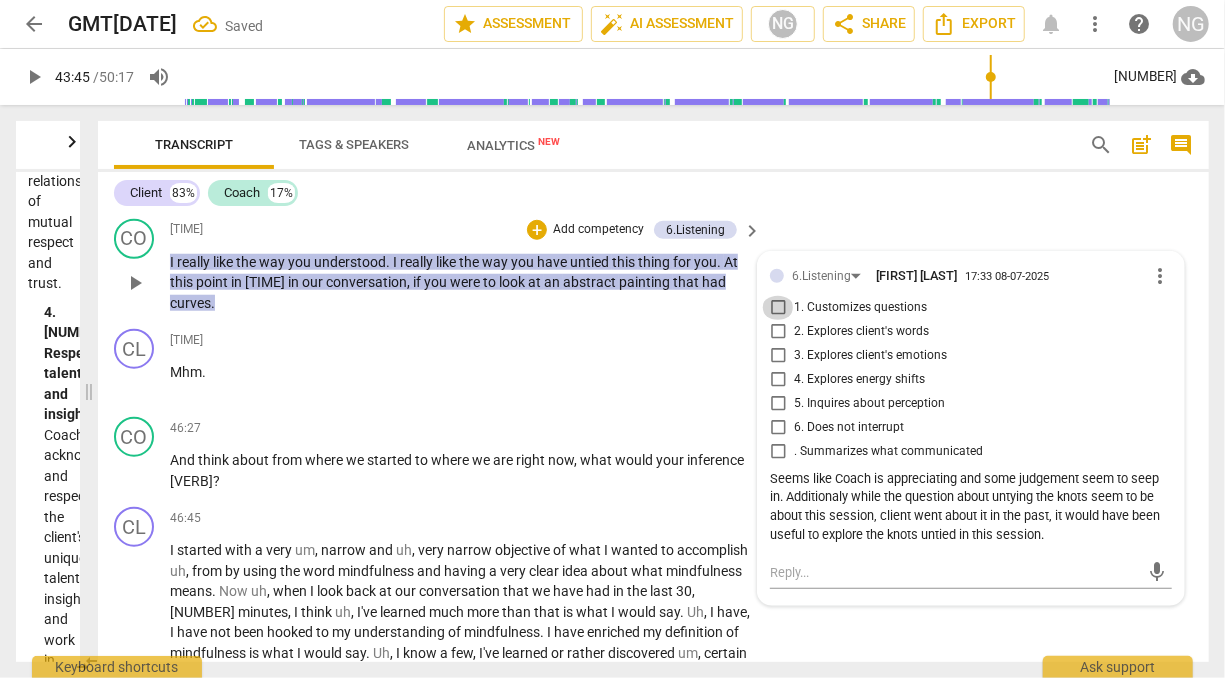 click on "1. Customizes questions" at bounding box center [778, 308] 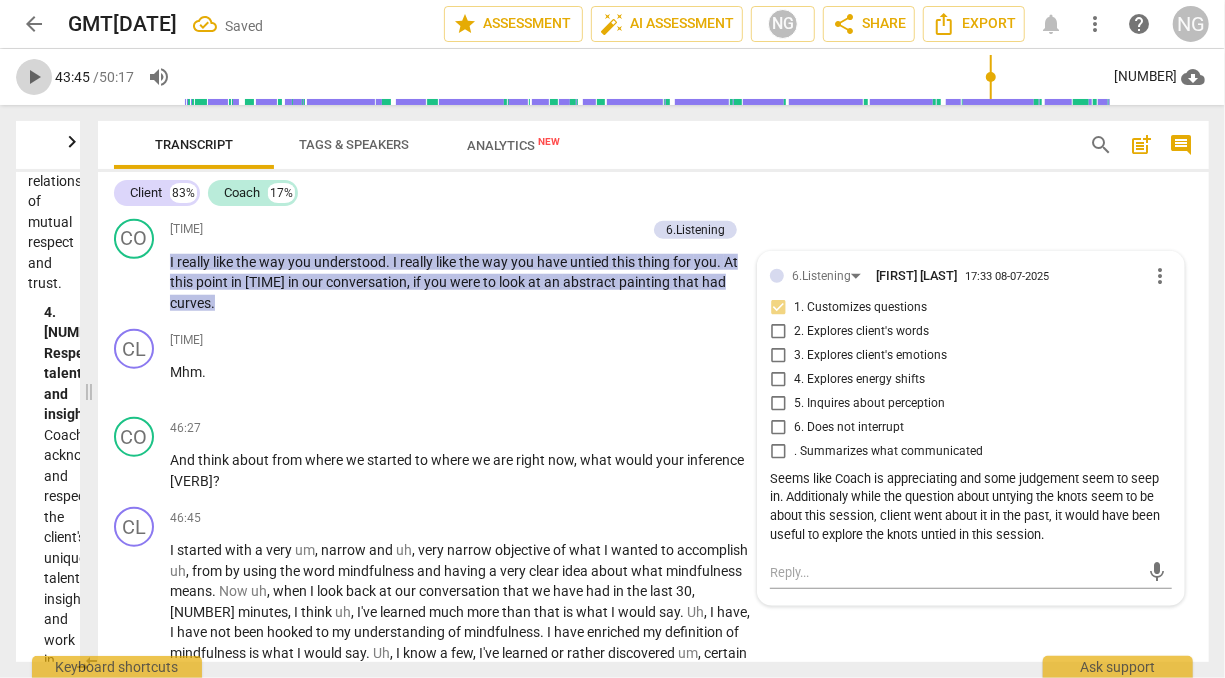 click on "play_arrow" at bounding box center [34, 77] 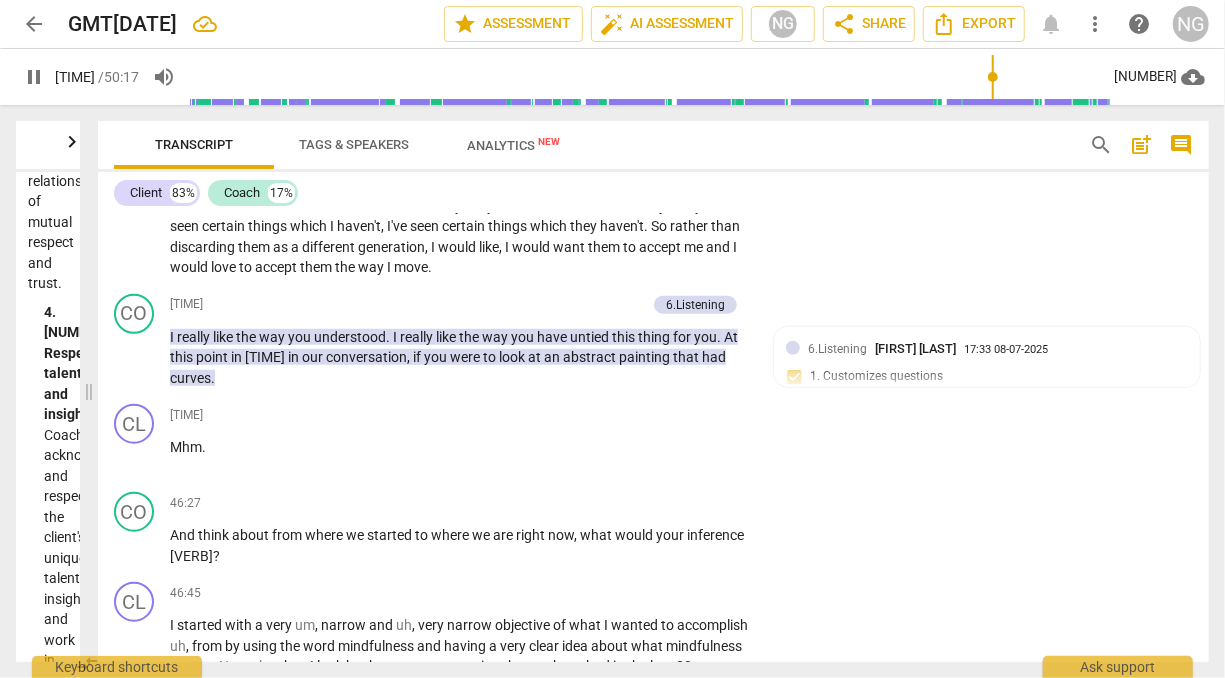 scroll, scrollTop: 11868, scrollLeft: 0, axis: vertical 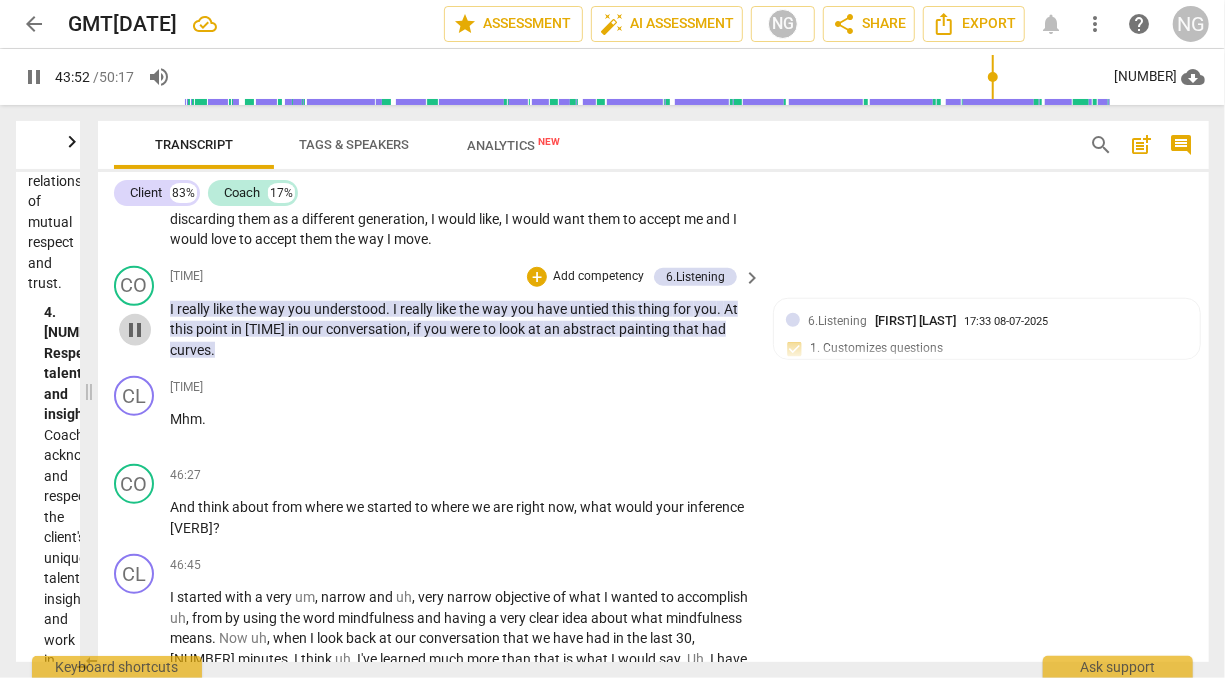 click on "pause" at bounding box center [135, 330] 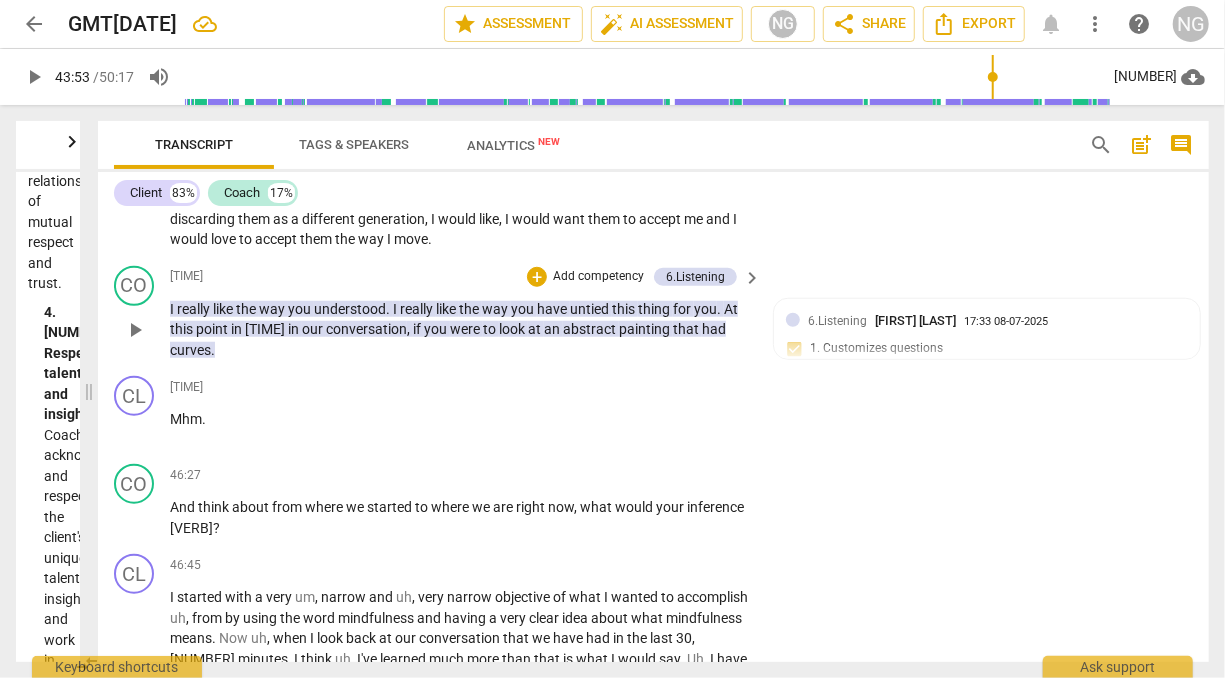 click on "play_arrow" at bounding box center [135, 330] 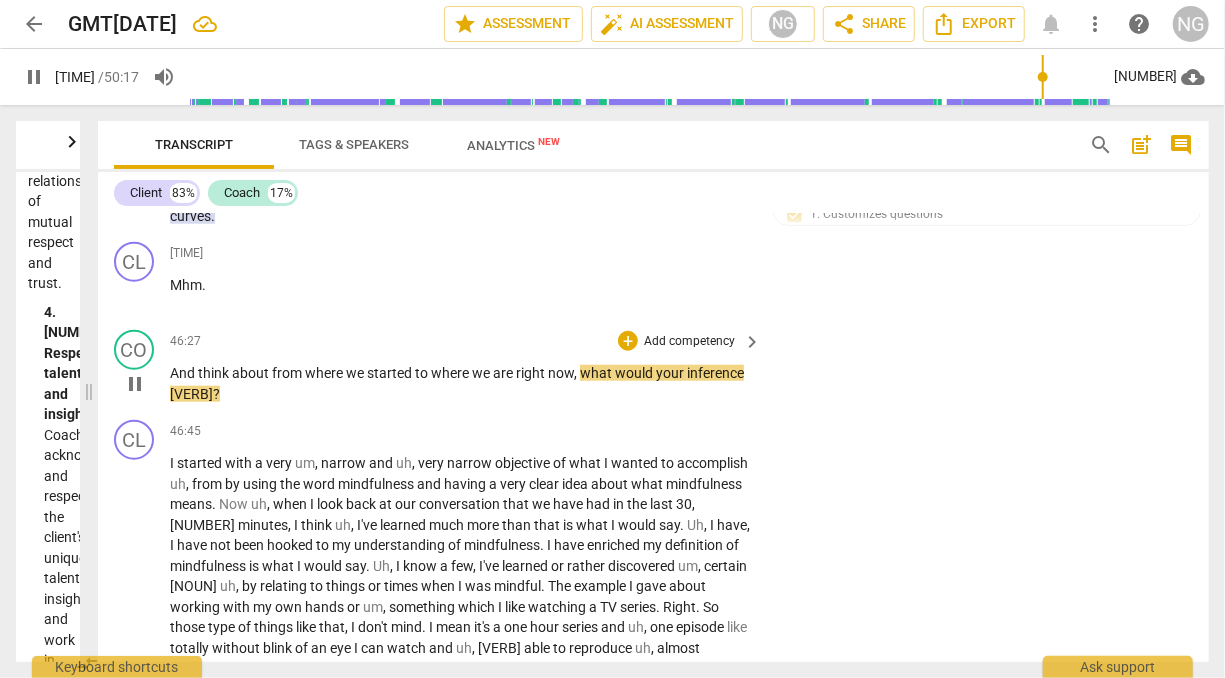scroll, scrollTop: 11978, scrollLeft: 0, axis: vertical 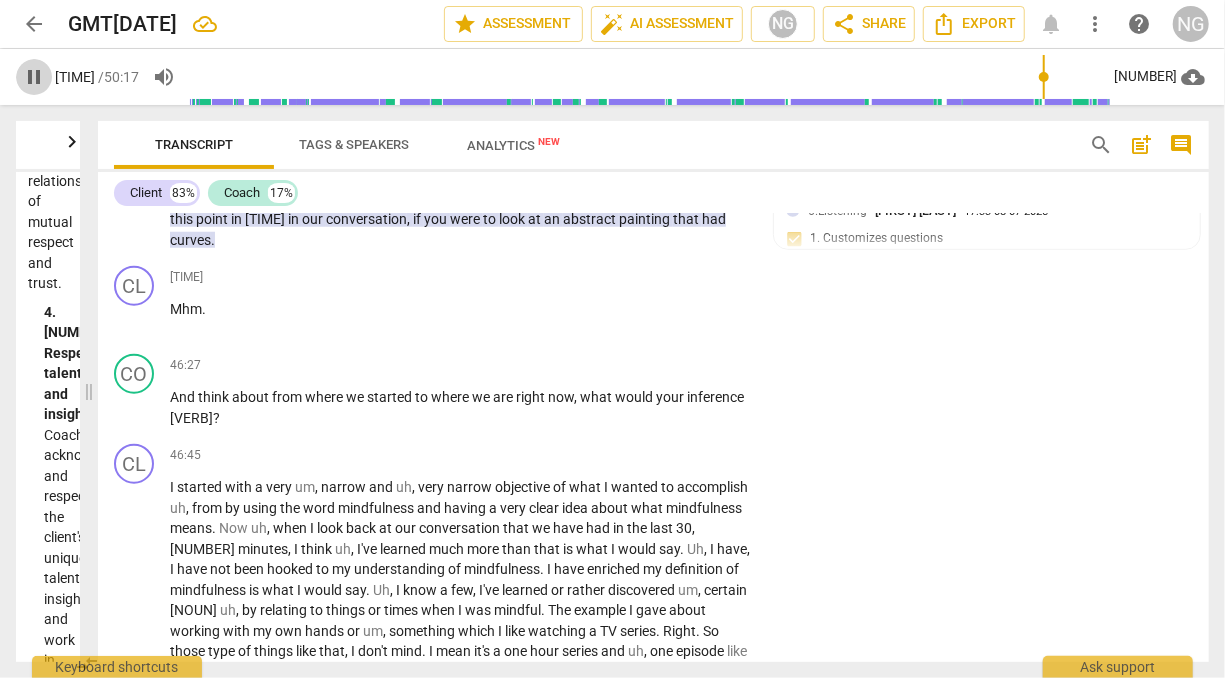 click on "pause" at bounding box center (34, 77) 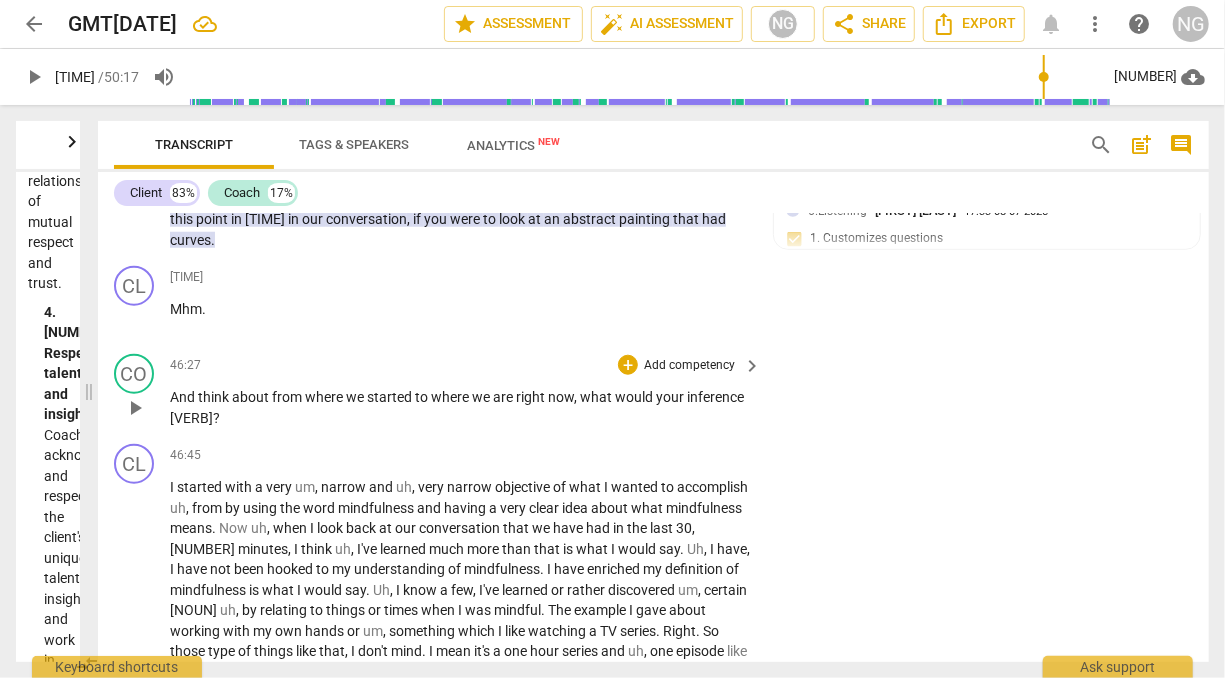 scroll, scrollTop: 11946, scrollLeft: 0, axis: vertical 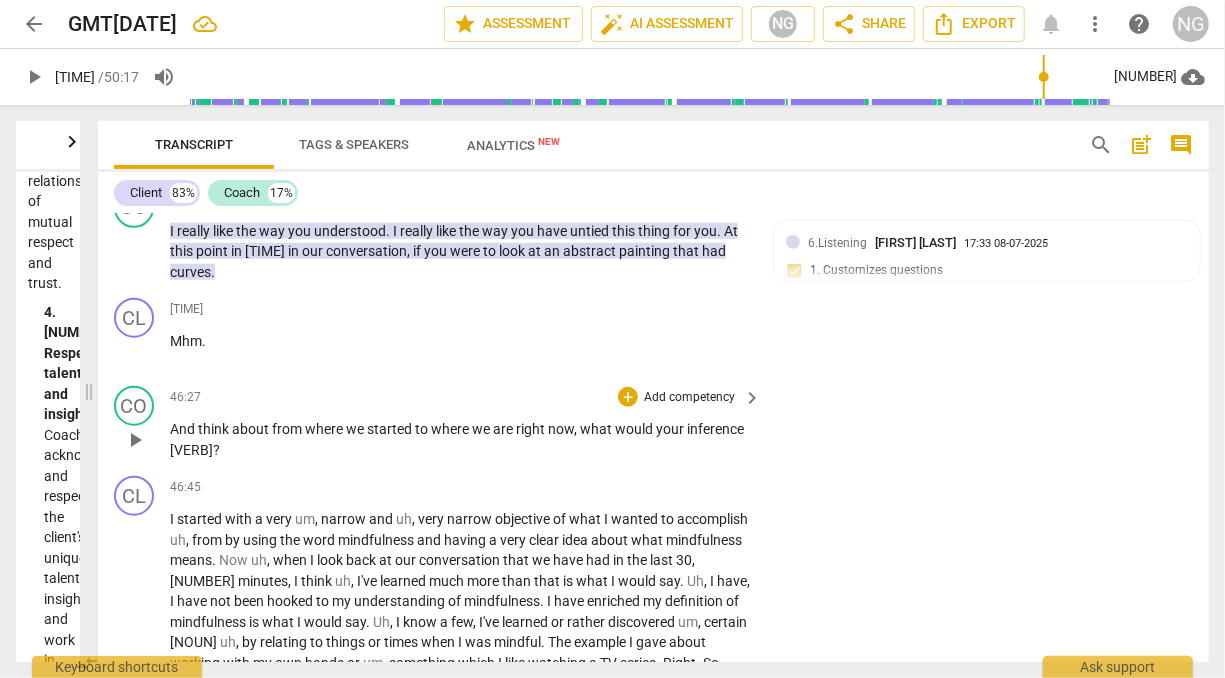 click on "Add competency" at bounding box center (689, 398) 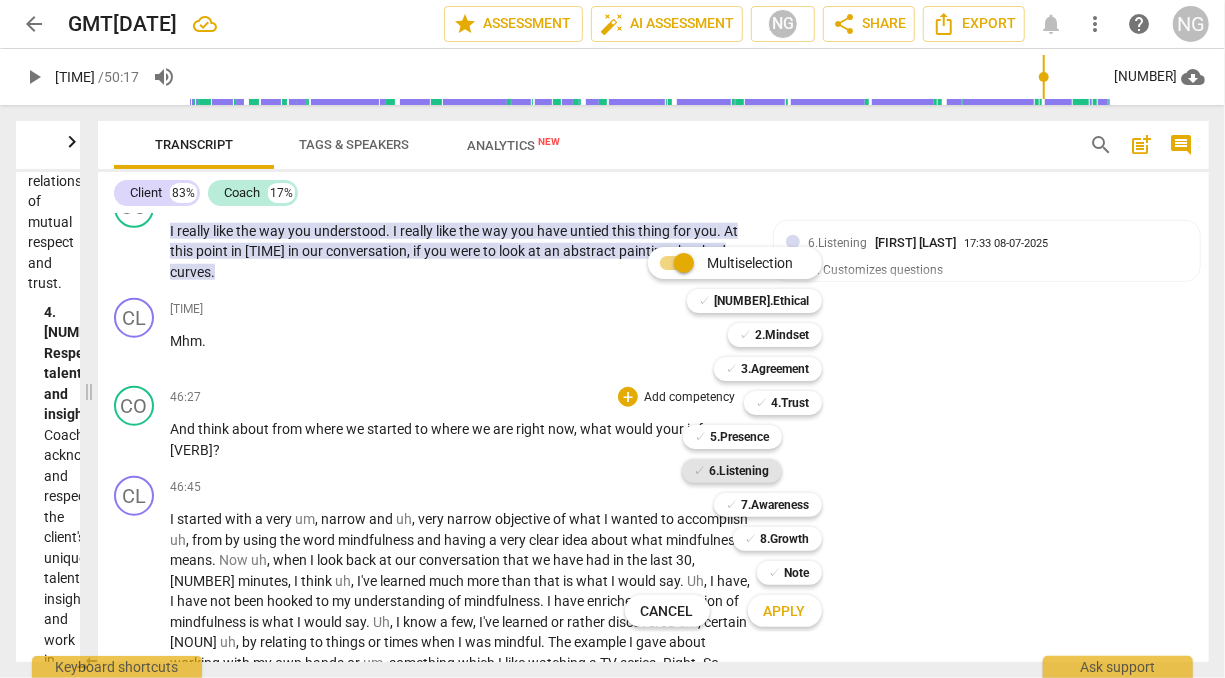 click on "6.Listening" at bounding box center [740, 471] 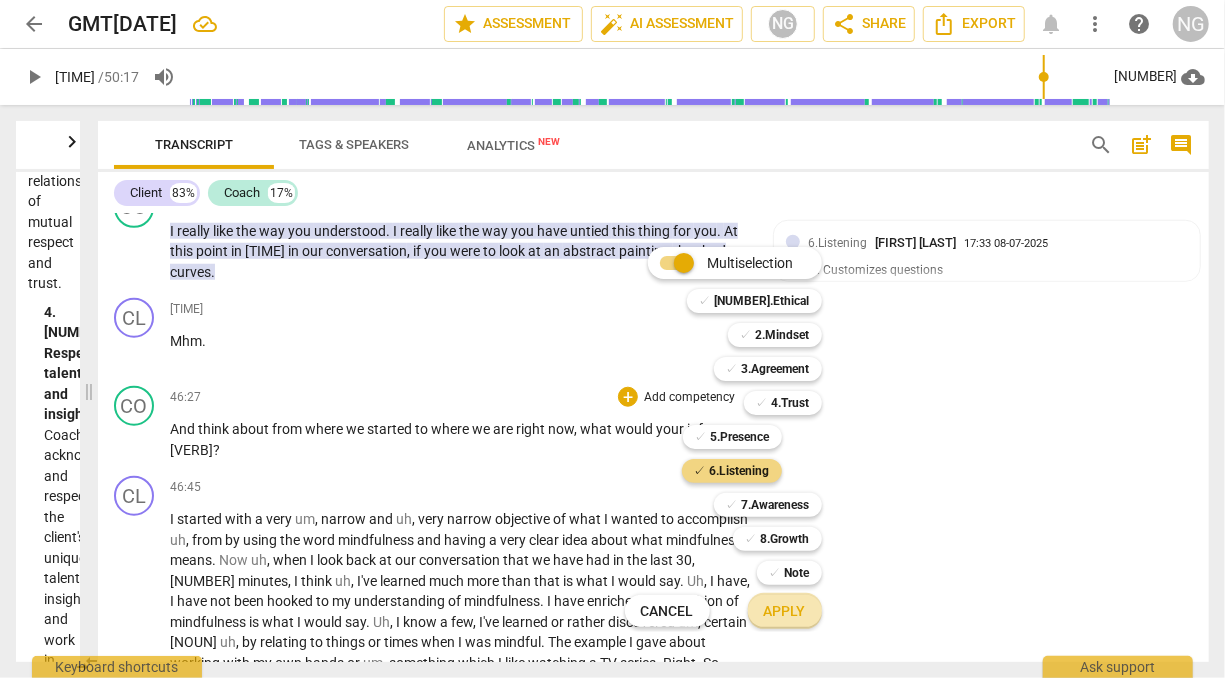 click on "Apply" at bounding box center (785, 612) 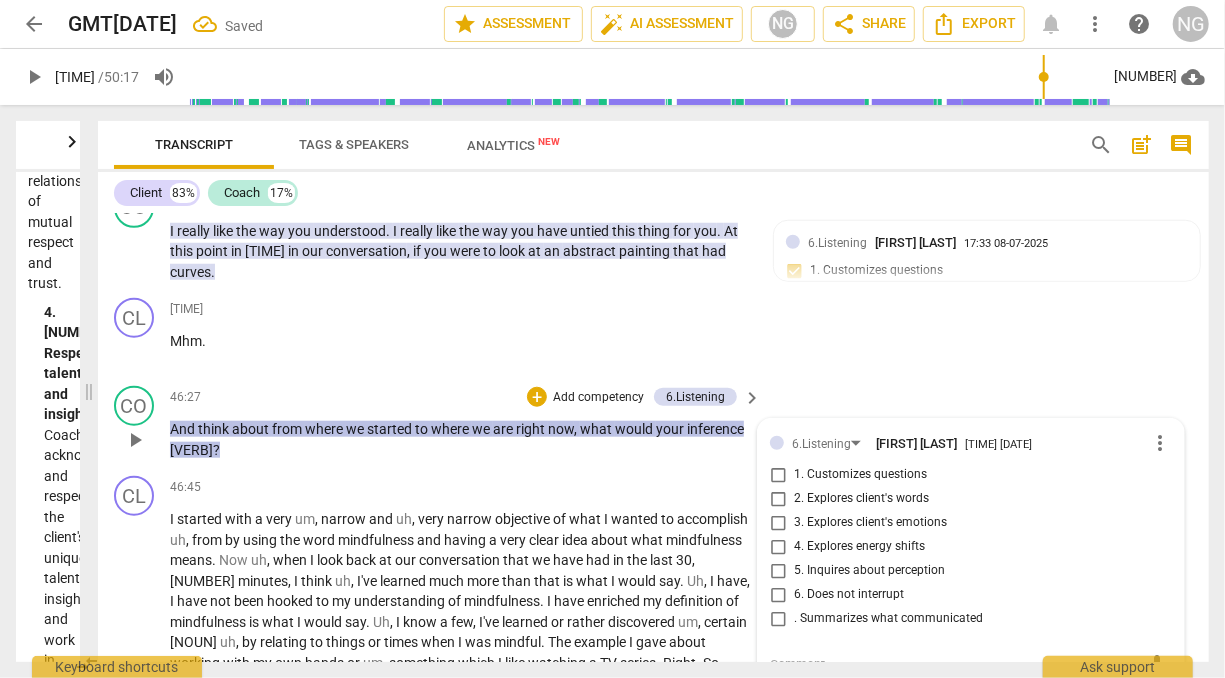 scroll, scrollTop: 12213, scrollLeft: 0, axis: vertical 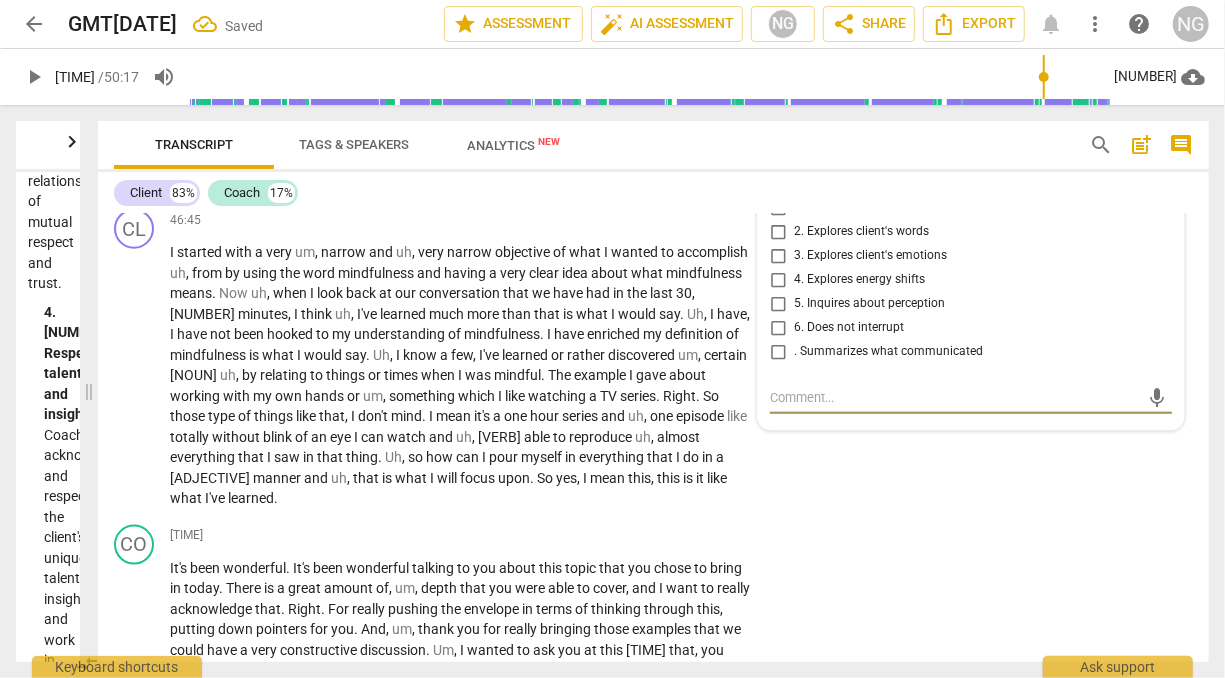 click on "1. Customizes questions" at bounding box center (778, 208) 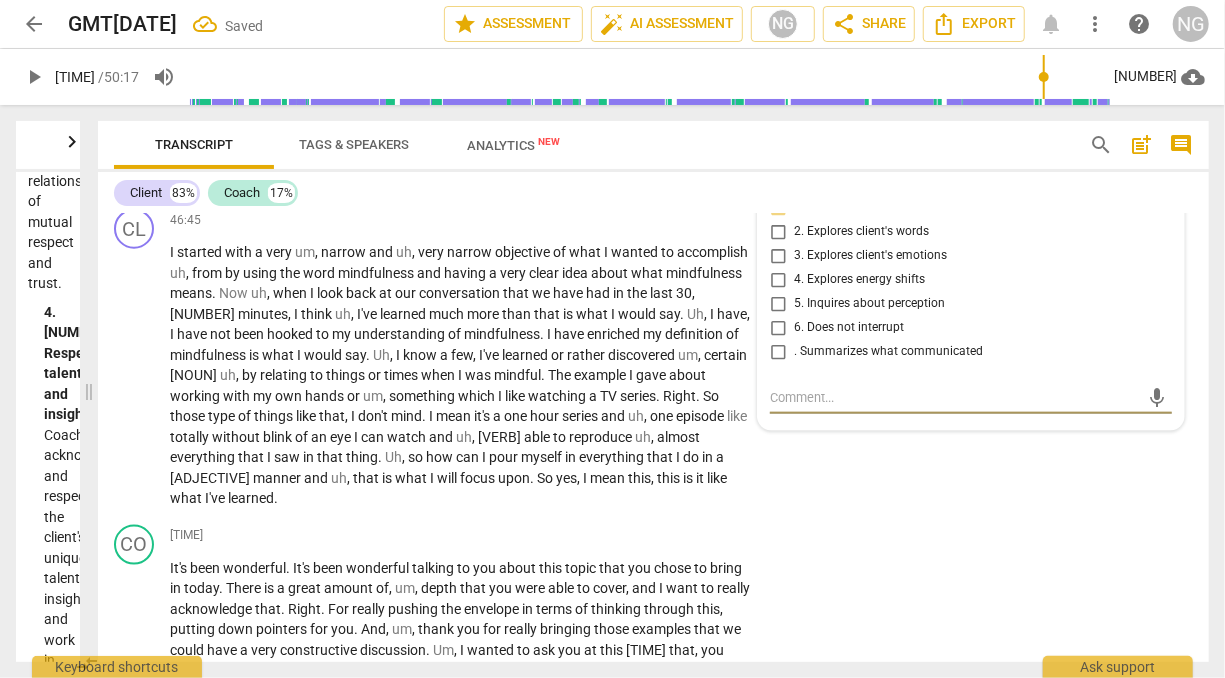 click at bounding box center (955, 397) 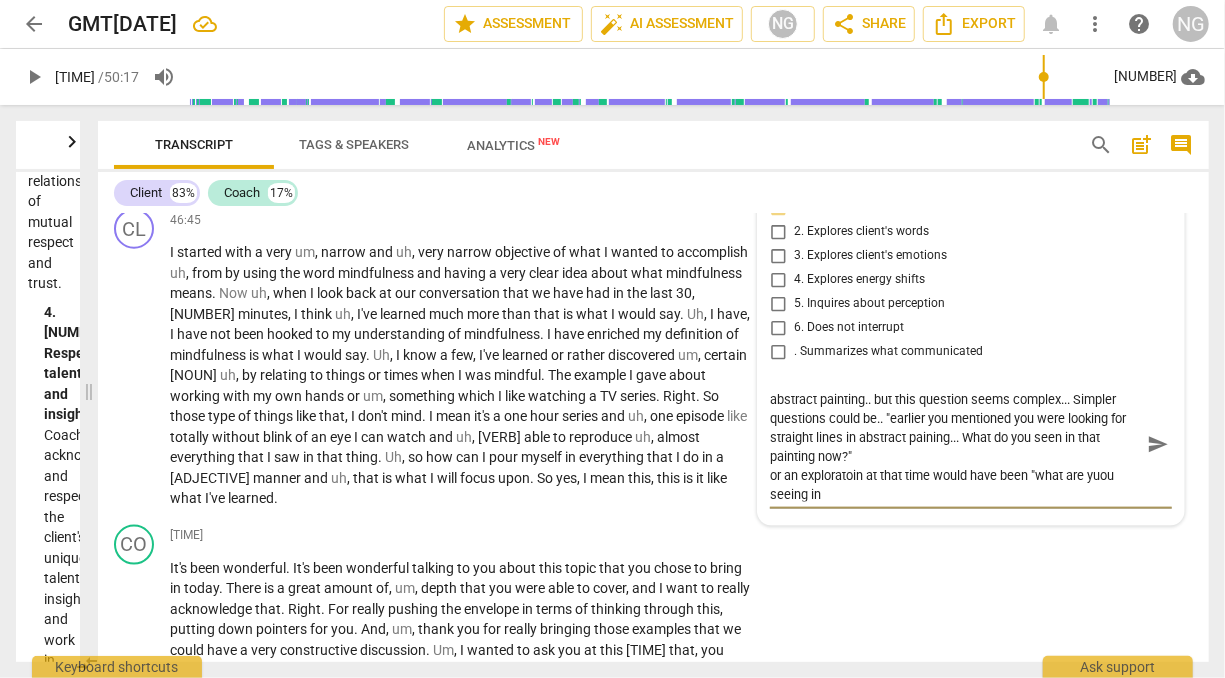 scroll, scrollTop: 18, scrollLeft: 0, axis: vertical 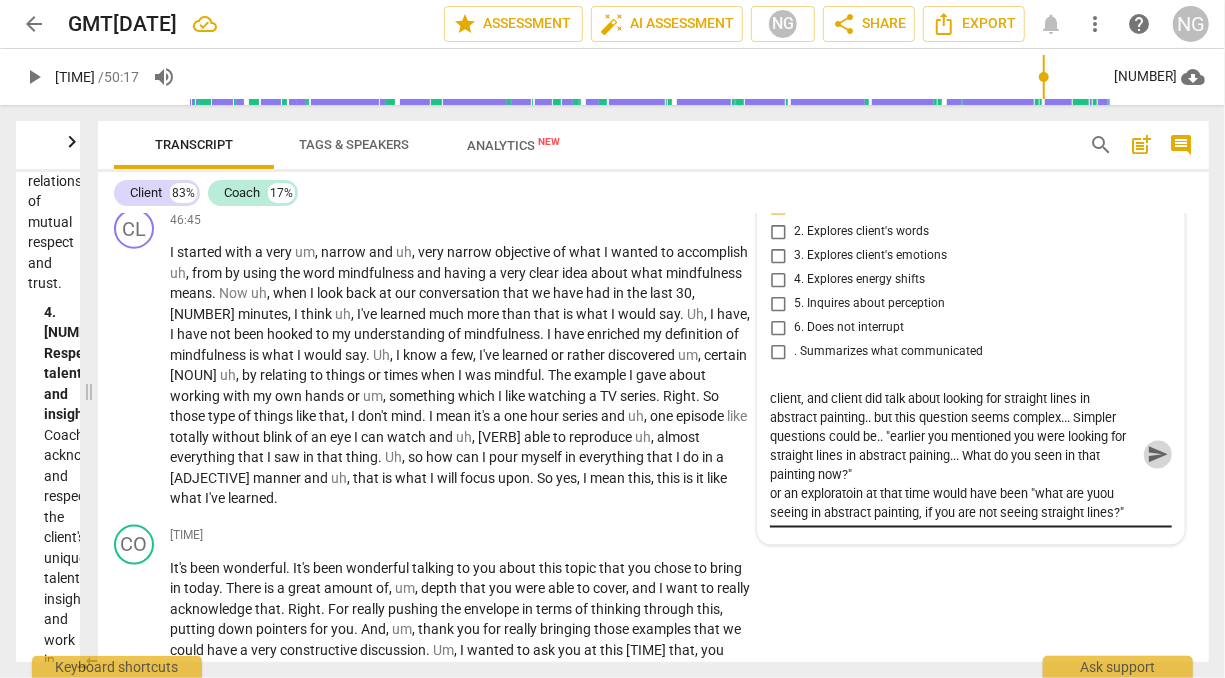 click on "send" at bounding box center (1158, 455) 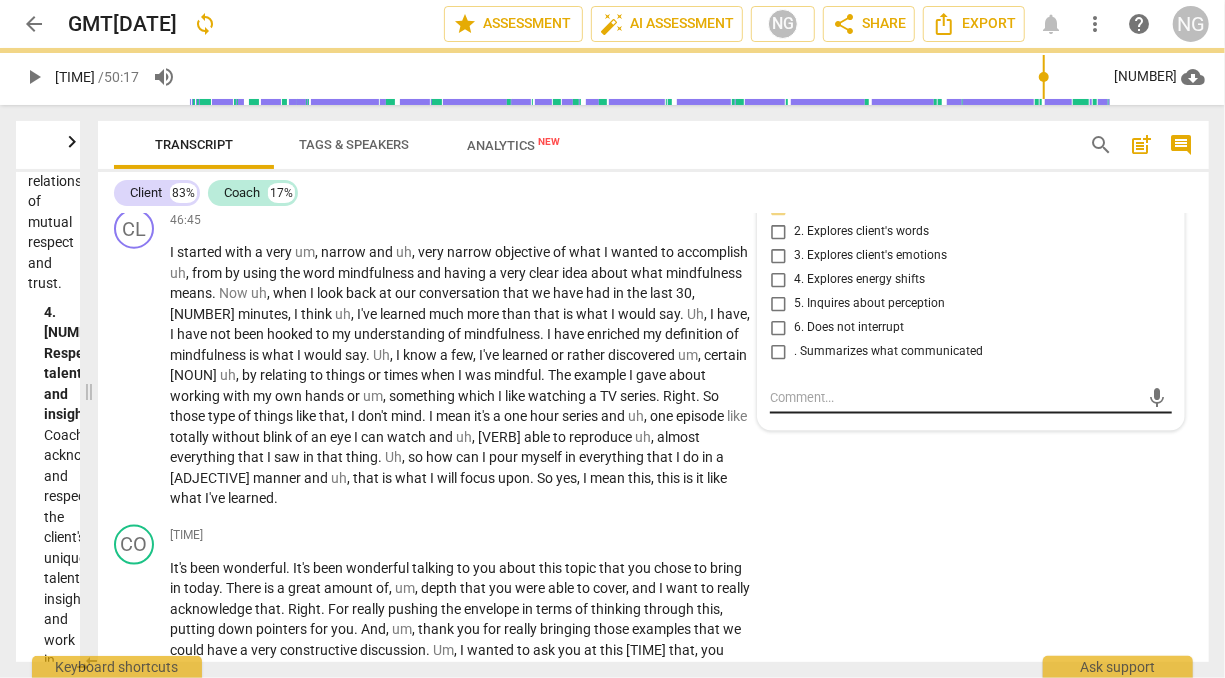 scroll, scrollTop: 0, scrollLeft: 0, axis: both 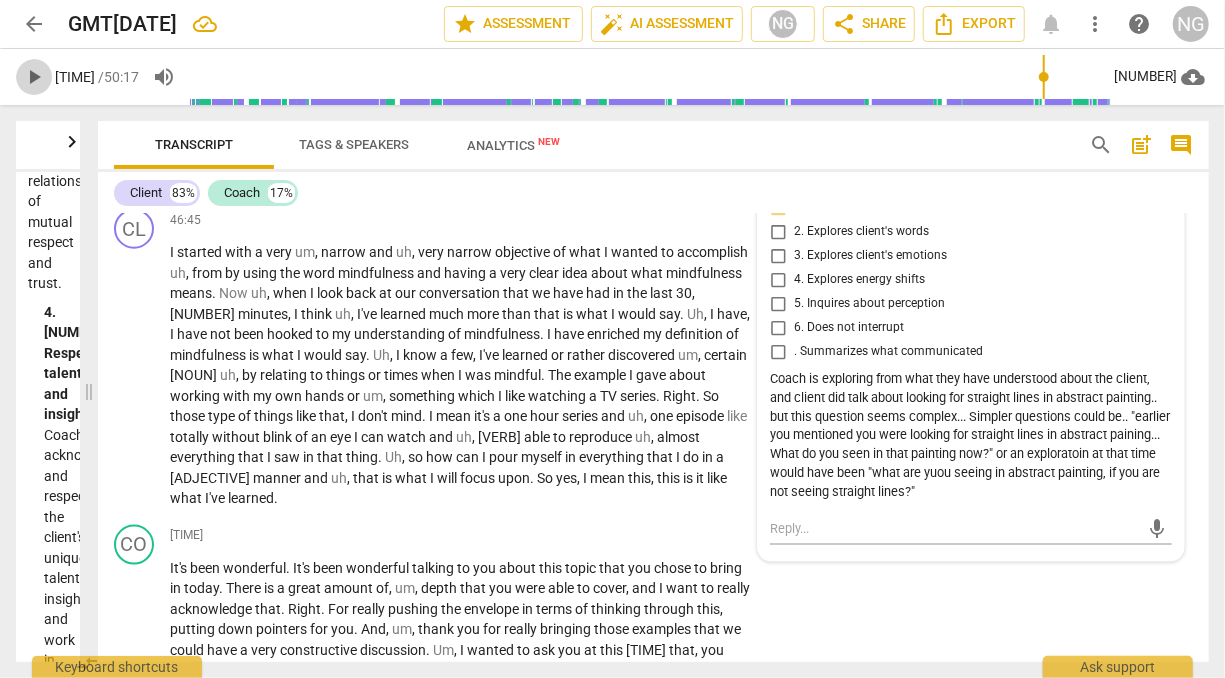click on "play_arrow" at bounding box center (34, 77) 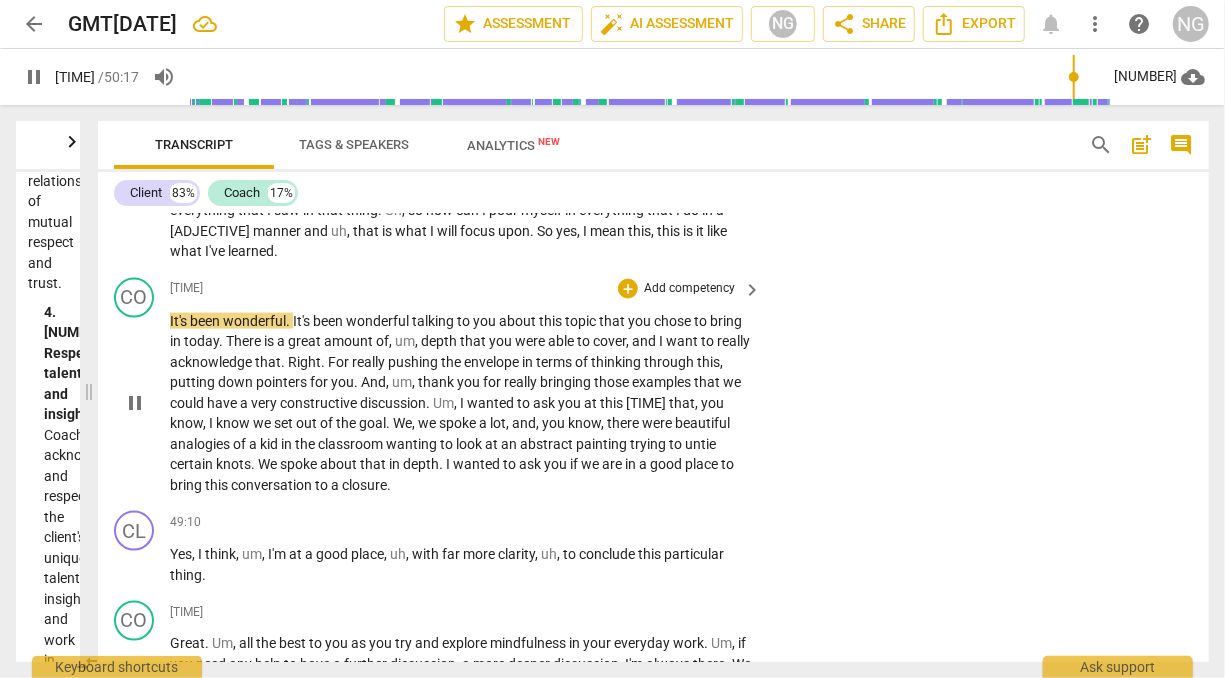 scroll, scrollTop: 12461, scrollLeft: 0, axis: vertical 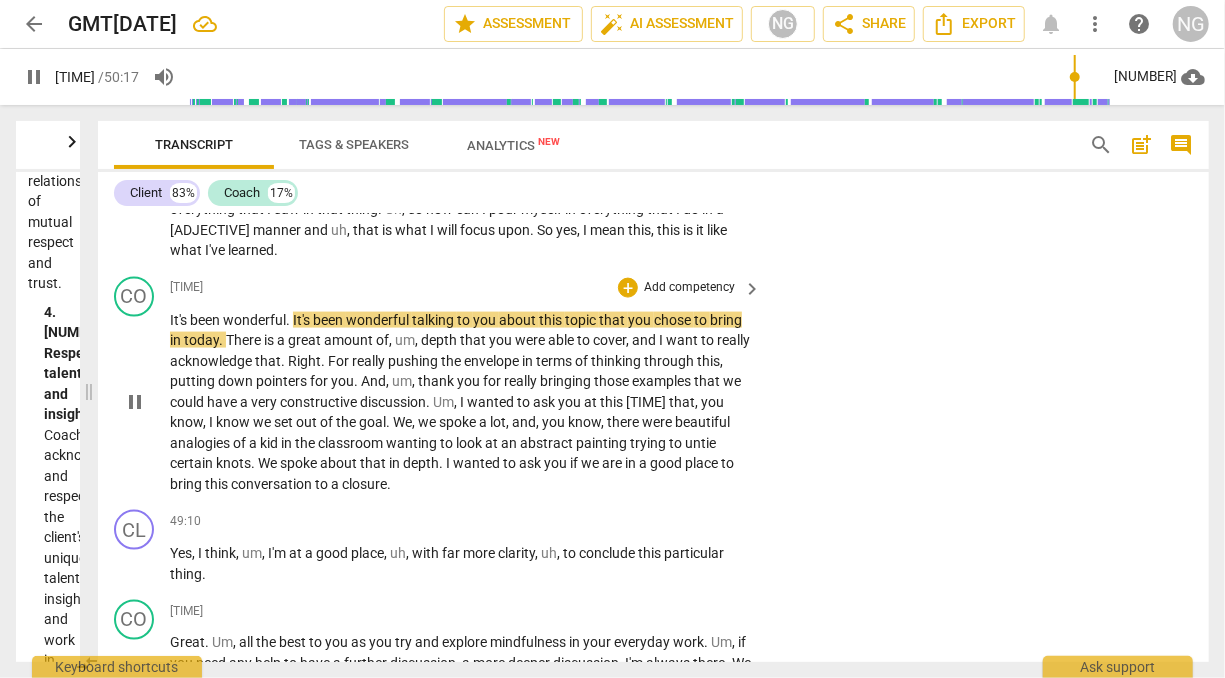 click on "Add competency" at bounding box center (689, 288) 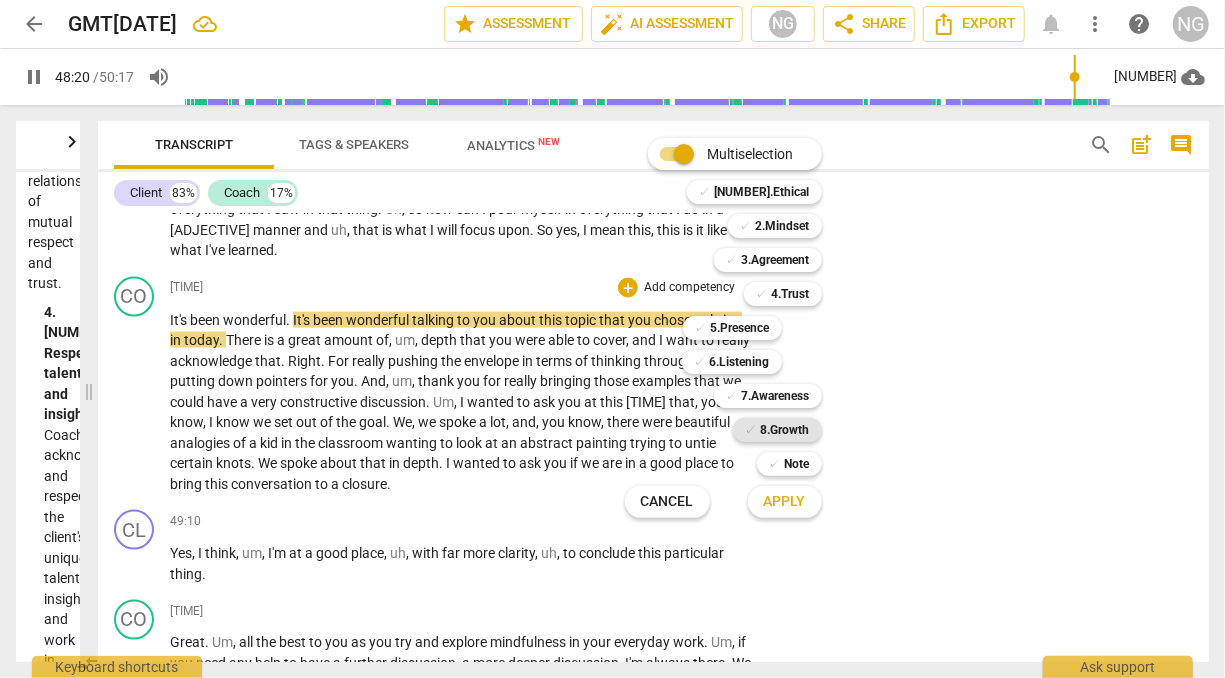 click on "8.Growth" at bounding box center [785, 430] 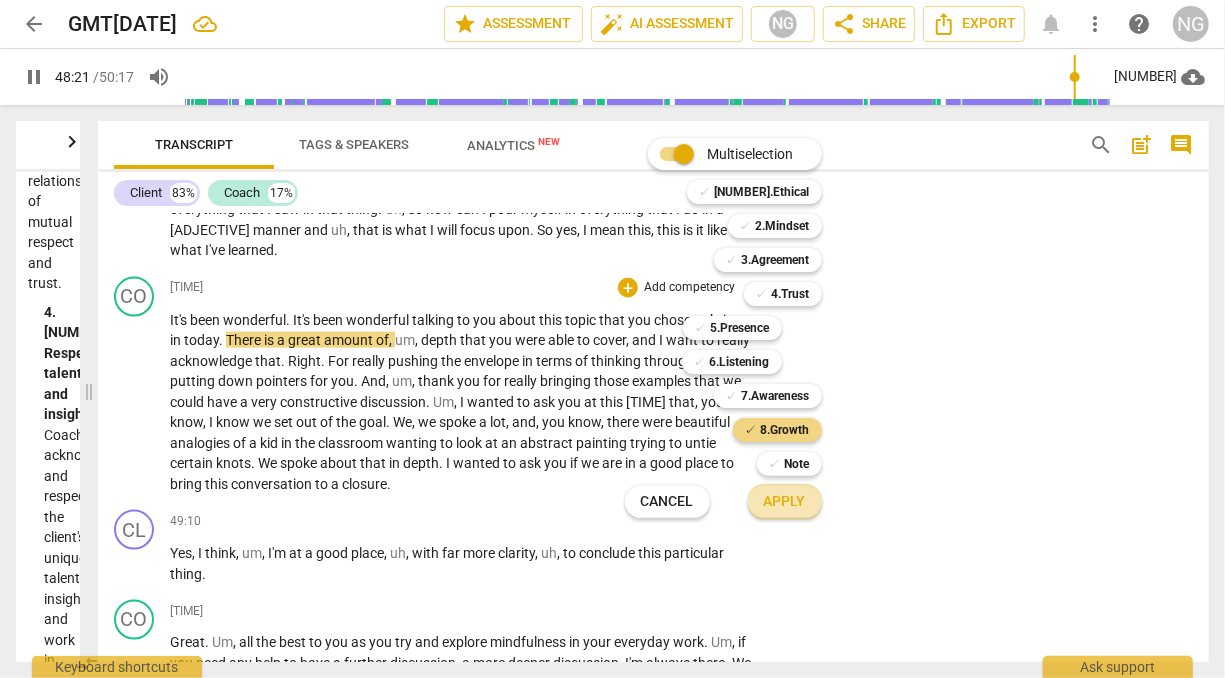 click on "Apply" at bounding box center (785, 502) 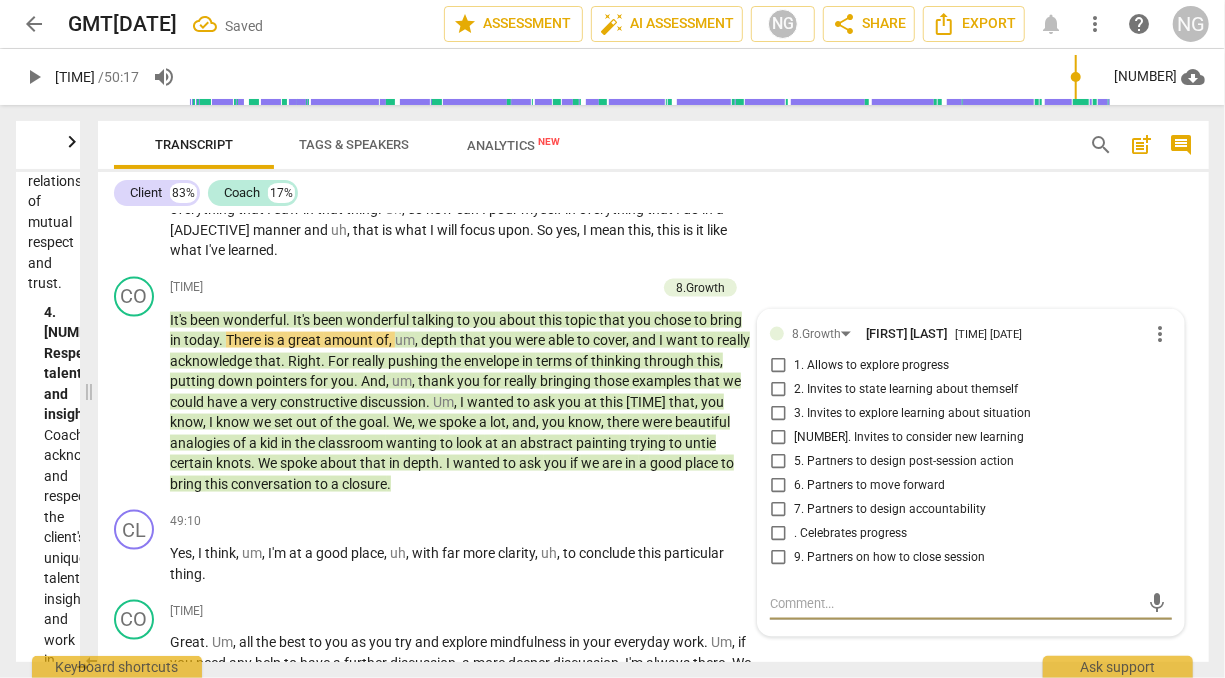 scroll, scrollTop: 12560, scrollLeft: 0, axis: vertical 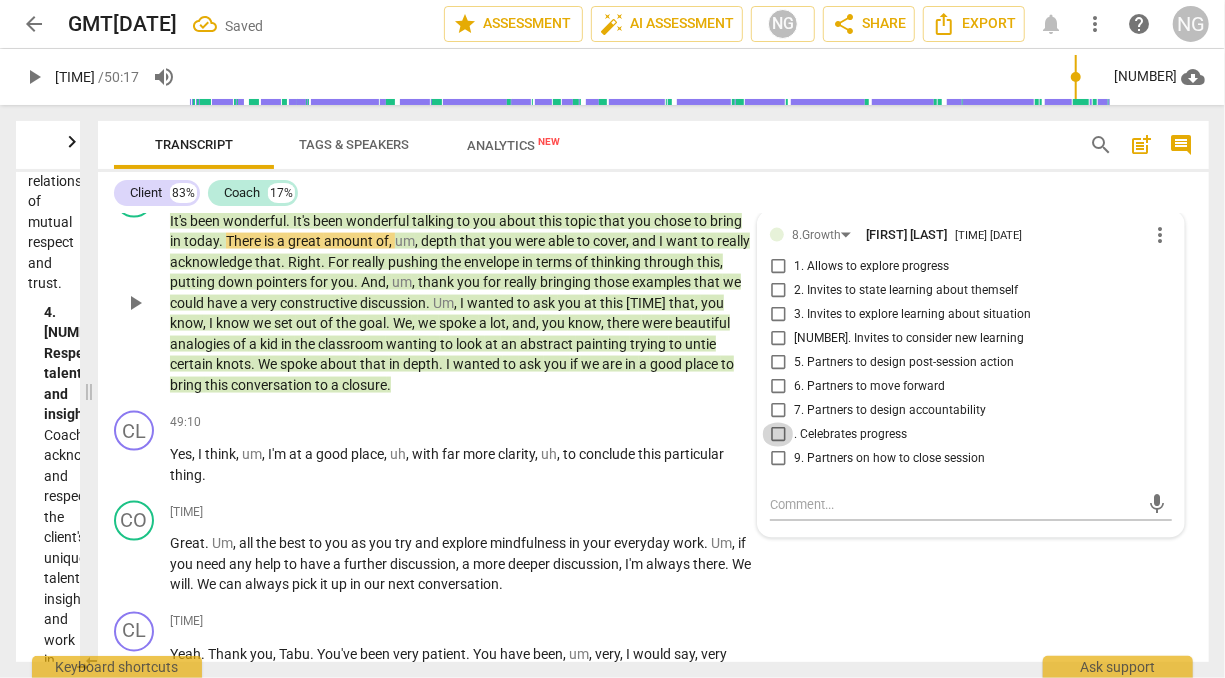 click on ". Celebrates progress" at bounding box center (778, 435) 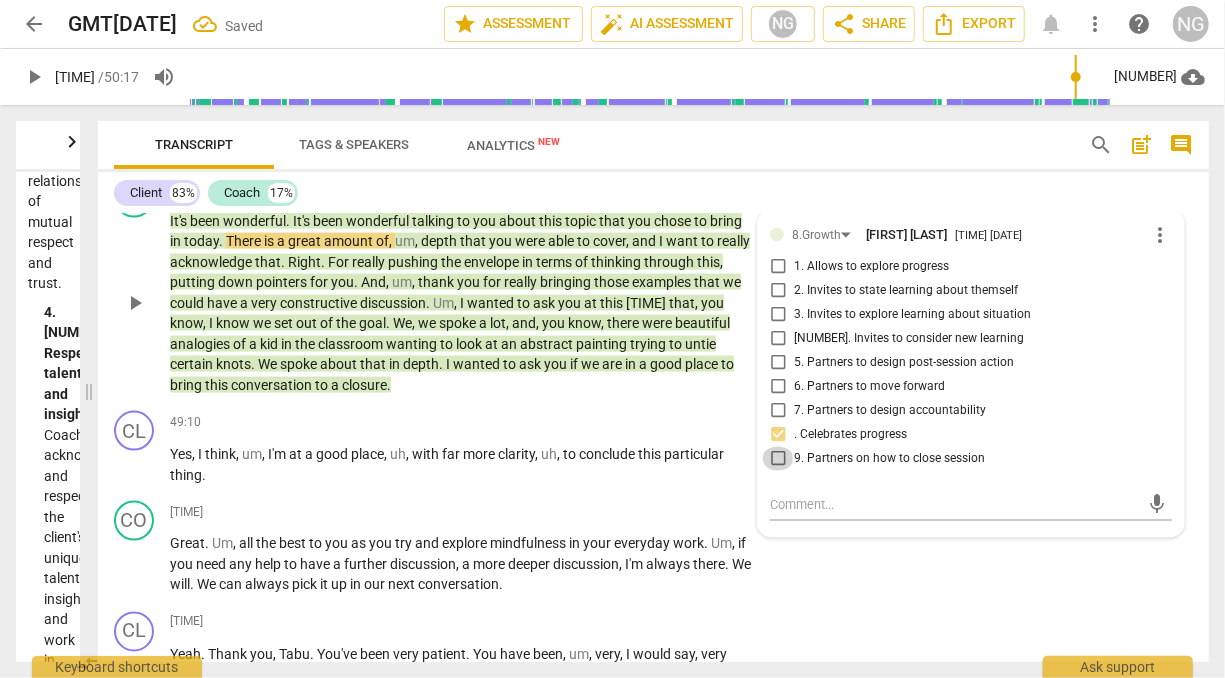click on "9. Partners on how to close session" at bounding box center [778, 459] 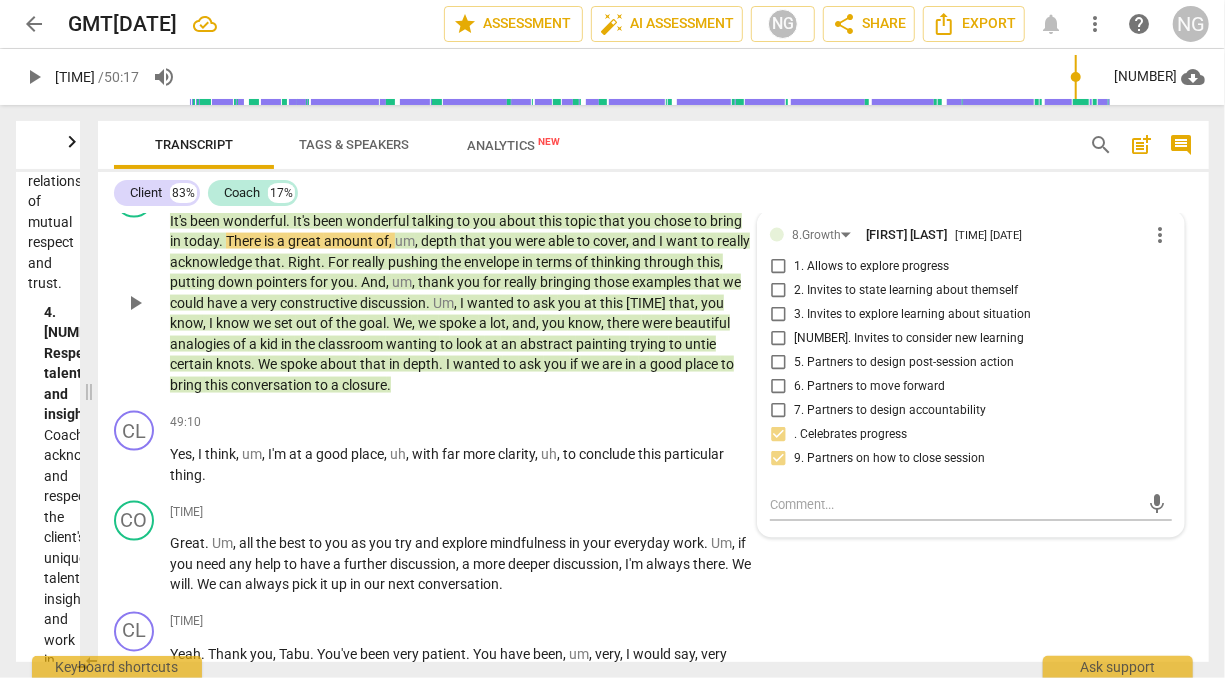 click on "CO play_arrow pause 48:15 + Add competency 8.Growth keyboard_arrow_right It's been wonderful . It's been wonderful talking to you about this topic that you chose to bring in today . There is a great amount of , um , depth that you were able to cover , and I want to really acknowledge that . Right . For really pushing the envelope in terms of thinking through this , putting down pointers for you . And , um , thank you for really bringing those examples that we could have a very constructive discussion . Um , I wanted to ask you at this time that , you know , I know we set out of a goal . We , we spoke a lot , and , you know , there were beautiful analogies of a kid in the classroom wanting to look at an abstract painting trying to untie certain knots . We spoke" at bounding box center [653, 287] 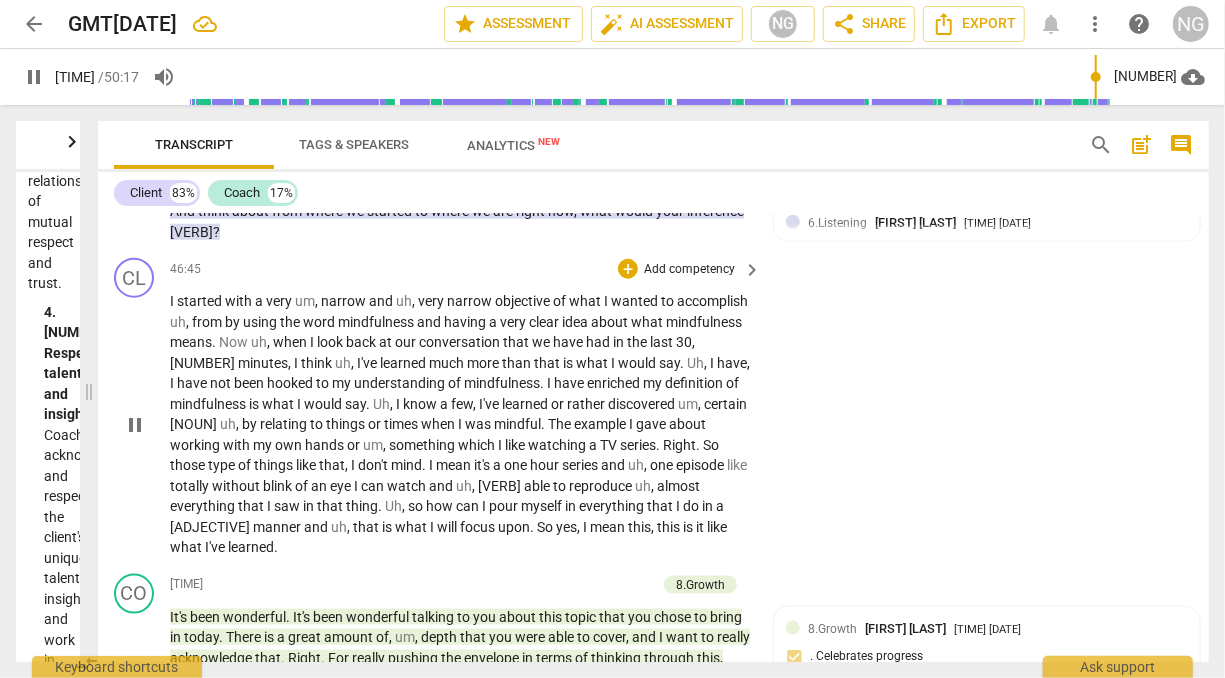 scroll, scrollTop: 12160, scrollLeft: 0, axis: vertical 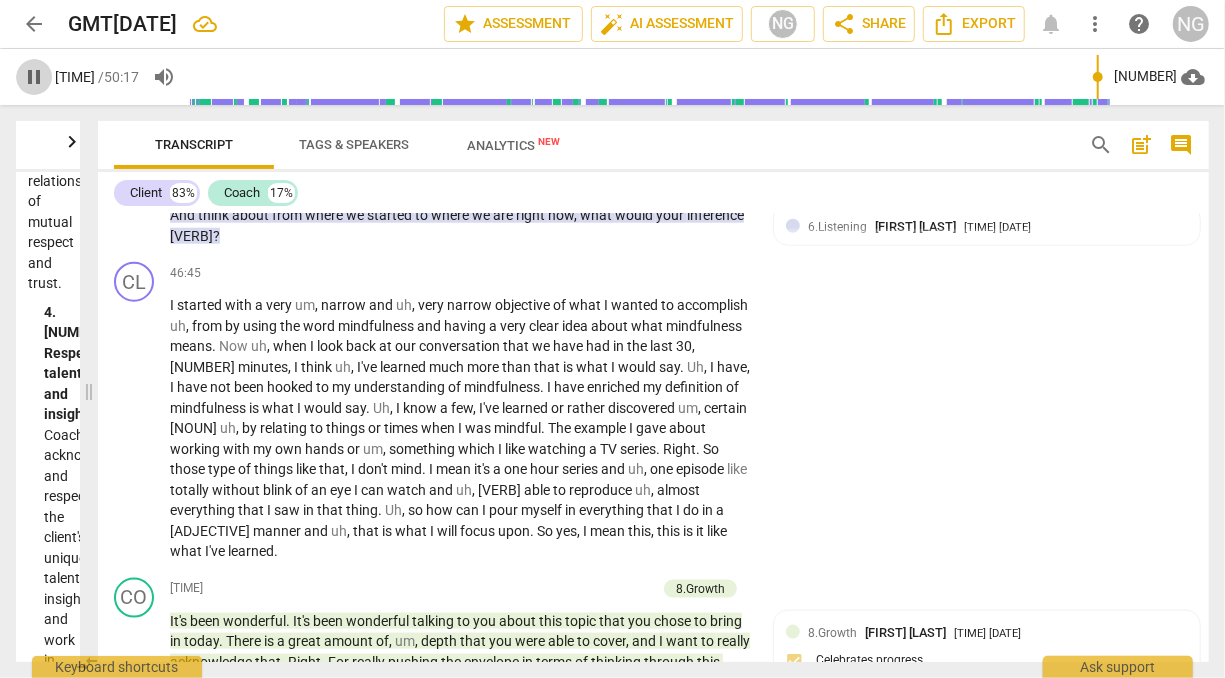 click on "pause" at bounding box center (34, 77) 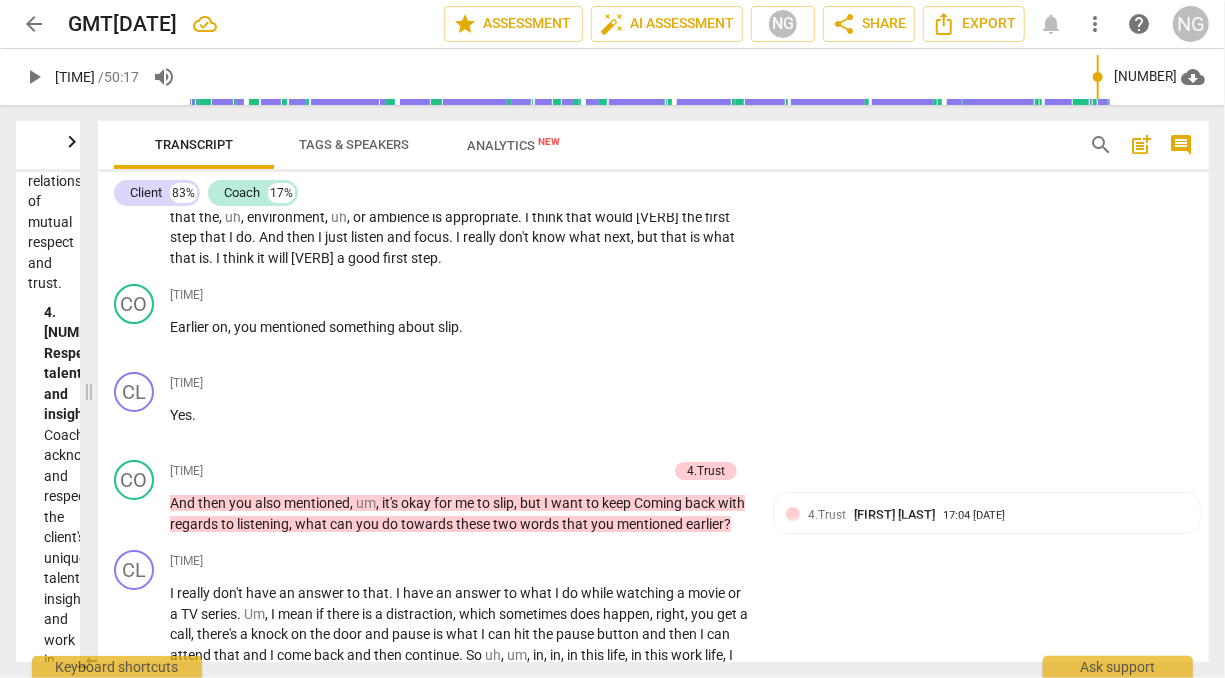 scroll, scrollTop: 7121, scrollLeft: 0, axis: vertical 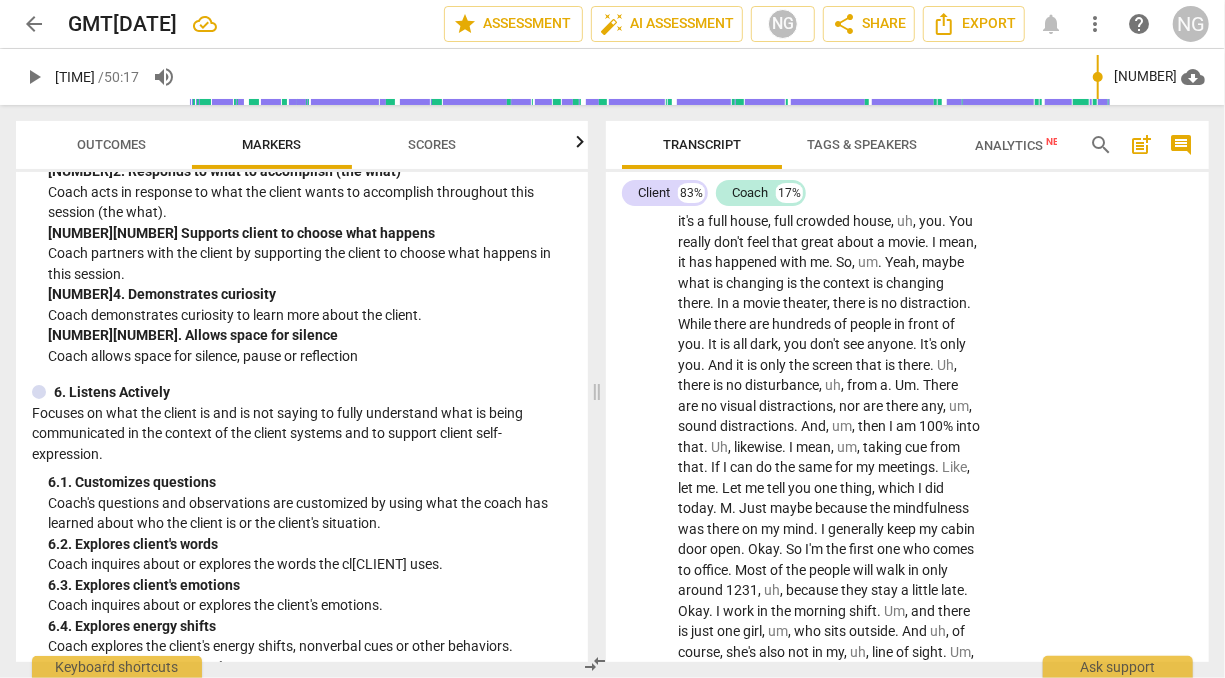 drag, startPoint x: 87, startPoint y: 389, endPoint x: 595, endPoint y: 390, distance: 508.00098 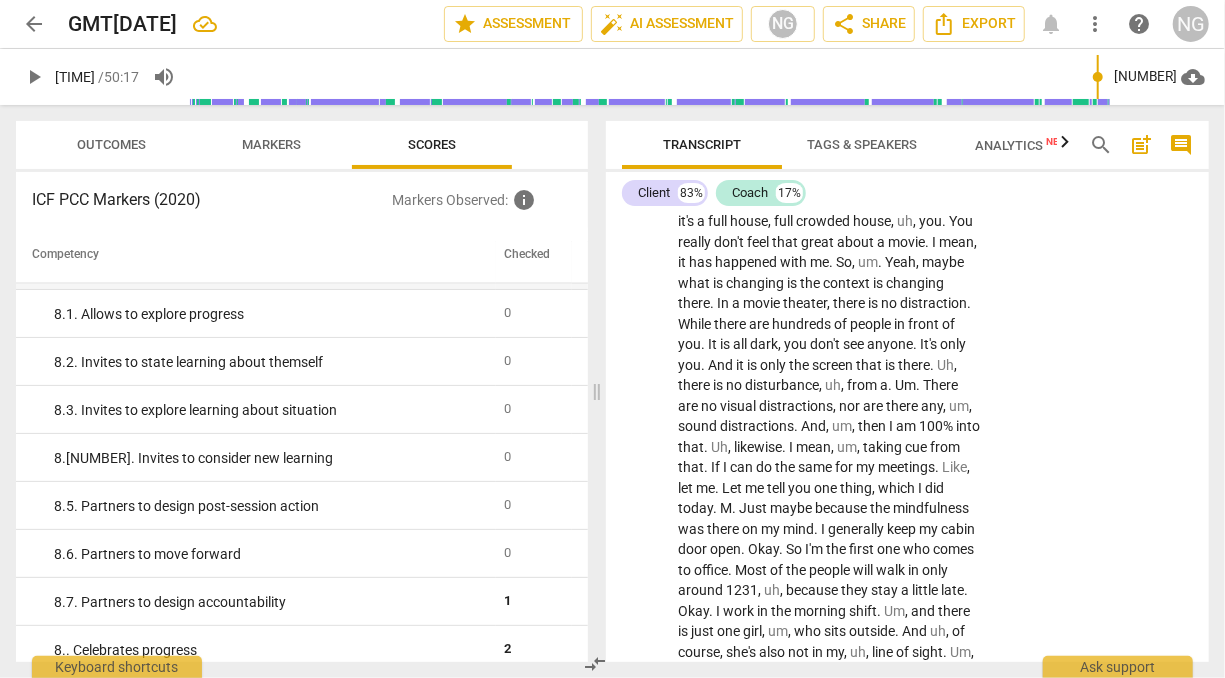 scroll, scrollTop: 1816, scrollLeft: 0, axis: vertical 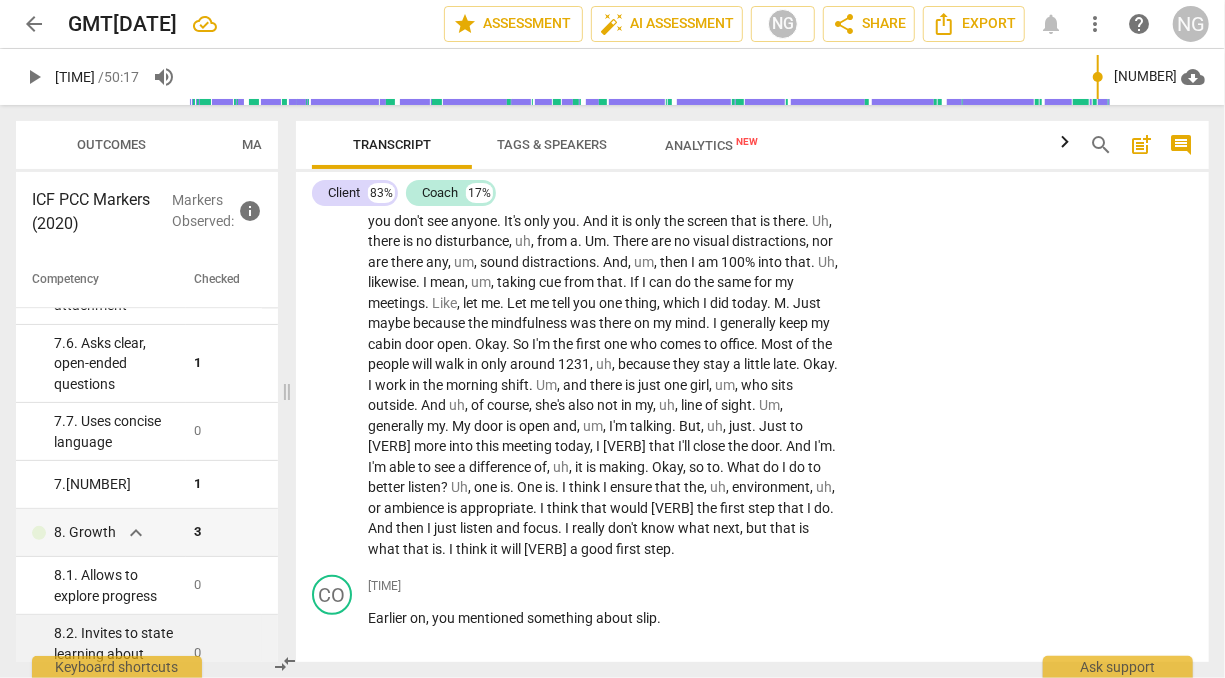 drag, startPoint x: 602, startPoint y: 386, endPoint x: 292, endPoint y: 382, distance: 310.02582 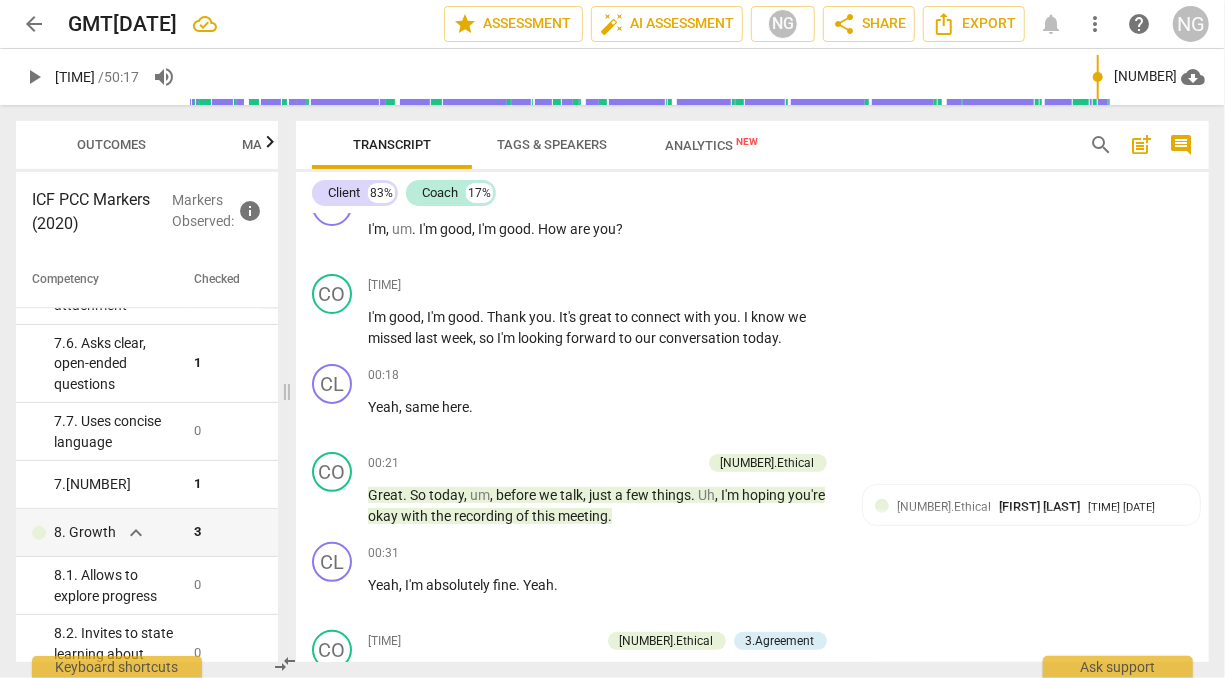 scroll, scrollTop: 0, scrollLeft: 0, axis: both 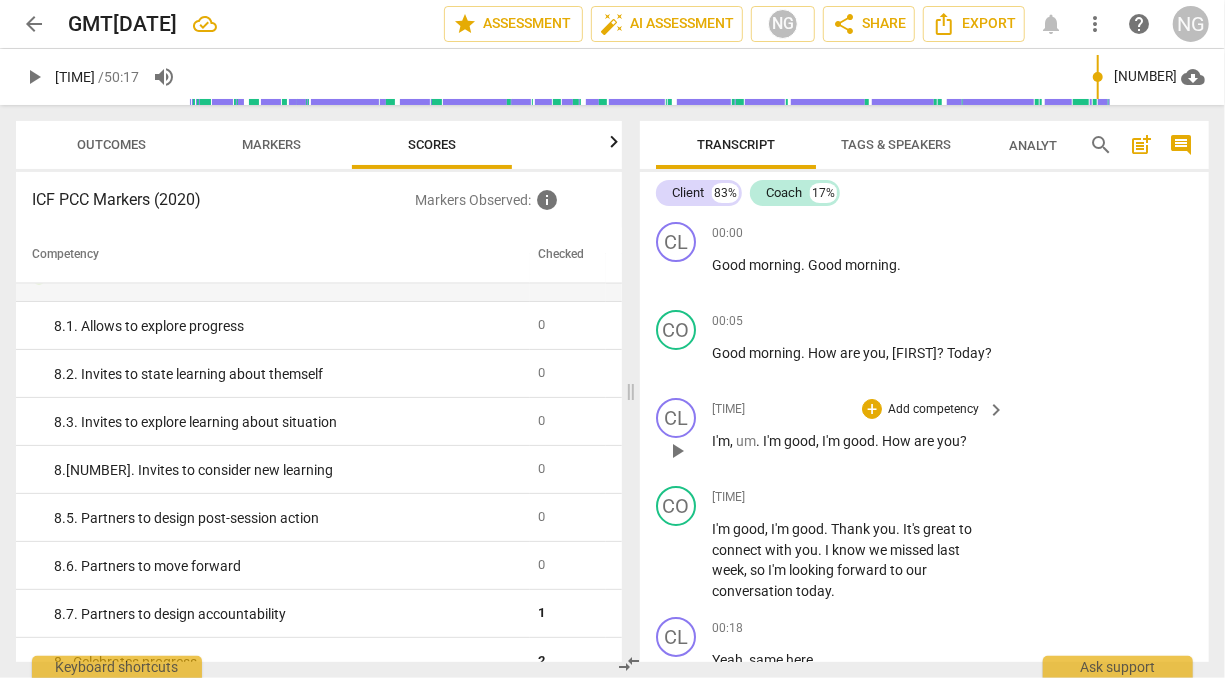 drag, startPoint x: 289, startPoint y: 385, endPoint x: 633, endPoint y: 433, distance: 347.3327 